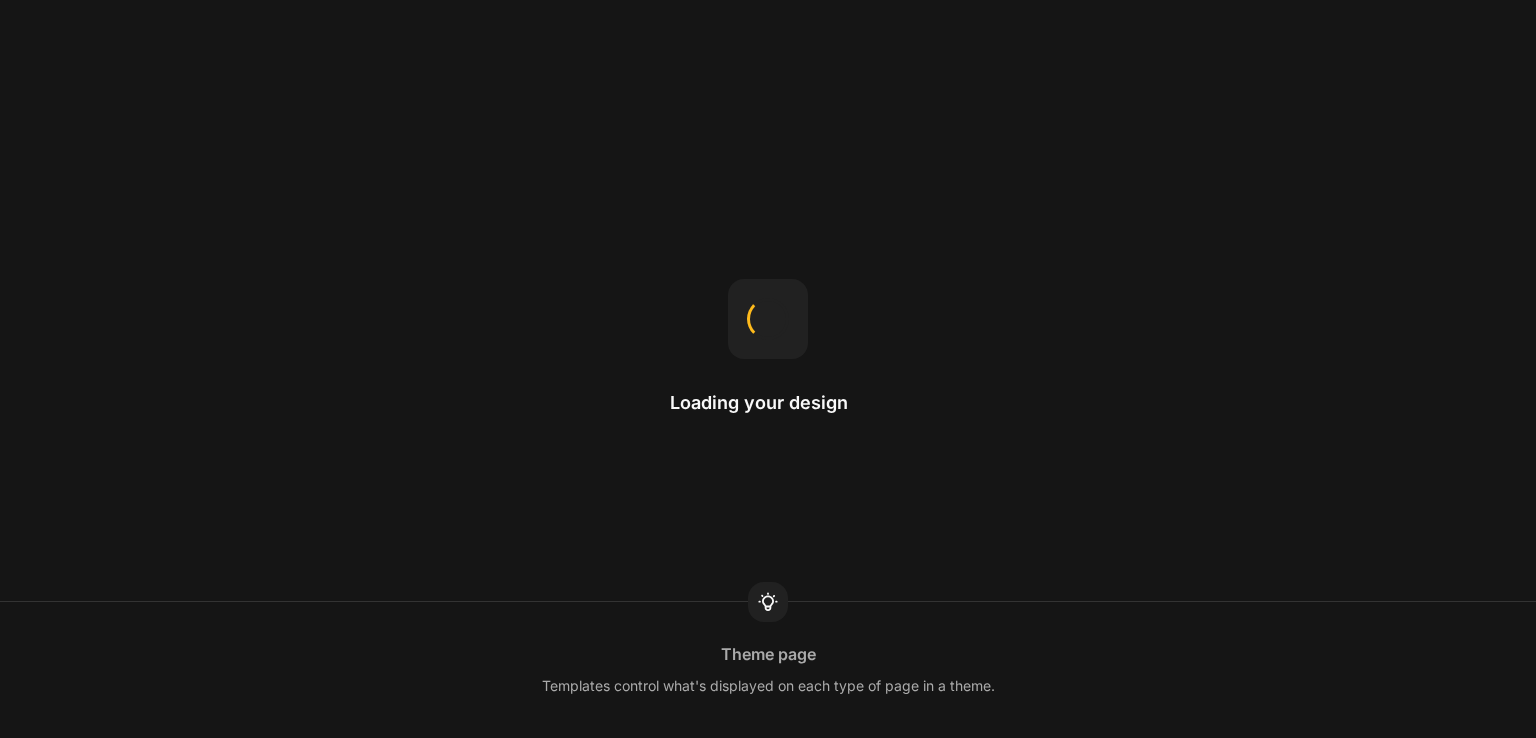 scroll, scrollTop: 0, scrollLeft: 0, axis: both 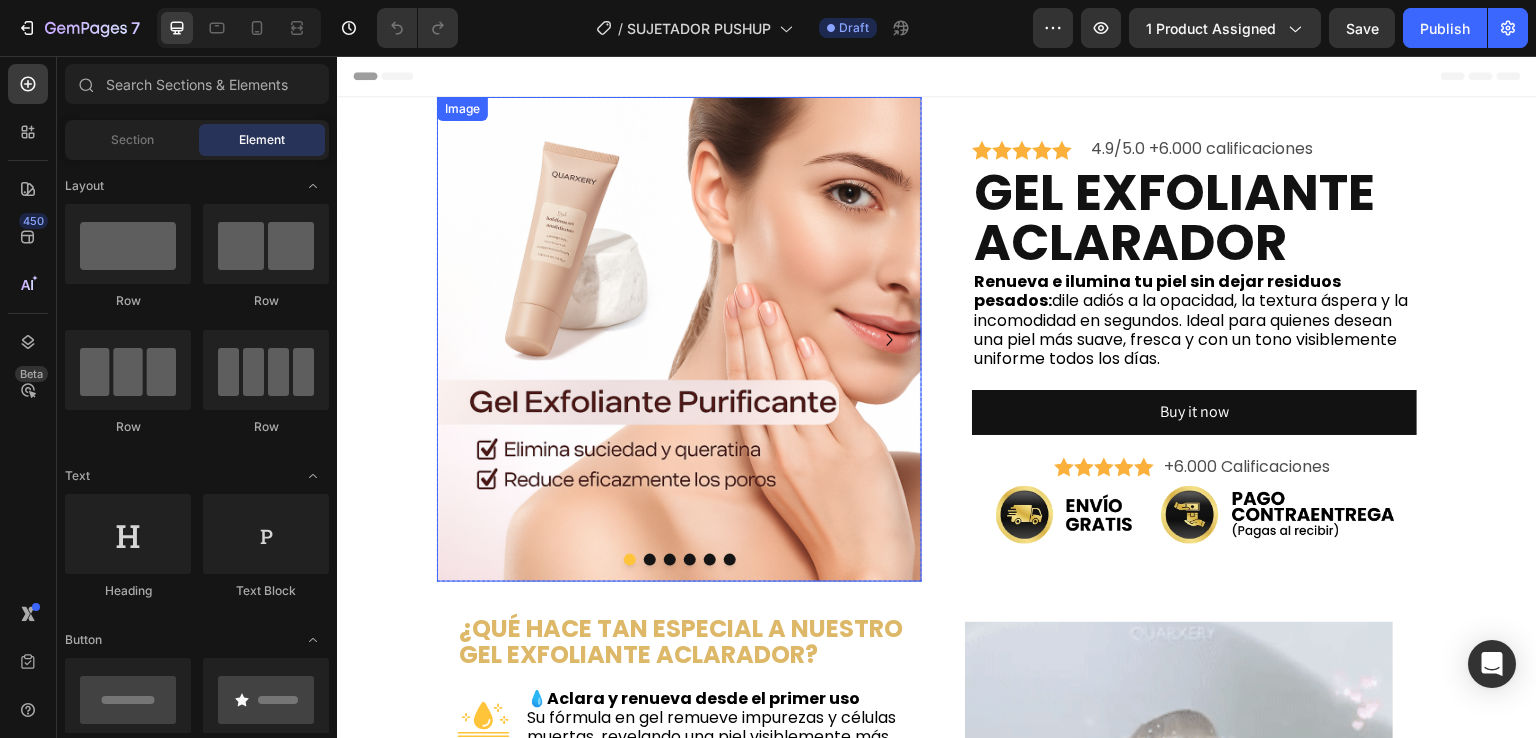 click at bounding box center (679, 339) 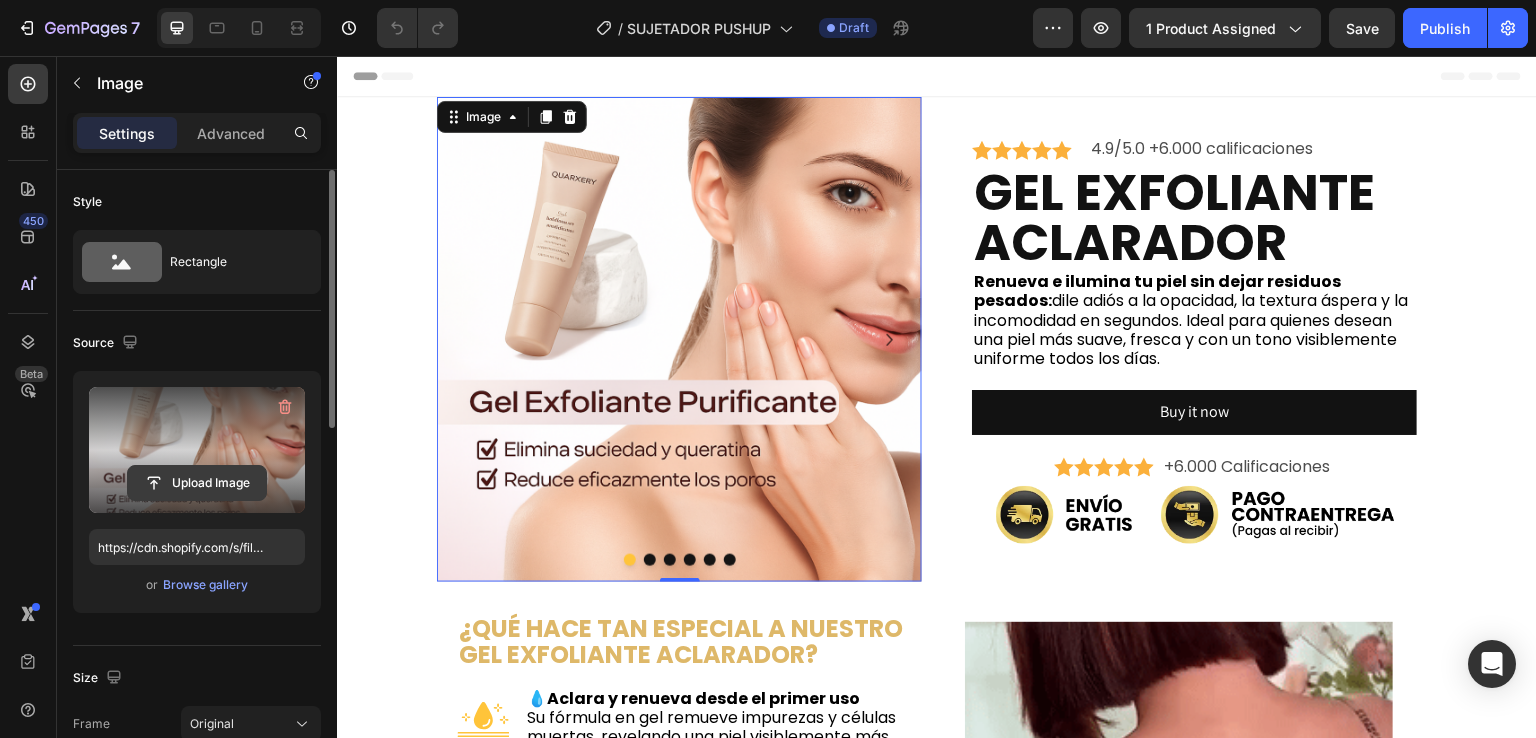 click 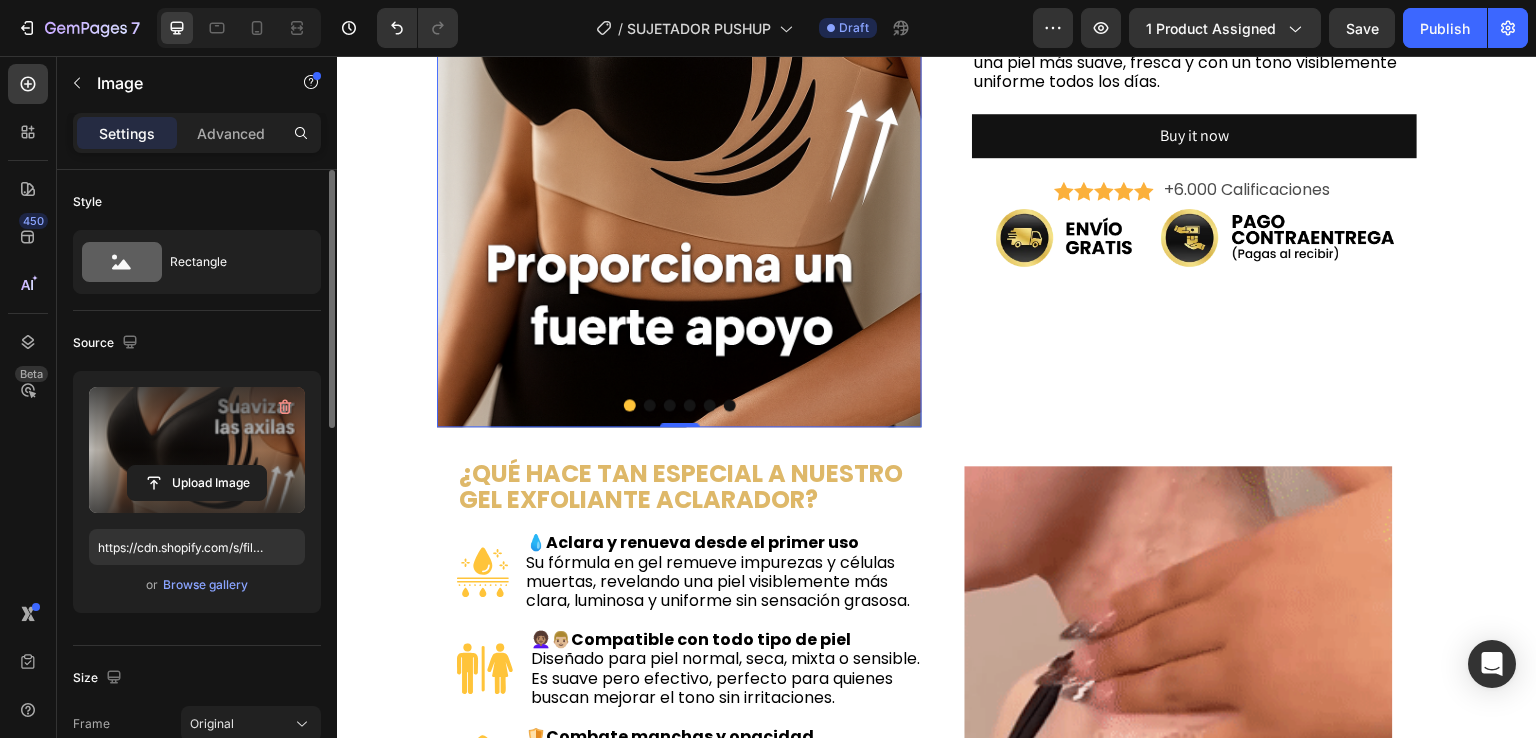 scroll, scrollTop: 400, scrollLeft: 0, axis: vertical 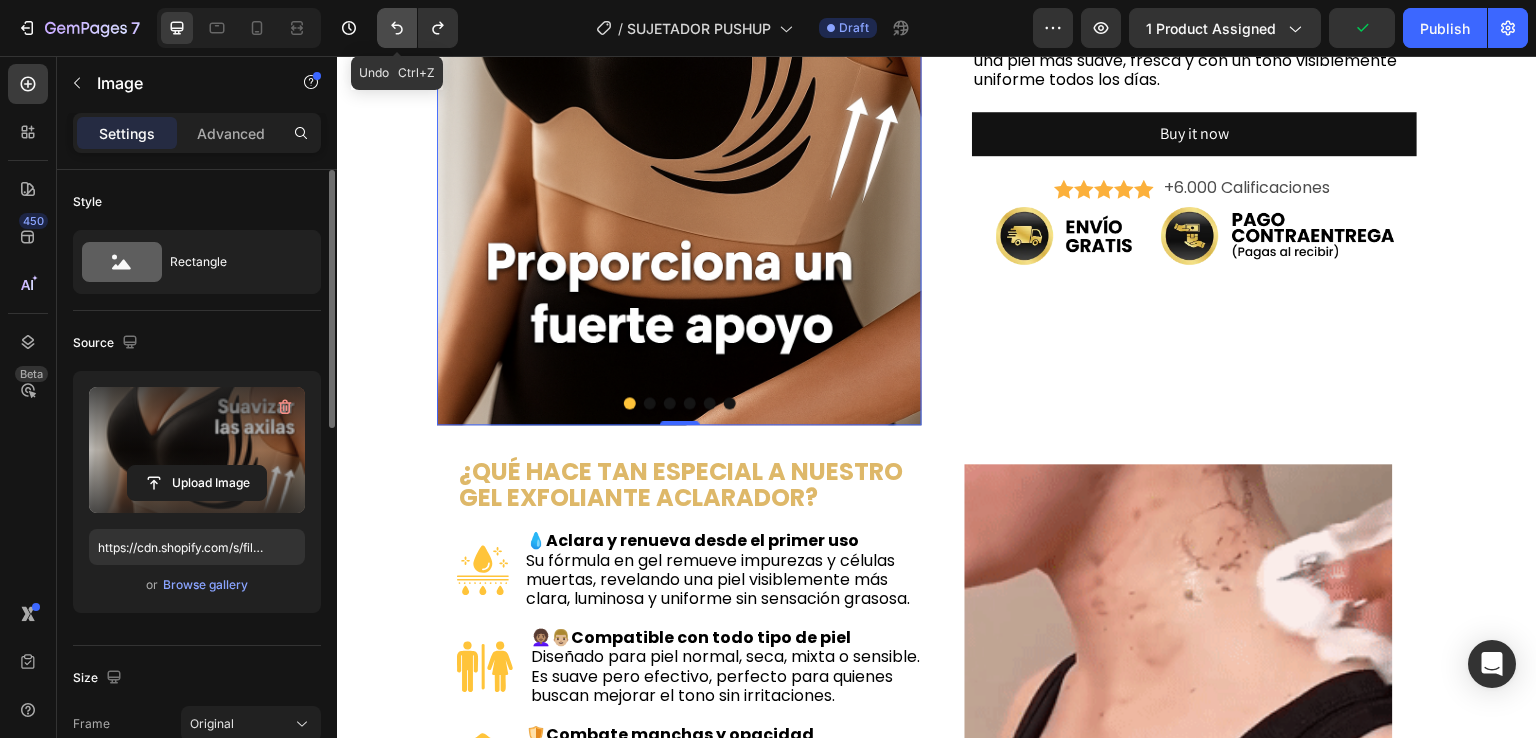 click 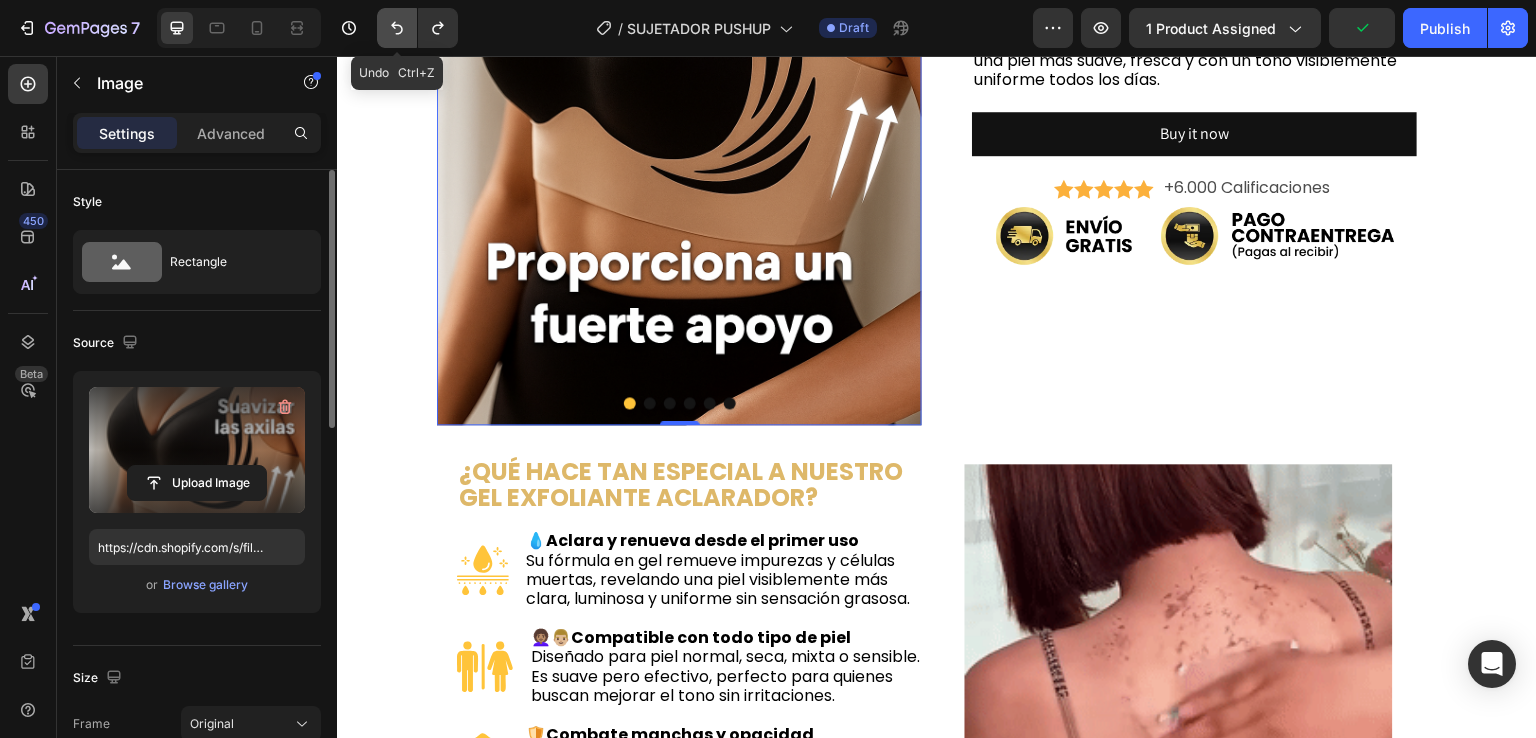 type on "https://cdn.shopify.com/s/files/1/0674/3484/0382/files/gempages_490663051666654355-def1babd-f45b-4db2-b7e7-1e8f710ea3fc.png" 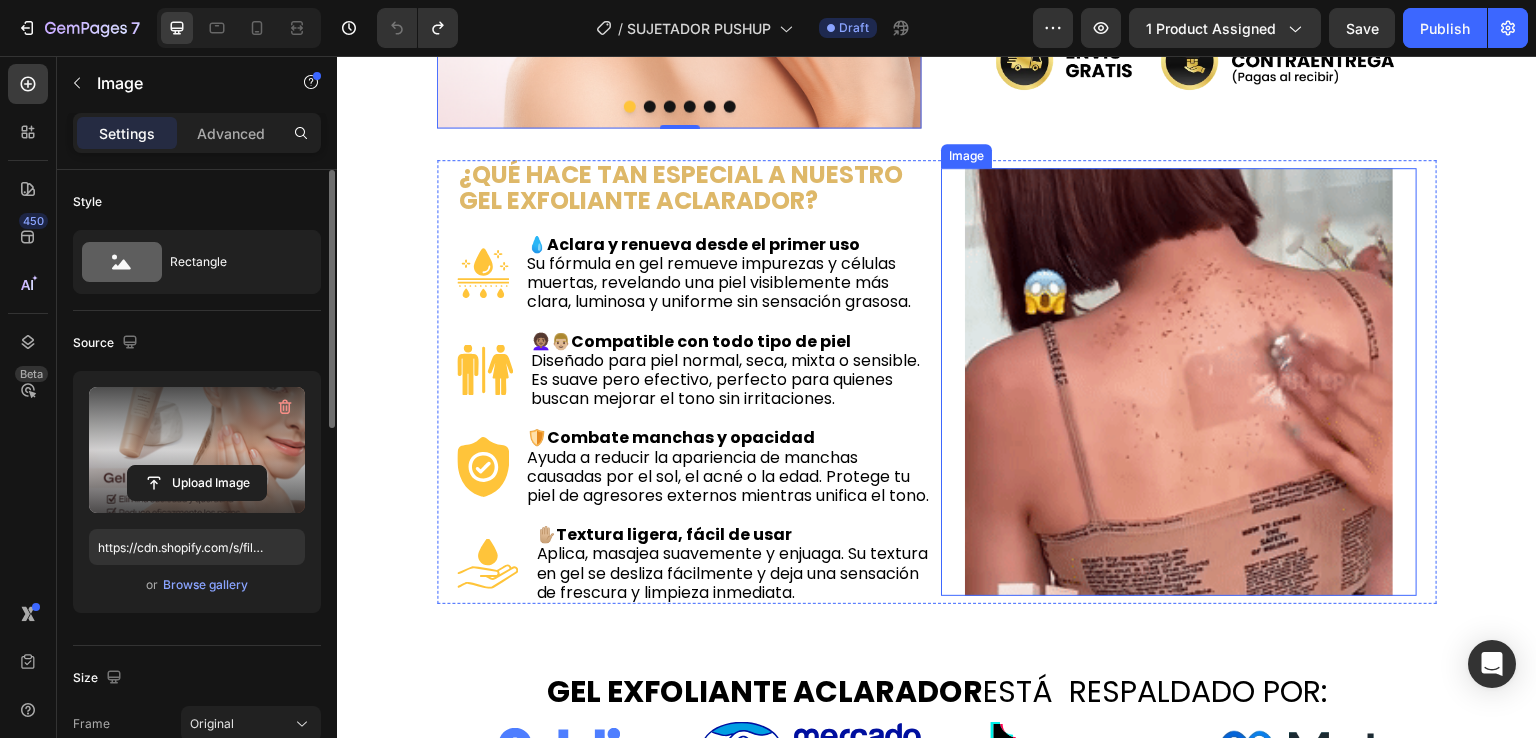 scroll, scrollTop: 500, scrollLeft: 0, axis: vertical 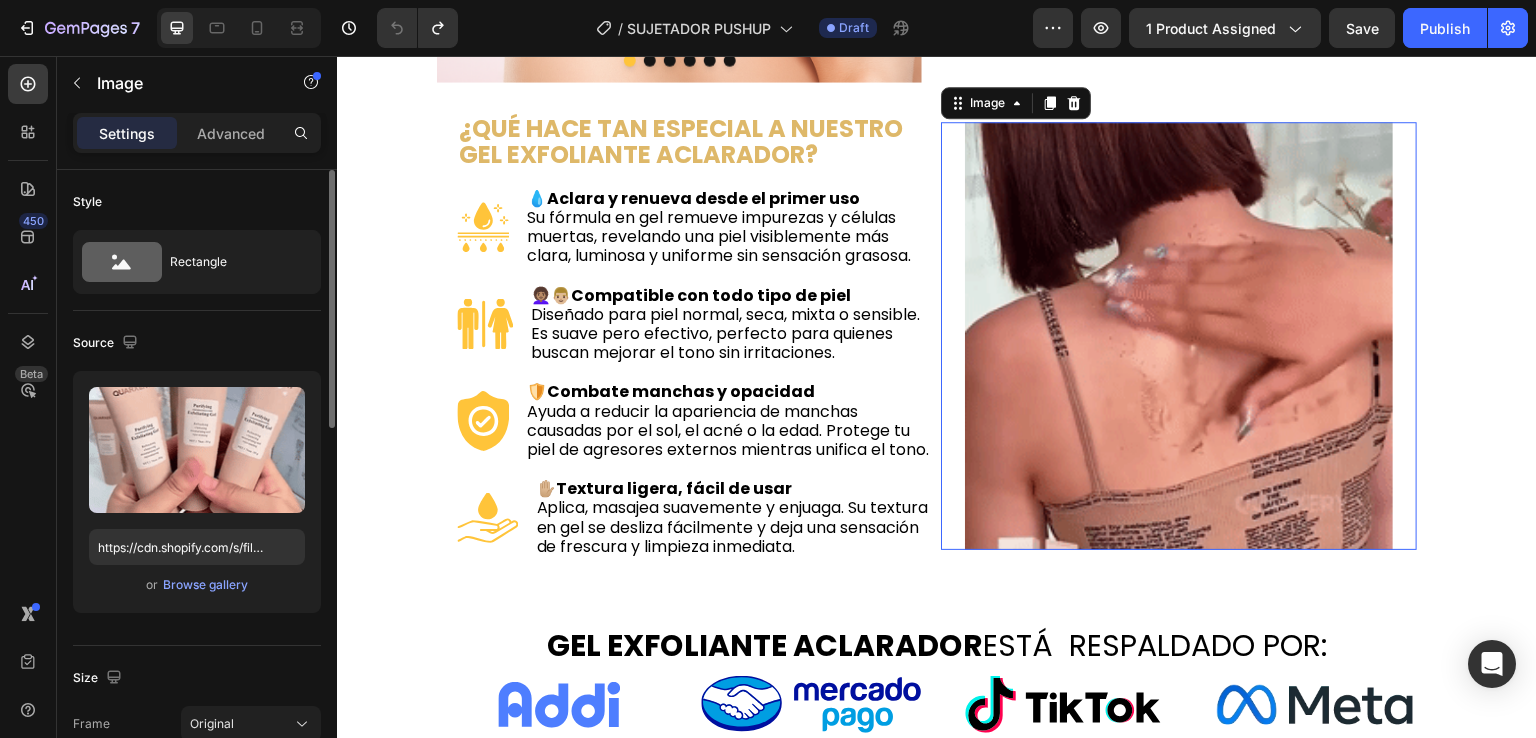 click at bounding box center [1179, 336] 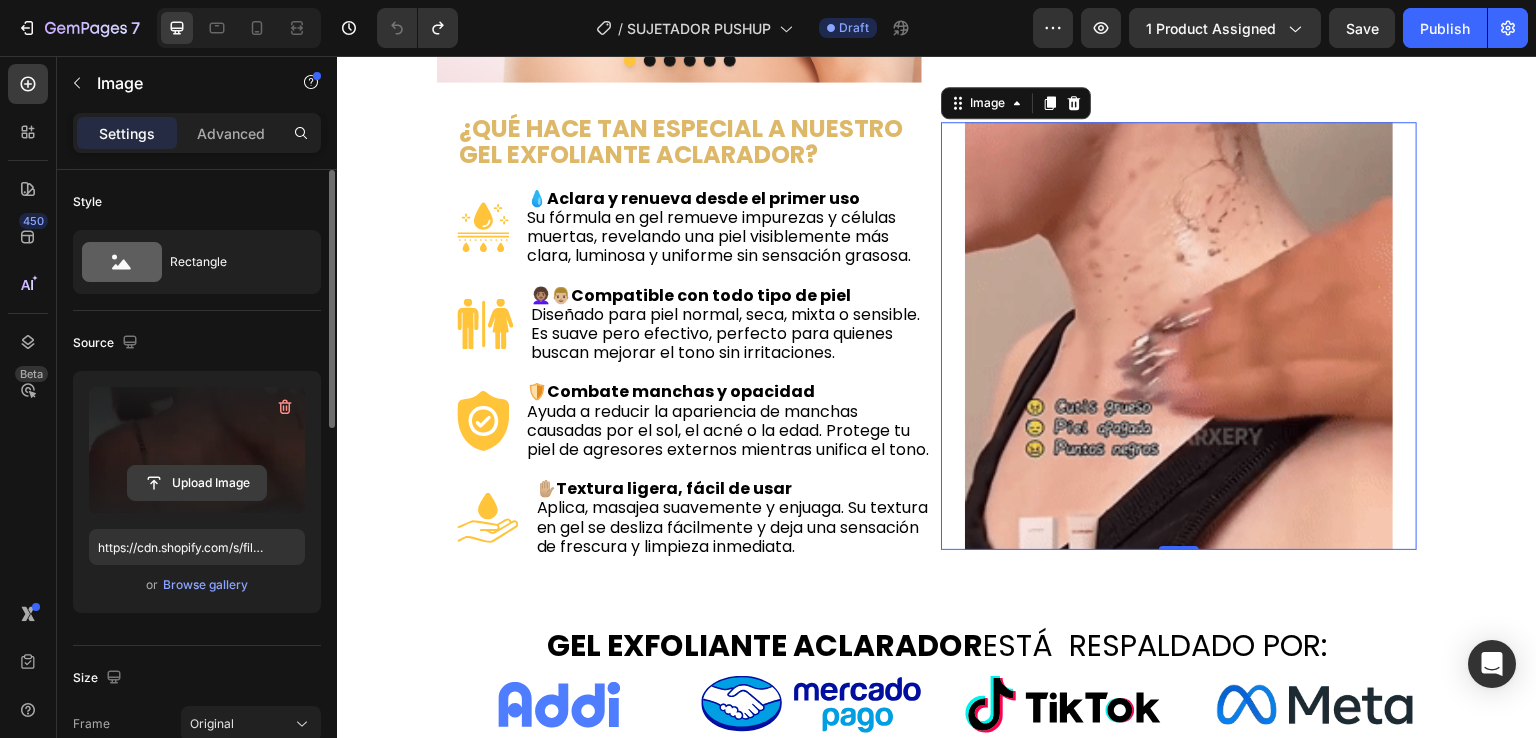 click 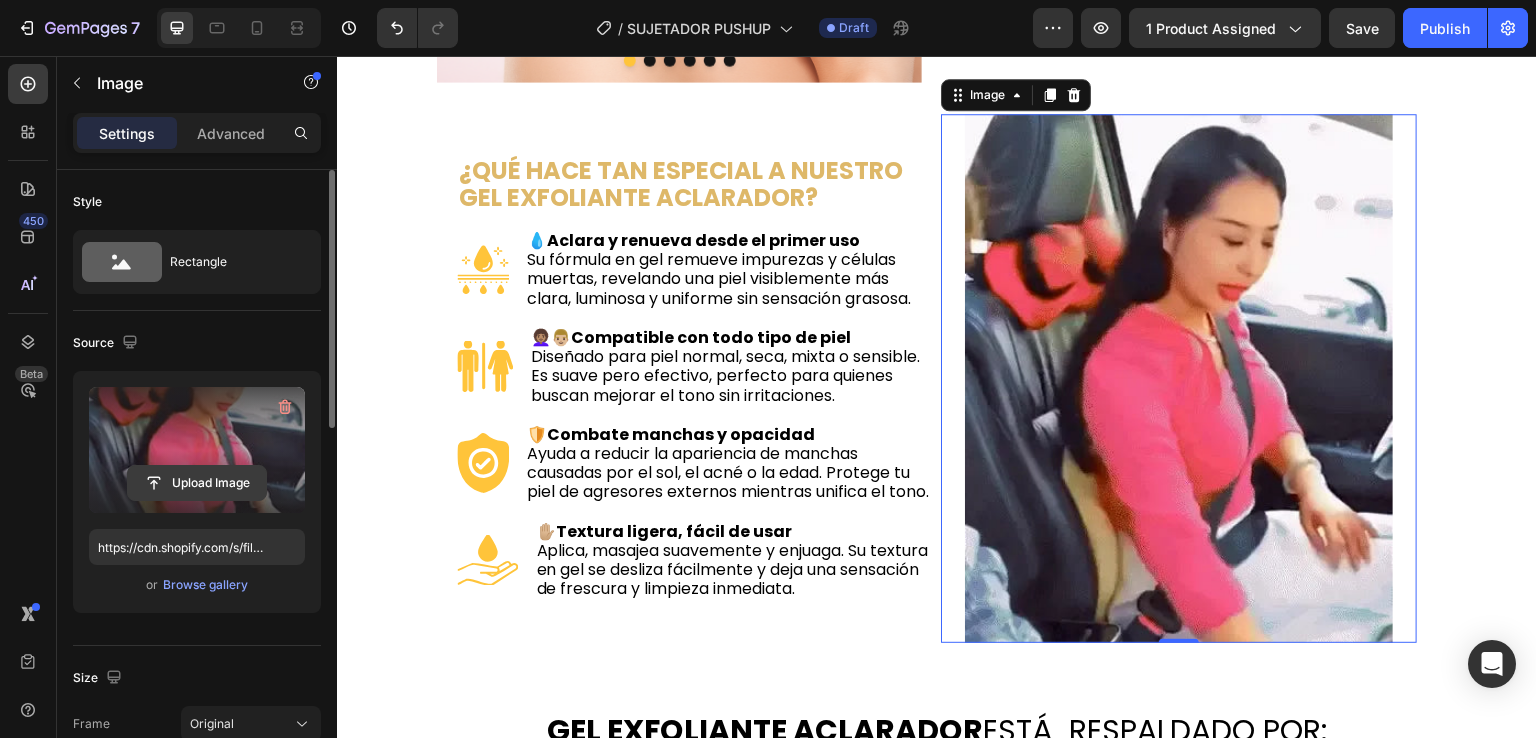 click 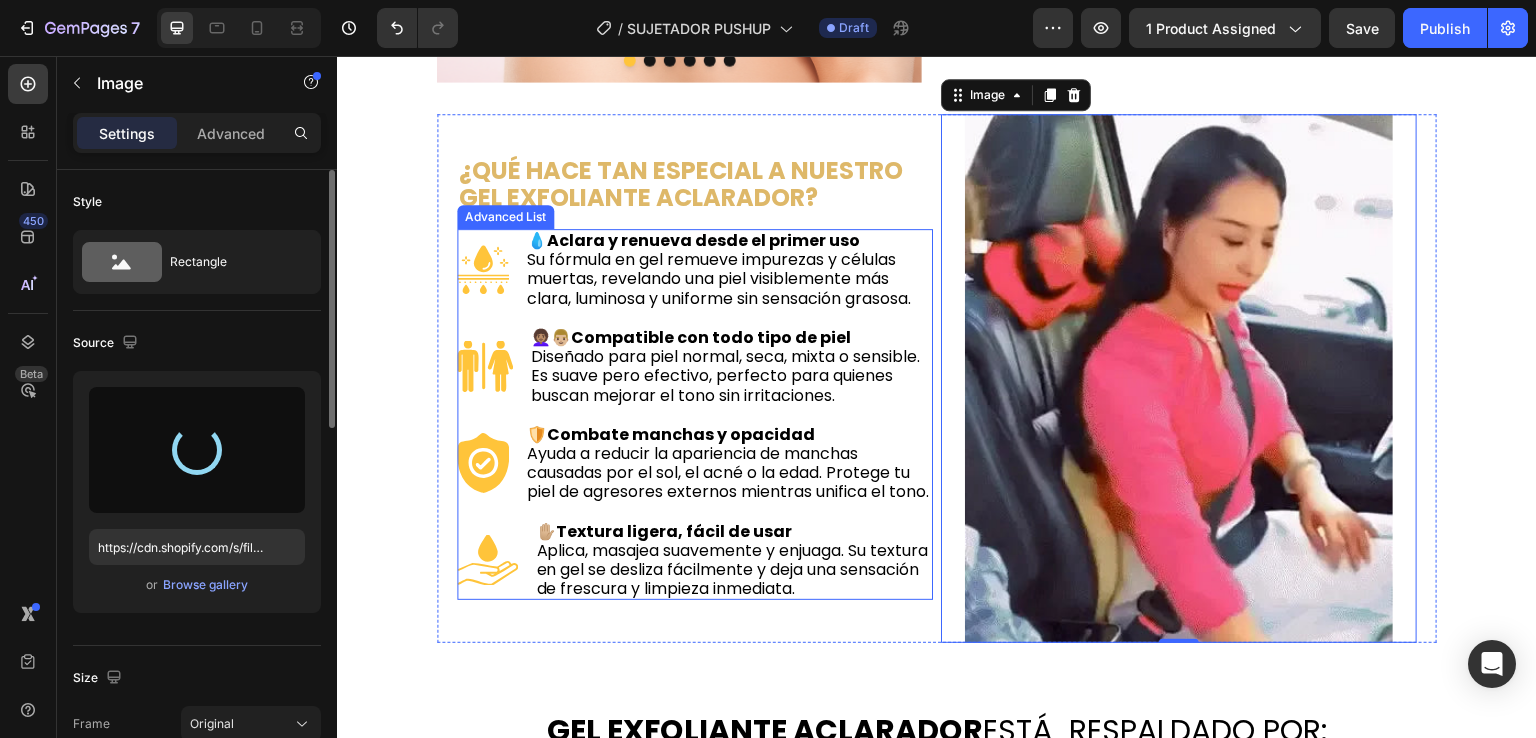 type on "https://cdn.shopify.com/s/files/1/0674/3484/0382/files/gempages_490663051666654355-001fa89b-6e9b-419a-bf89-a28f076adff1.webp" 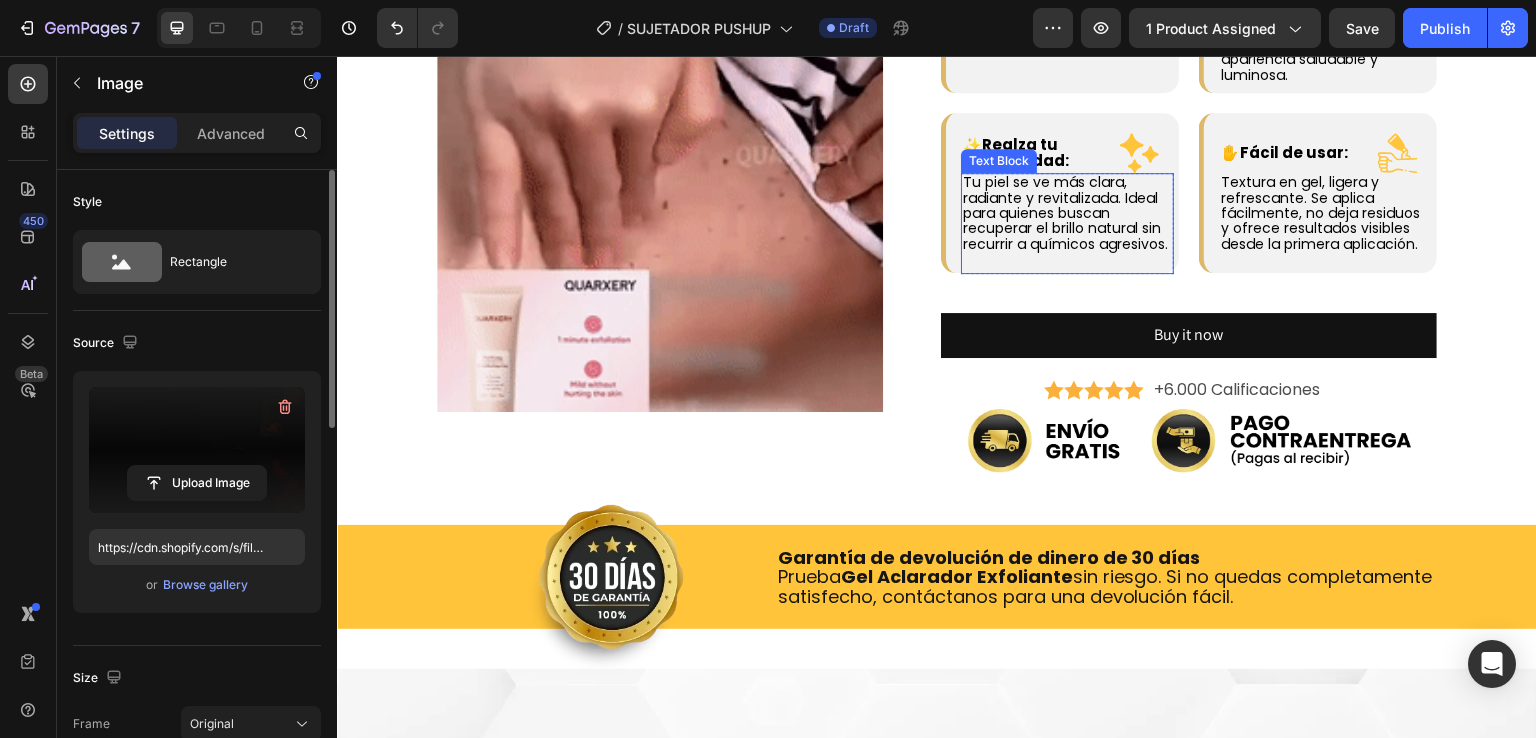 scroll, scrollTop: 2200, scrollLeft: 0, axis: vertical 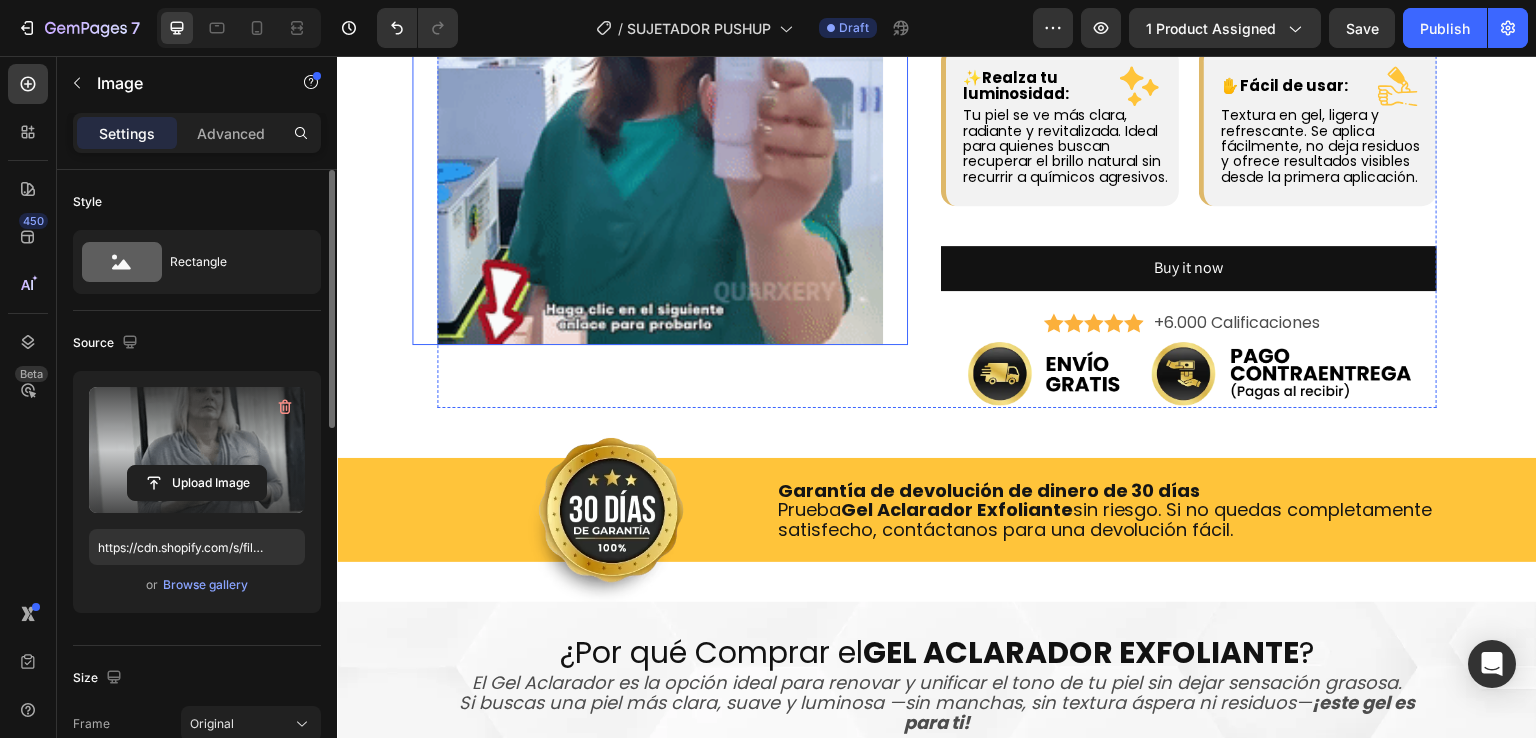 click at bounding box center [660, 122] 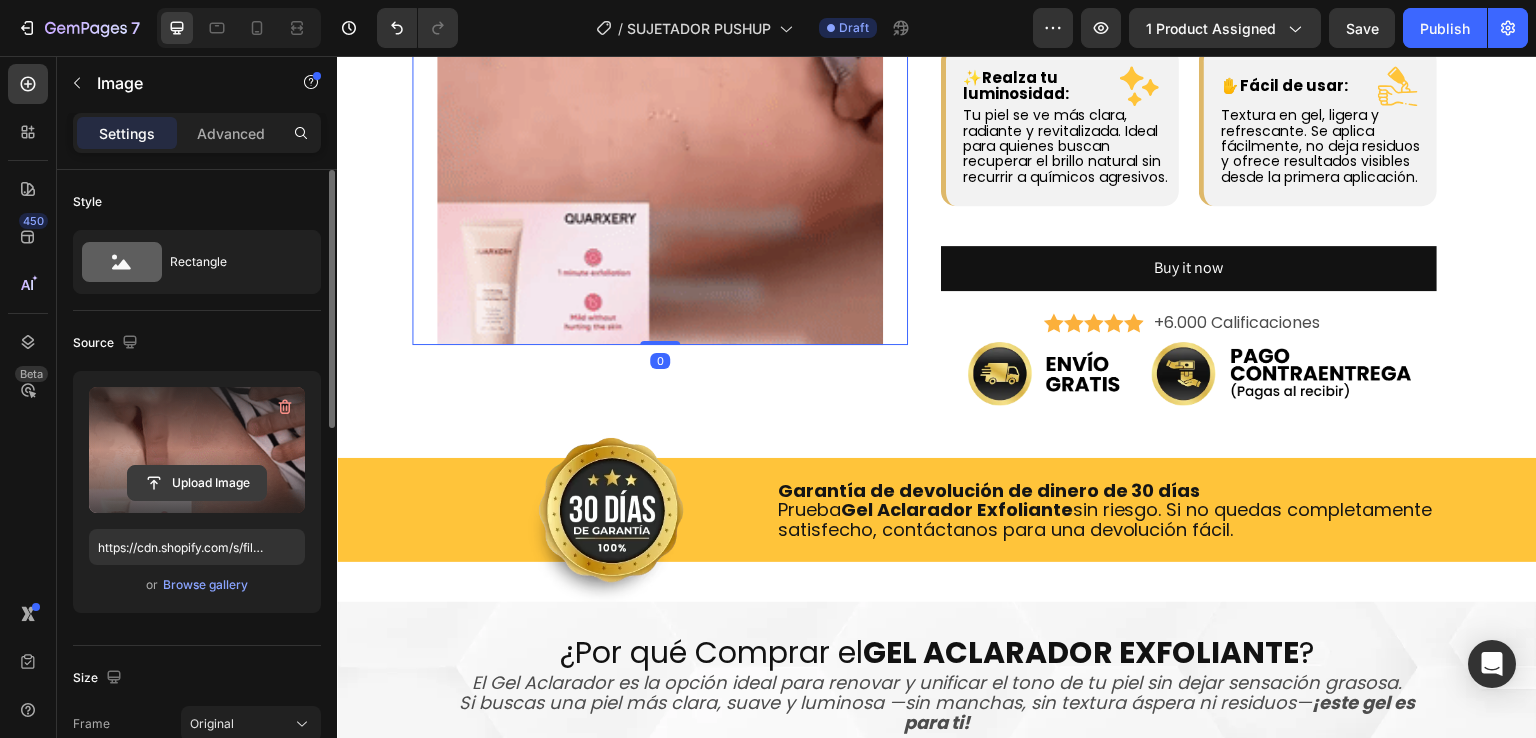click 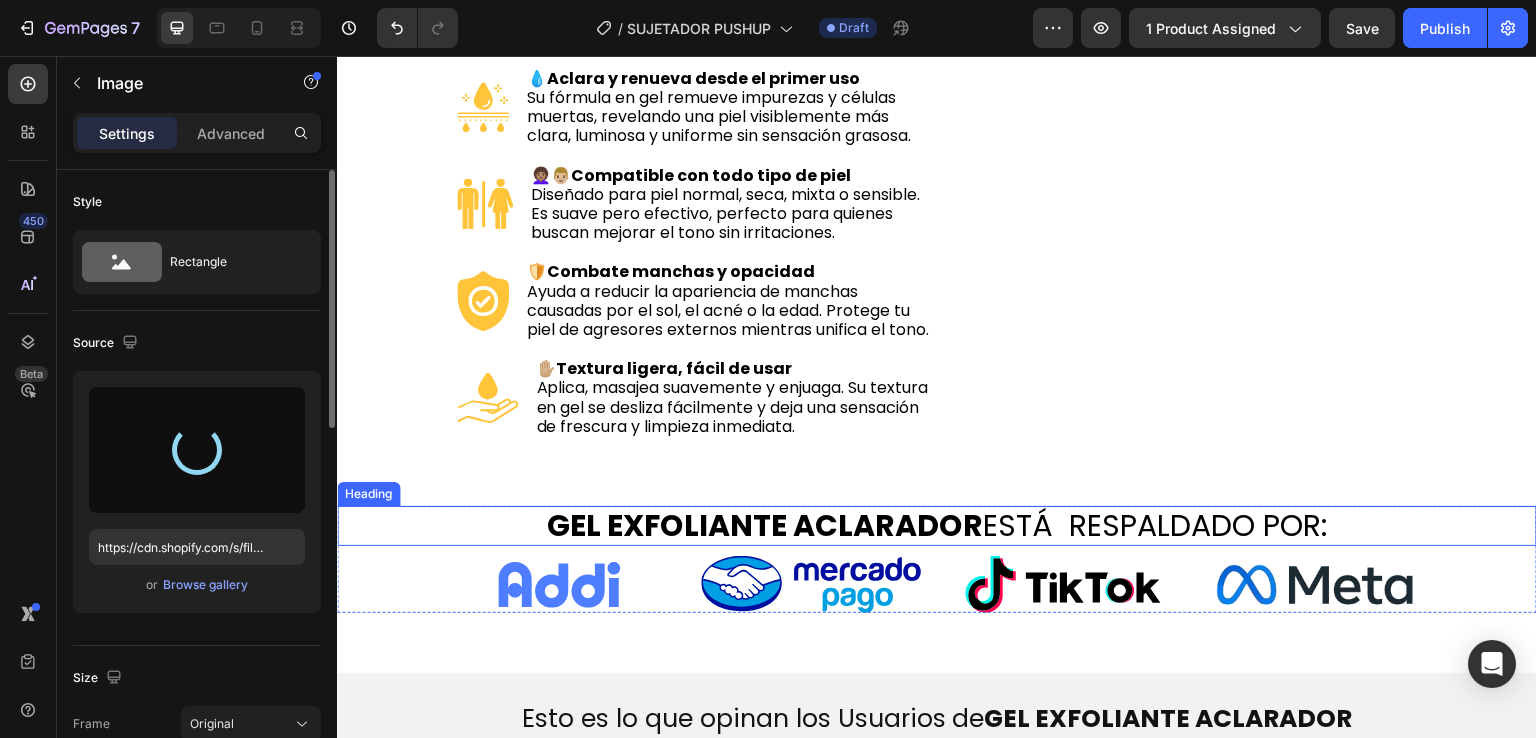 scroll, scrollTop: 569, scrollLeft: 0, axis: vertical 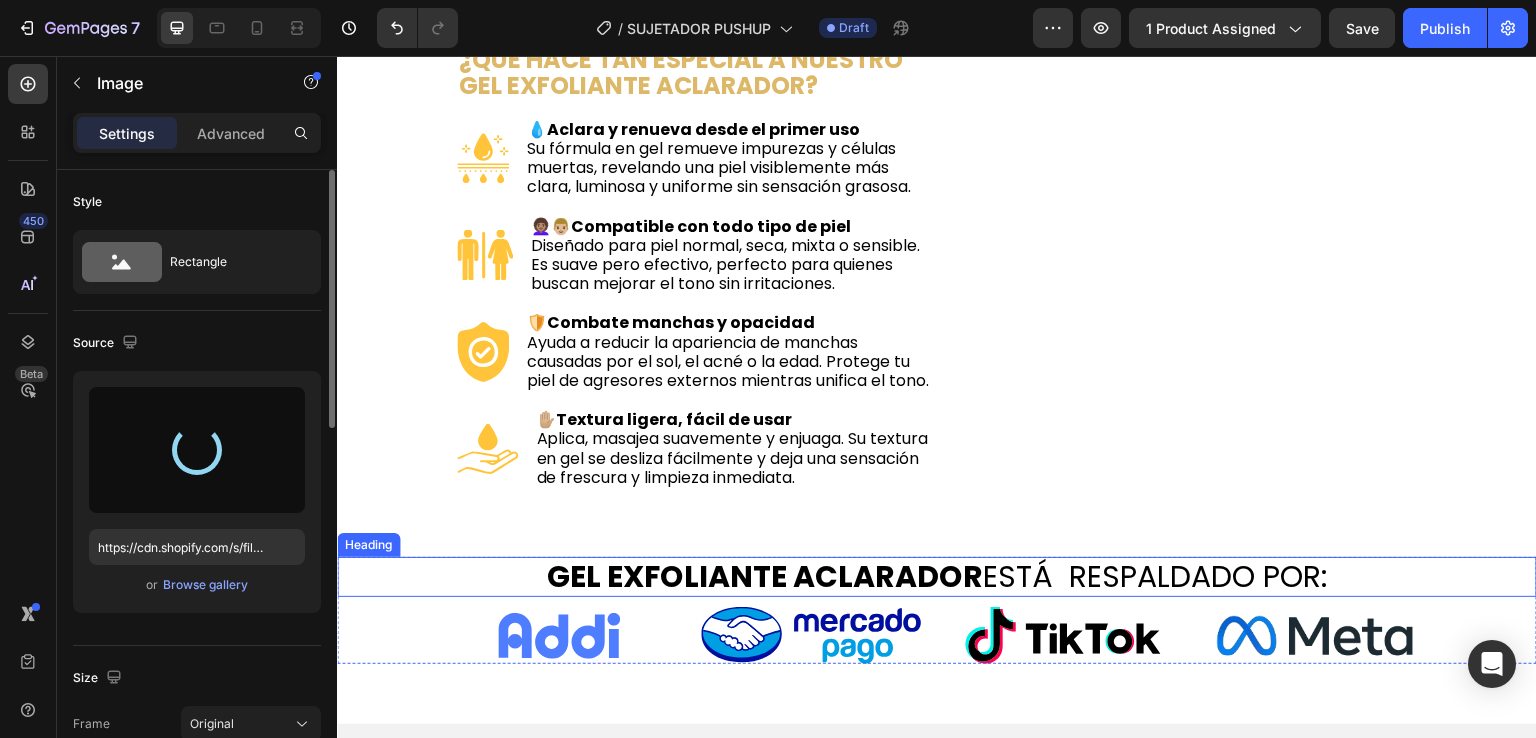type on "https://cdn.shopify.com/s/files/1/0674/3484/0382/files/gempages_490663051666654355-54ef26c5-279a-4578-aa04-a23e98d44808.webp" 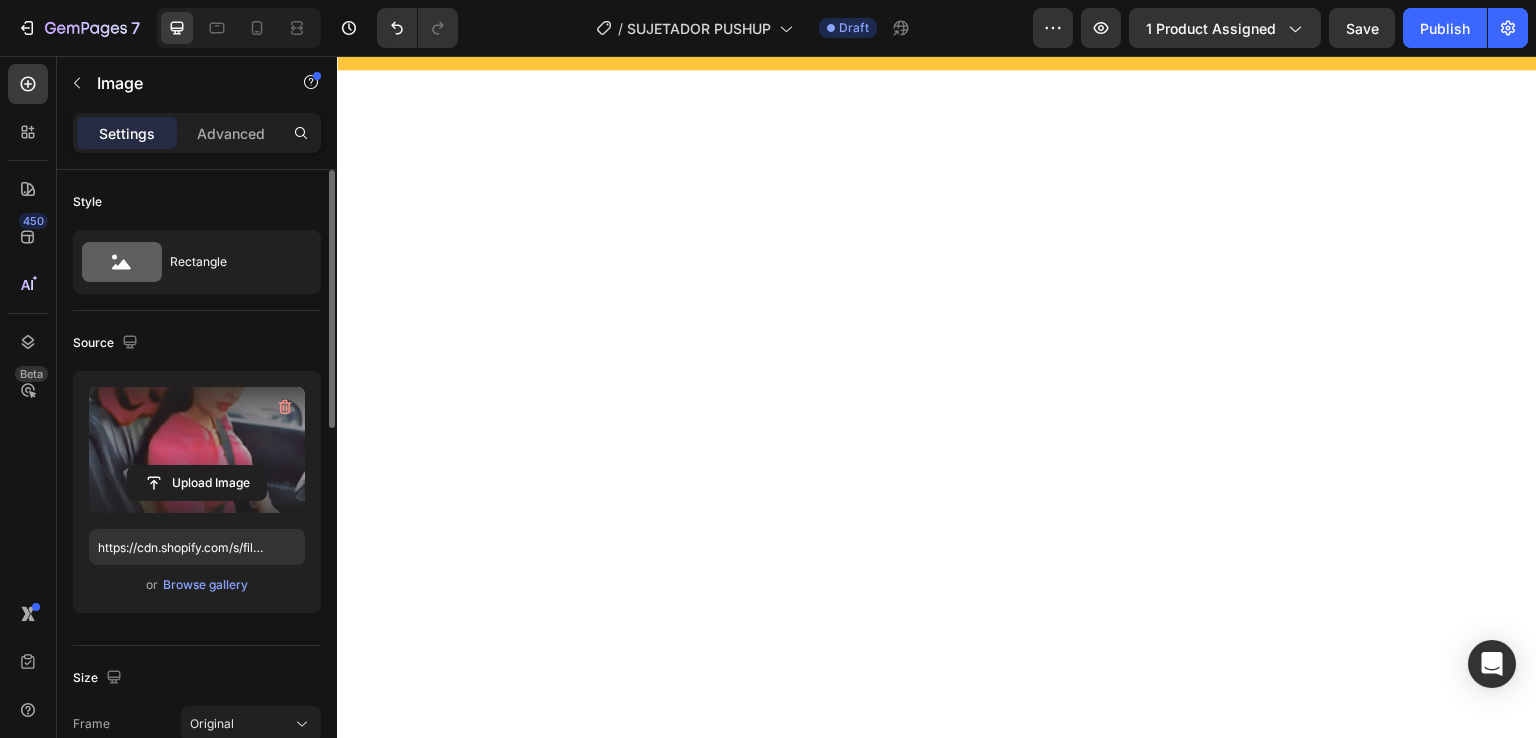 scroll, scrollTop: 4069, scrollLeft: 0, axis: vertical 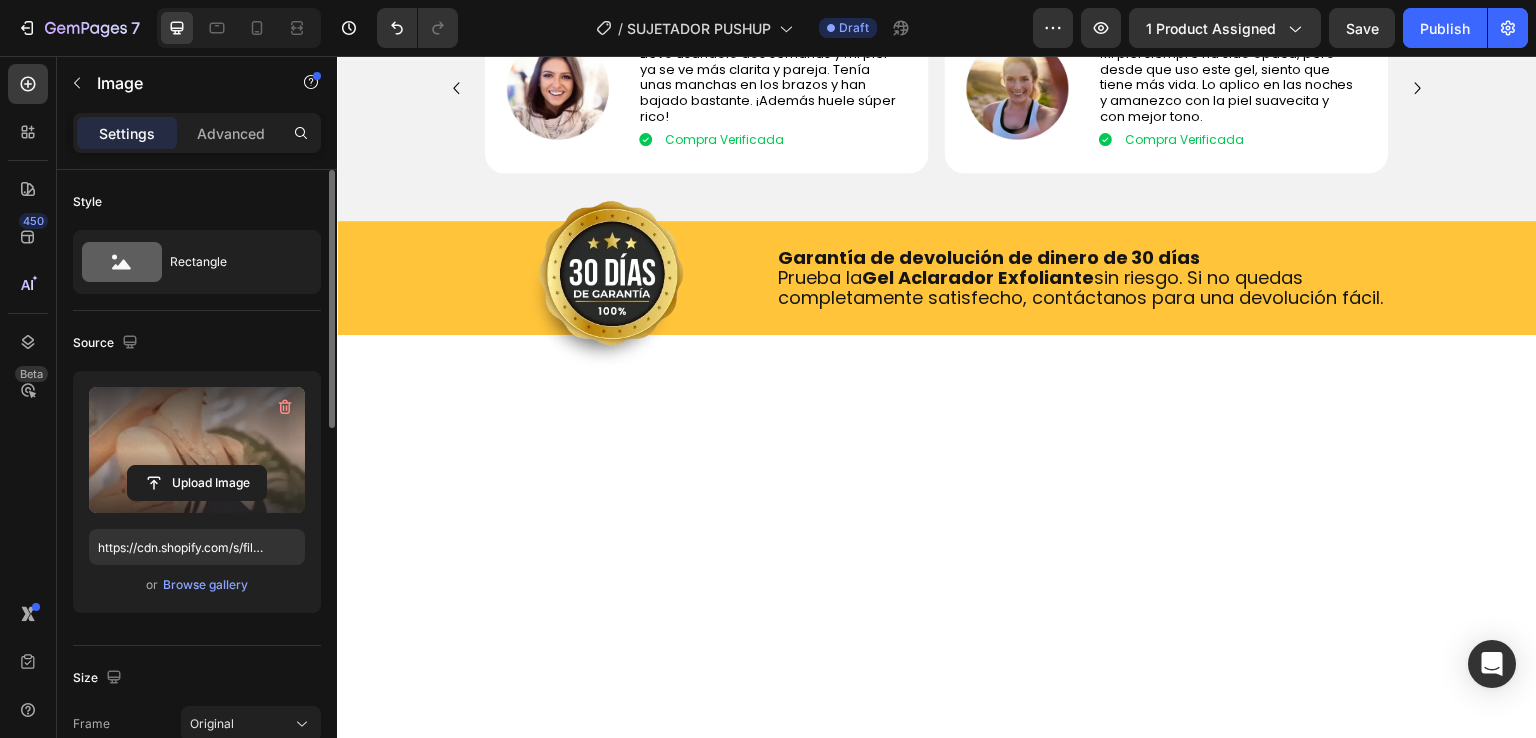 click at bounding box center (937, -147) 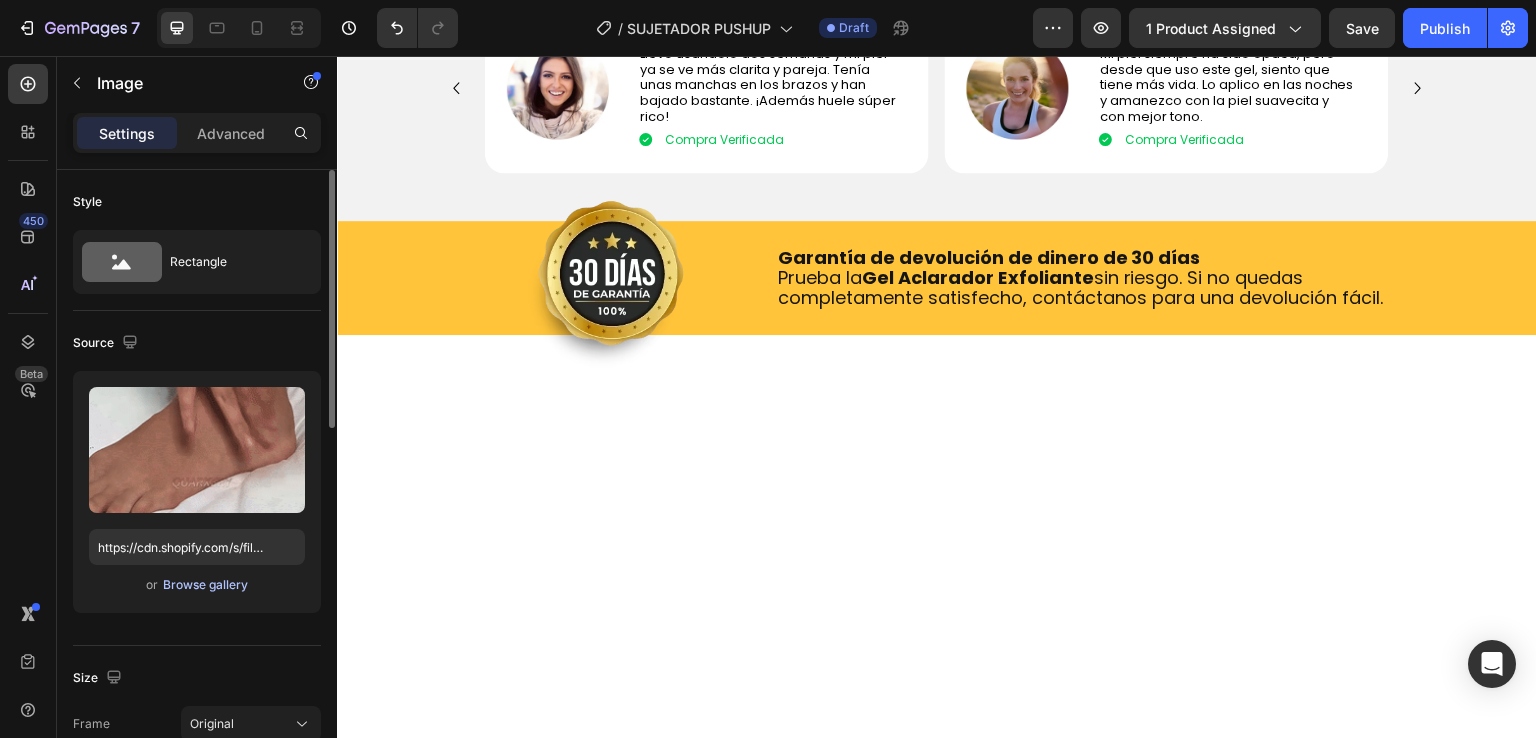 click on "Browse gallery" at bounding box center (205, 585) 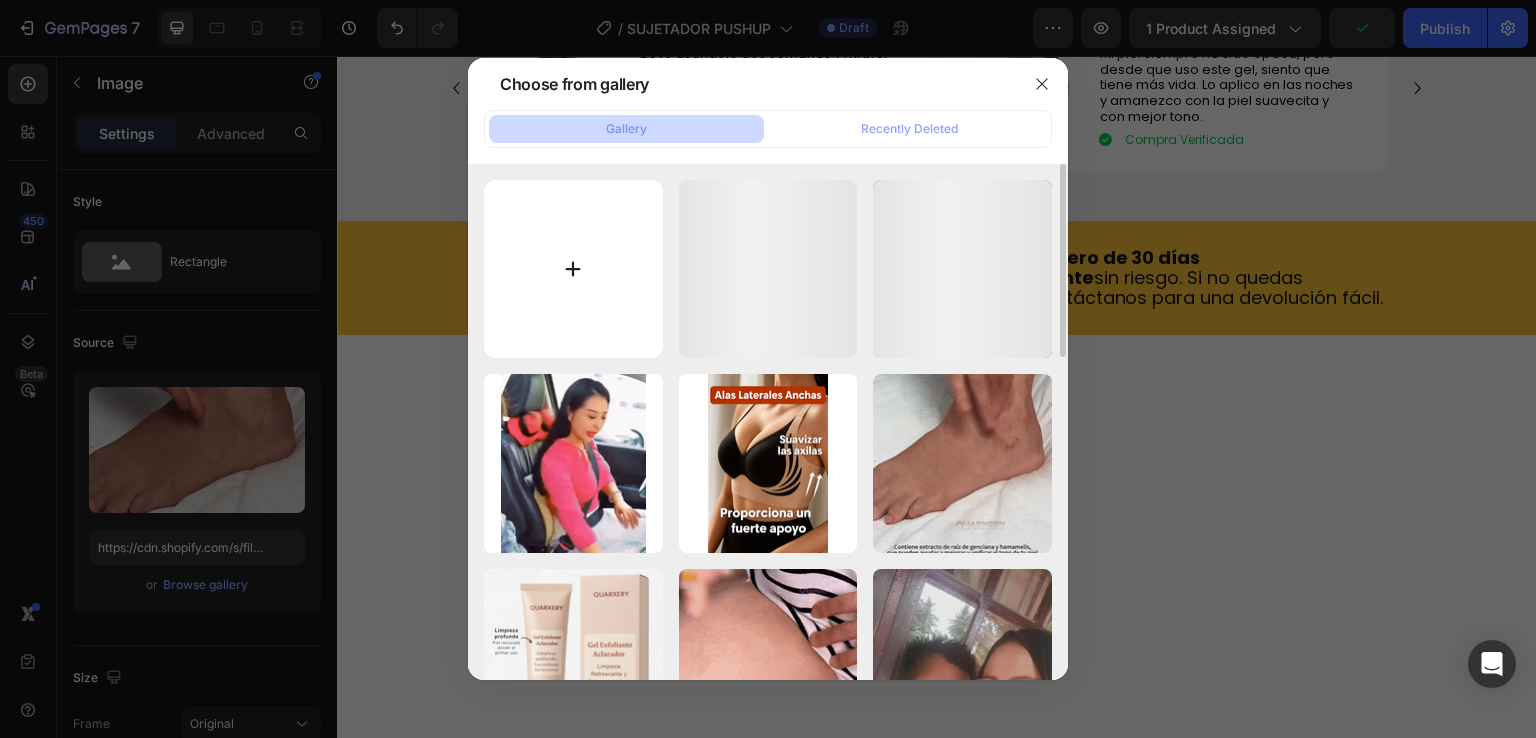 click at bounding box center [573, 269] 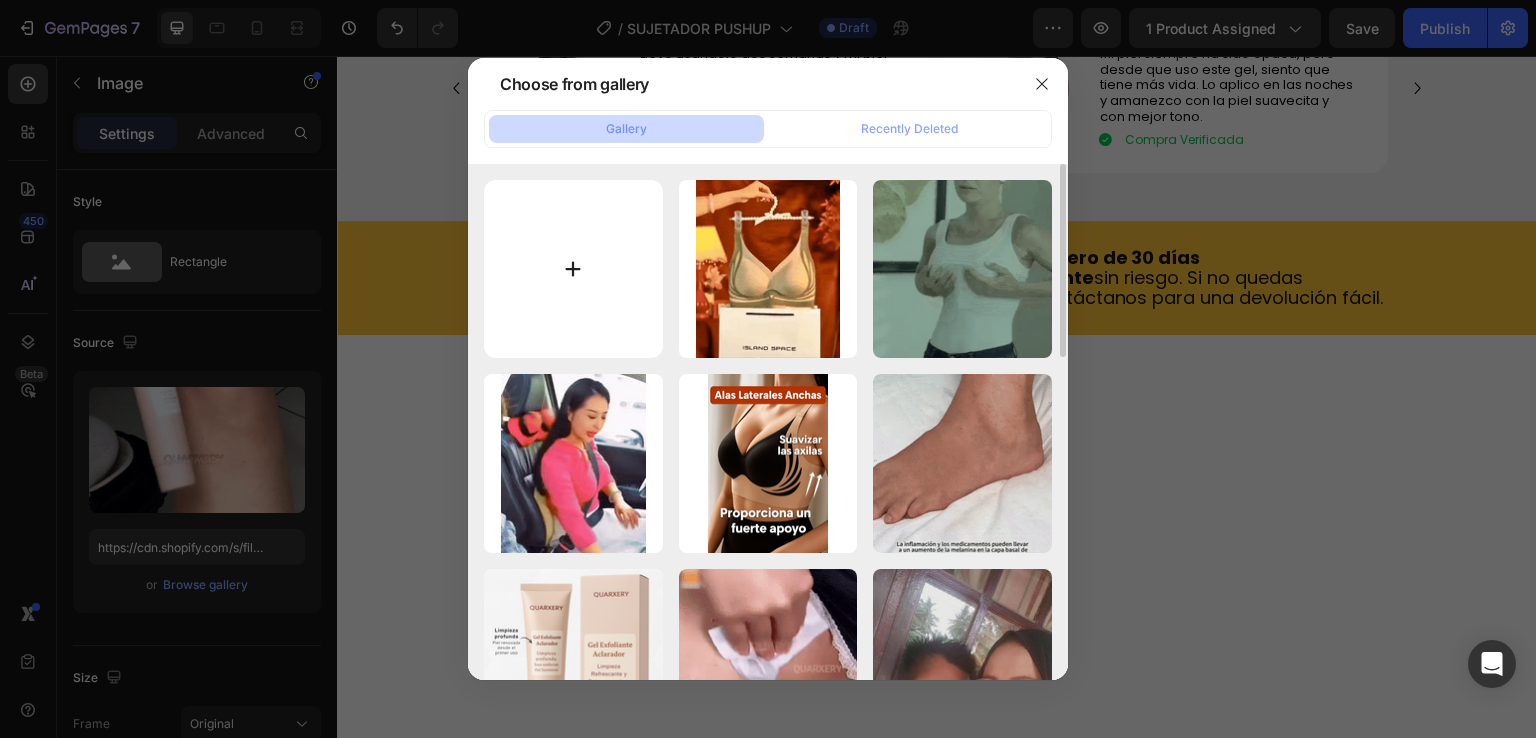 type on "C:\fakepath\a64e4a5f7a31ec876223b02235a01d1b7aa8198b_1.webp" 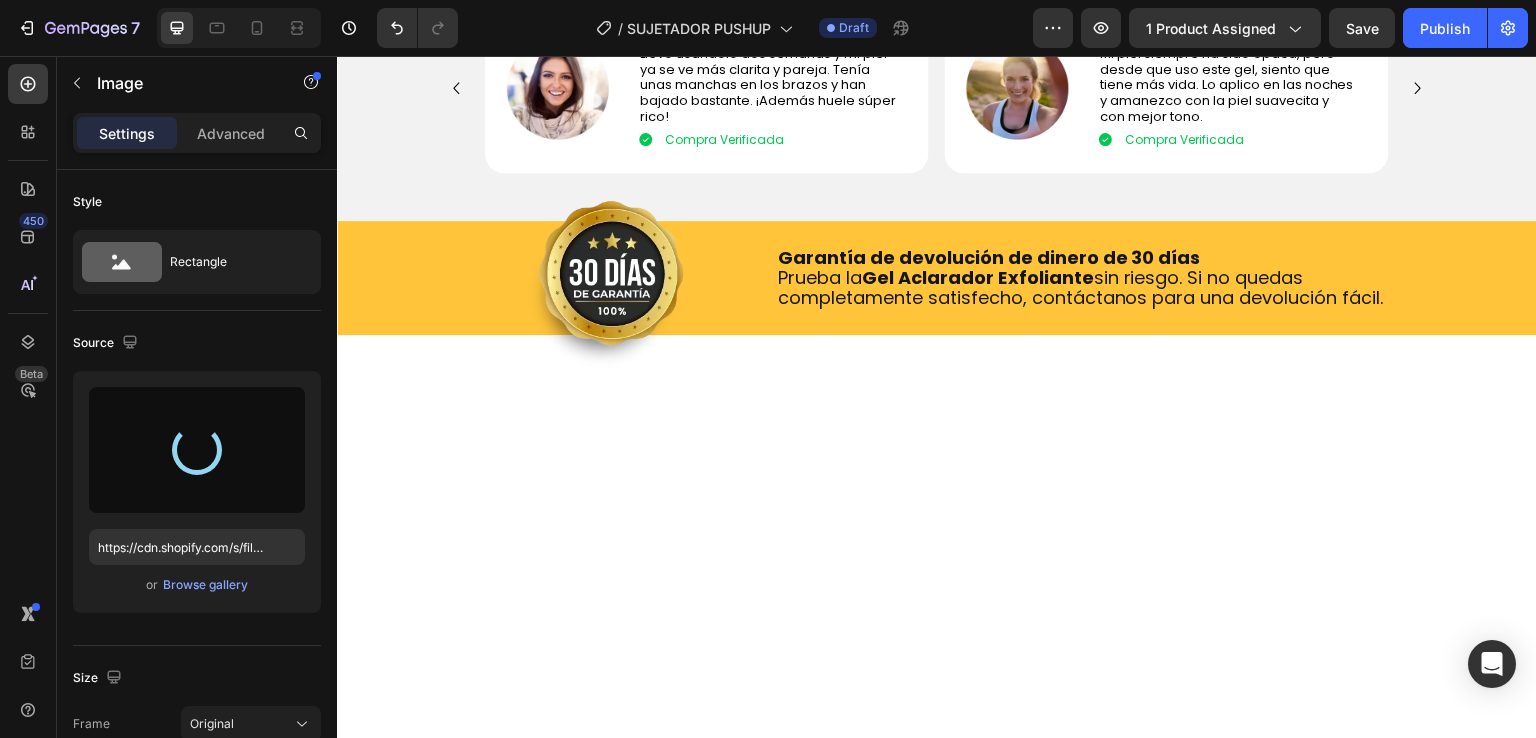 type on "https://cdn.shopify.com/s/files/1/0674/3484/0382/files/gempages_490663051666654355-187cad90-03fe-4b30-8d42-e1de31f24d56.webp" 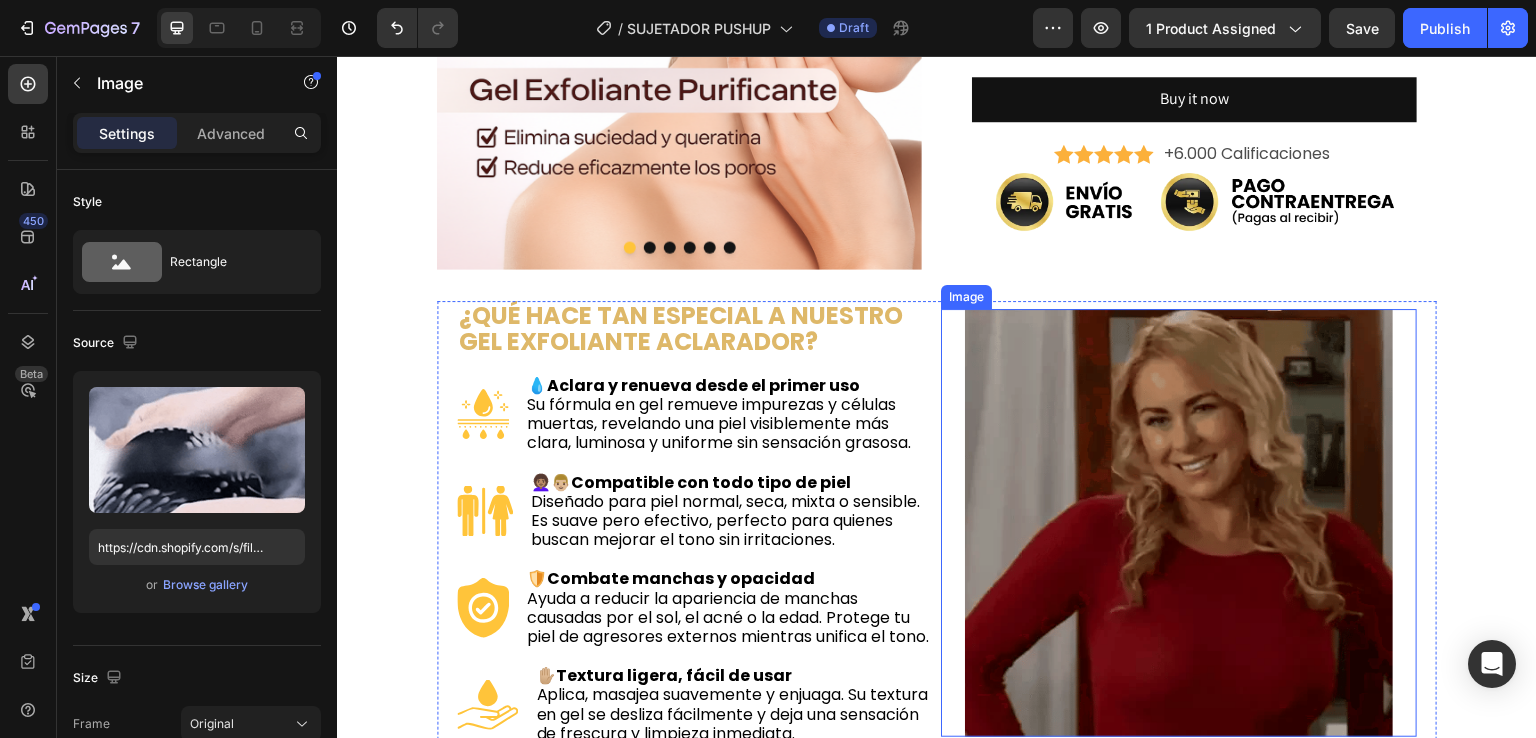 scroll, scrollTop: 0, scrollLeft: 0, axis: both 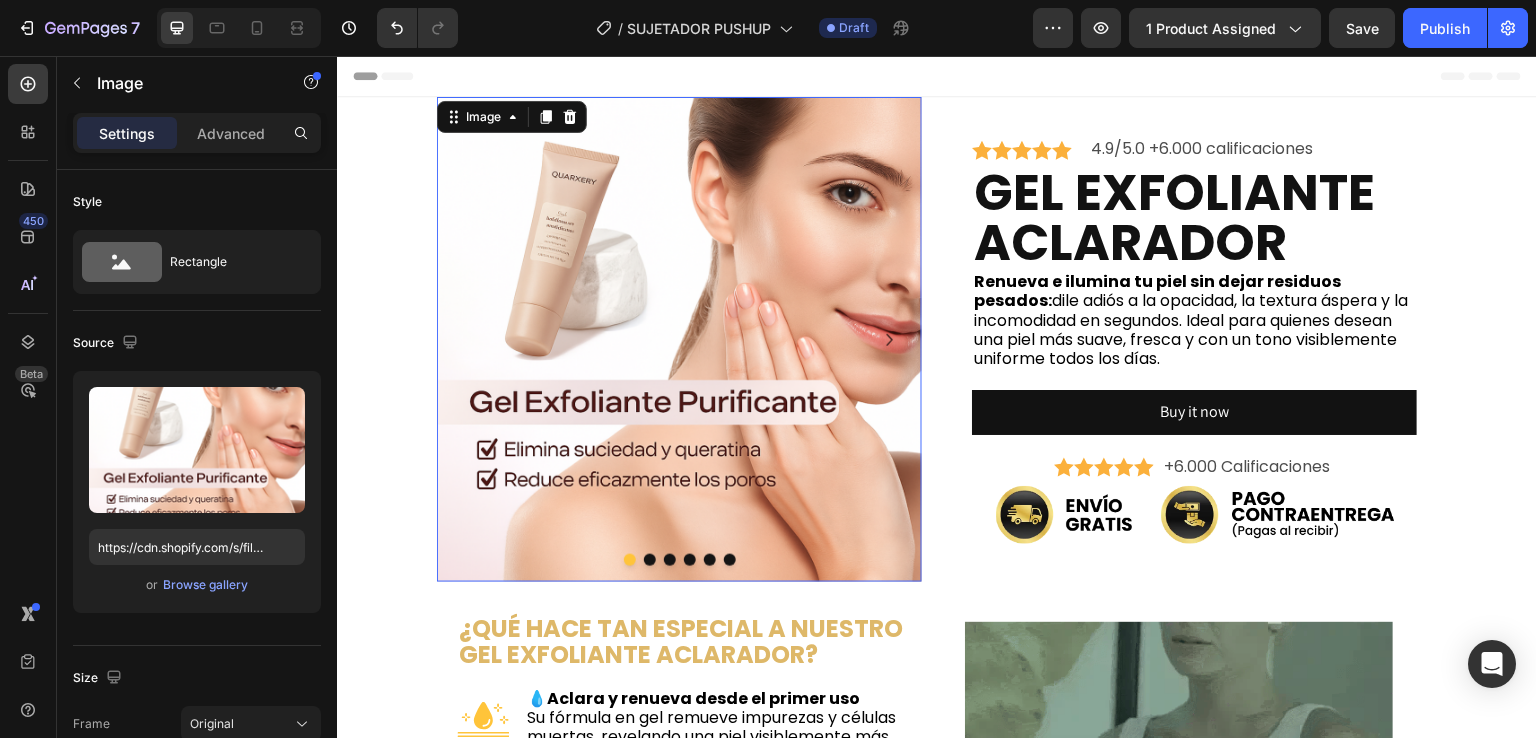 click at bounding box center (679, 339) 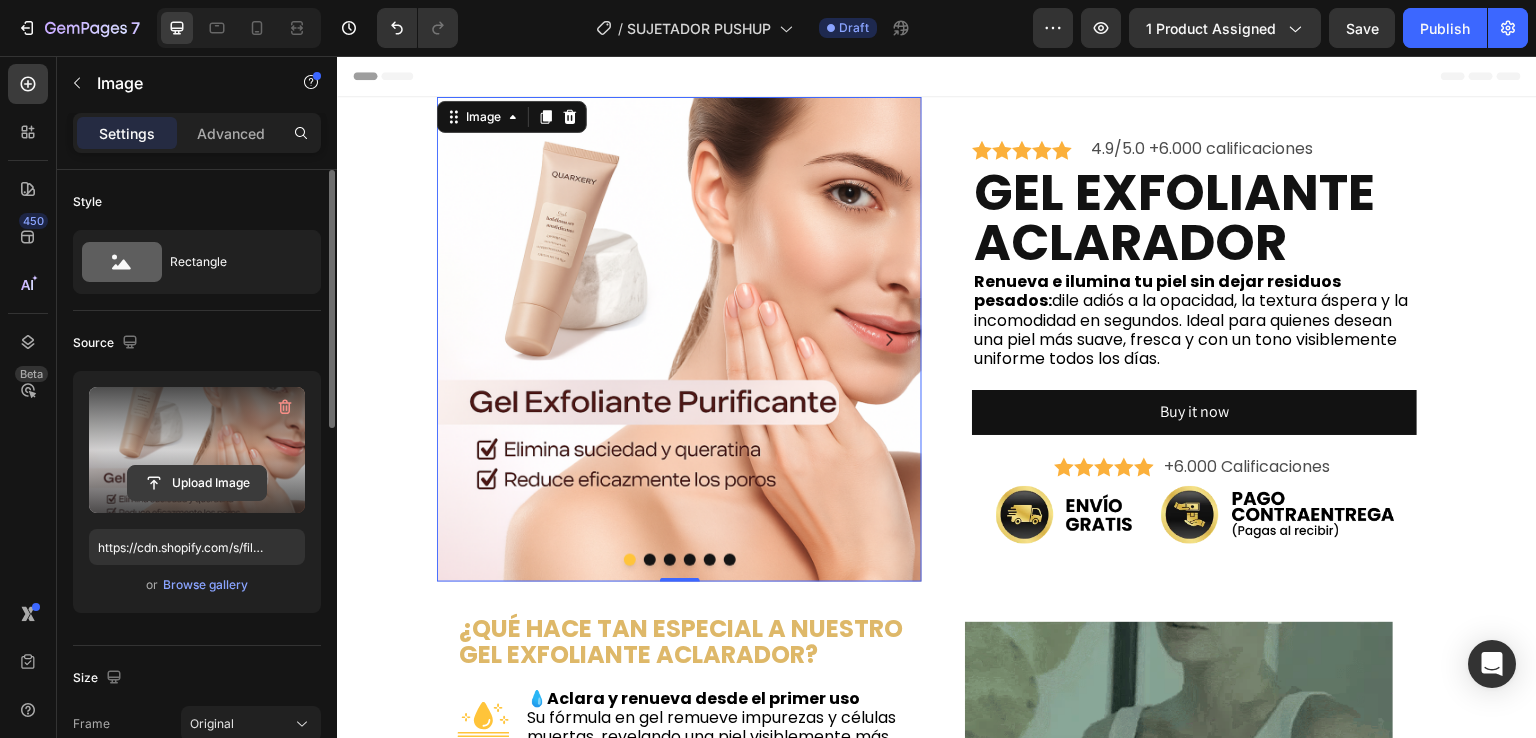 click 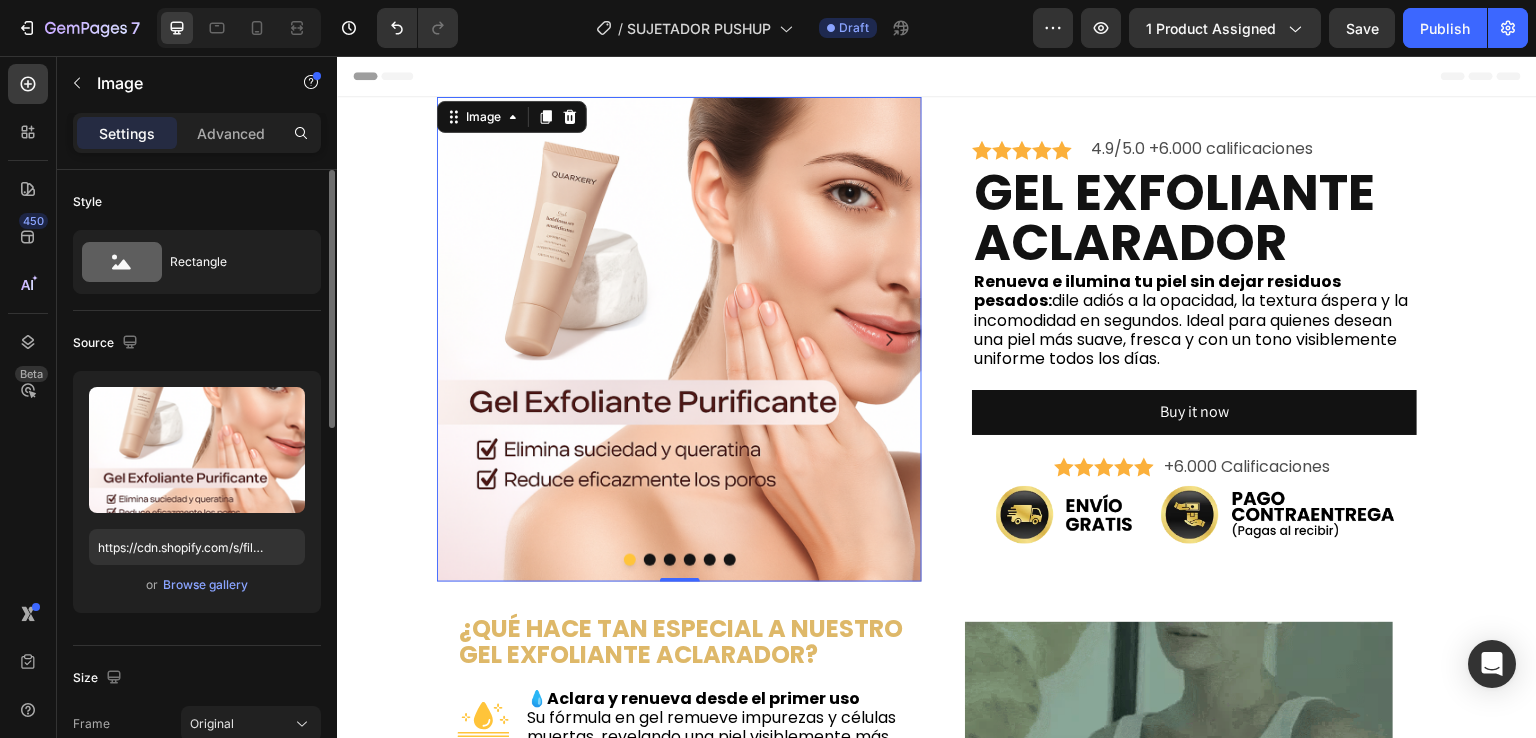 click on "Upload Image https://cdn.shopify.com/s/files/1/0674/3484/0382/files/gempages_490663051666654355-def1babd-f45b-4db2-b7e7-1e8f710ea3fc.png or  Browse gallery" at bounding box center [197, 492] 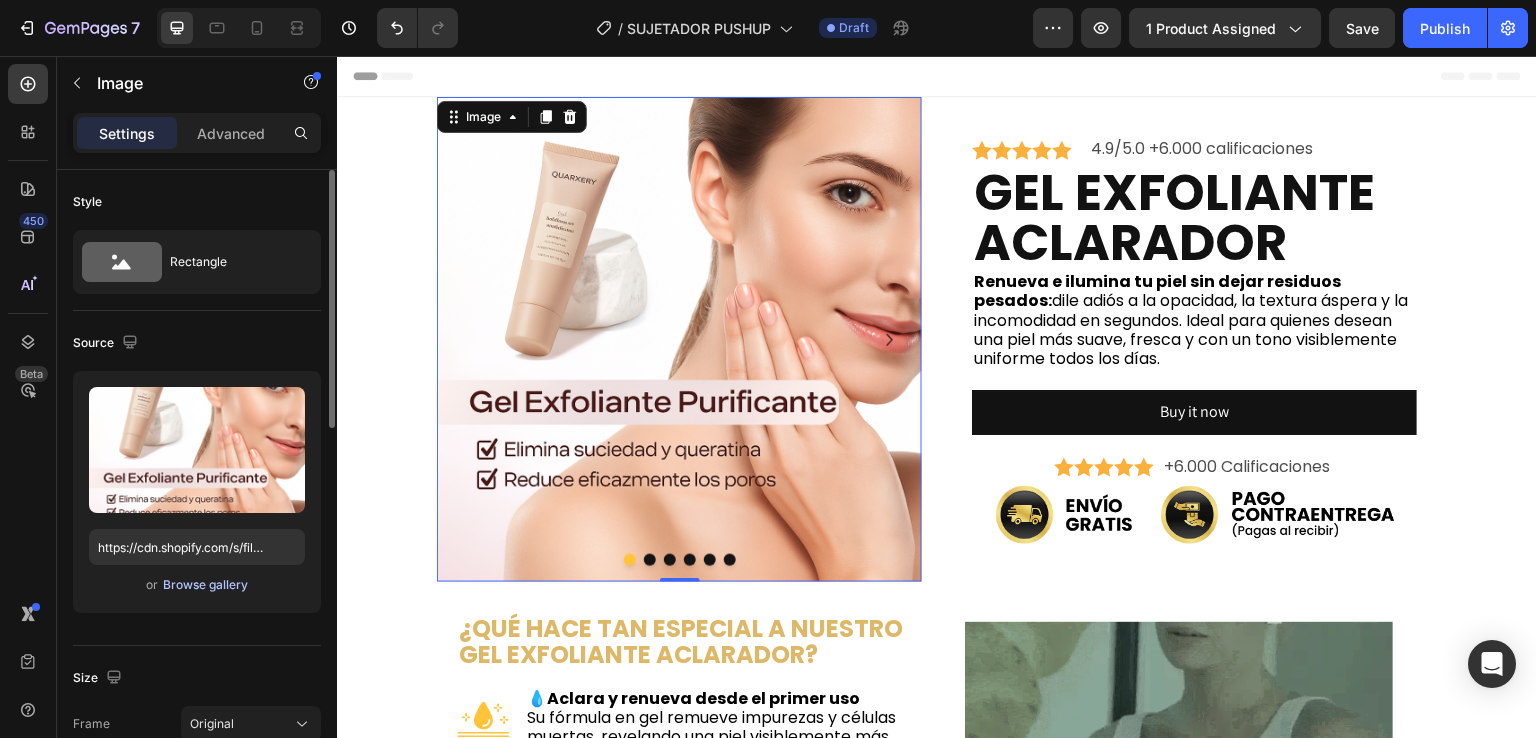 click on "Browse gallery" at bounding box center (205, 585) 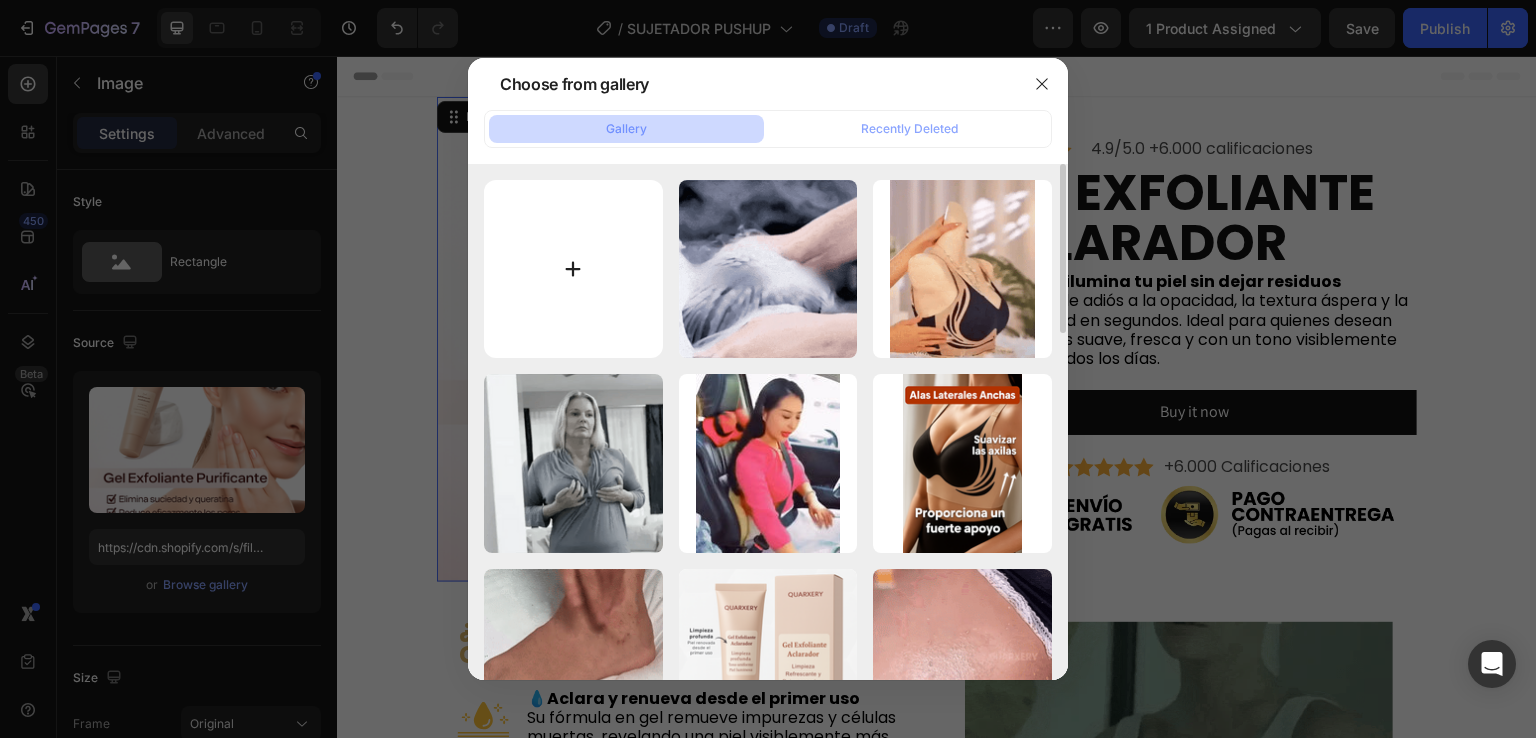 click at bounding box center [573, 269] 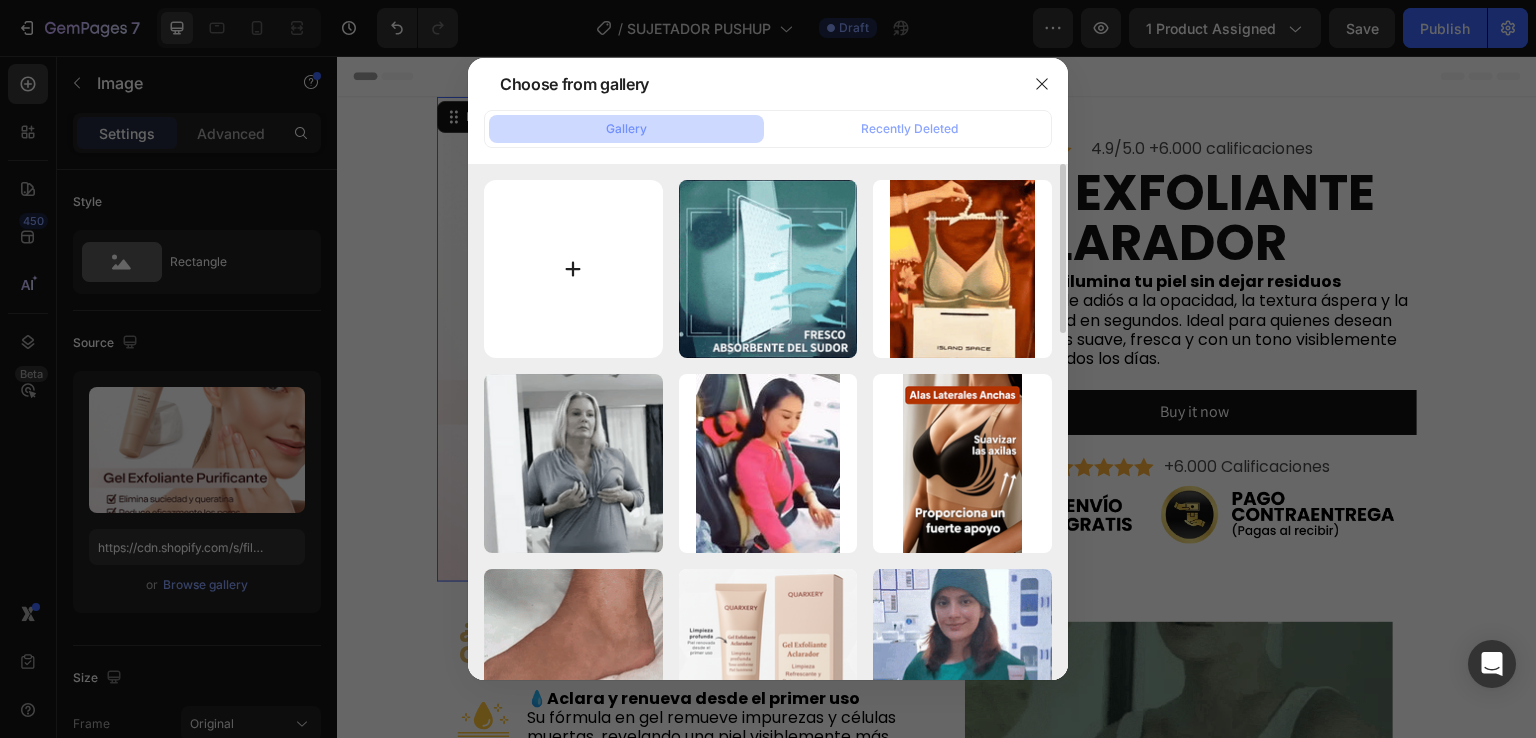 type on "C:\fakepath\IMG6.png" 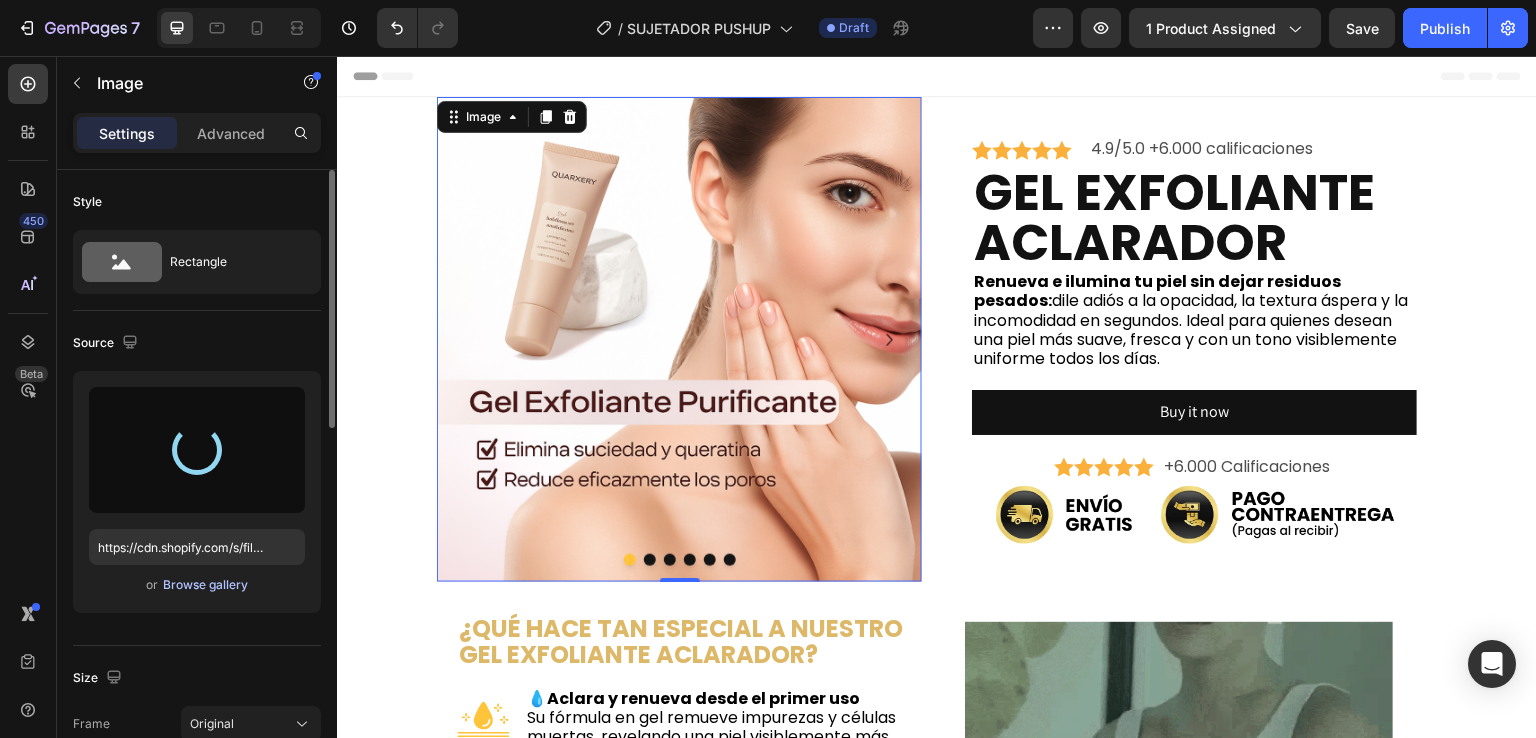 click on "Browse gallery" at bounding box center (205, 585) 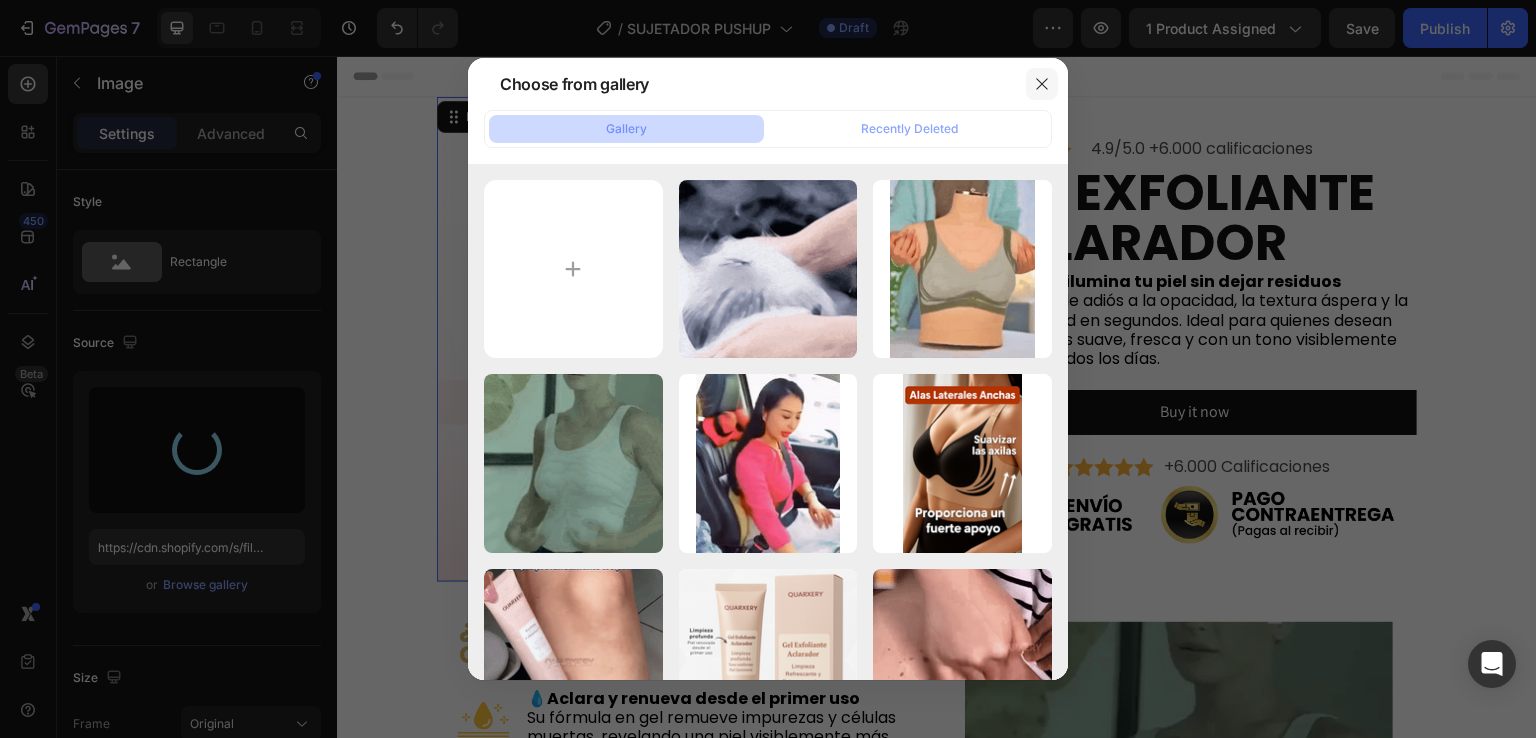 type on "https://cdn.shopify.com/s/files/1/0674/3484/0382/files/gempages_490663051666654355-9f51b34a-cc72-4256-b911-48a71c7a152e.png" 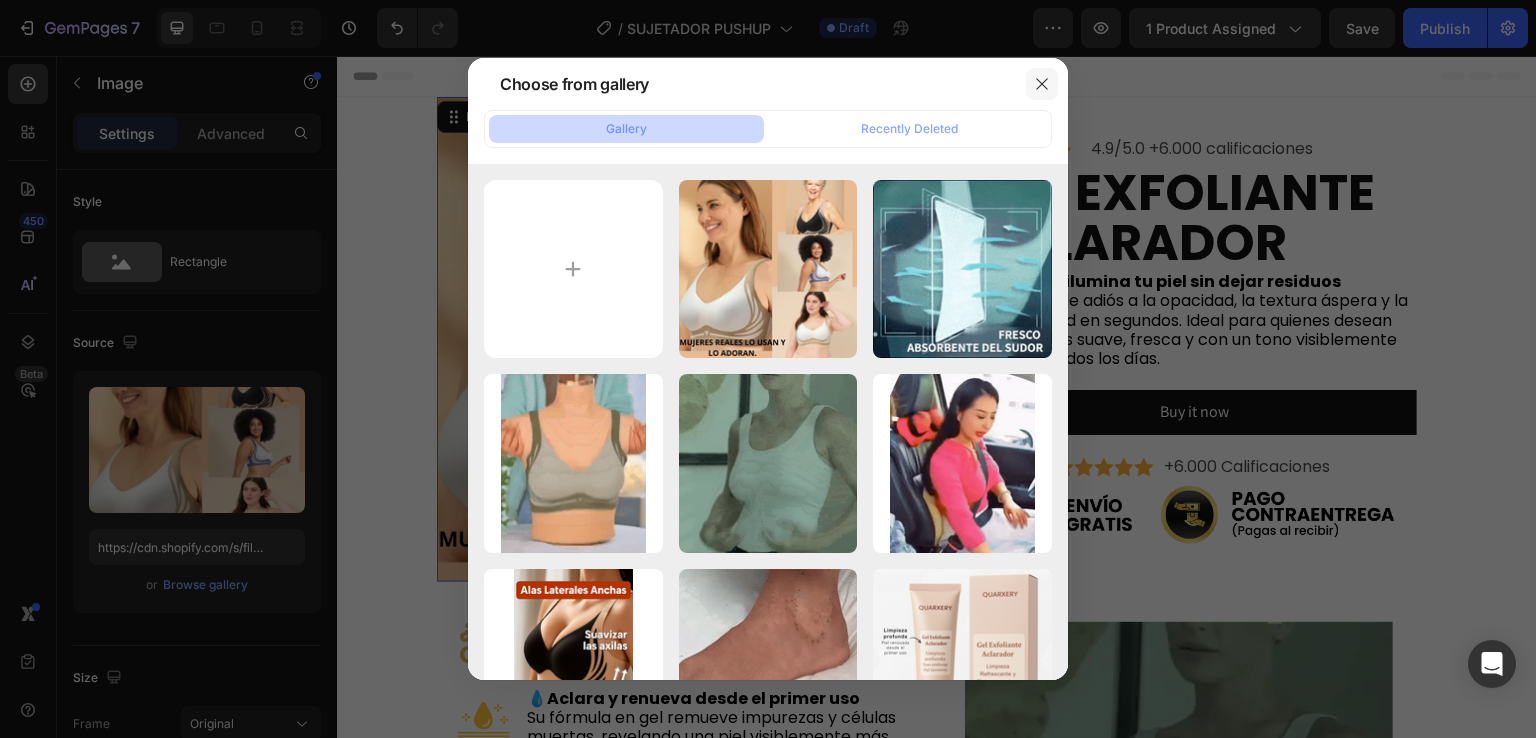 click 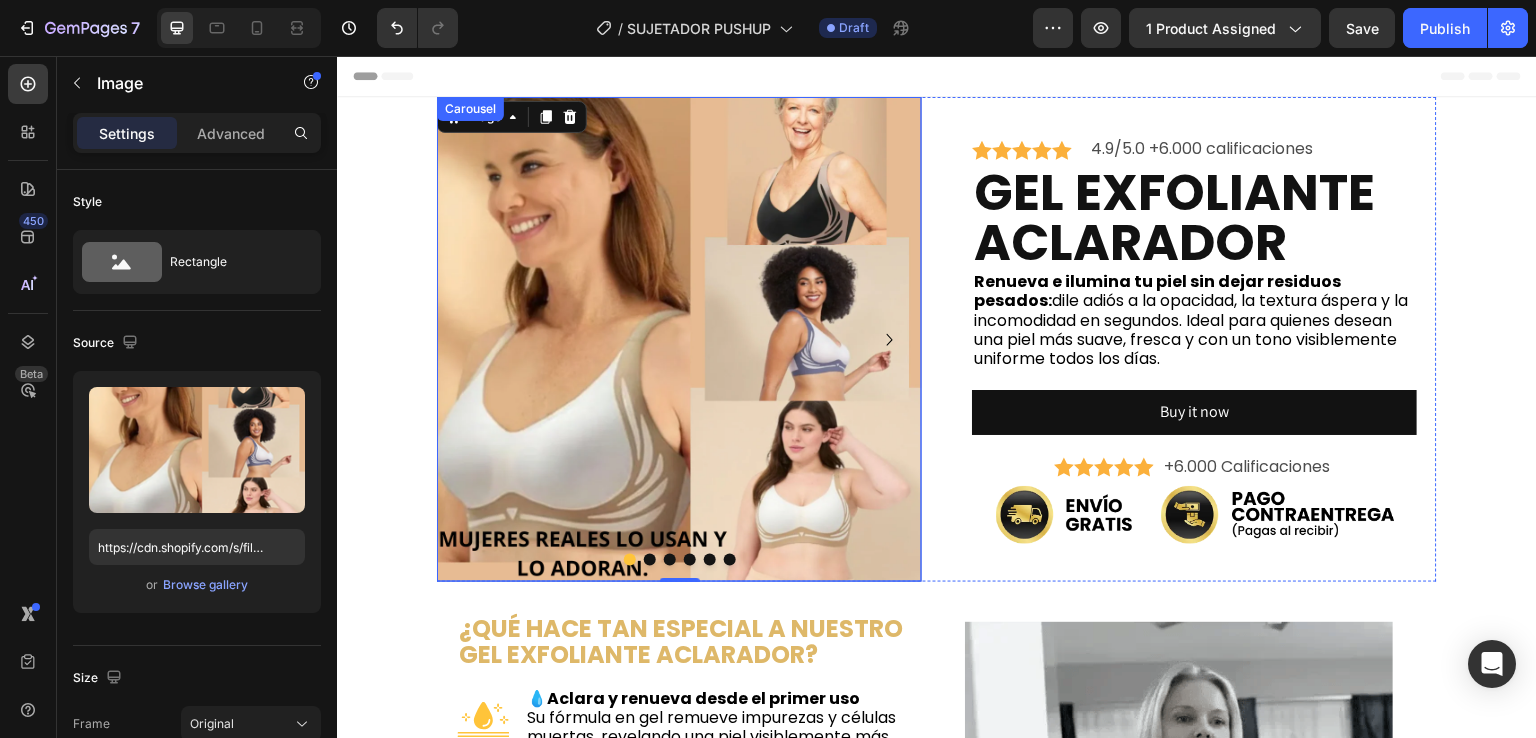 click at bounding box center (630, 560) 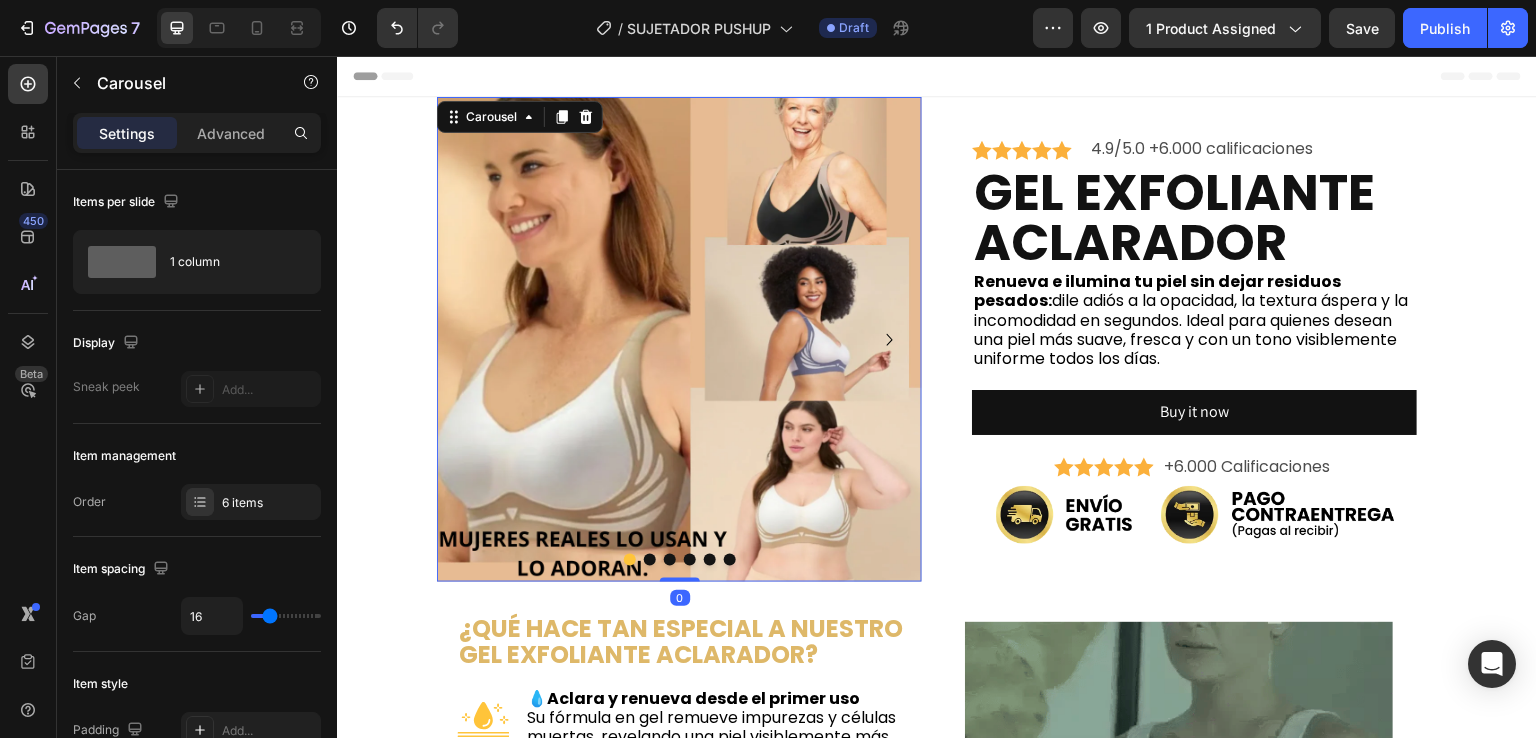 click at bounding box center (630, 560) 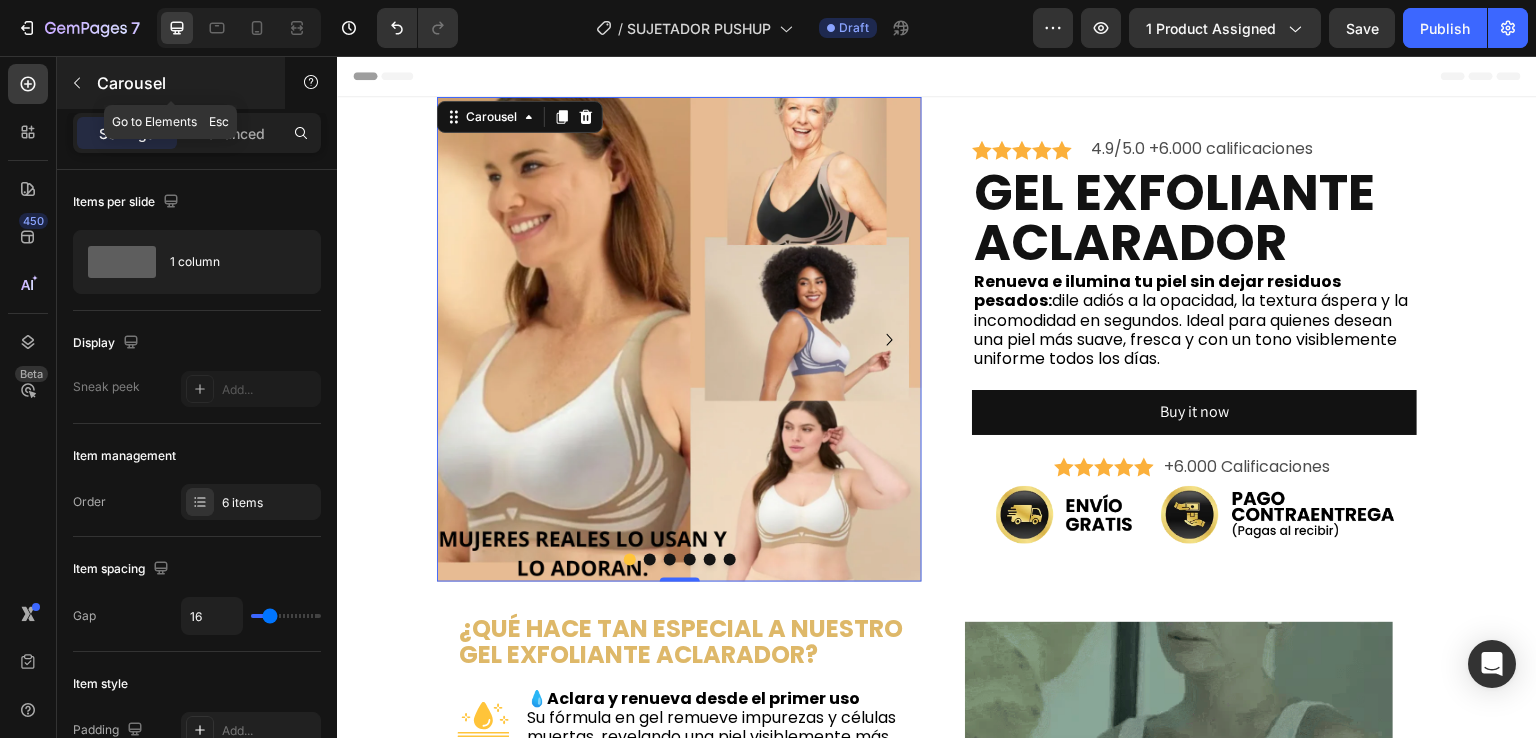 click 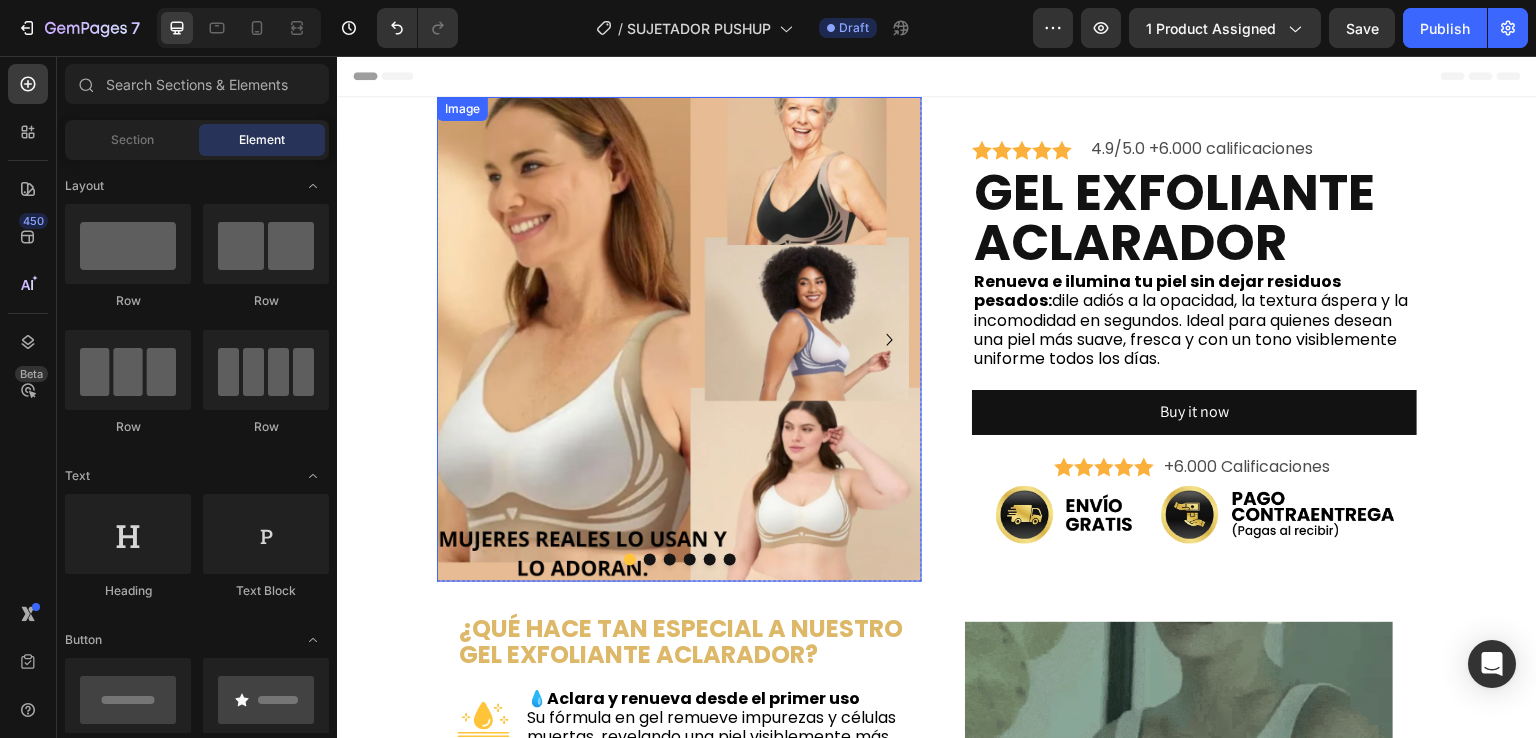 click at bounding box center (679, 339) 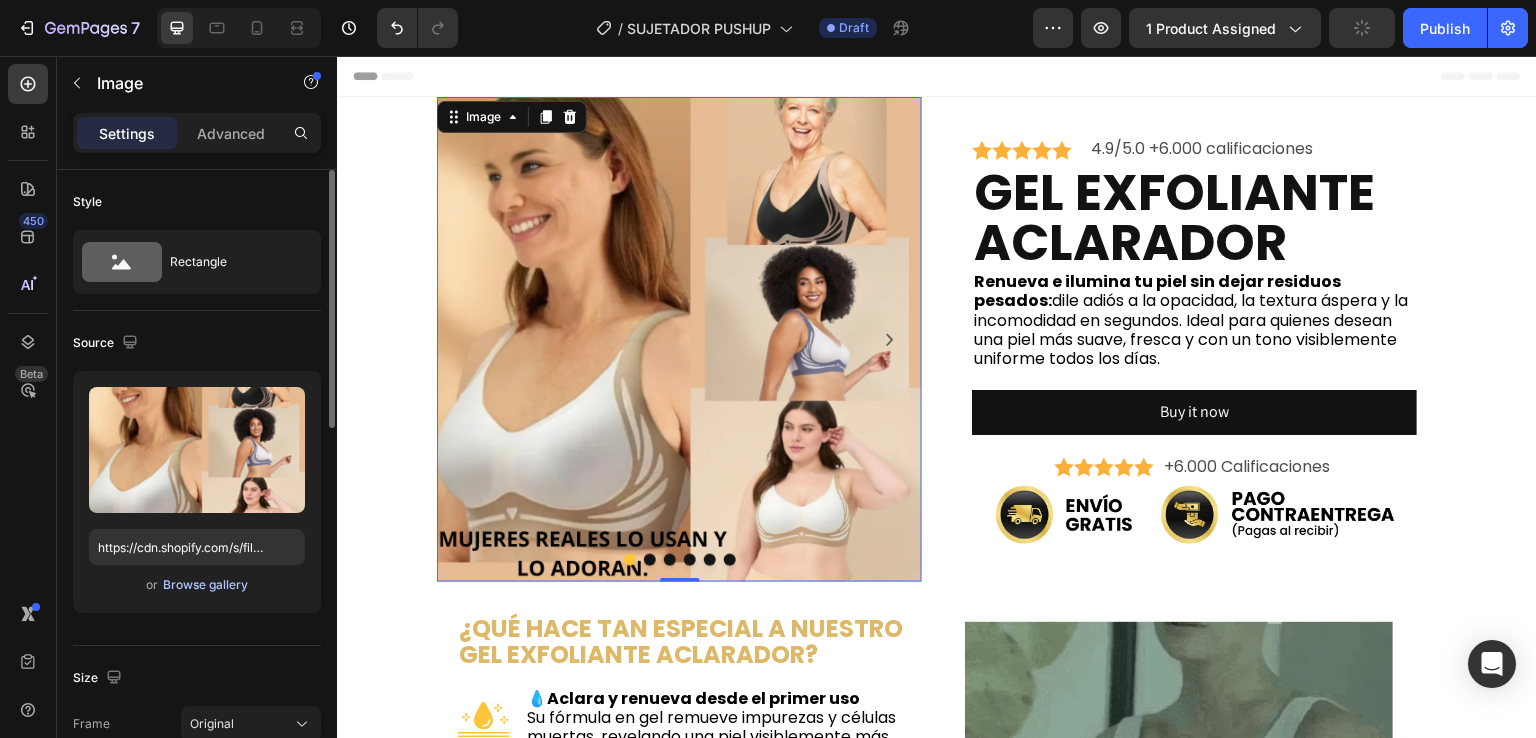 click on "Browse gallery" at bounding box center [205, 585] 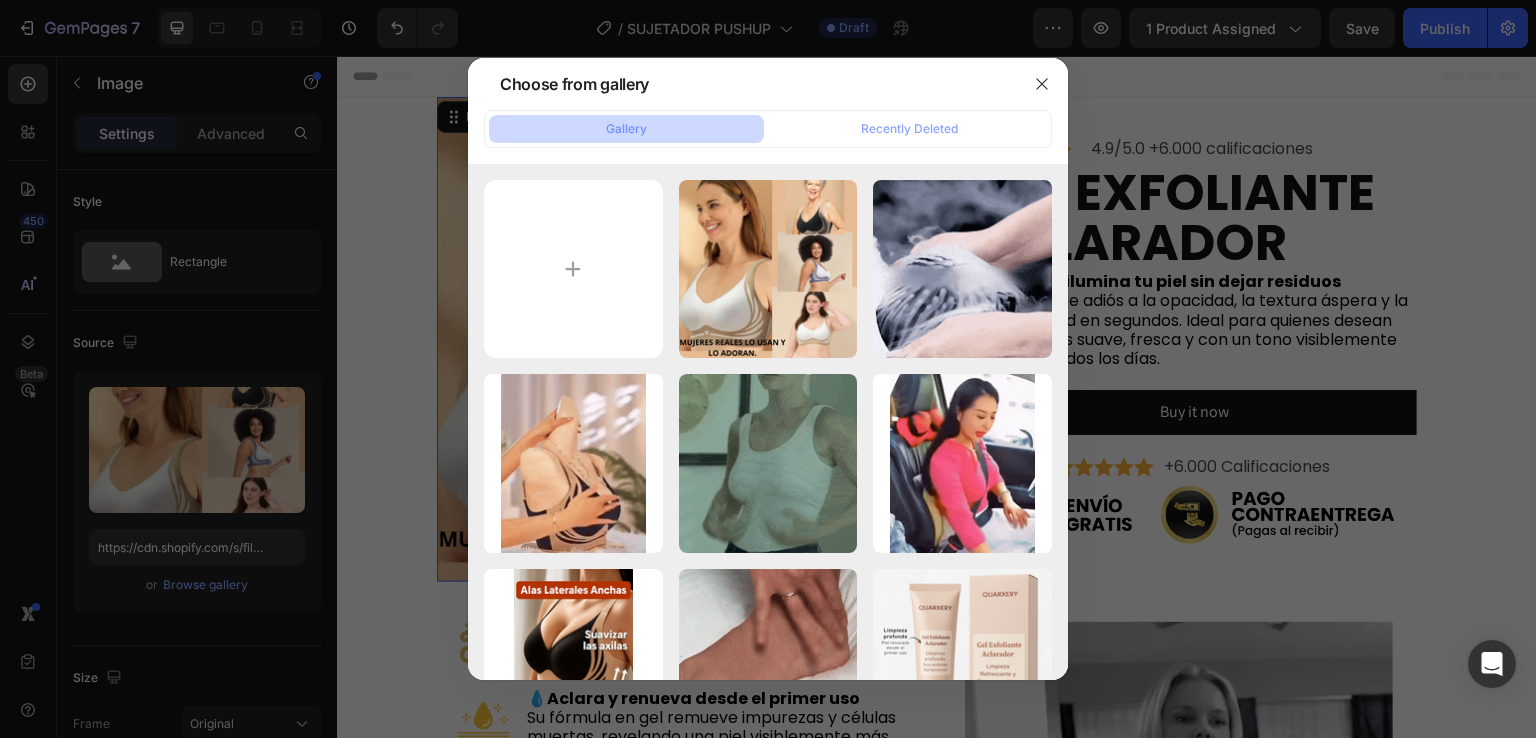click at bounding box center [768, 369] 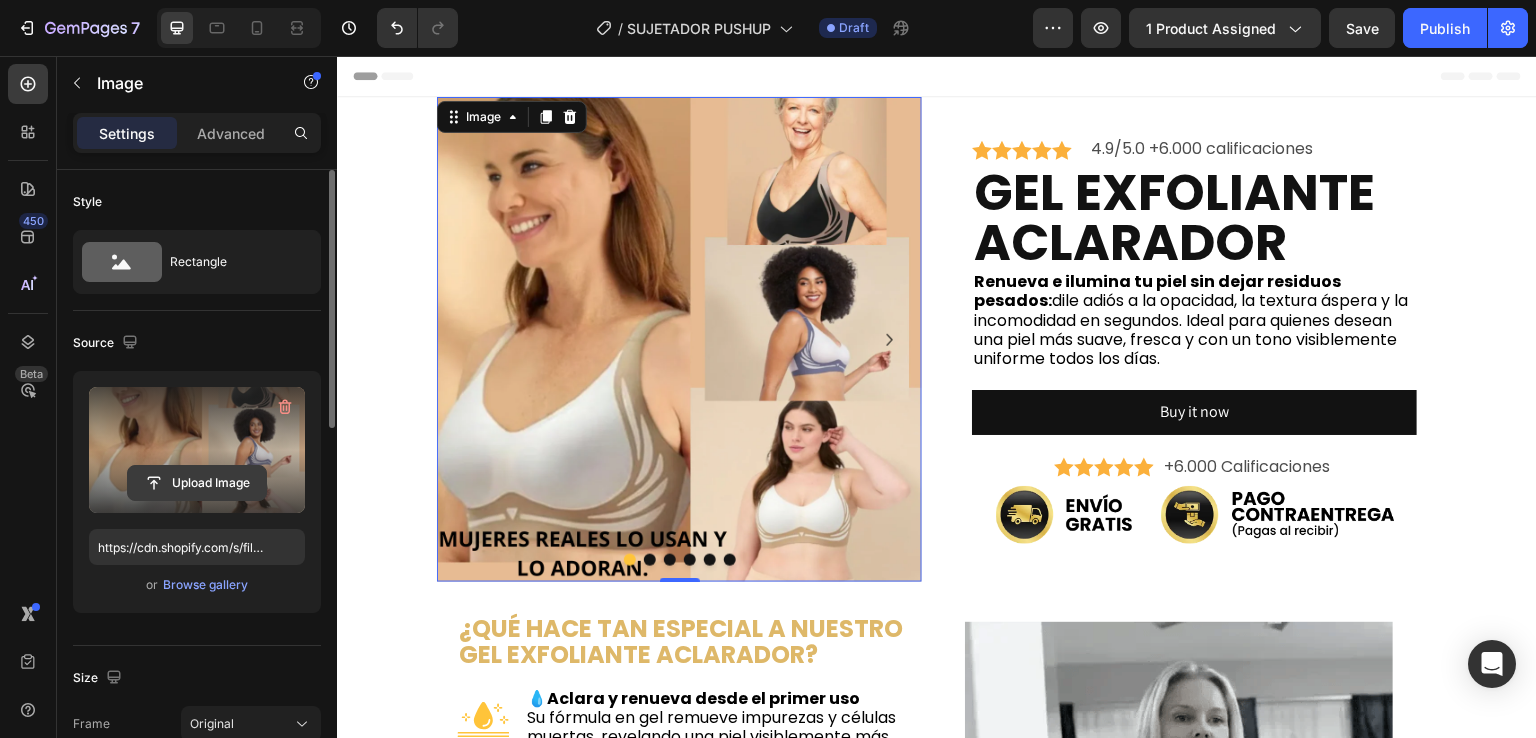 click 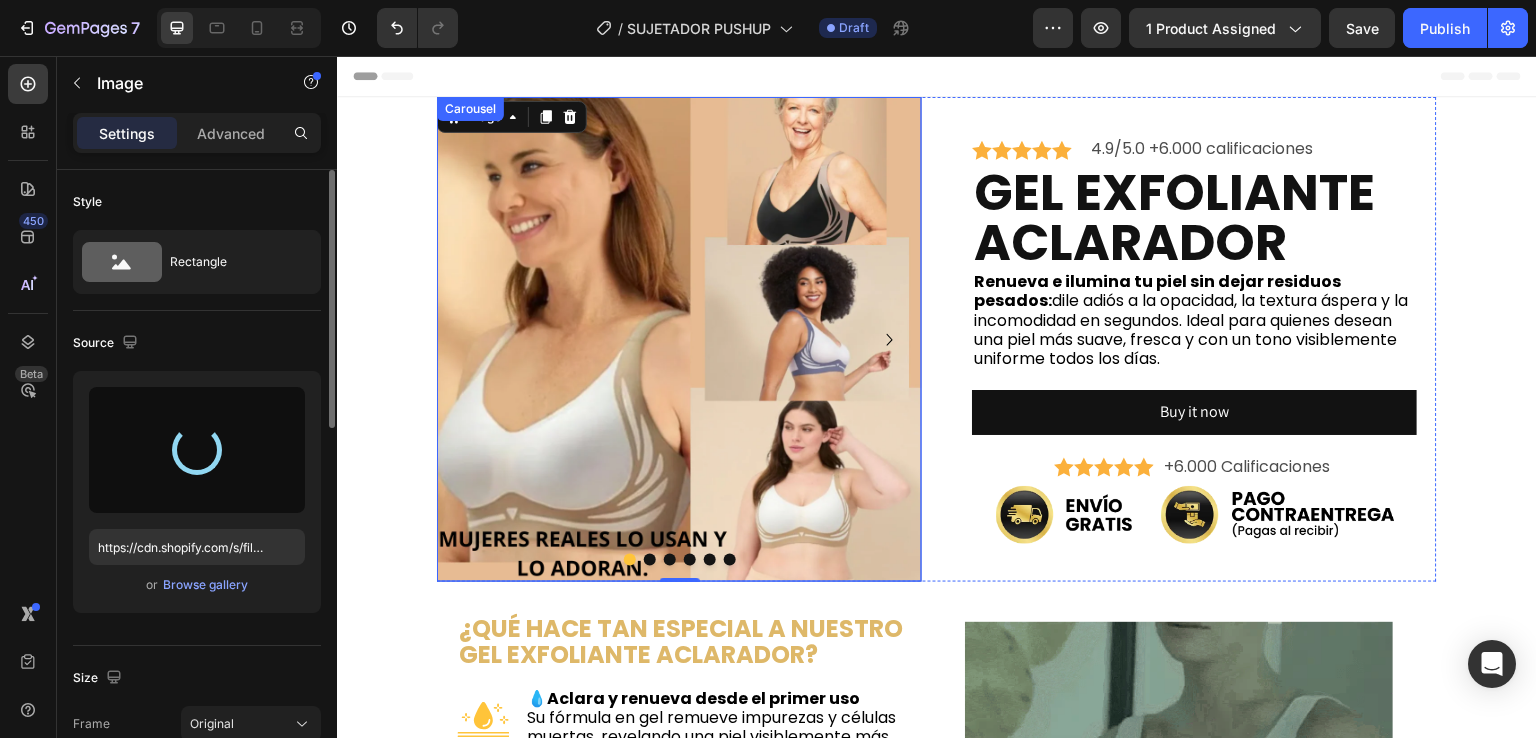 type on "https://cdn.shopify.com/s/files/1/0674/3484/0382/files/gempages_490663051666654355-68f61c50-1859-45d6-ac27-44d2755a2047.png" 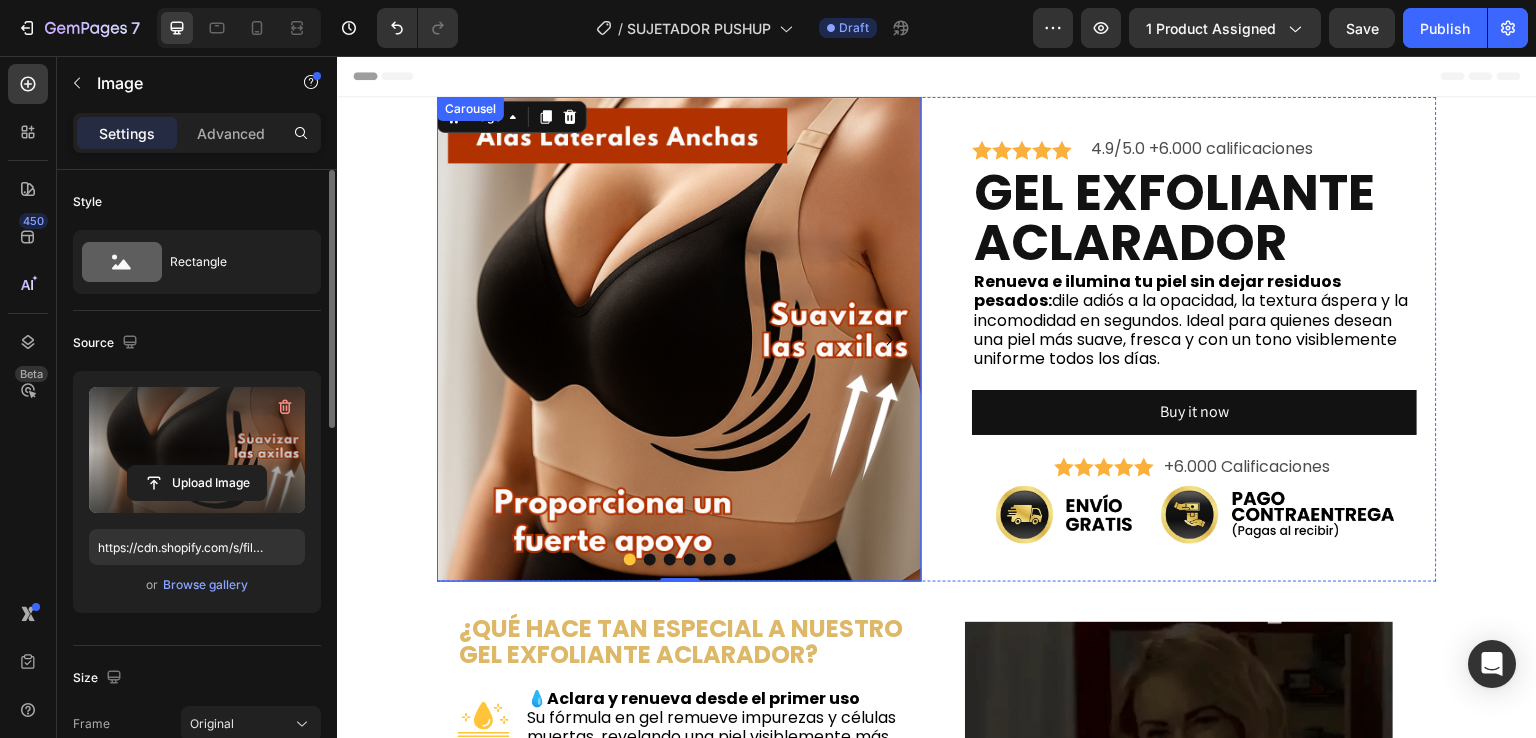 click at bounding box center (650, 560) 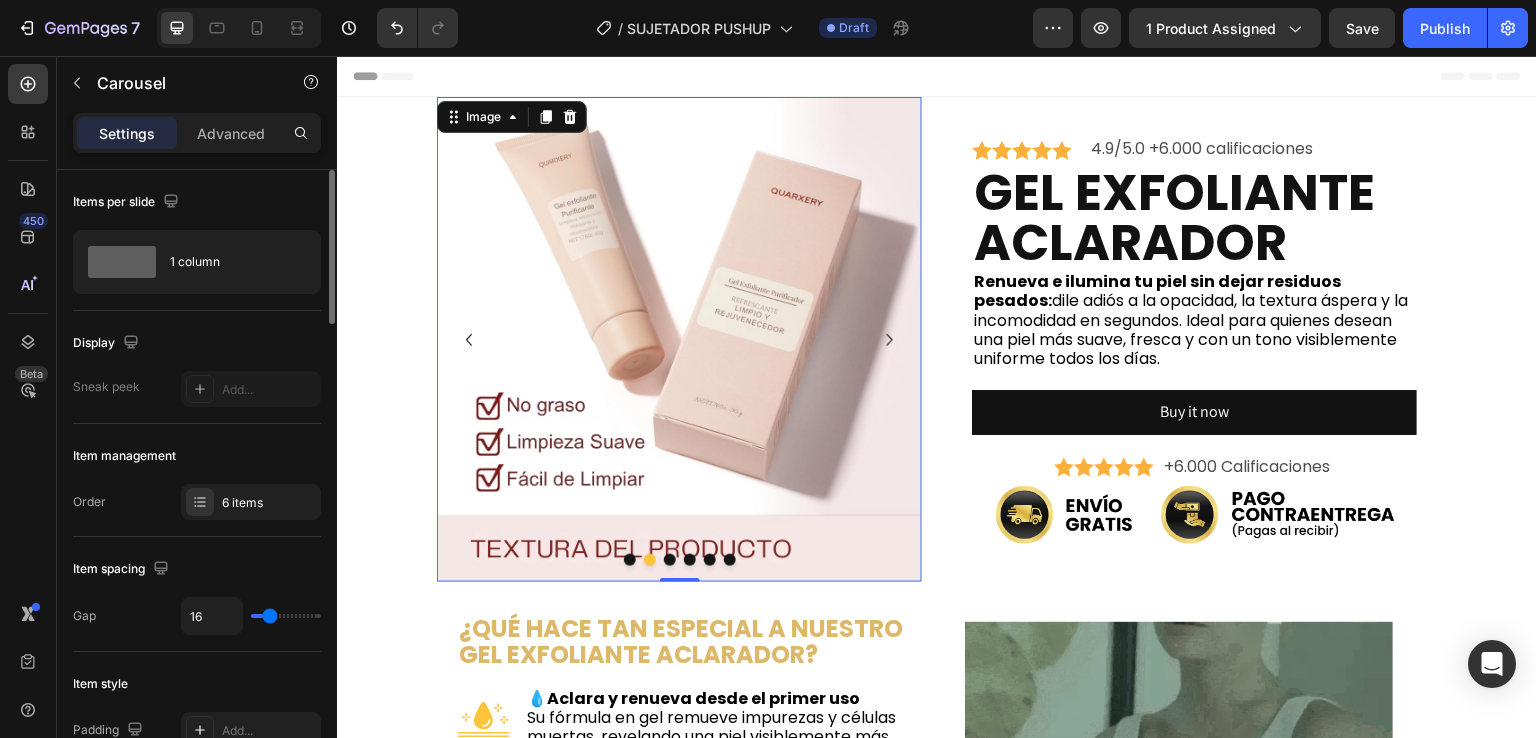 click at bounding box center (679, 339) 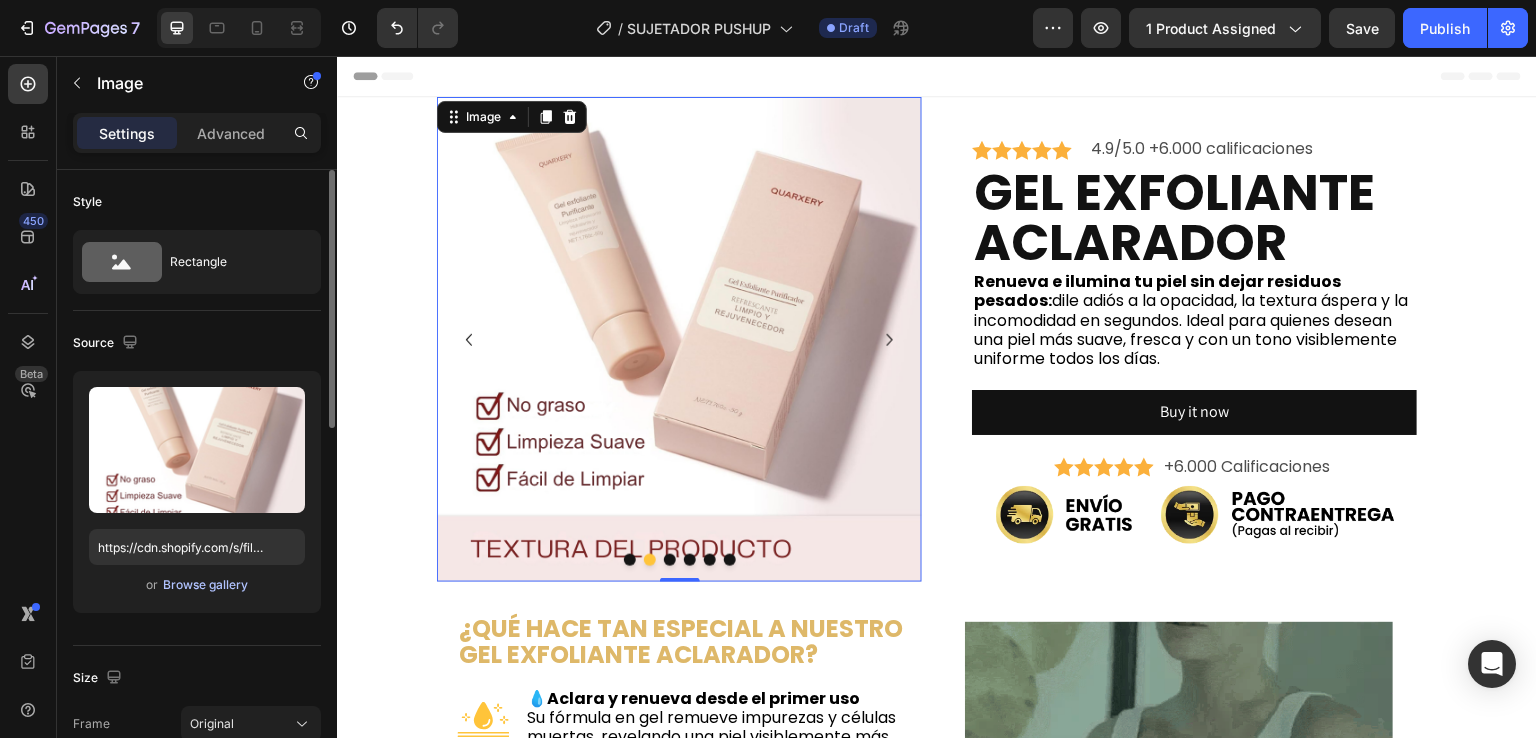 click on "Browse gallery" at bounding box center (205, 585) 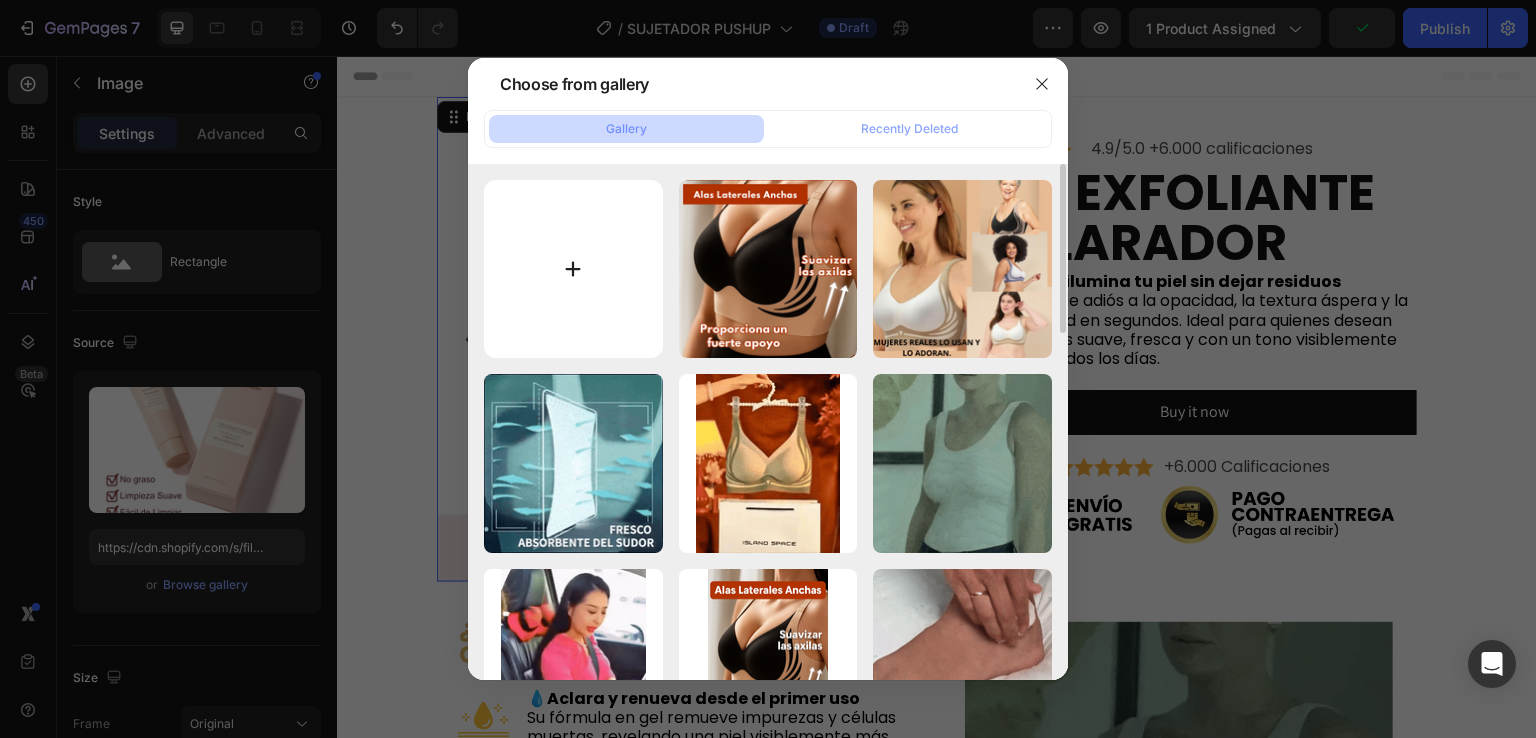 click at bounding box center [573, 269] 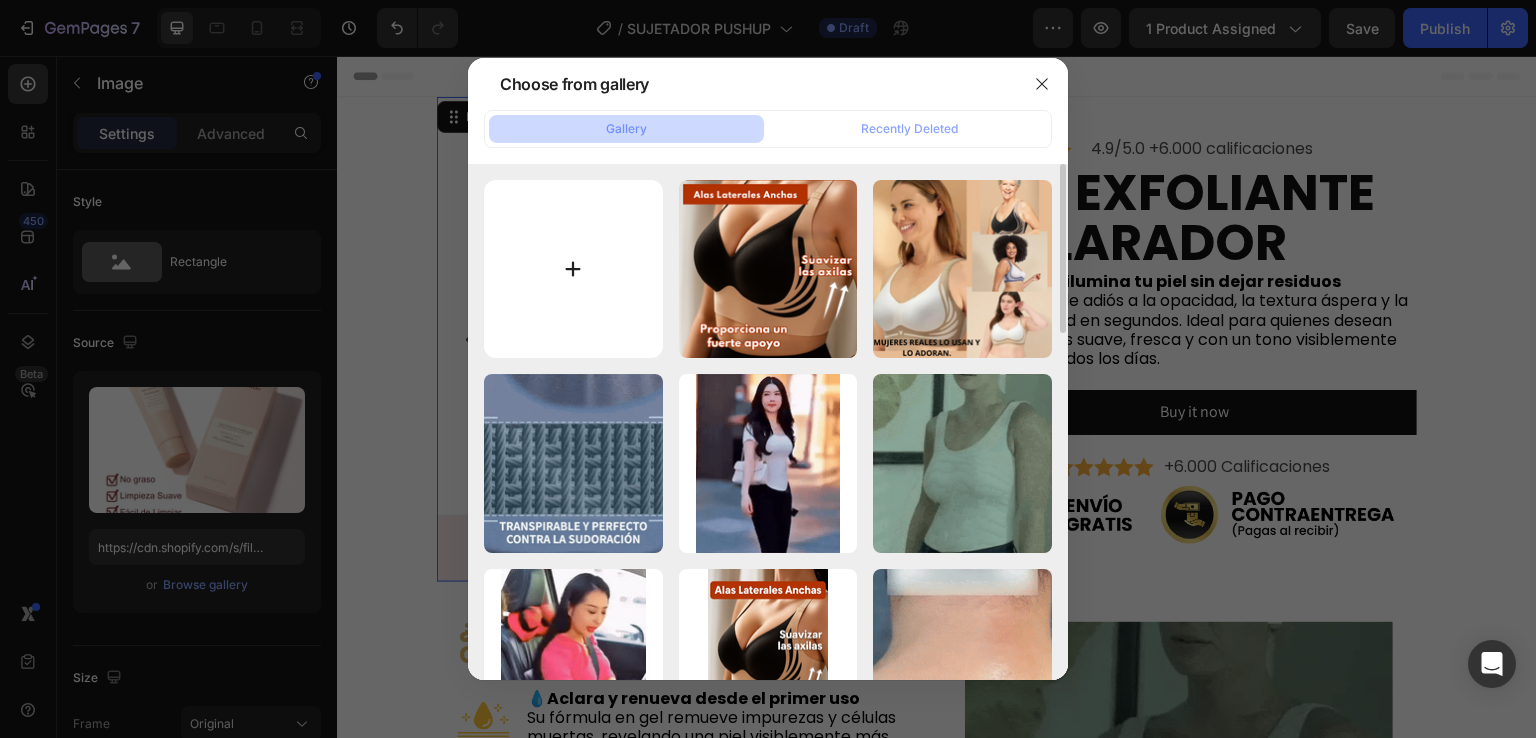 type on "C:\fakepath\2.png" 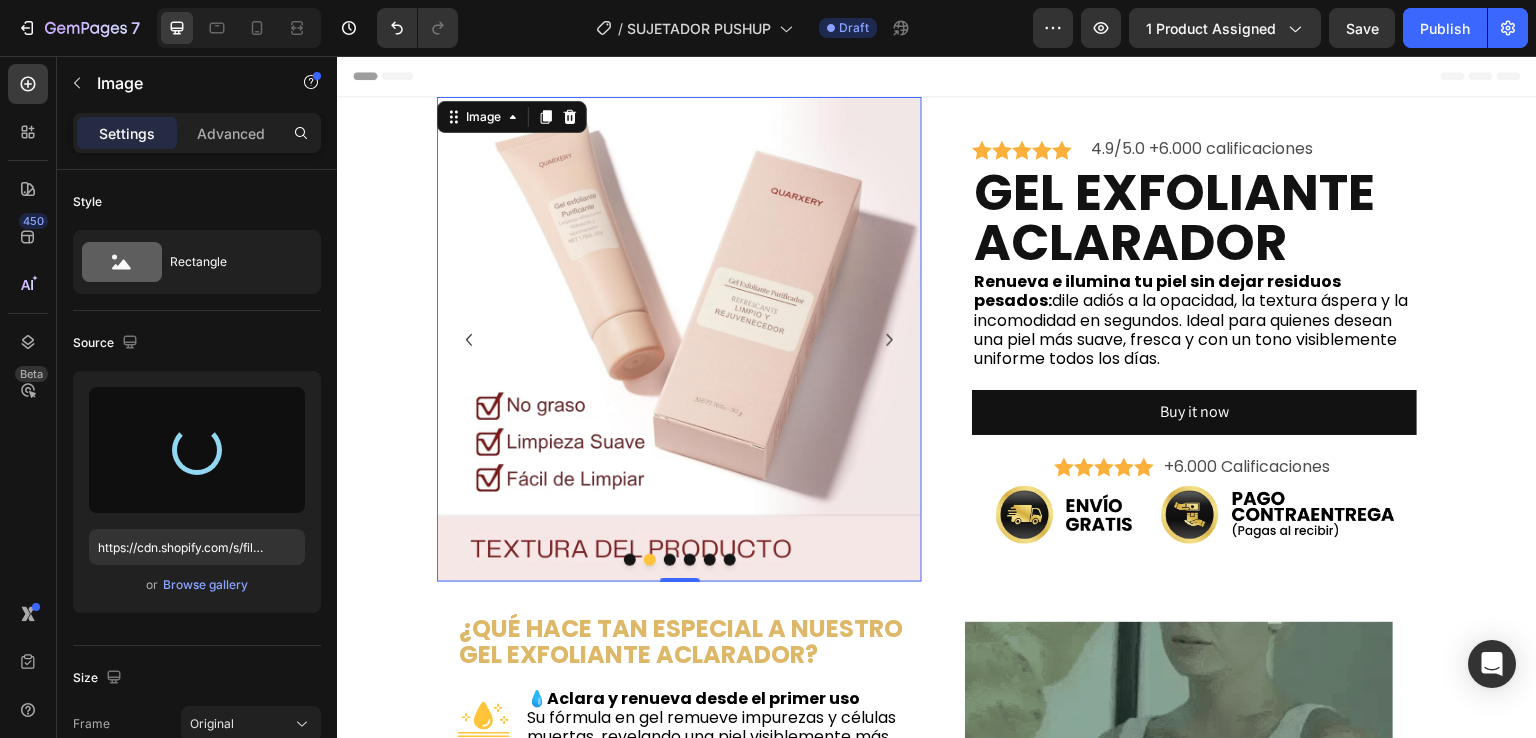 type on "https://cdn.shopify.com/s/files/1/0674/3484/0382/files/gempages_490663051666654355-44d0ded0-46ed-401f-8f13-1ce6b95d7b9d.png" 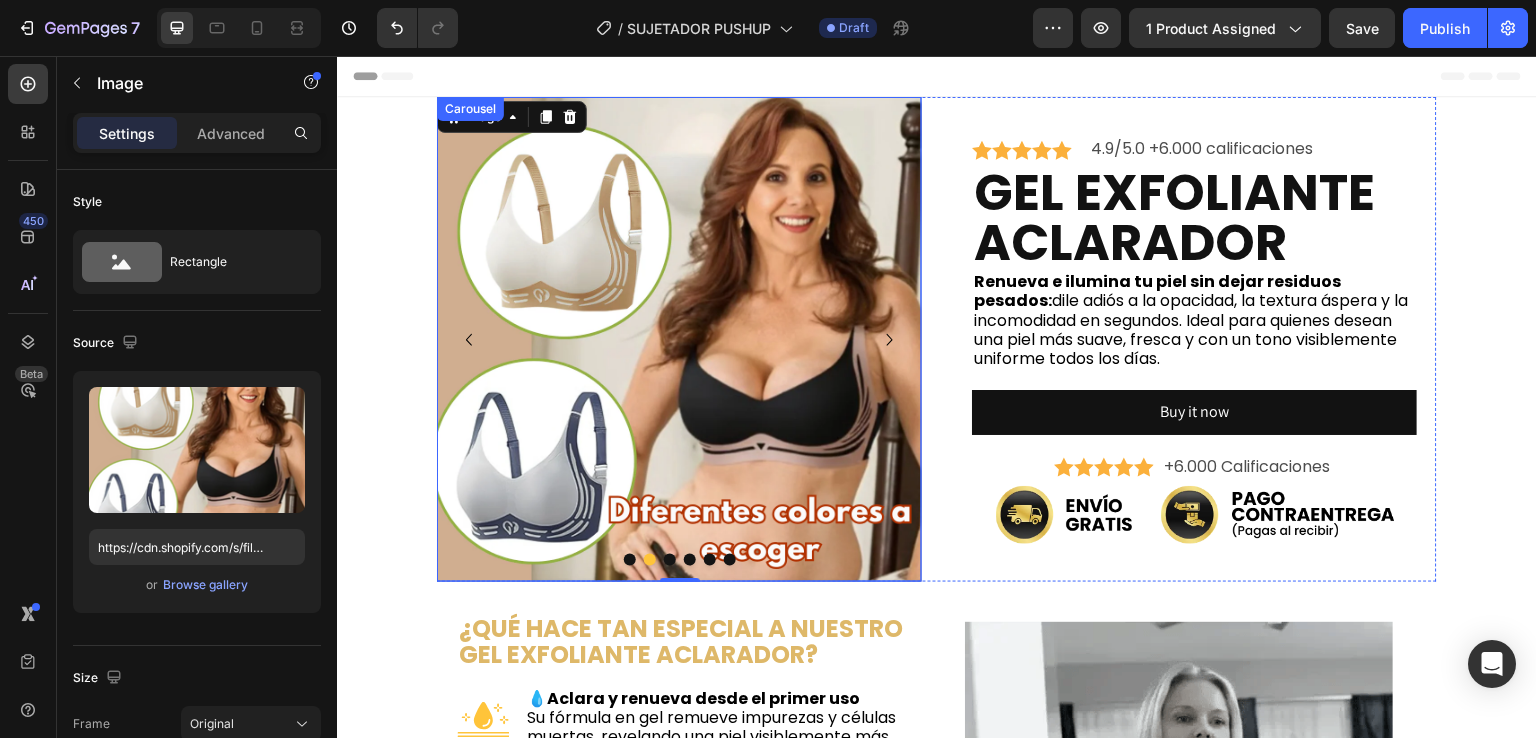 click at bounding box center [670, 560] 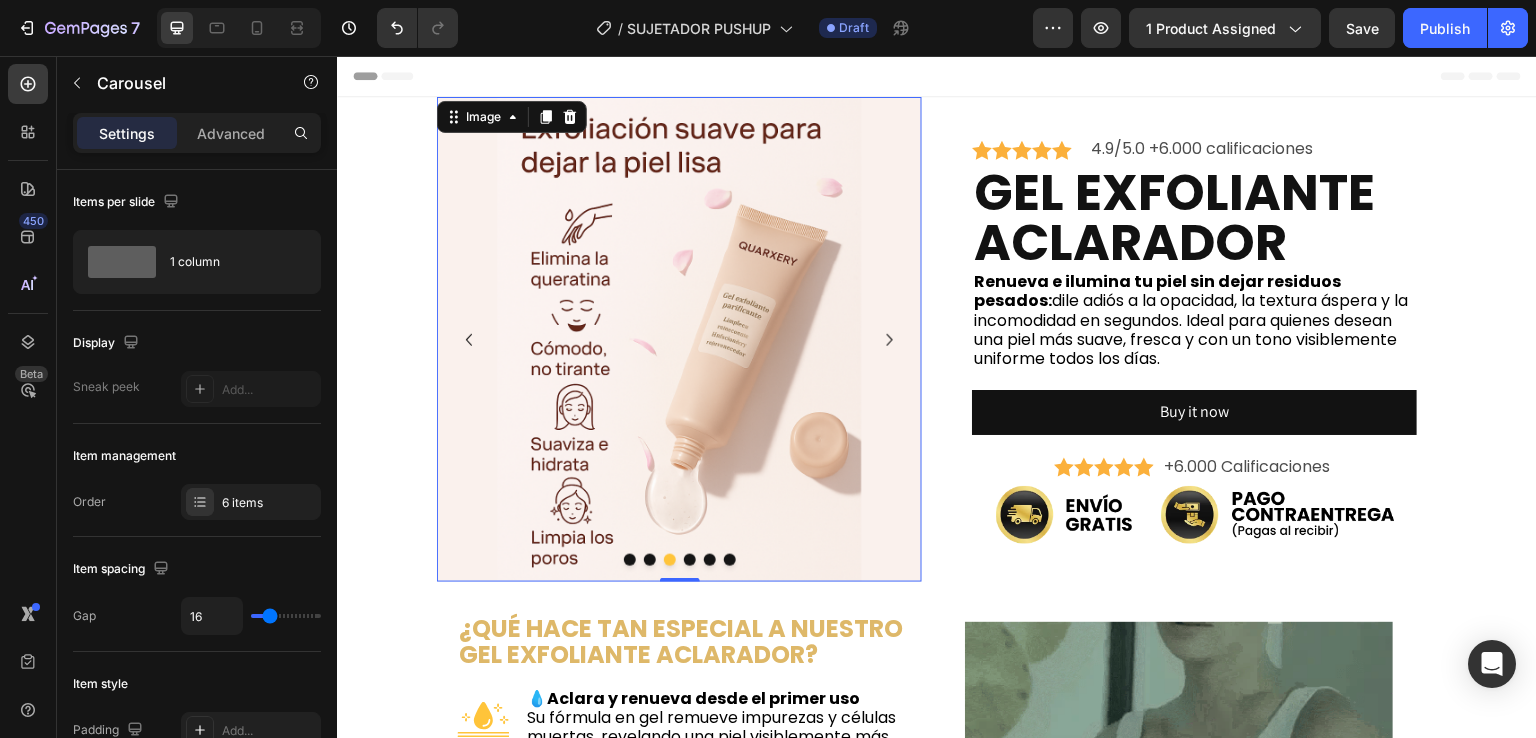 click at bounding box center [679, 339] 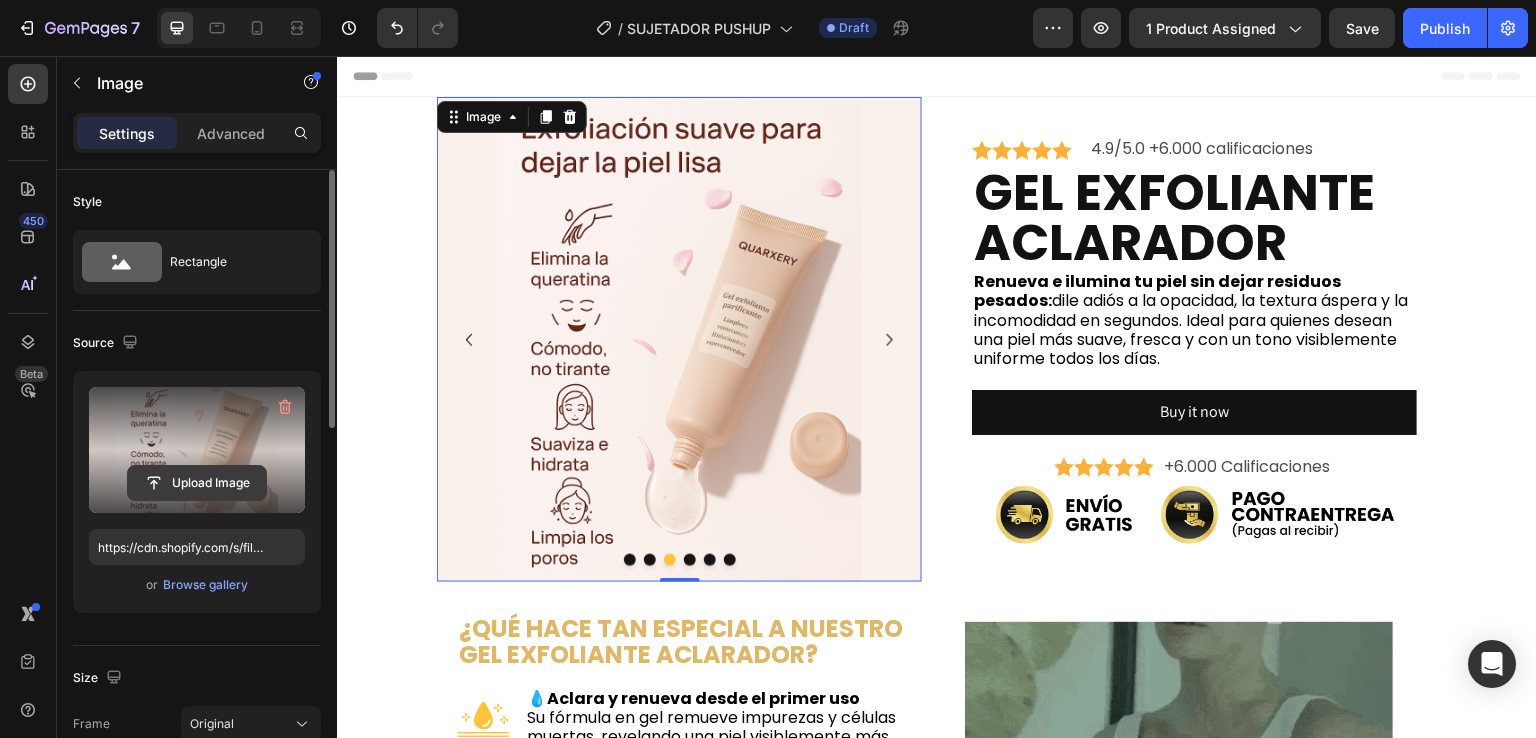 click 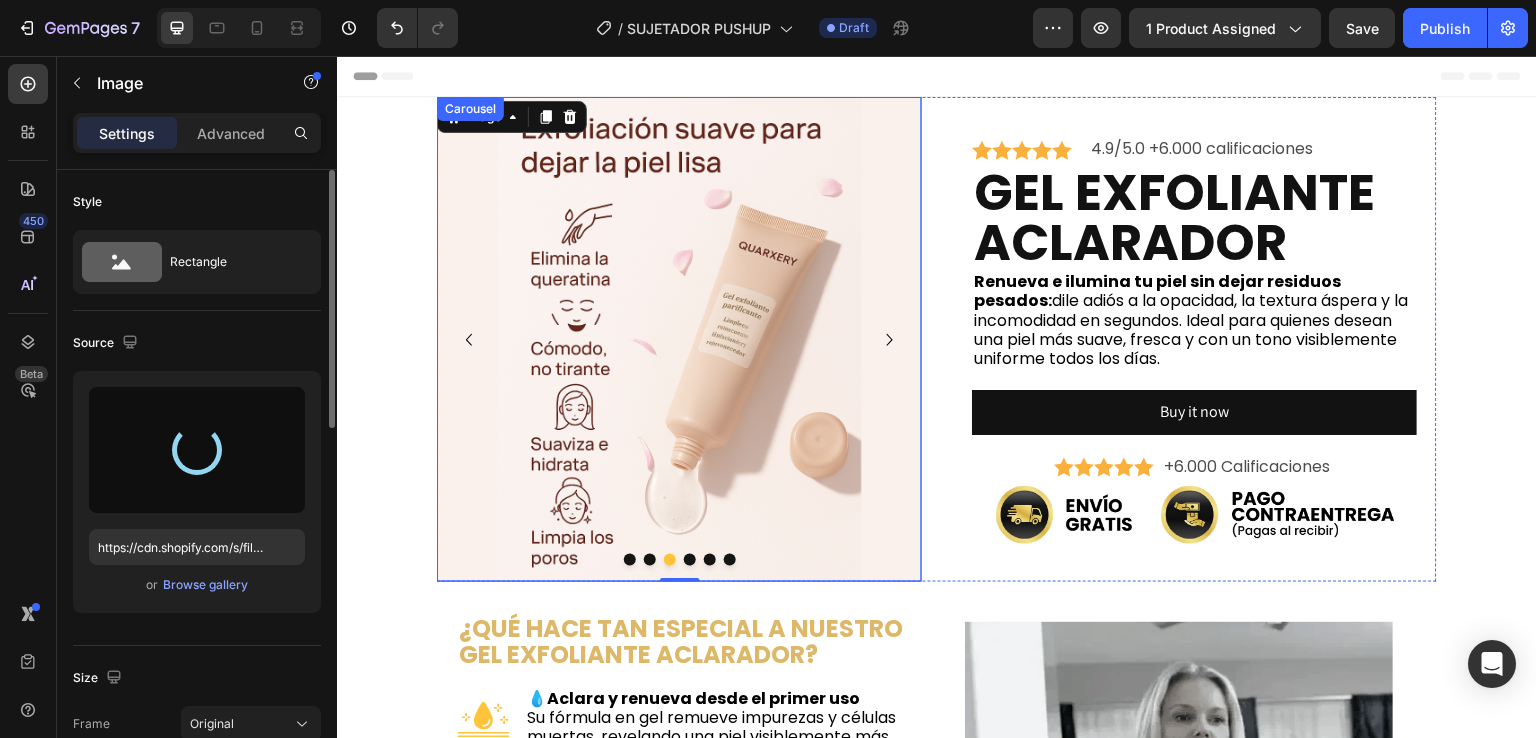 type on "https://cdn.shopify.com/s/files/1/0674/3484/0382/files/gempages_490663051666654355-b578a368-5ace-418d-8148-8ae014a90e6c.png" 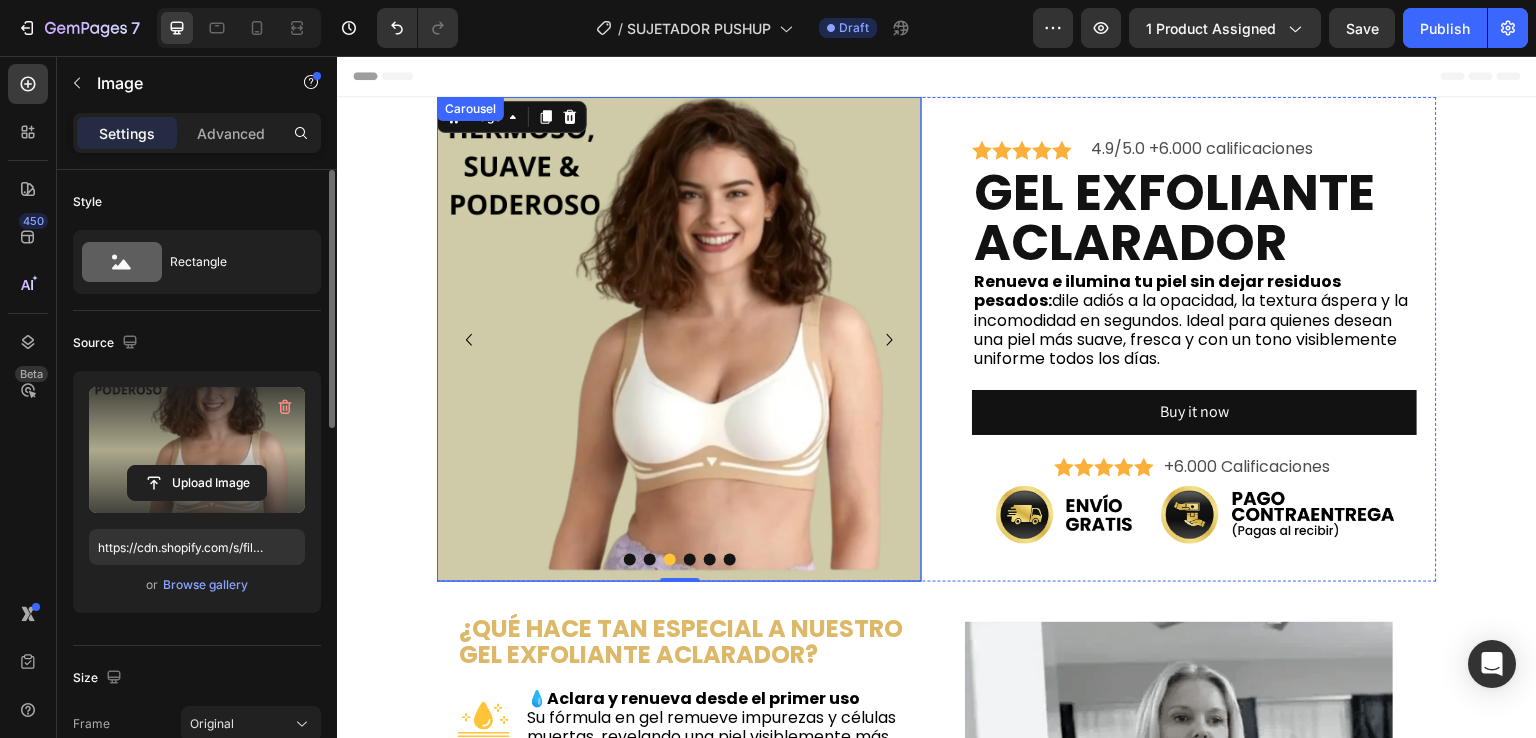click at bounding box center (690, 560) 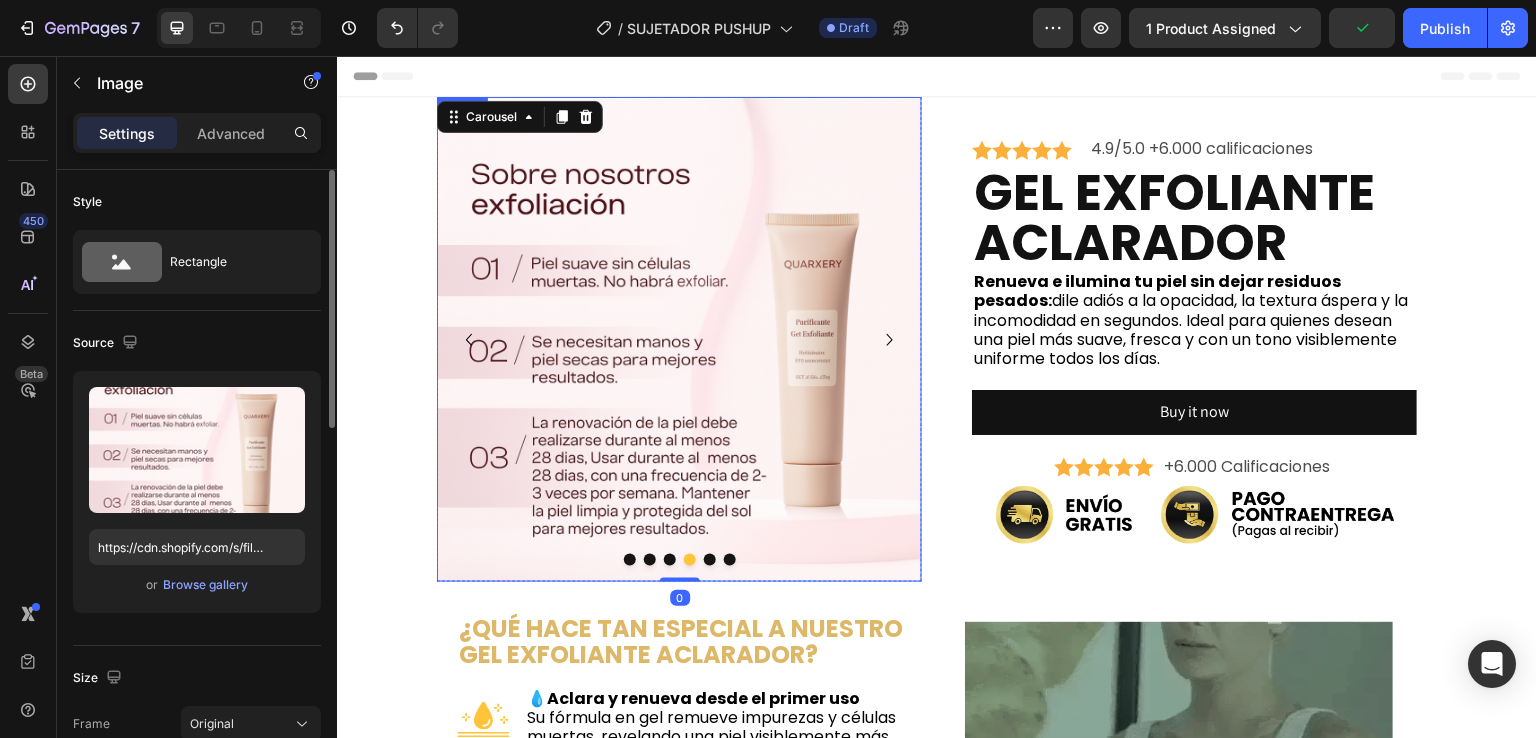 click at bounding box center [679, 339] 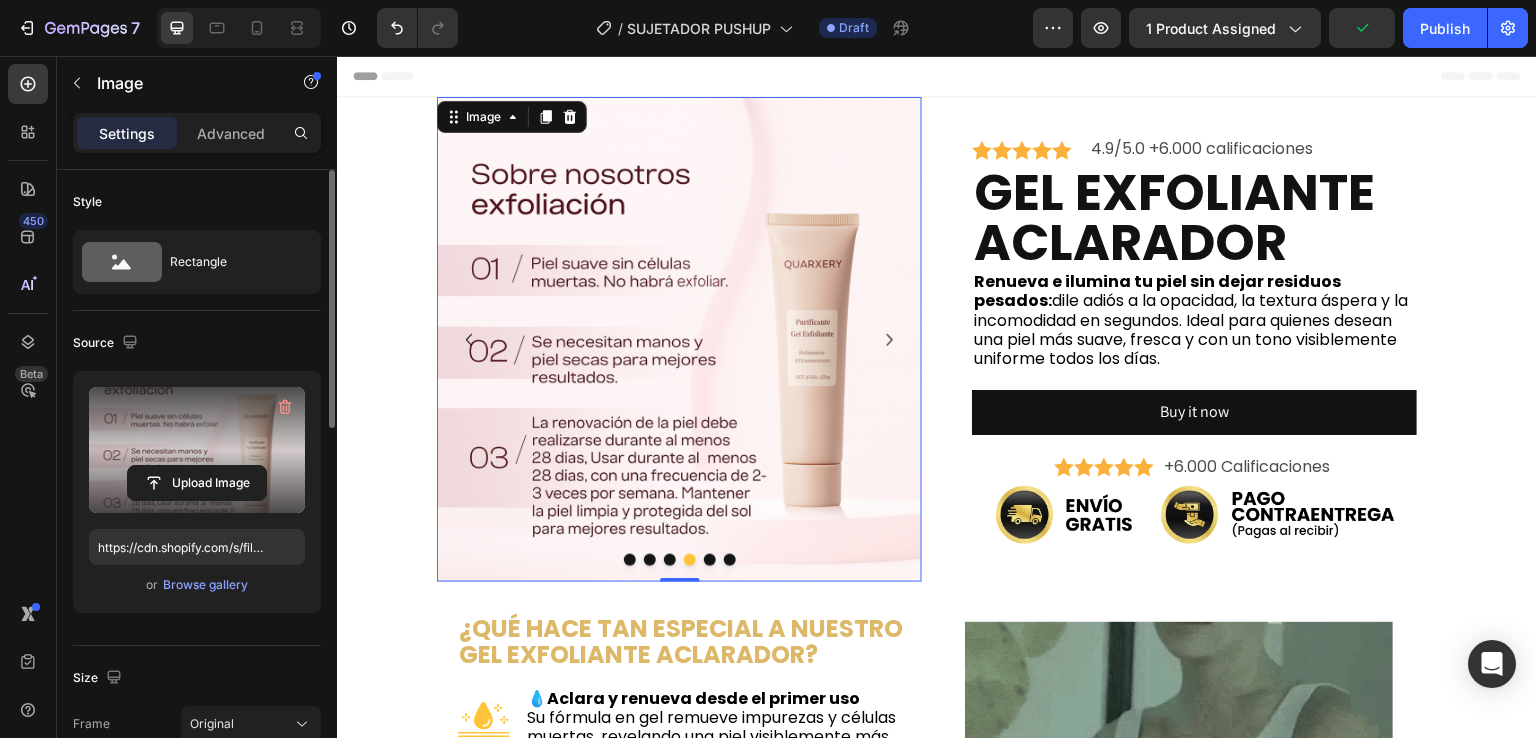 click at bounding box center (197, 450) 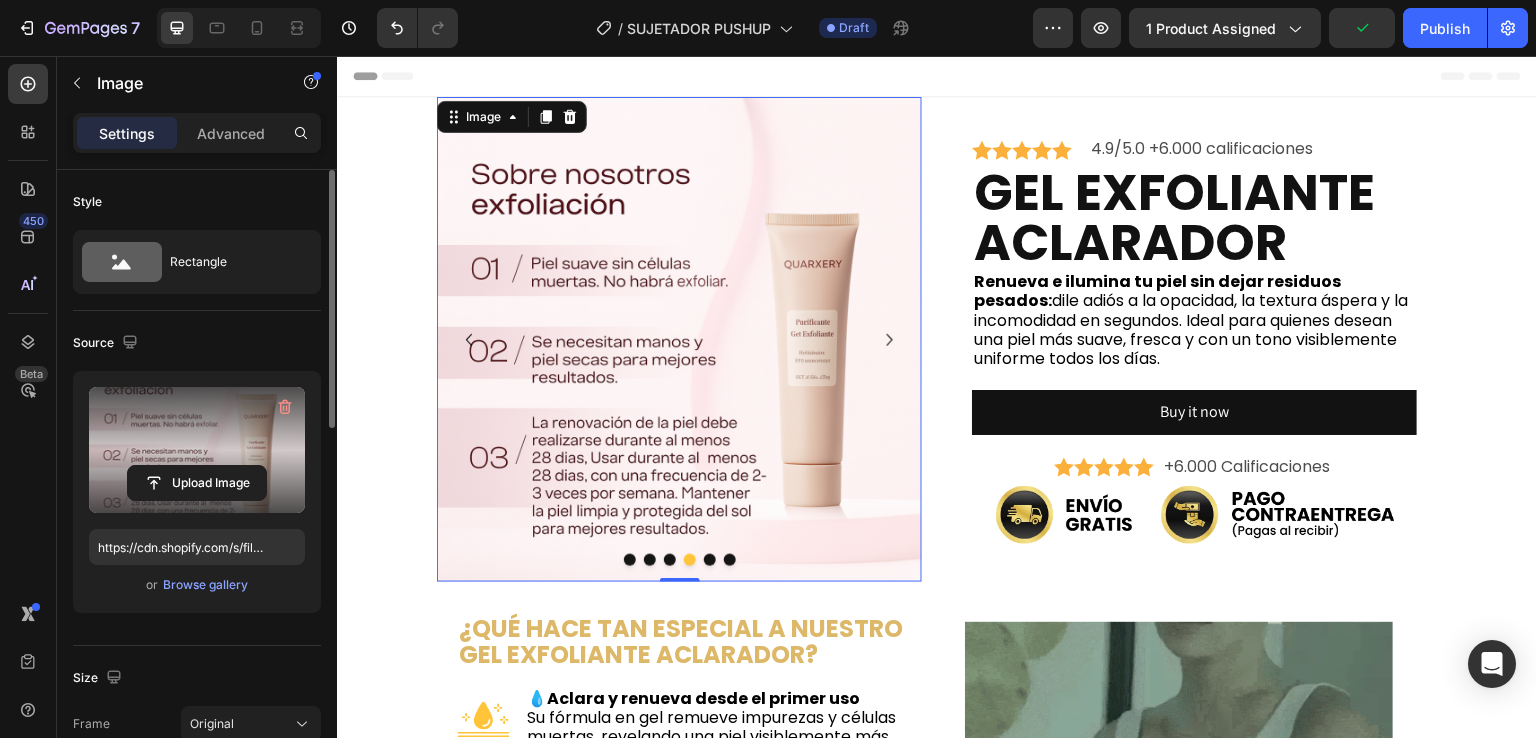 click 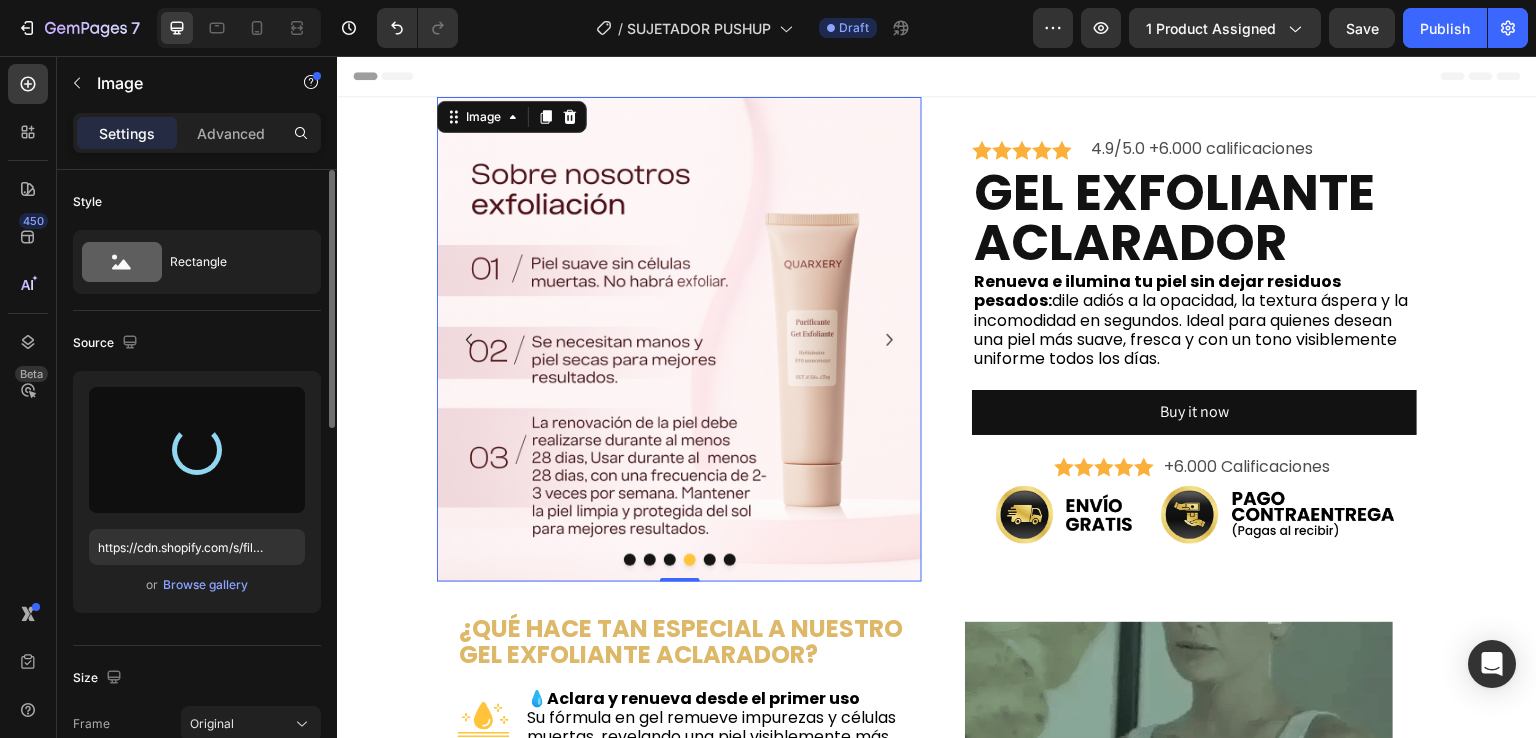 type on "https://cdn.shopify.com/s/files/1/0674/3484/0382/files/gempages_490663051666654355-64fa069a-badf-43dd-82c5-ef9be1786f41.png" 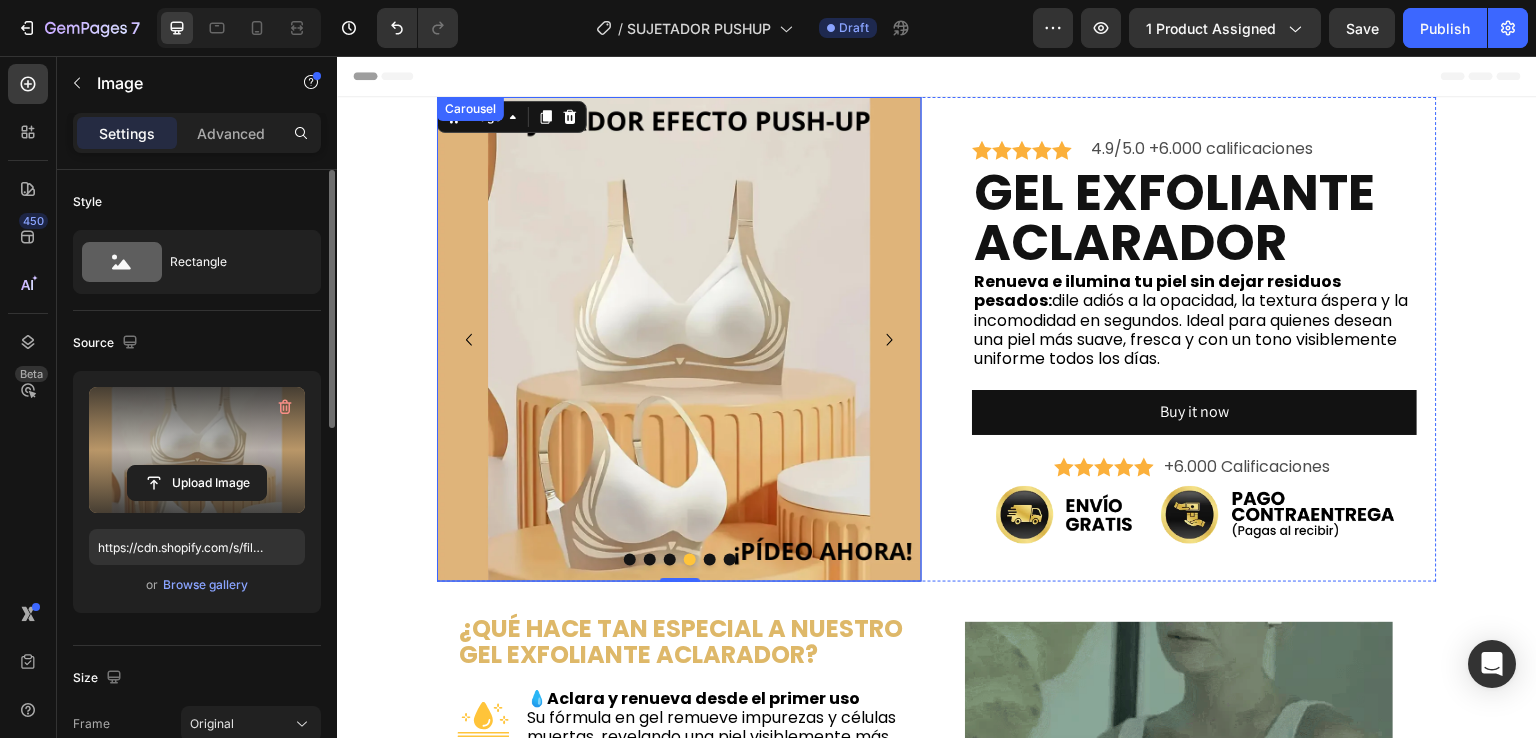 click at bounding box center (710, 560) 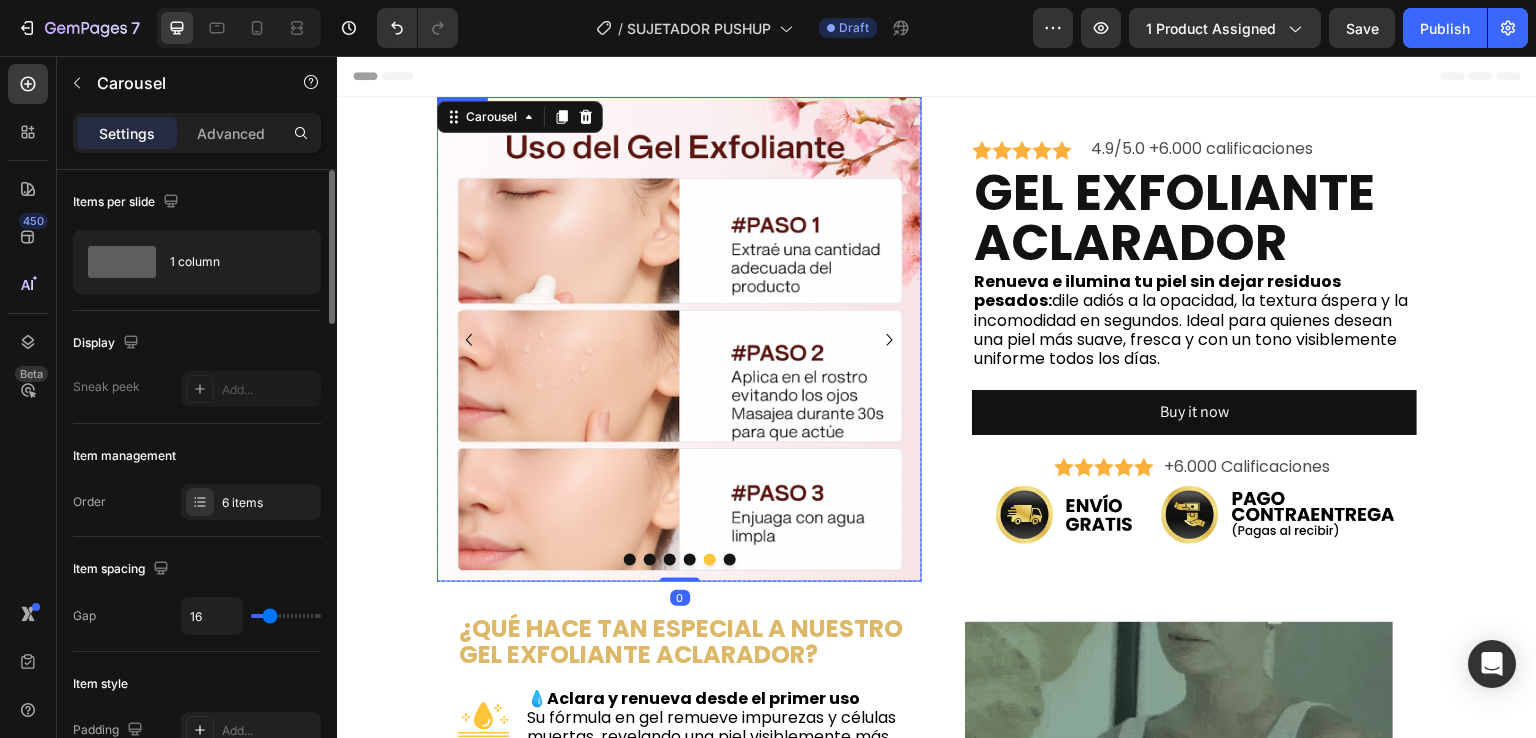drag, startPoint x: 662, startPoint y: 366, endPoint x: 625, endPoint y: 364, distance: 37.054016 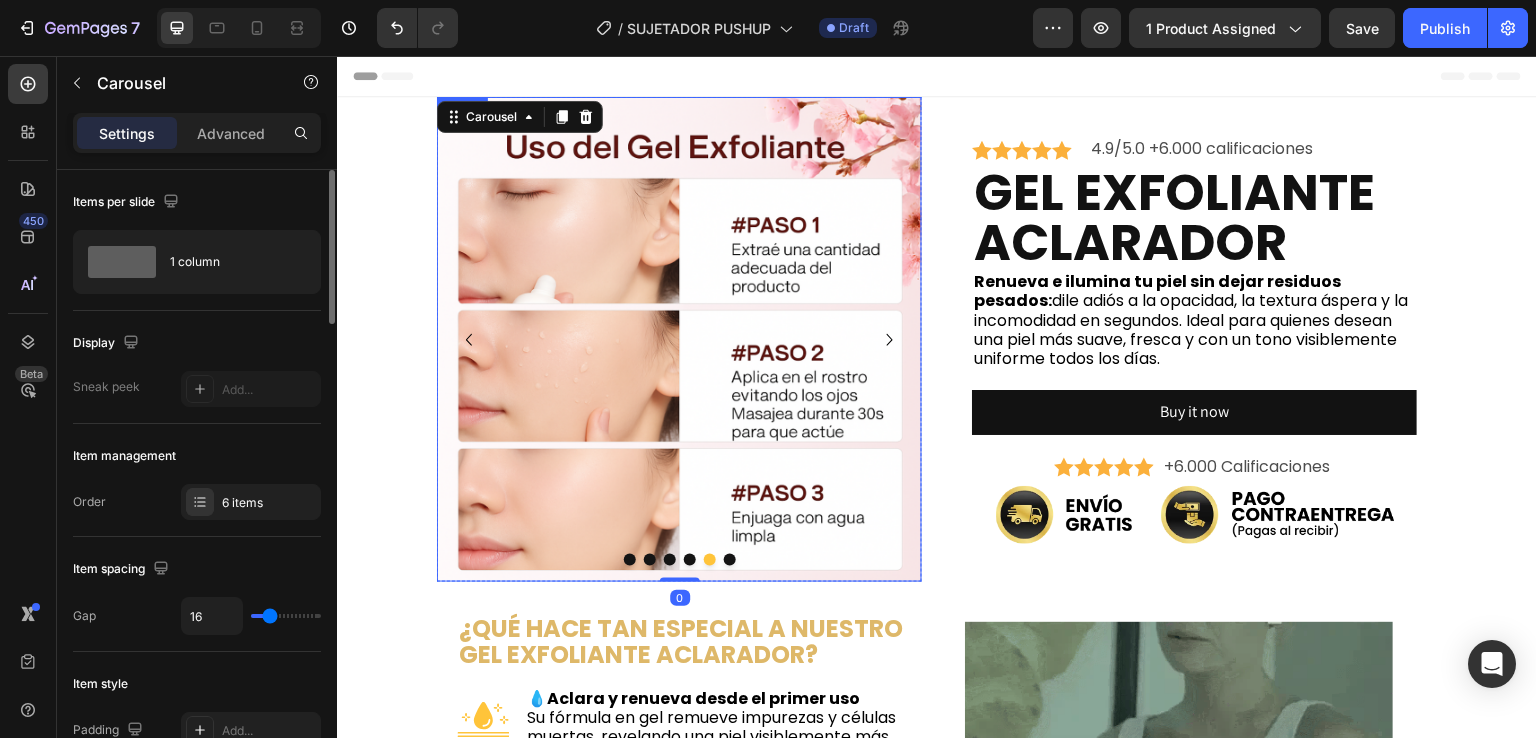 click at bounding box center (679, 339) 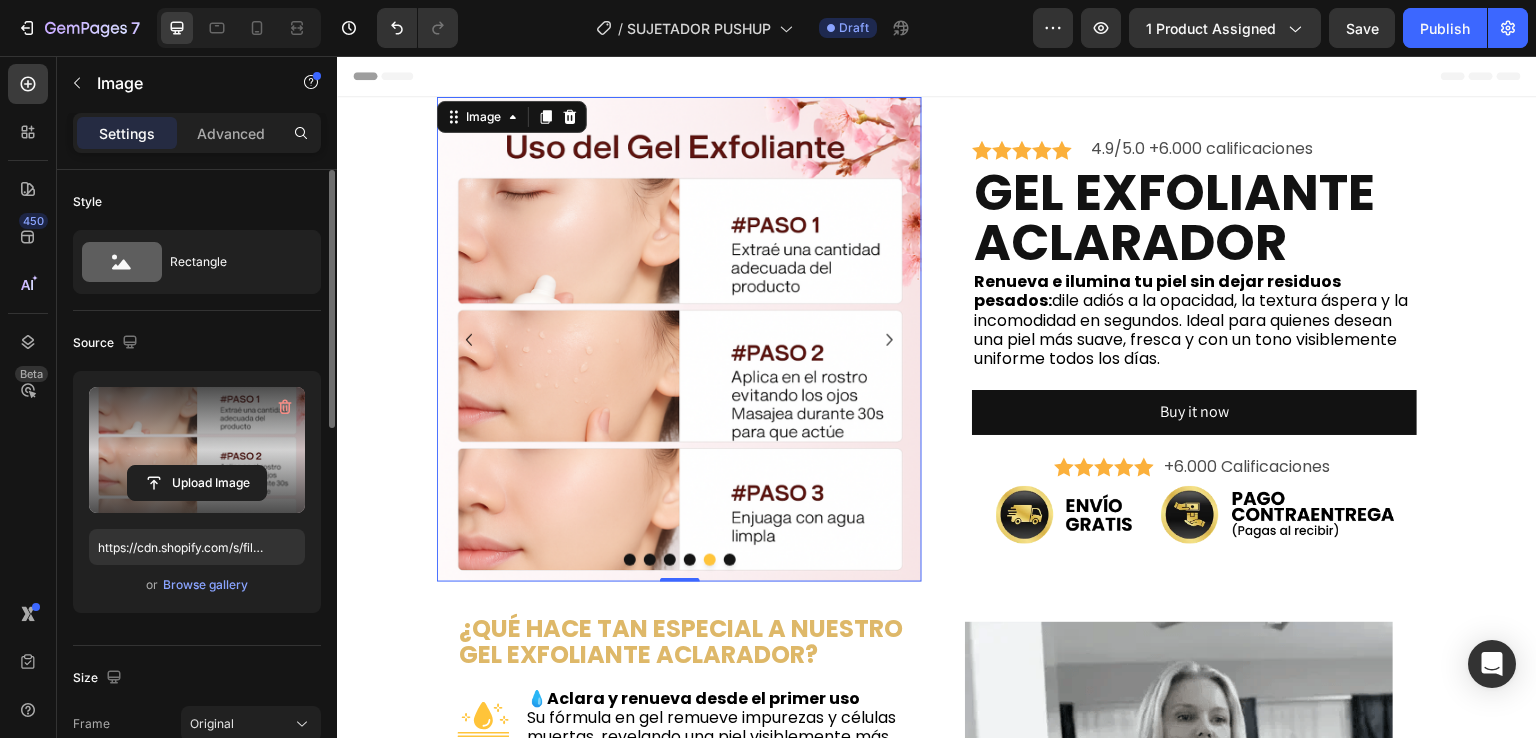 click at bounding box center [197, 450] 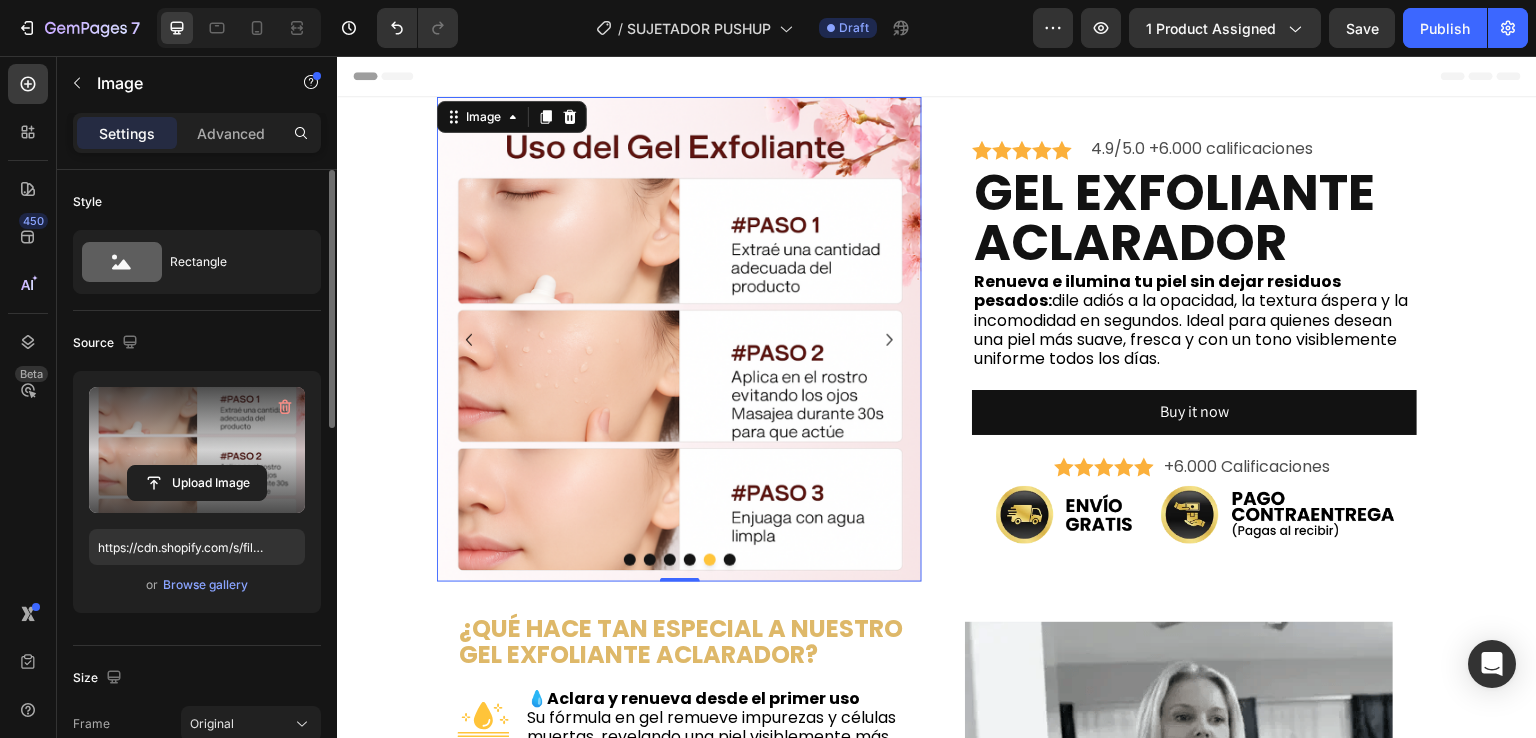 click 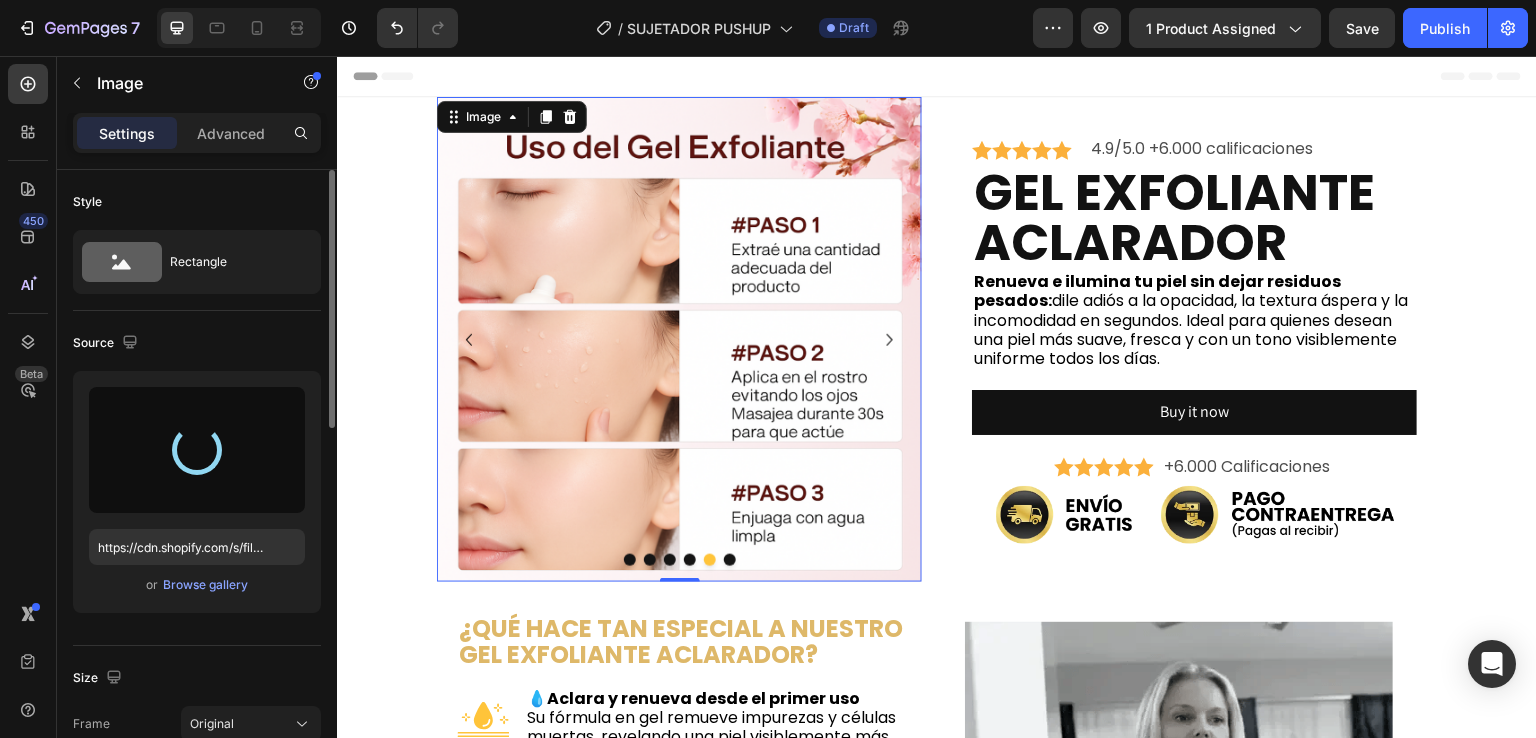 type on "https://cdn.shopify.com/s/files/1/0674/3484/0382/files/gempages_490663051666654355-d3ab35a9-901b-4ee4-bb05-51a7fc35e820.png" 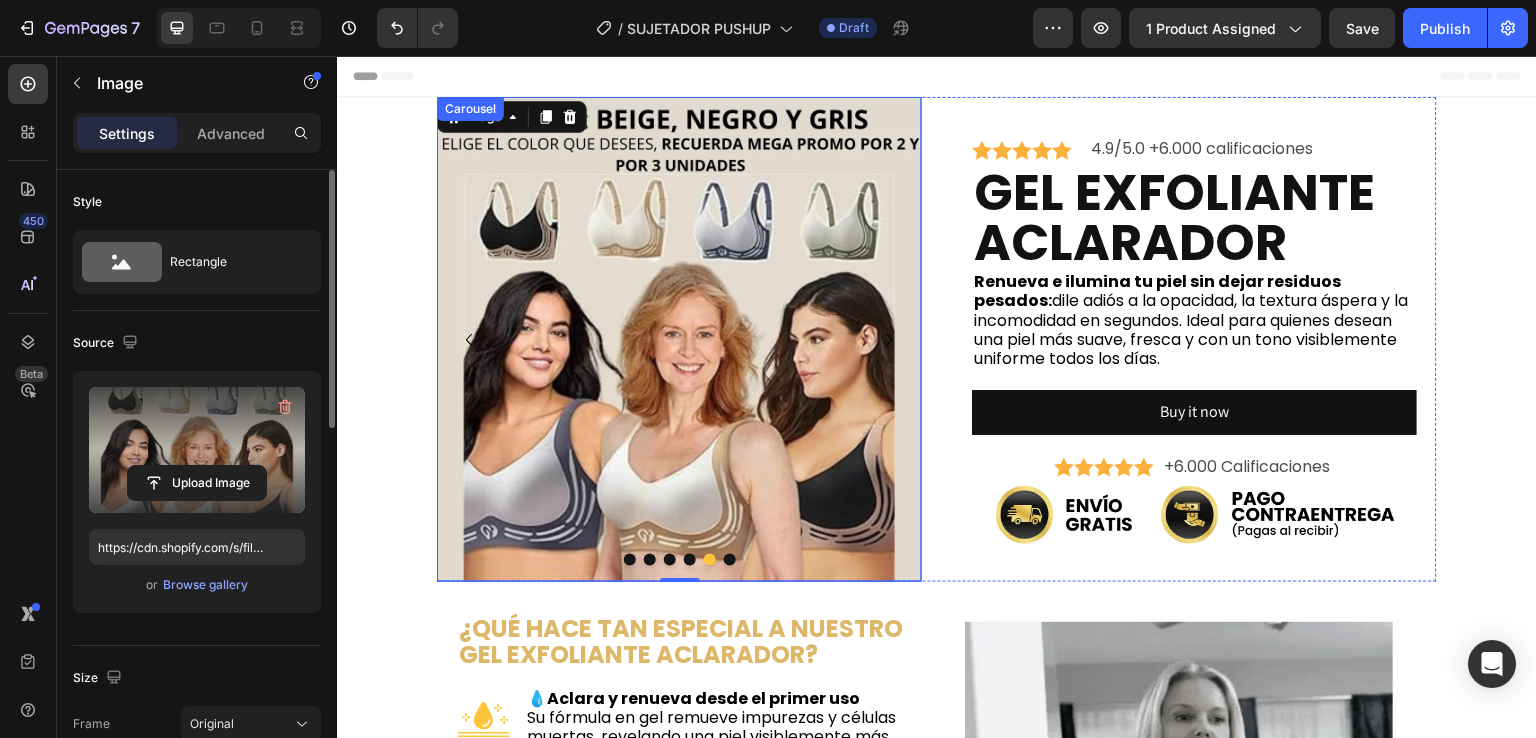 click at bounding box center [730, 560] 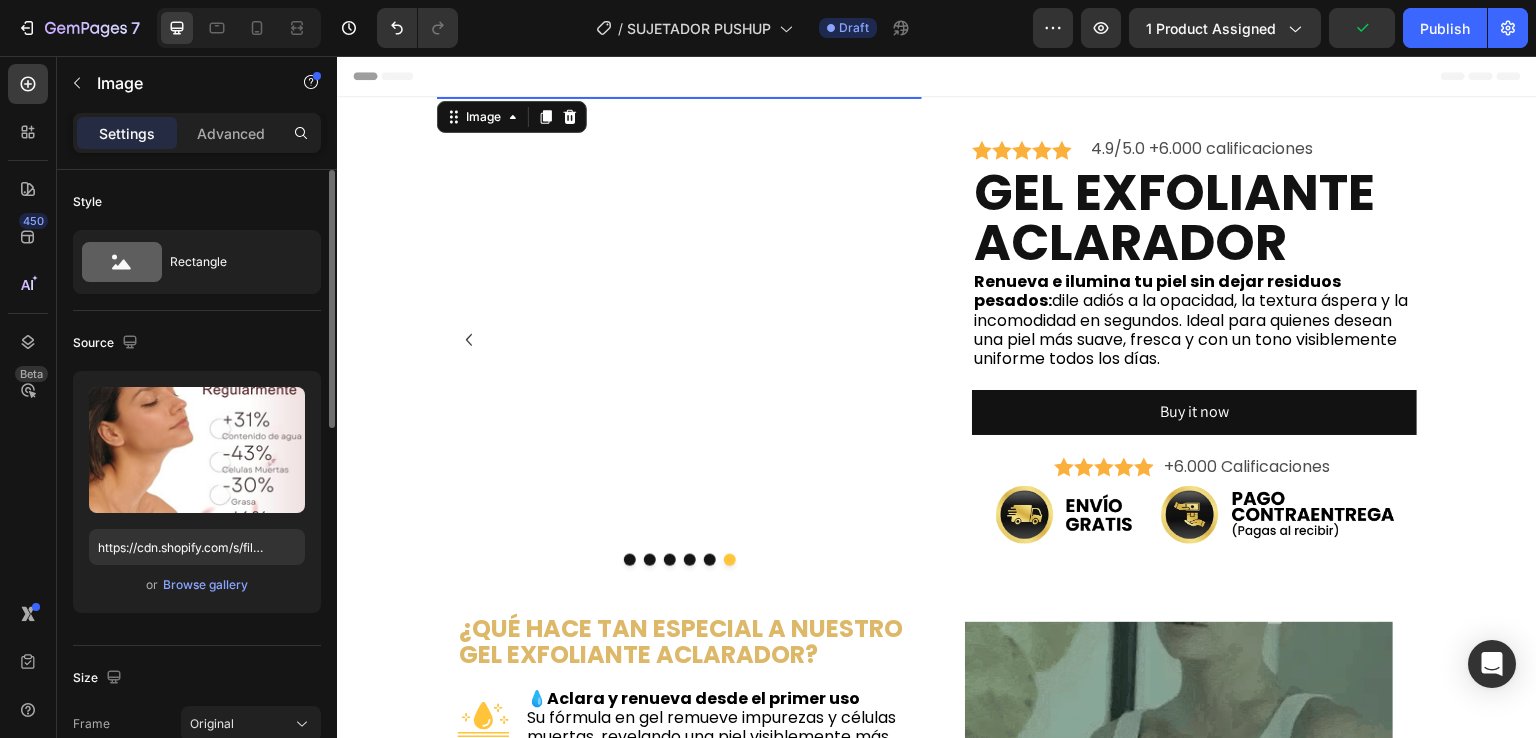 click at bounding box center (679, 339) 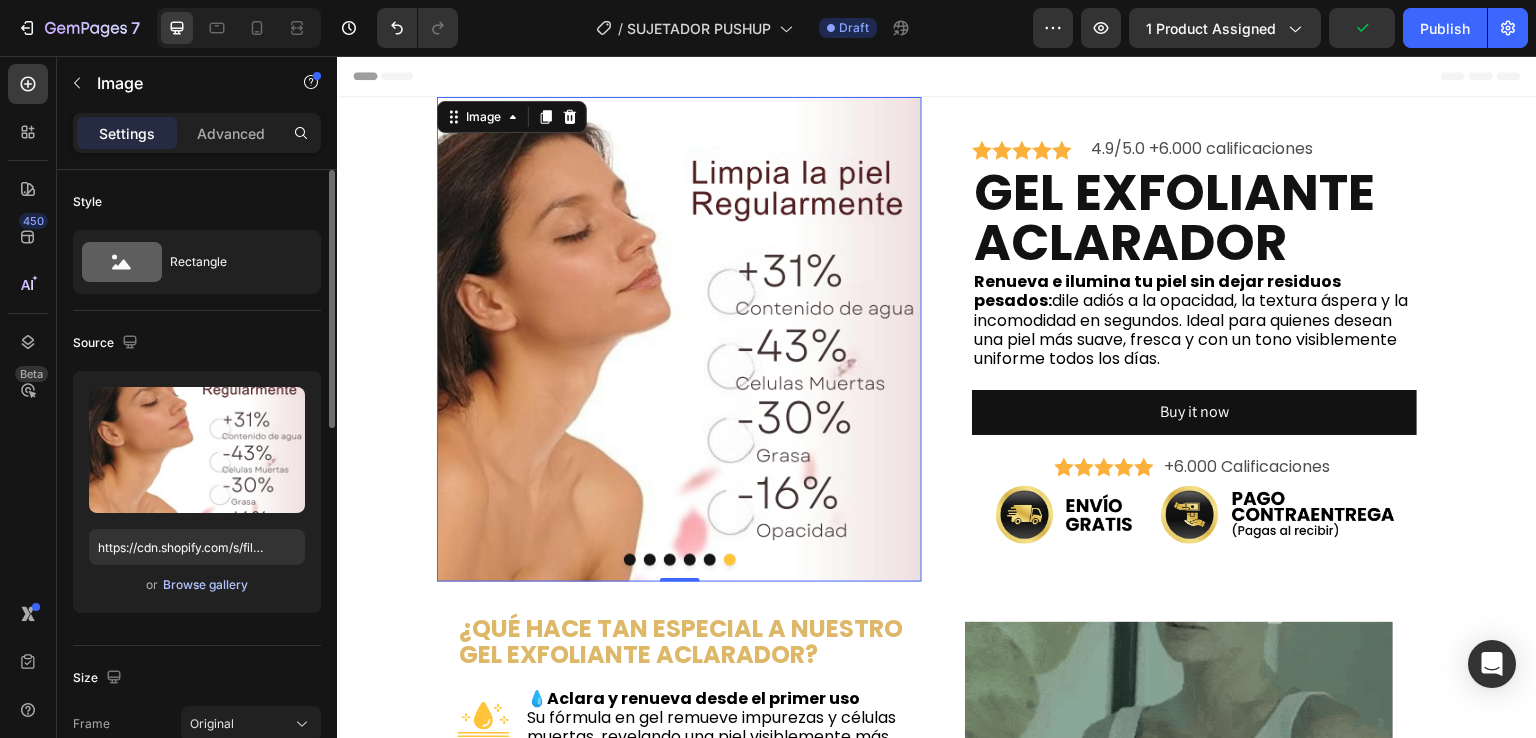 click on "Browse gallery" at bounding box center (205, 585) 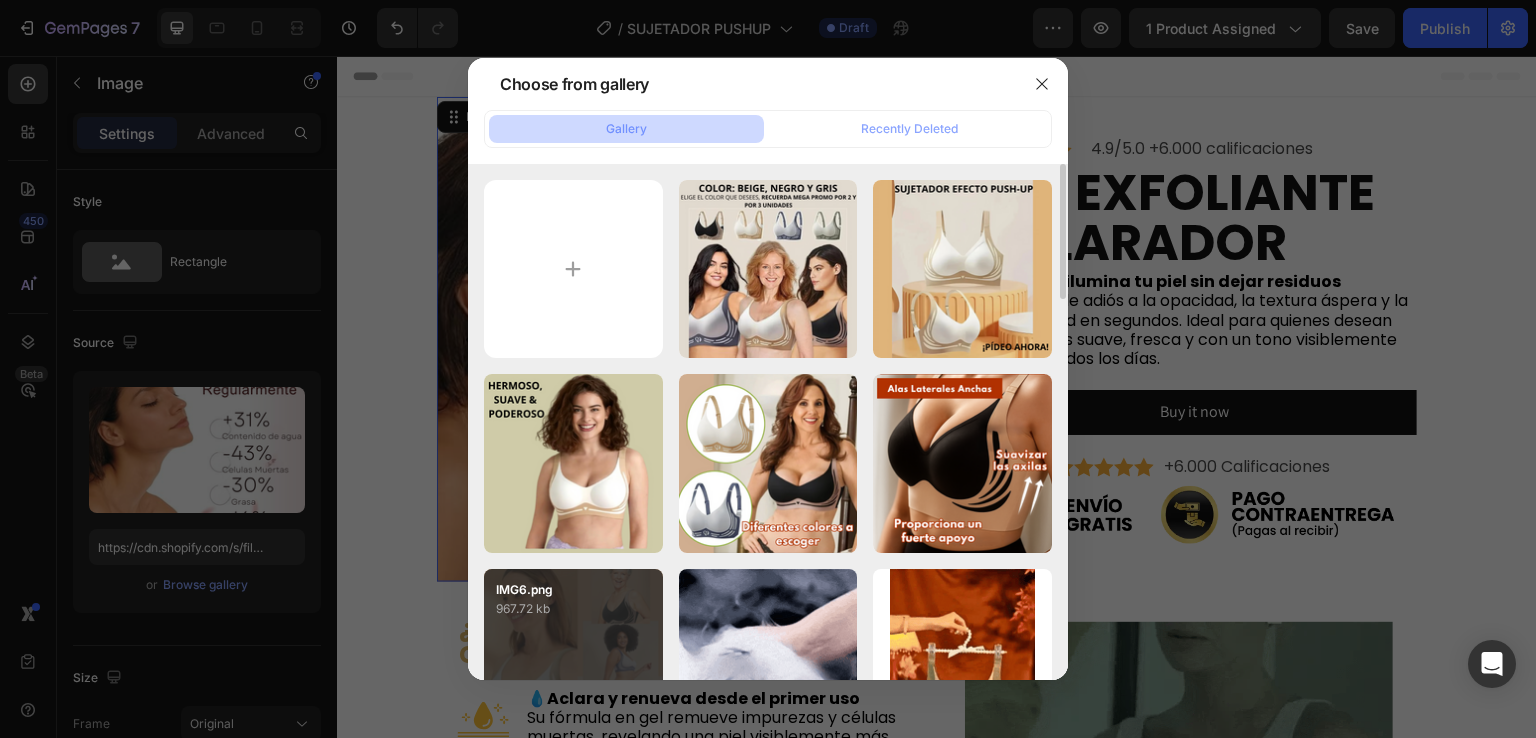 click on "967.72 kb" at bounding box center (573, 609) 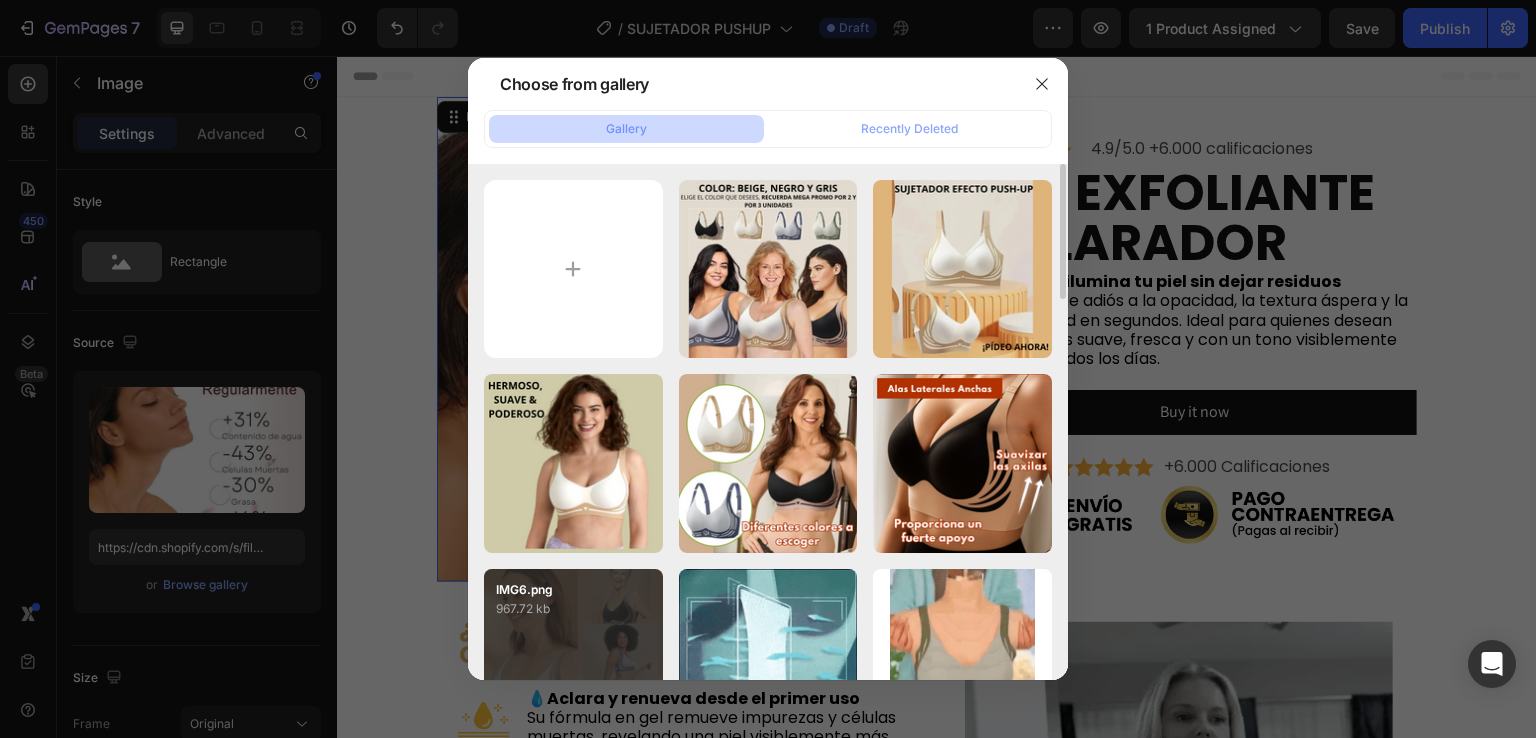 type on "https://cdn.shopify.com/s/files/1/0674/3484/0382/files/gempages_490663051666654355-9f51b34a-cc72-4256-b911-48a71c7a152e.png" 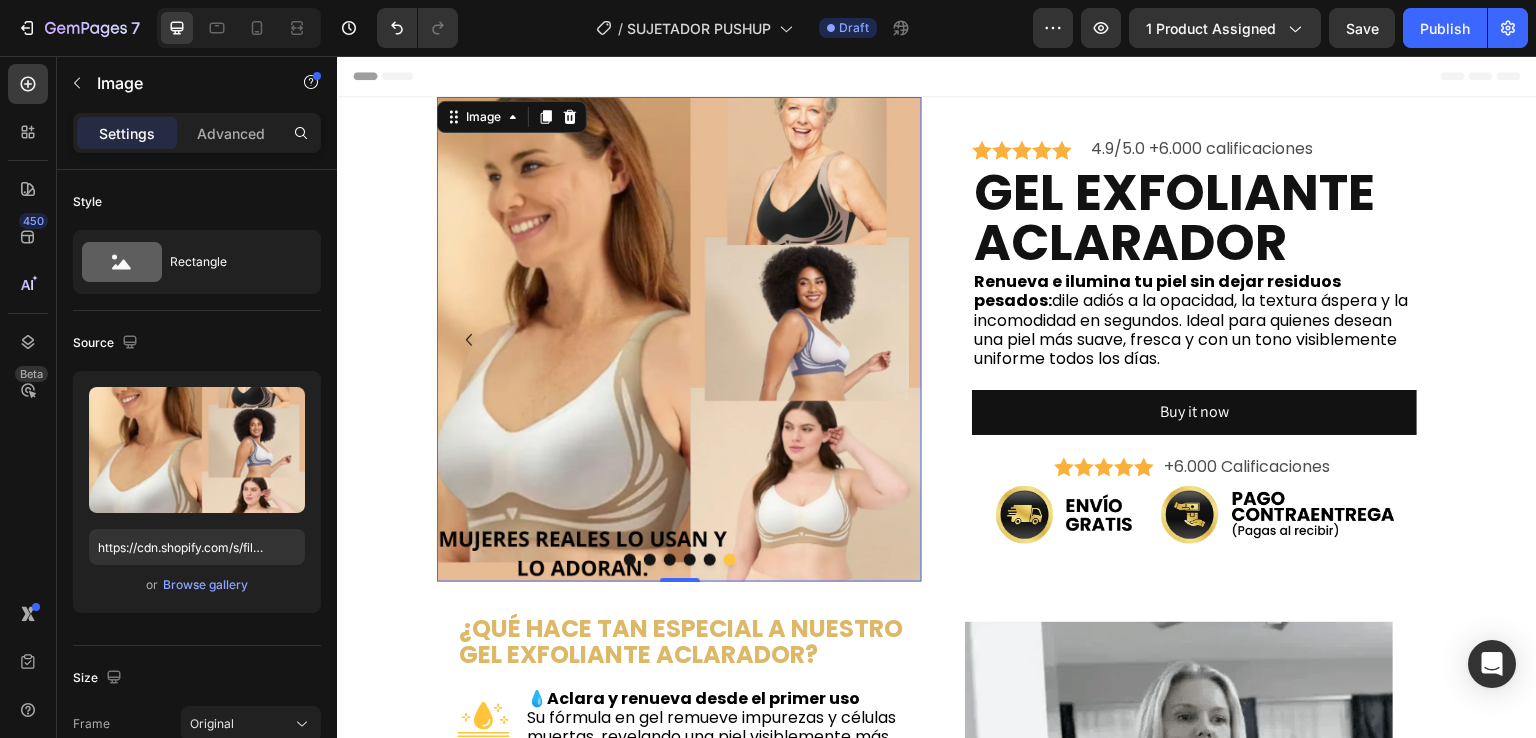 click at bounding box center [630, 560] 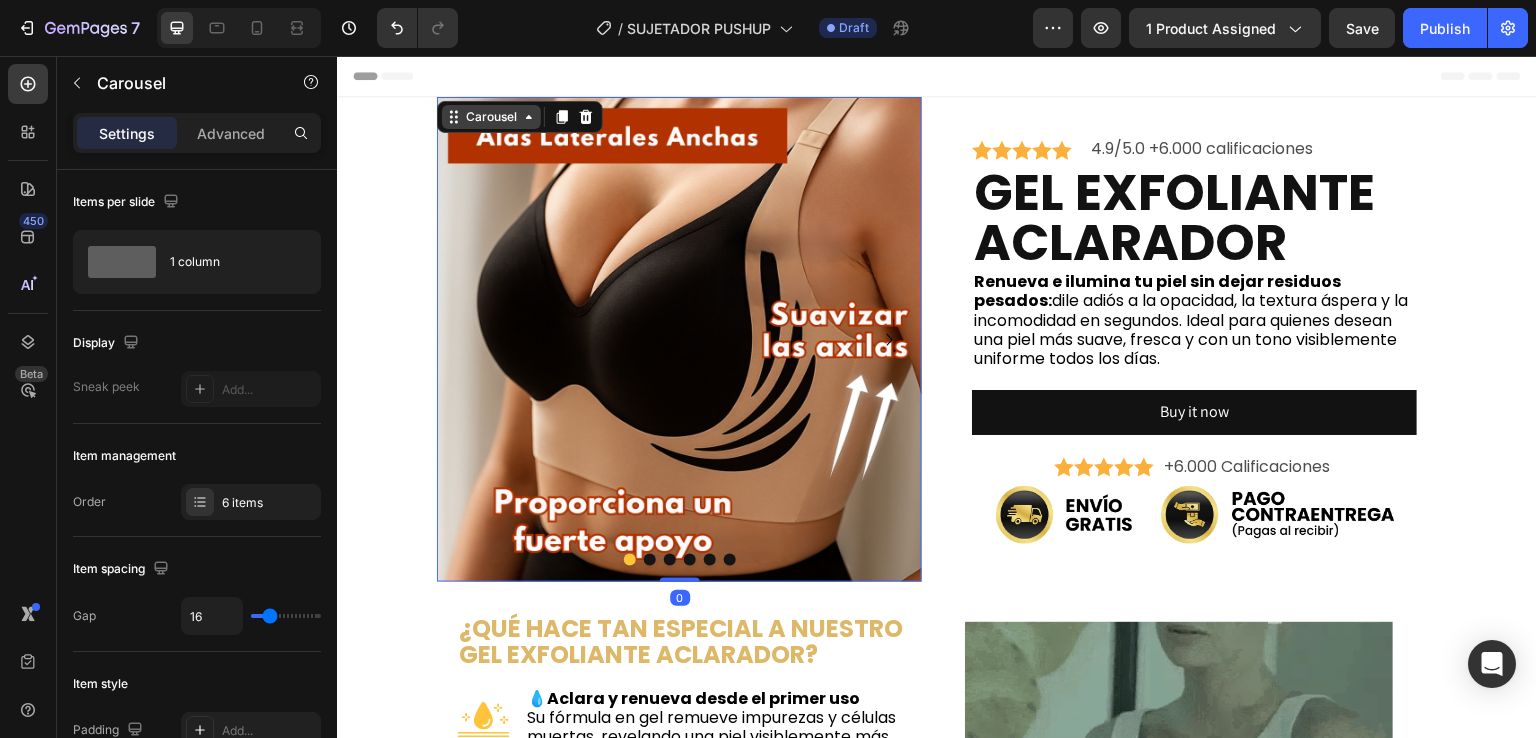 click on "Carousel" at bounding box center (491, 117) 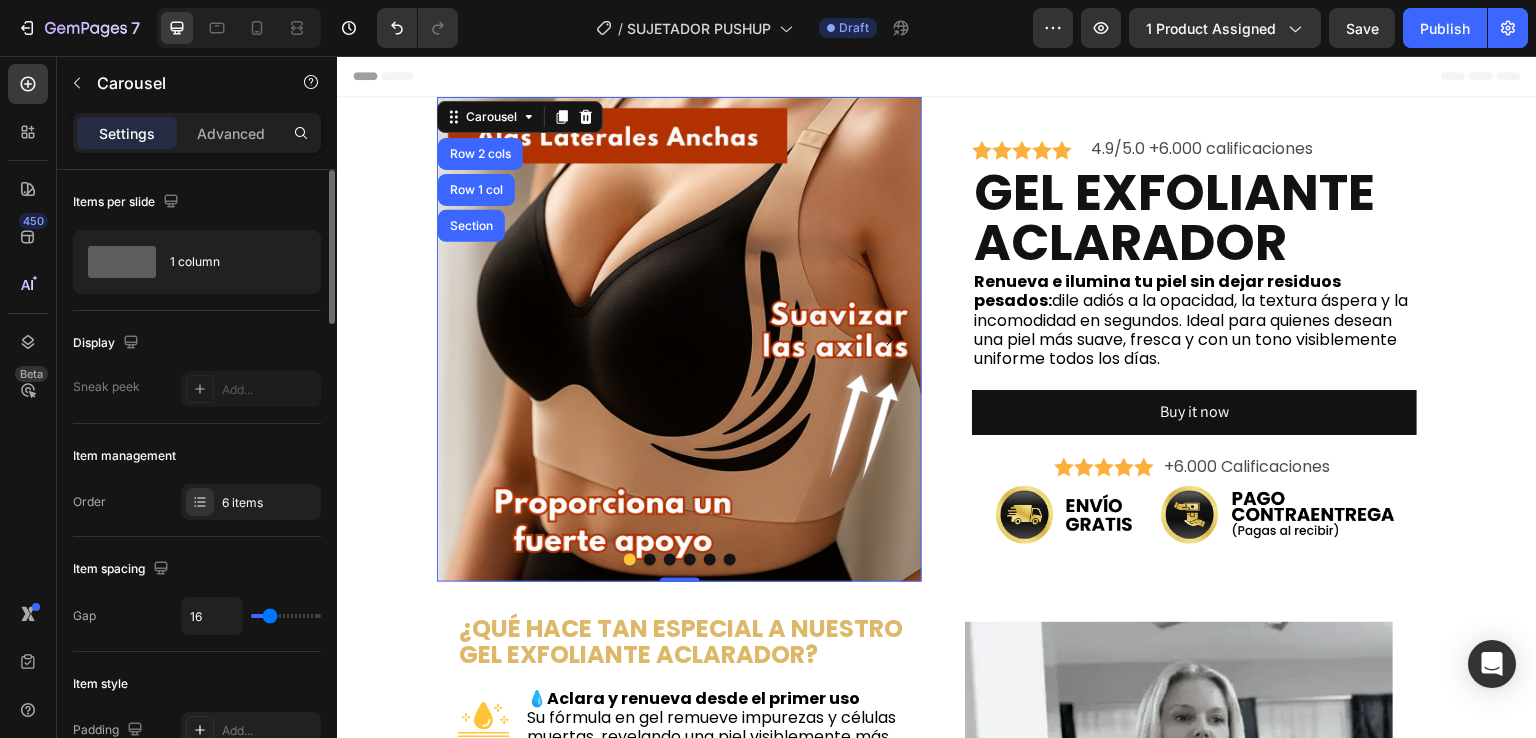 click on "Items per slide" at bounding box center [197, 202] 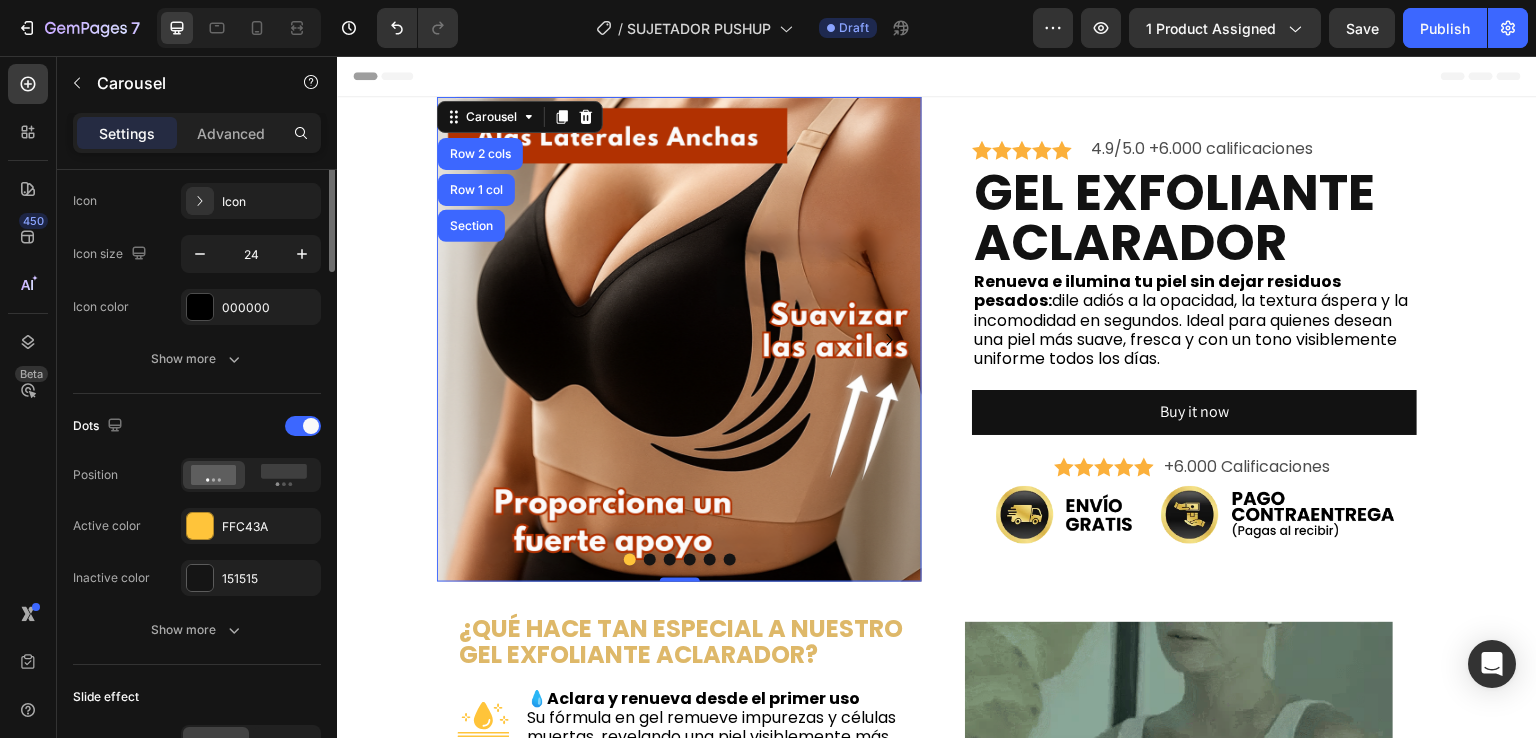 scroll, scrollTop: 900, scrollLeft: 0, axis: vertical 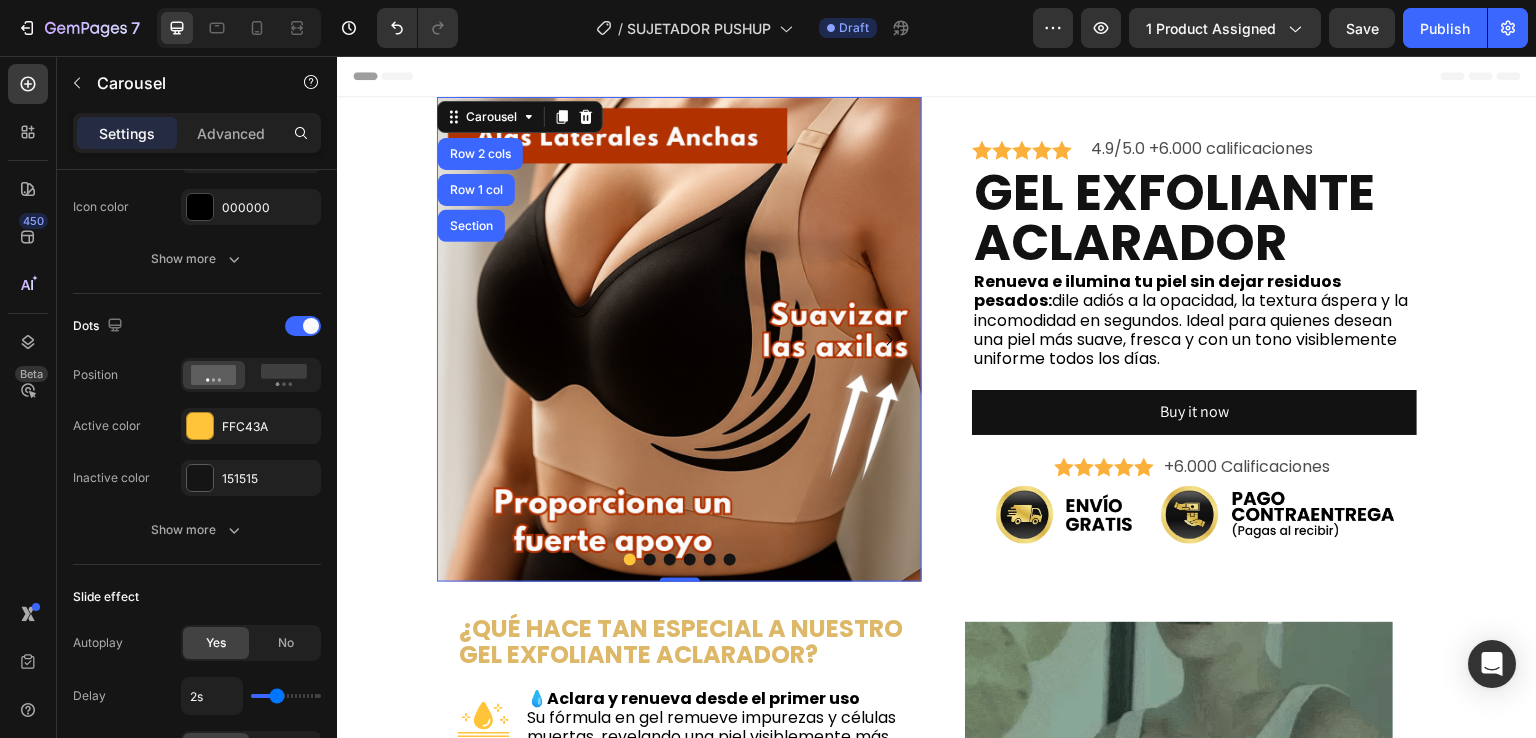 click at bounding box center [710, 560] 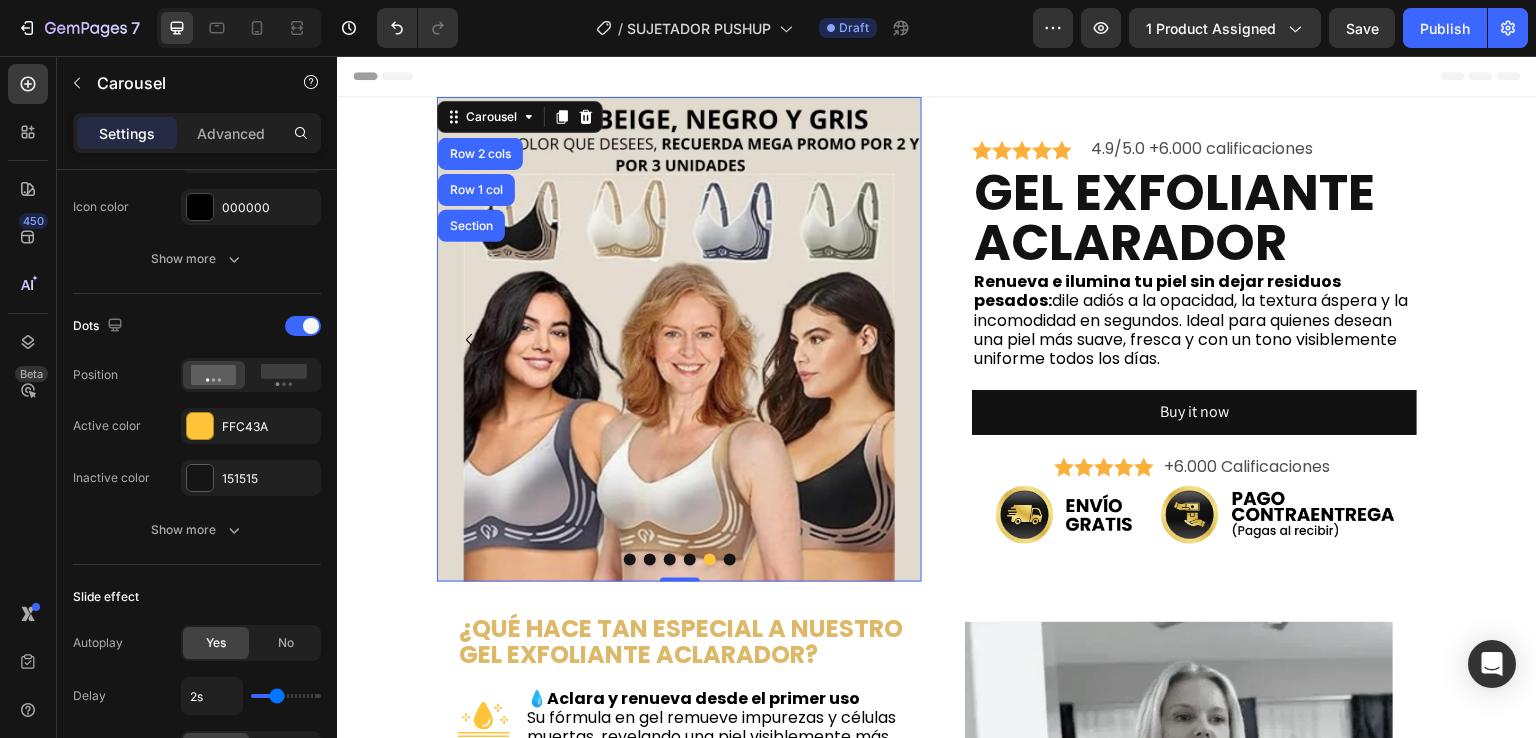 click at bounding box center [730, 560] 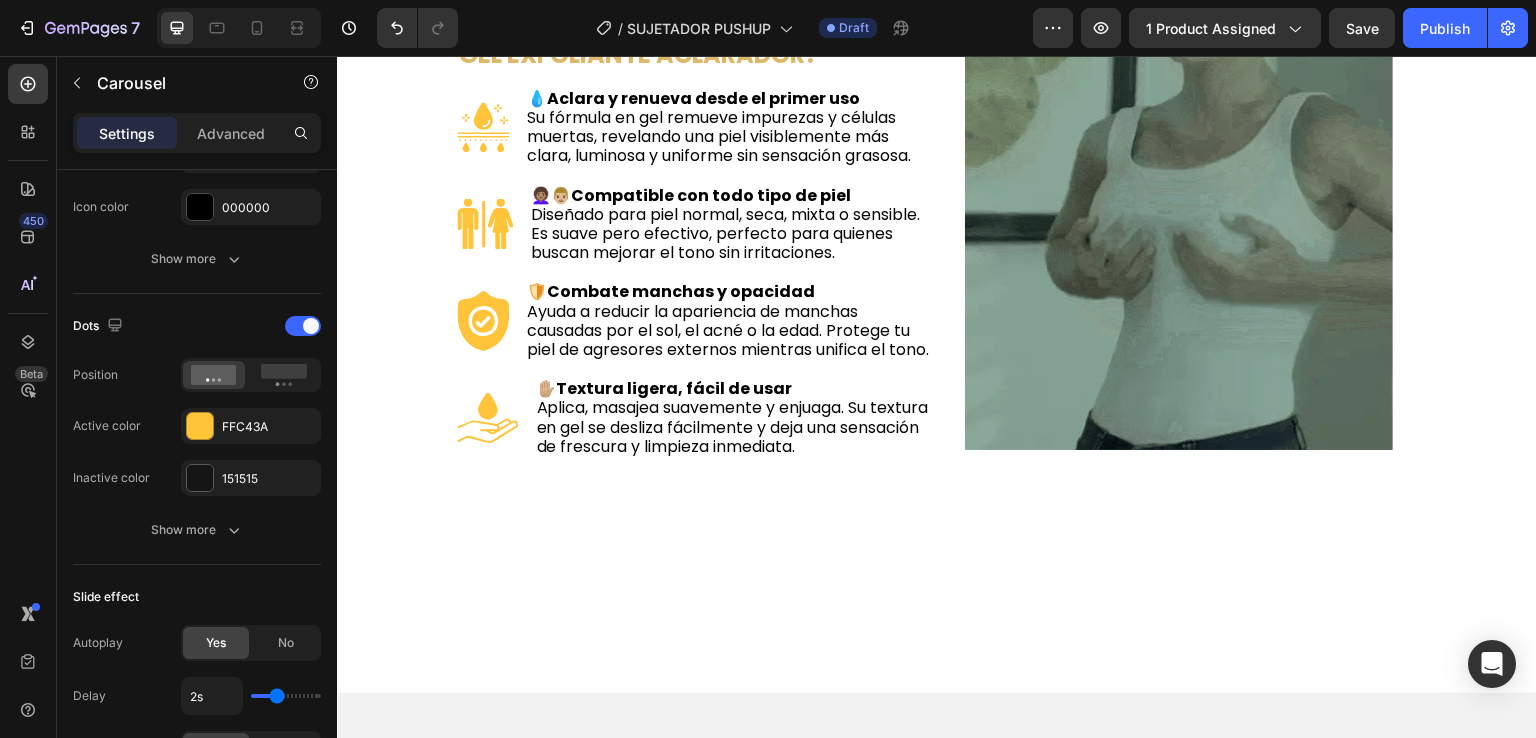 scroll, scrollTop: 0, scrollLeft: 0, axis: both 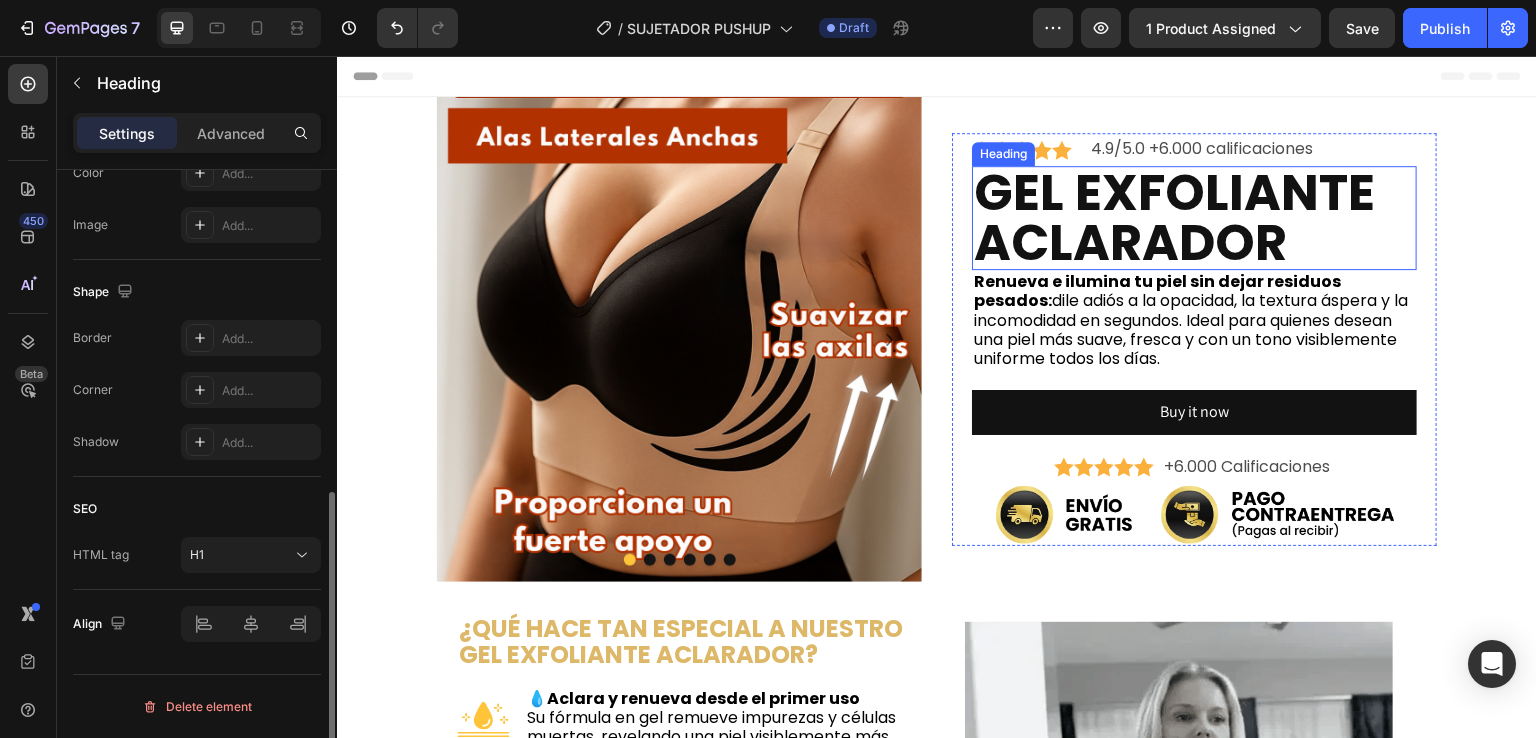 click on "ACLARADOR" at bounding box center [1130, 242] 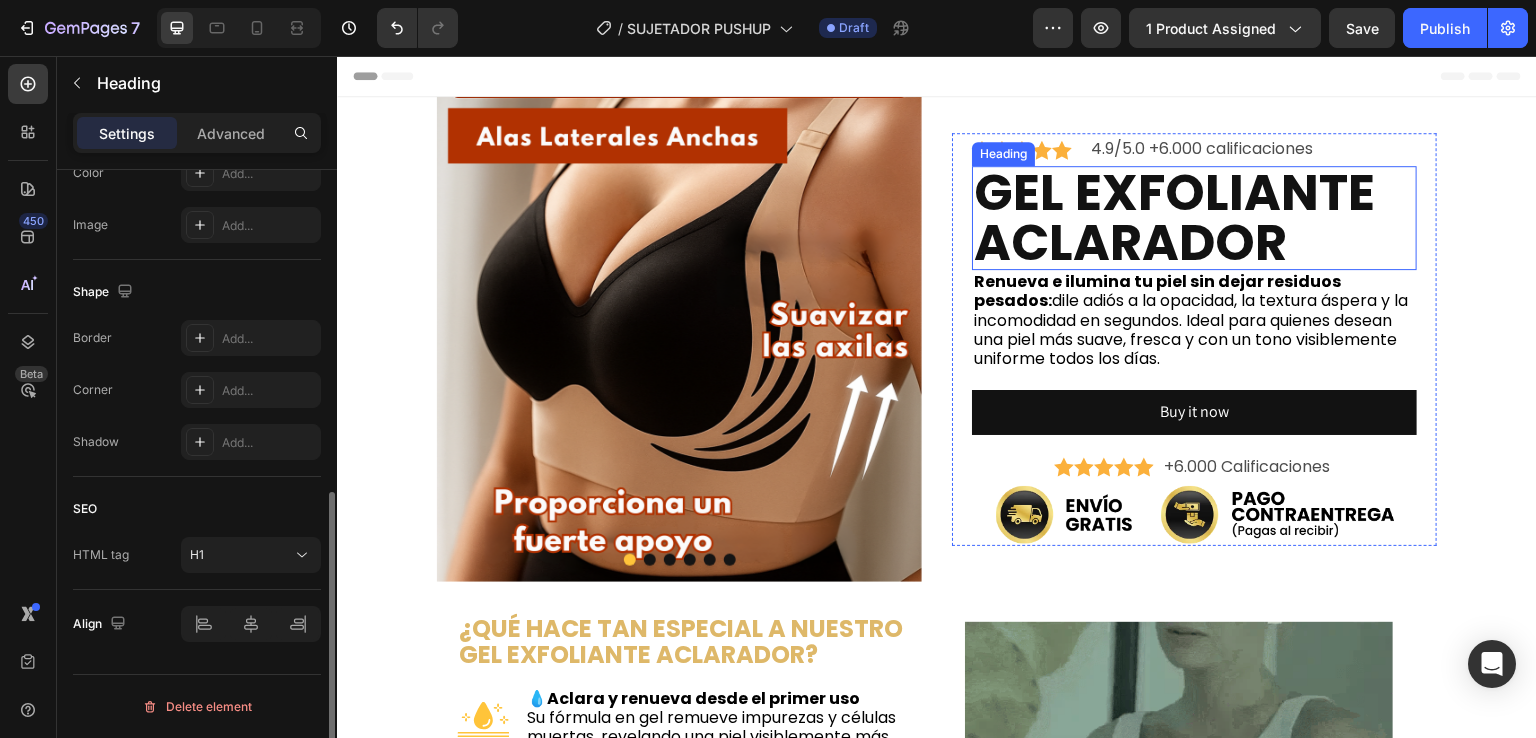 scroll, scrollTop: 0, scrollLeft: 0, axis: both 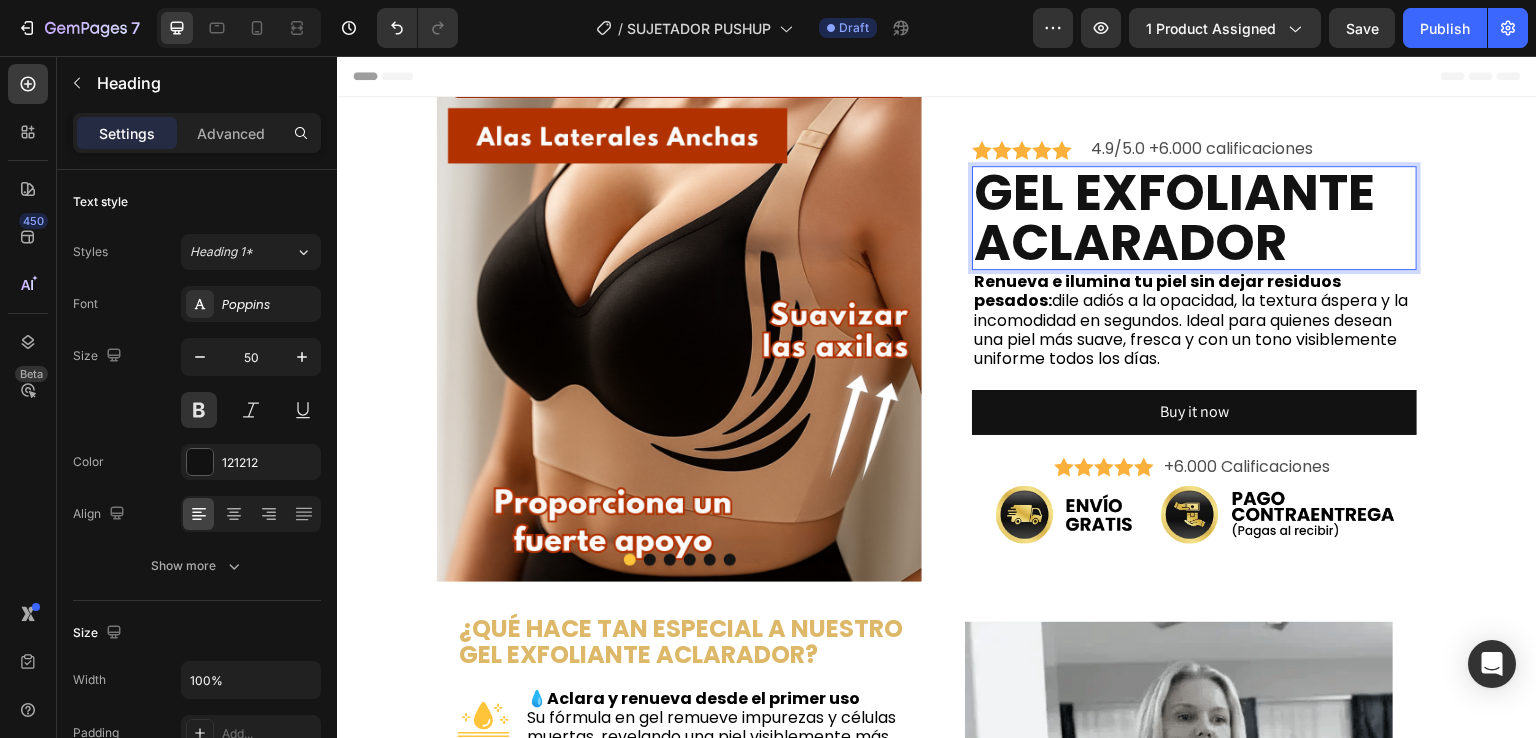 click on "GEL EXFOLIANTE" at bounding box center [1174, 192] 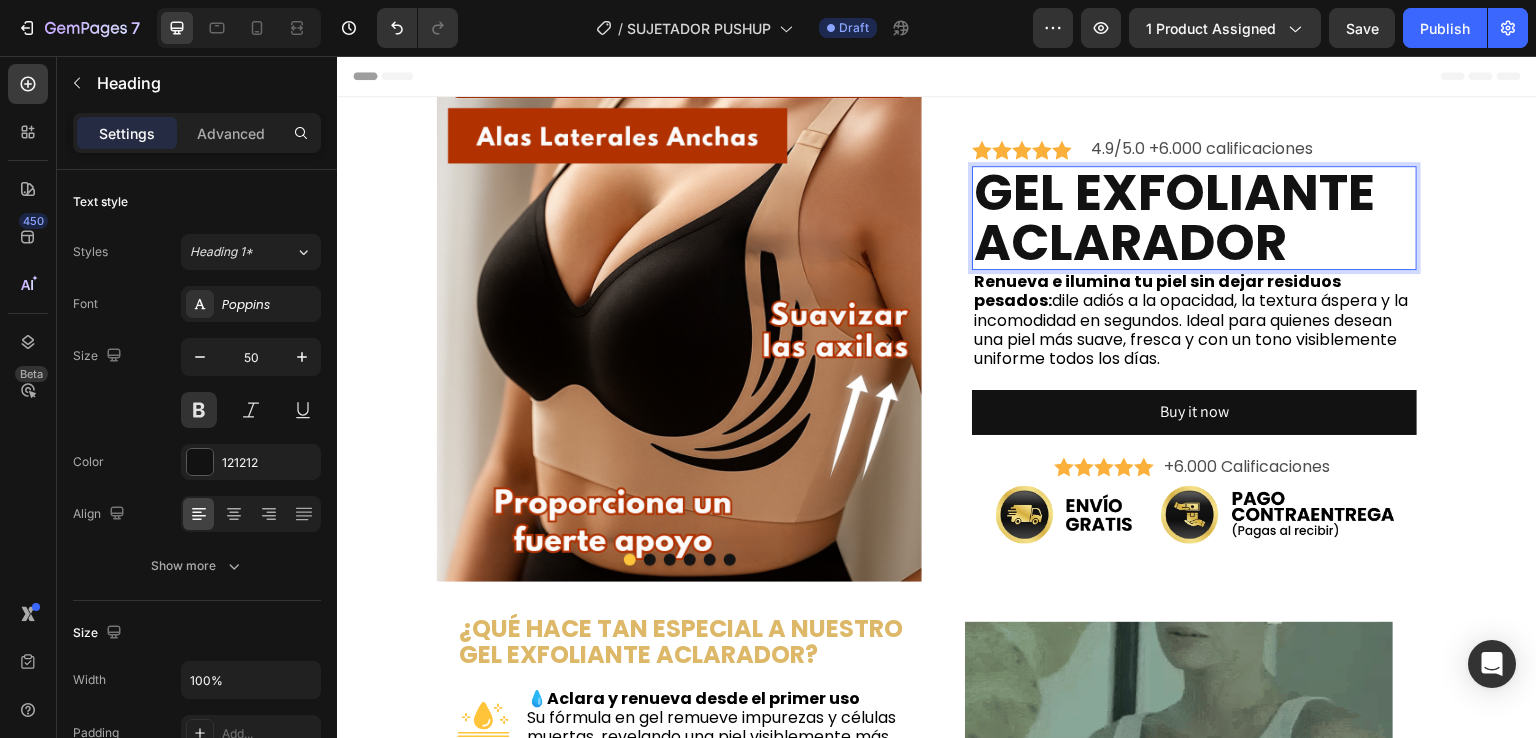 click on "ACLARADOR" at bounding box center (1130, 242) 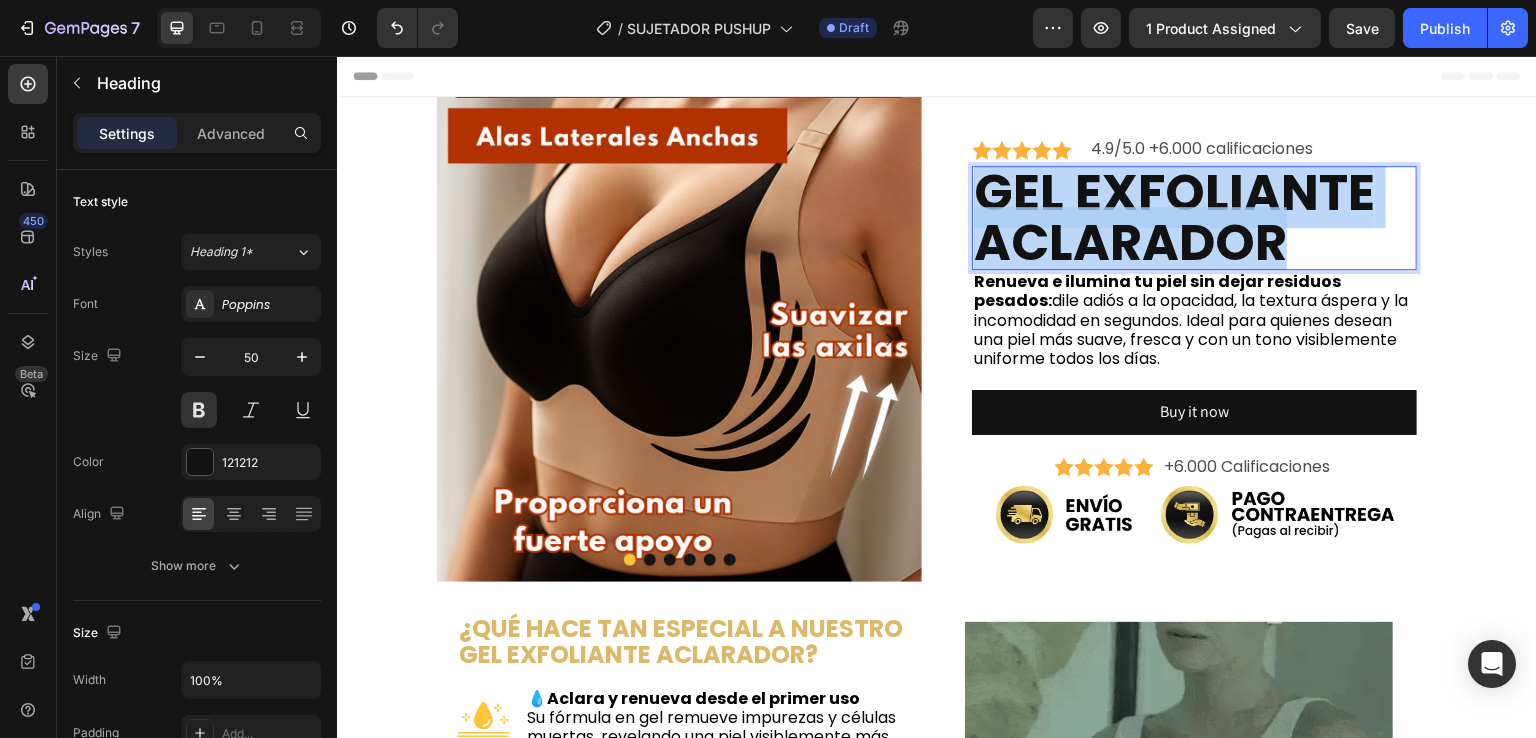 drag, startPoint x: 1267, startPoint y: 238, endPoint x: 974, endPoint y: 193, distance: 296.4355 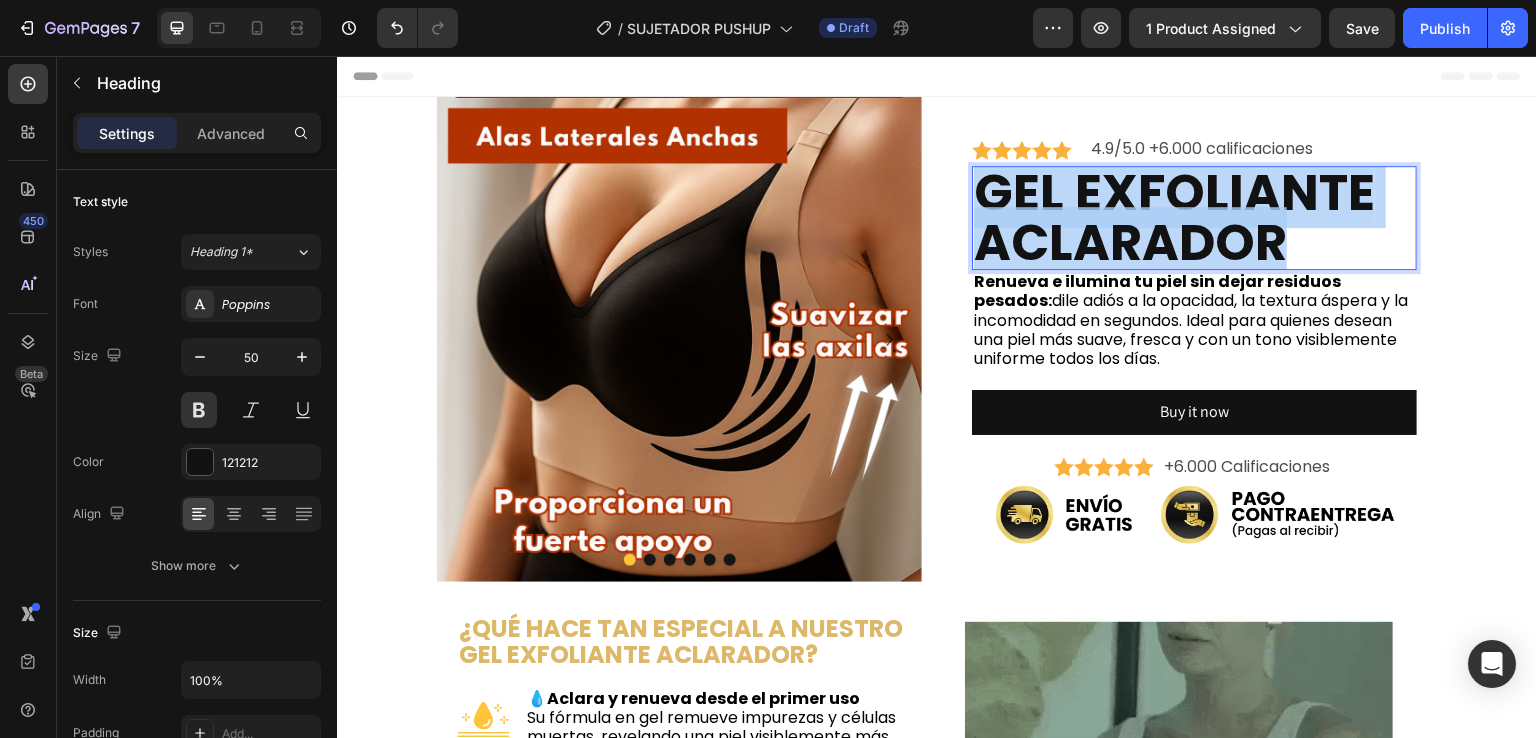 click on "GEL EXFOLIANTE ACLARADOR" at bounding box center [1194, 218] 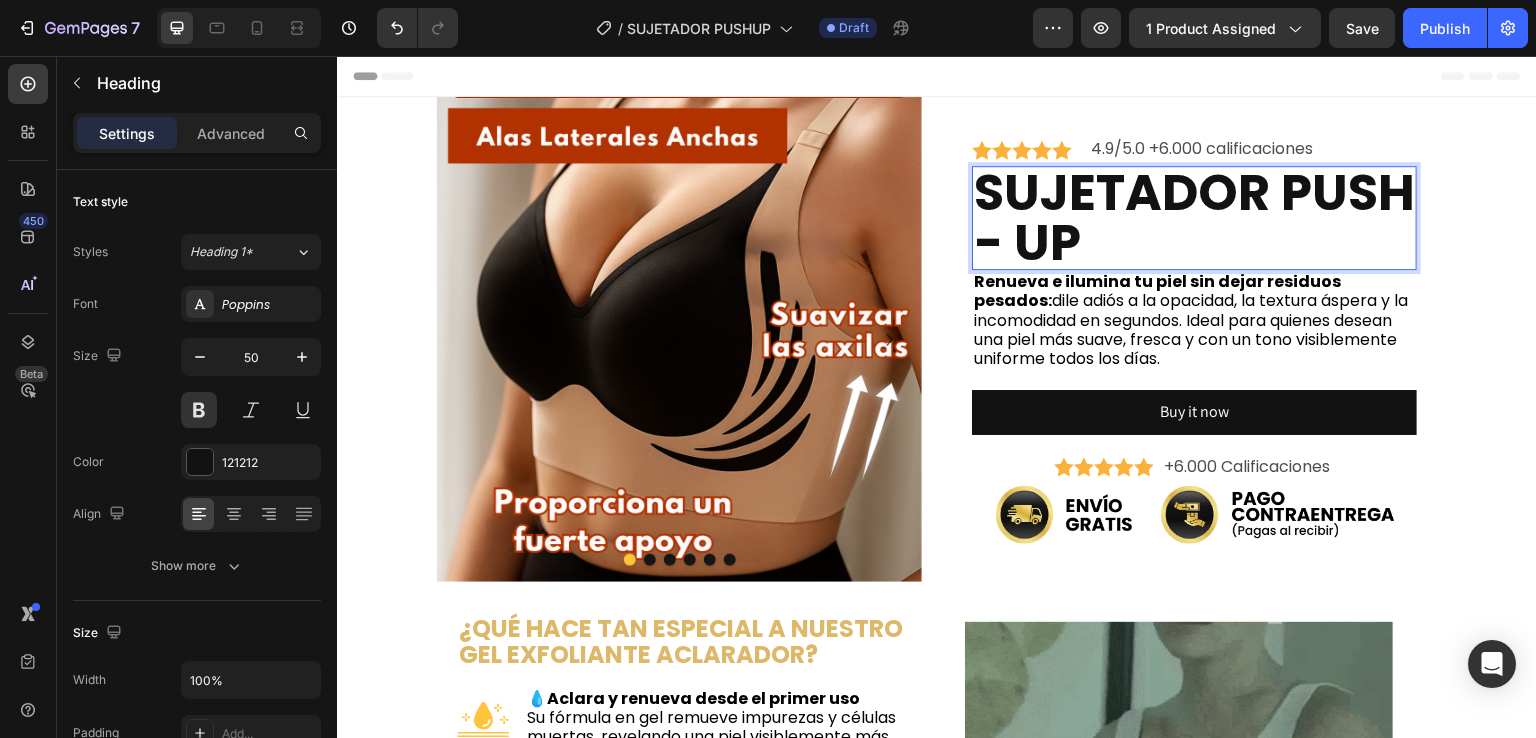 click on "SUJETADOR PUSH - UP" at bounding box center (1194, 217) 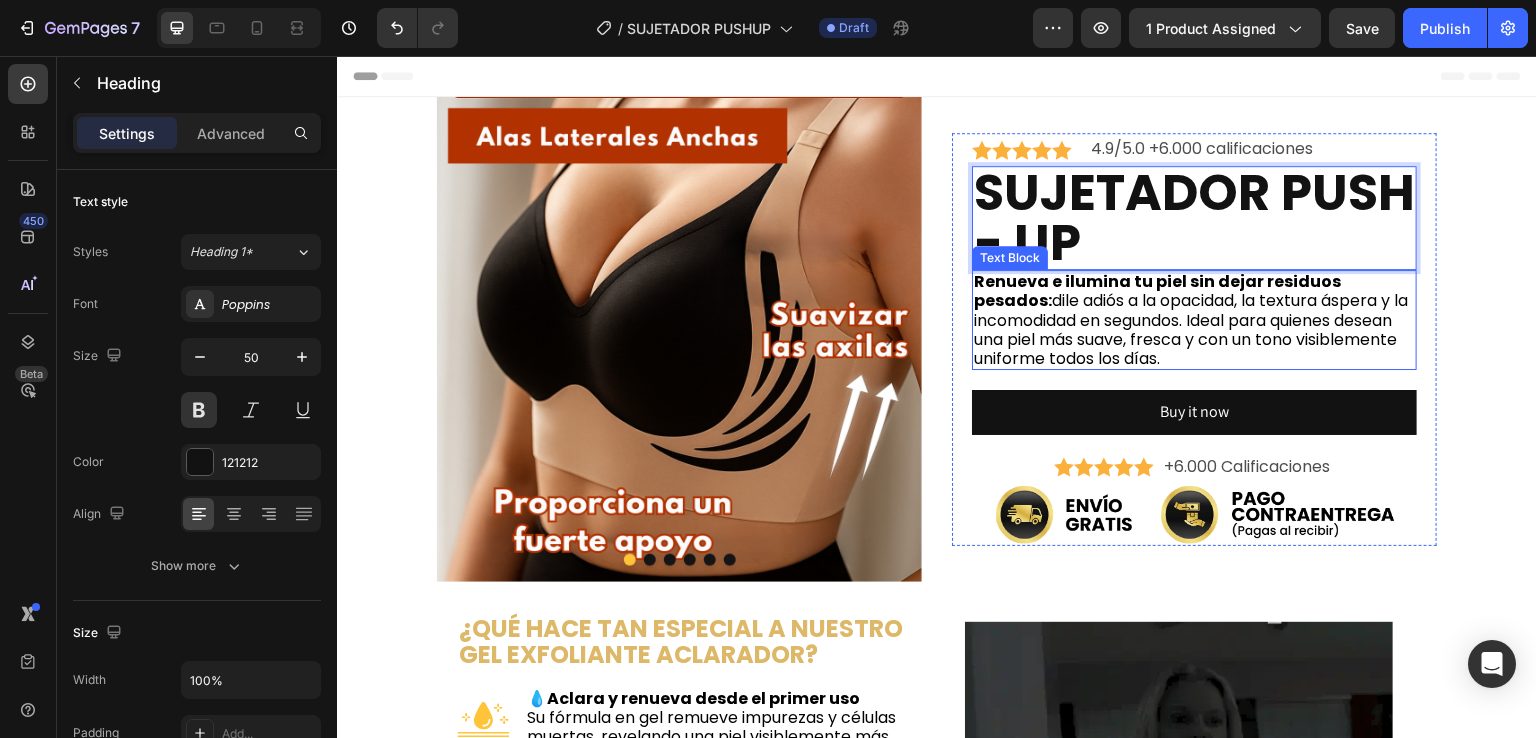 scroll, scrollTop: 8, scrollLeft: 0, axis: vertical 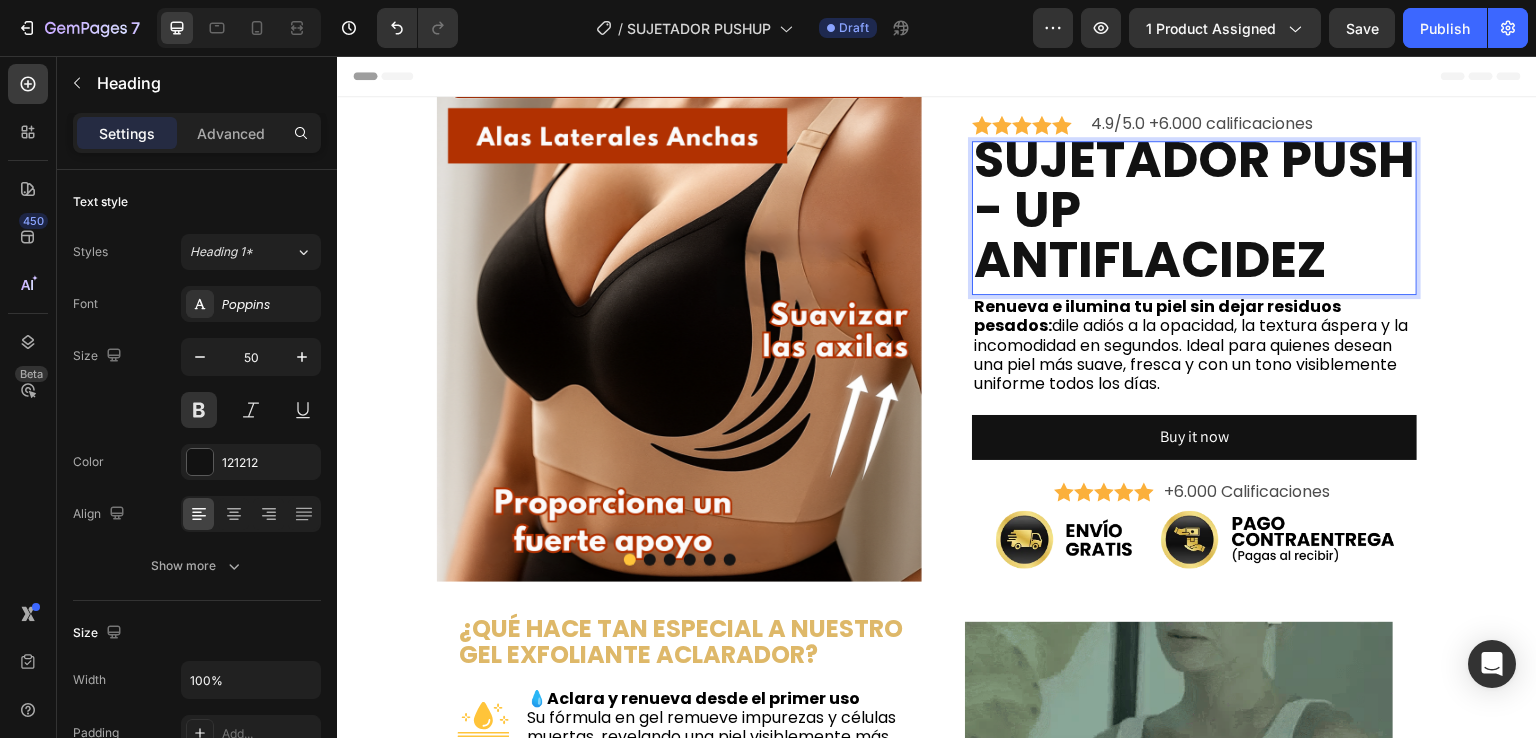 click on "SUJETADOR PUSH - UP ANTIFLACIDEZ" at bounding box center (1194, 209) 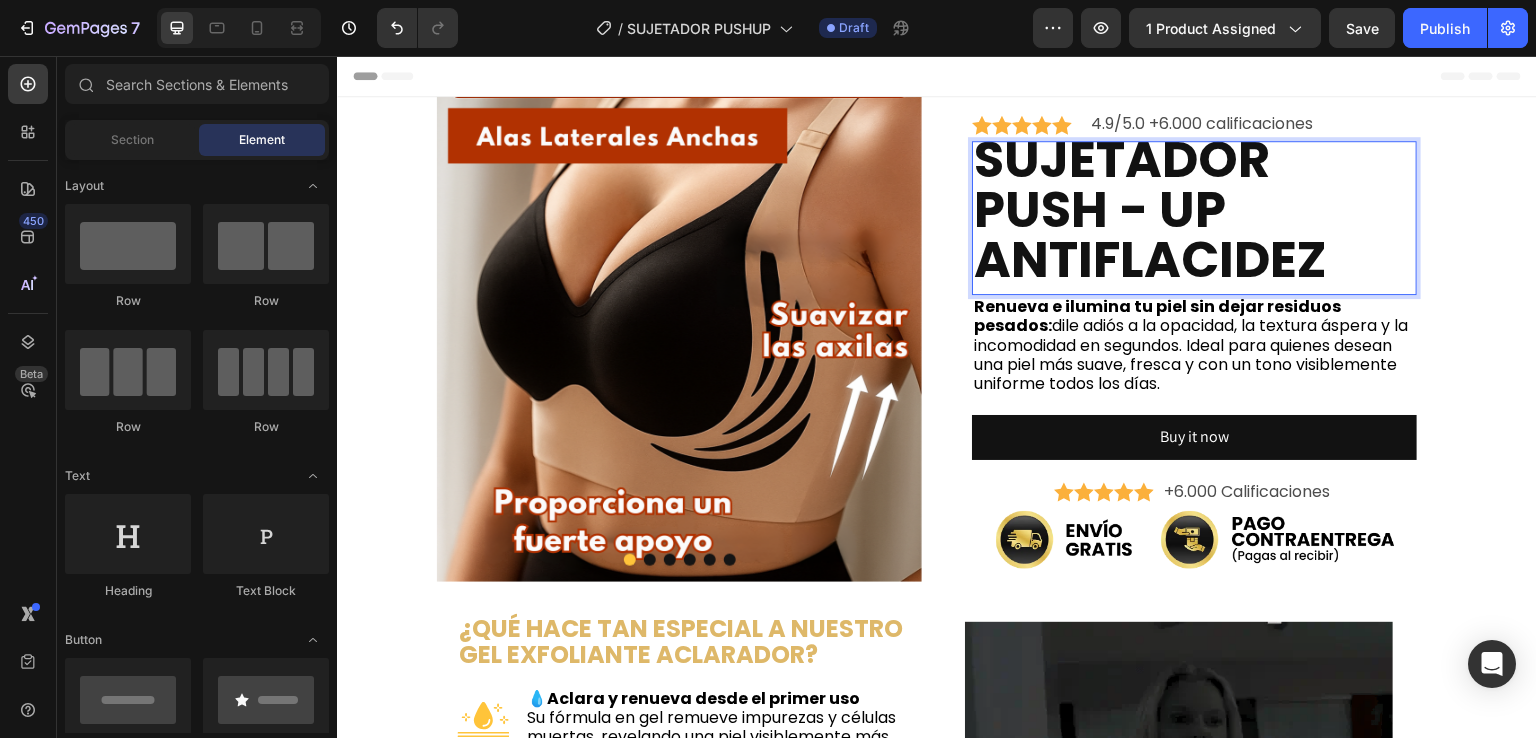 click on "Publish the page to see the content.
Custom Code Section 1
Image Image Image Image Image Image
Carousel
.id520786323364119448 .cls-1 {
fill: #fbb03b;
}
Icon
.id520786323364119448 .cls-1 {
fill: #fbb03b;
}
Icon
.id520786323364119448 .cls-1 {
fill: #fbb03b;
}
Icon
.id520786323364119448 .cls-1 {
fill: #fbb03b;
}
Icon
.id520786323364119448 .cls-1 {
fill: #fbb03b;
}
Icon Icon List 4.9/5.0 +6.000 calificaciones Text Block Row SUJETADOR  PUSH - UP ANTIFLACIDEZ Heading   0 Renueva e ilumina tu piel sin dejar residuos pesados: Text Block Buy it now Dynamic Checkout Product" at bounding box center [937, 3245] 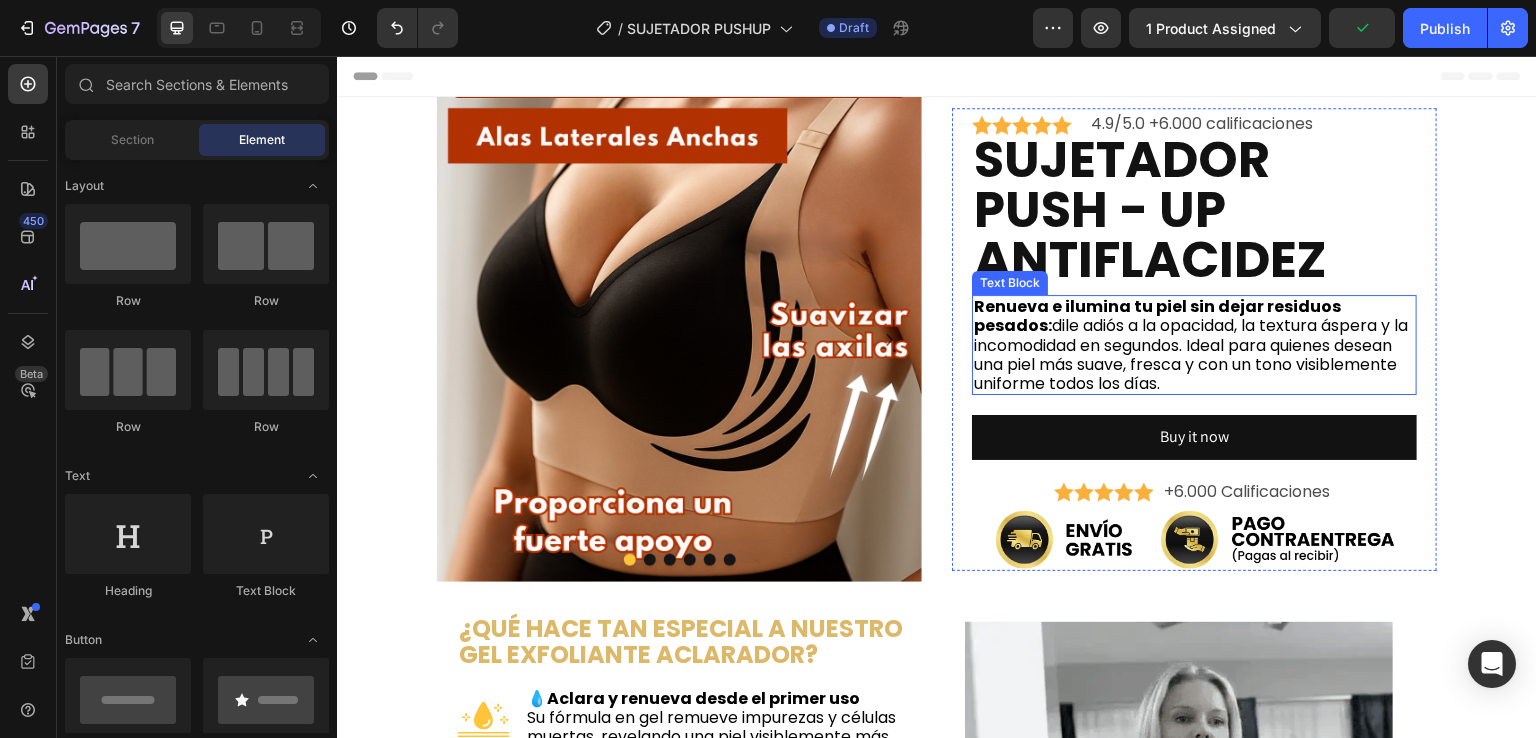 click on "Renueva e ilumina tu piel sin dejar residuos pesados:  dile adiós a la opacidad, la textura áspera y la incomodidad en segundos. Ideal para quienes desean una piel más suave, fresca y con un tono visiblemente uniforme todos los días." at bounding box center [1194, 345] 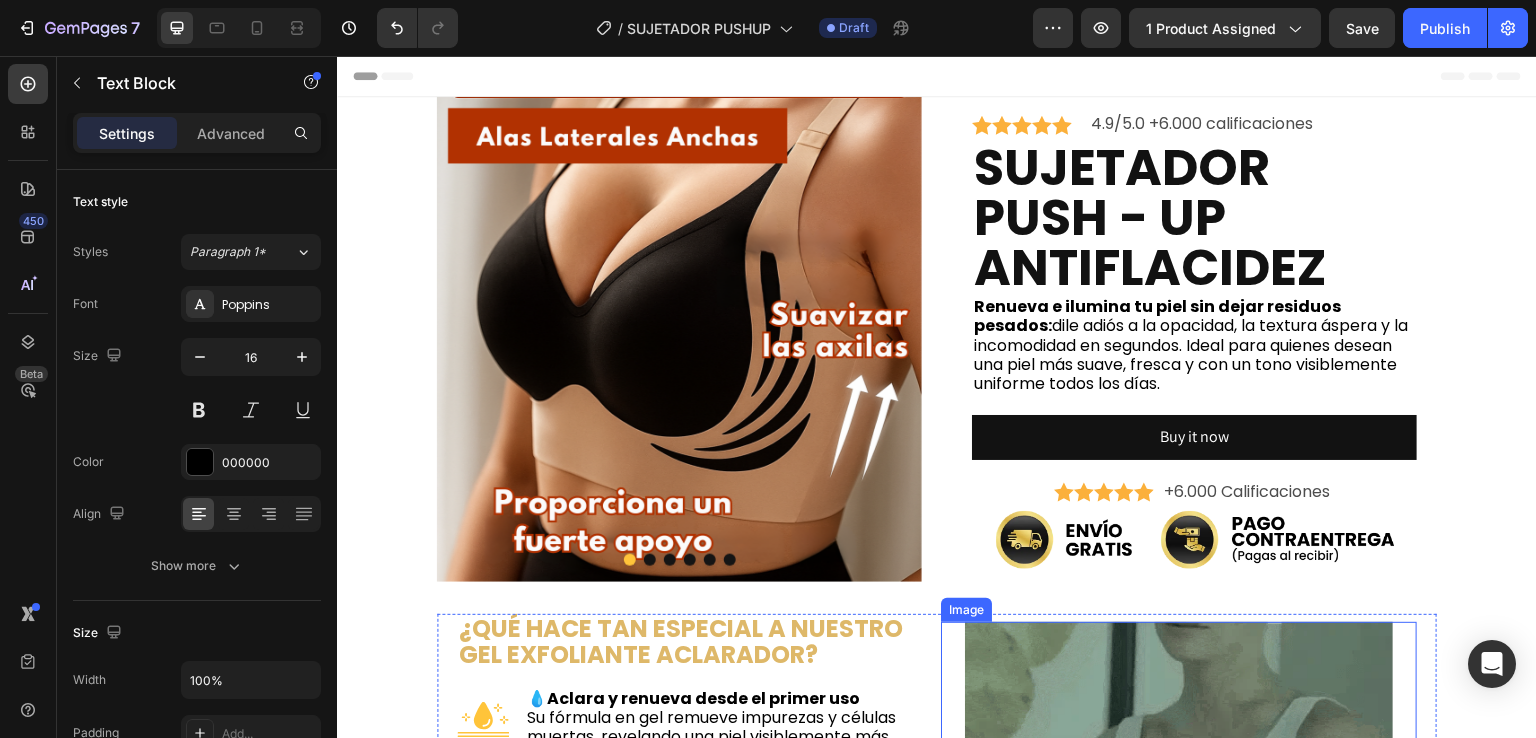 scroll, scrollTop: 0, scrollLeft: 0, axis: both 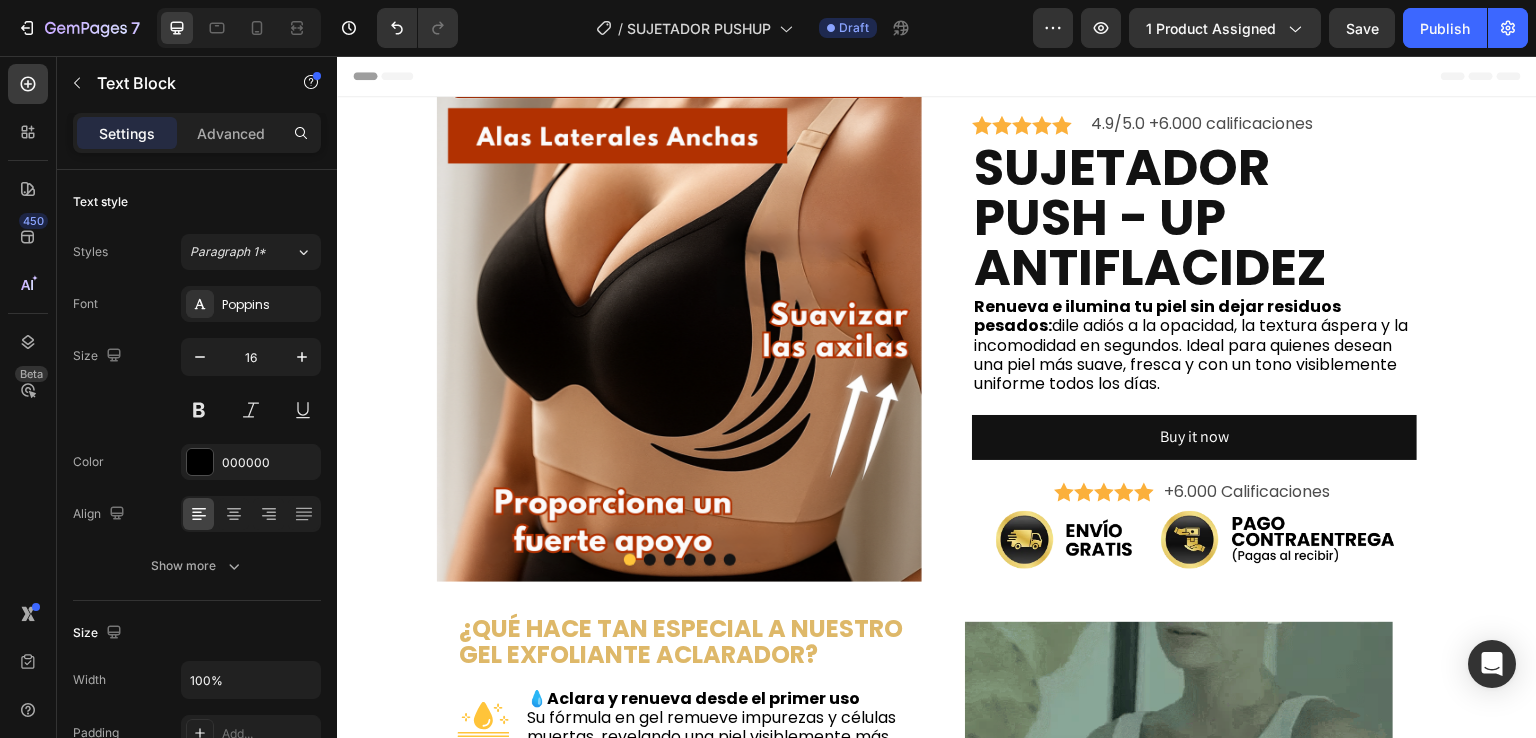 click on "Renueva e ilumina tu piel sin dejar residuos pesados:  dile adiós a la opacidad, la textura áspera y la incomodidad en segundos. Ideal para quienes desean una piel más suave, fresca y con un tono visiblemente uniforme todos los días." at bounding box center (1194, 345) 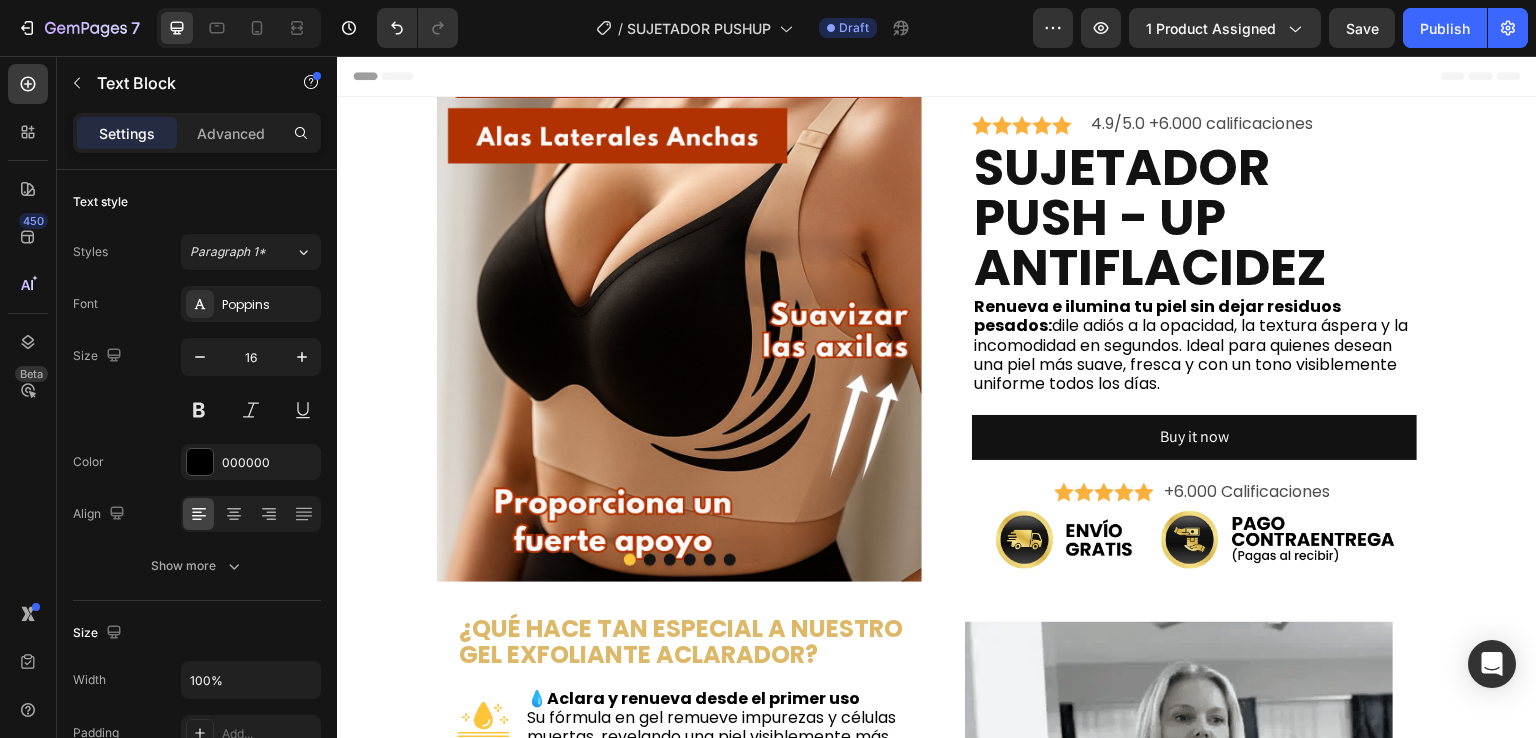click on "Renueva e ilumina tu piel sin dejar residuos pesados:  dile adiós a la opacidad, la textura áspera y la incomodidad en segundos. Ideal para quienes desean una piel más suave, fresca y con un tono visiblemente uniforme todos los días." at bounding box center [1194, 345] 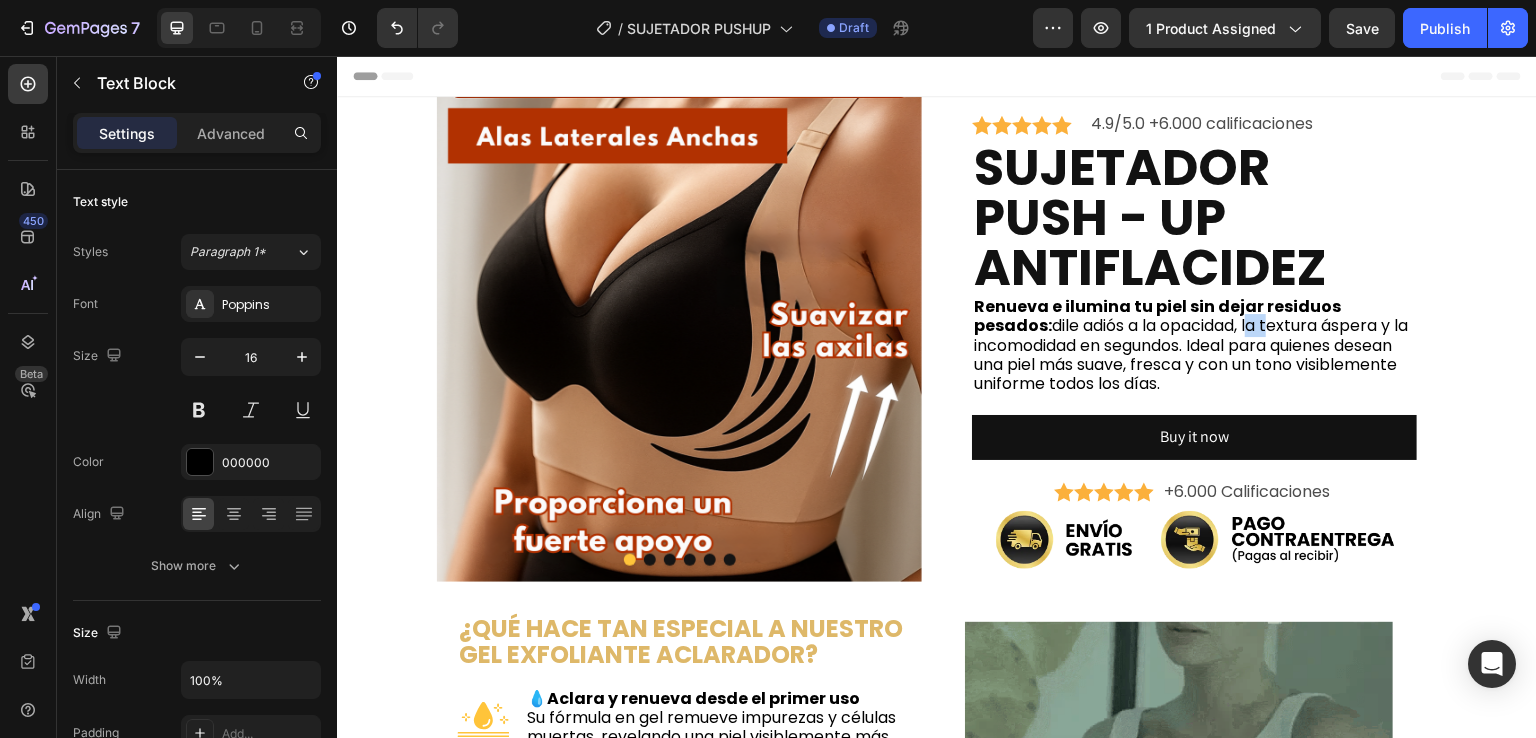 click on "Renueva e ilumina tu piel sin dejar residuos pesados:  dile adiós a la opacidad, la textura áspera y la incomodidad en segundos. Ideal para quienes desean una piel más suave, fresca y con un tono visiblemente uniforme todos los días." at bounding box center [1194, 345] 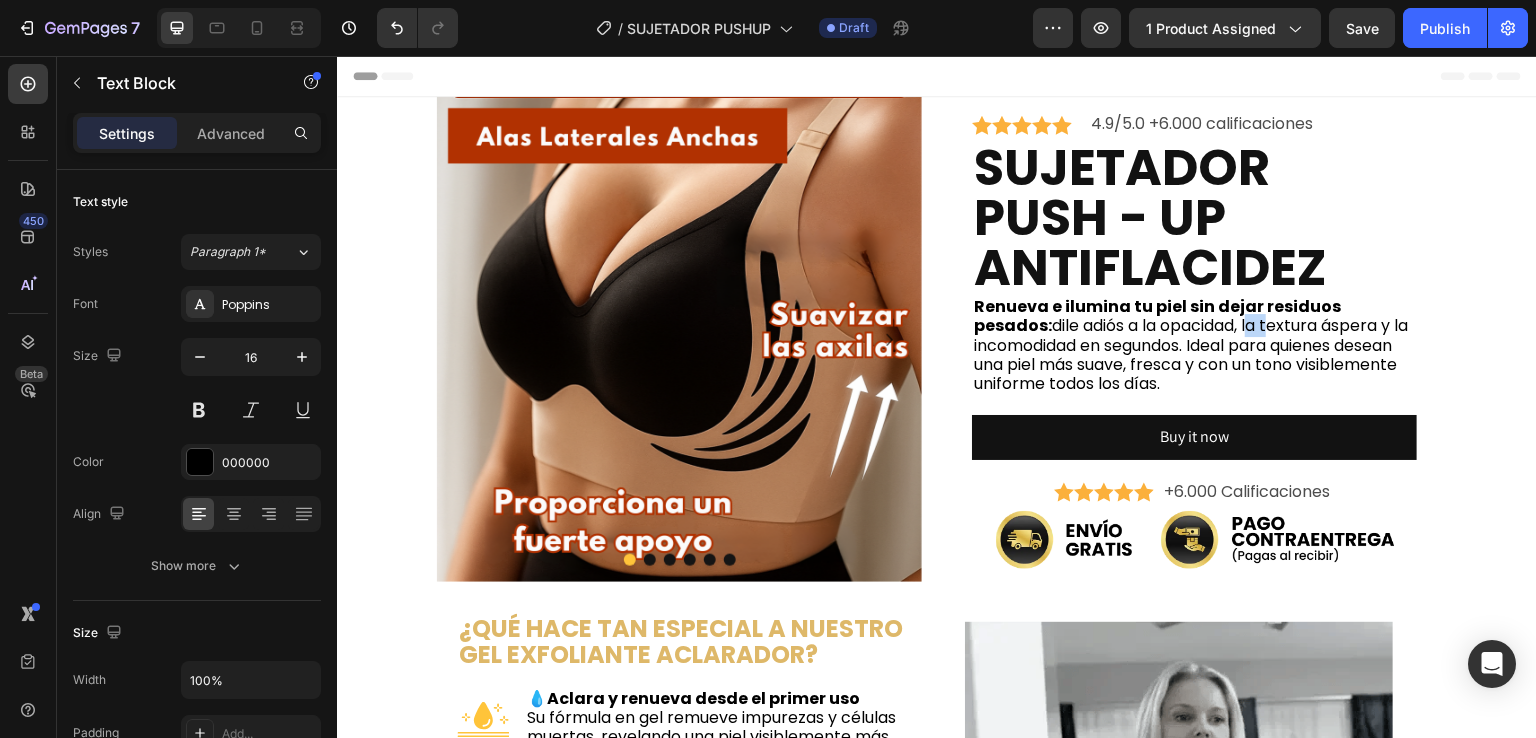 click on "Renueva e ilumina tu piel sin dejar residuos pesados:  dile adiós a la opacidad, la textura áspera y la incomodidad en segundos. Ideal para quienes desean una piel más suave, fresca y con un tono visiblemente uniforme todos los días." at bounding box center [1194, 345] 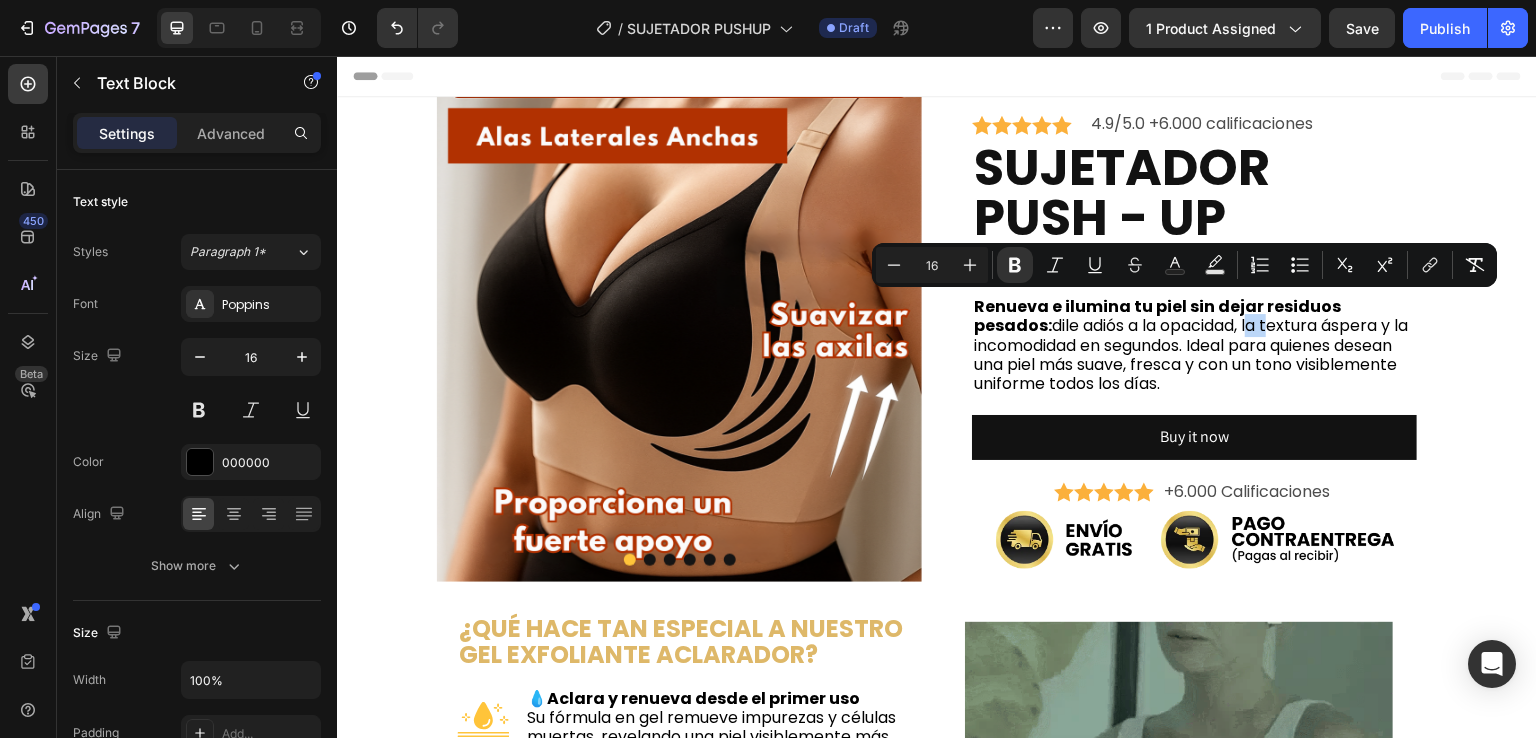 click on "Renueva e ilumina tu piel sin dejar residuos pesados:  dile adiós a la opacidad, la textura áspera y la incomodidad en segundos. Ideal para quienes desean una piel más suave, fresca y con un tono visiblemente uniforme todos los días." at bounding box center [1194, 345] 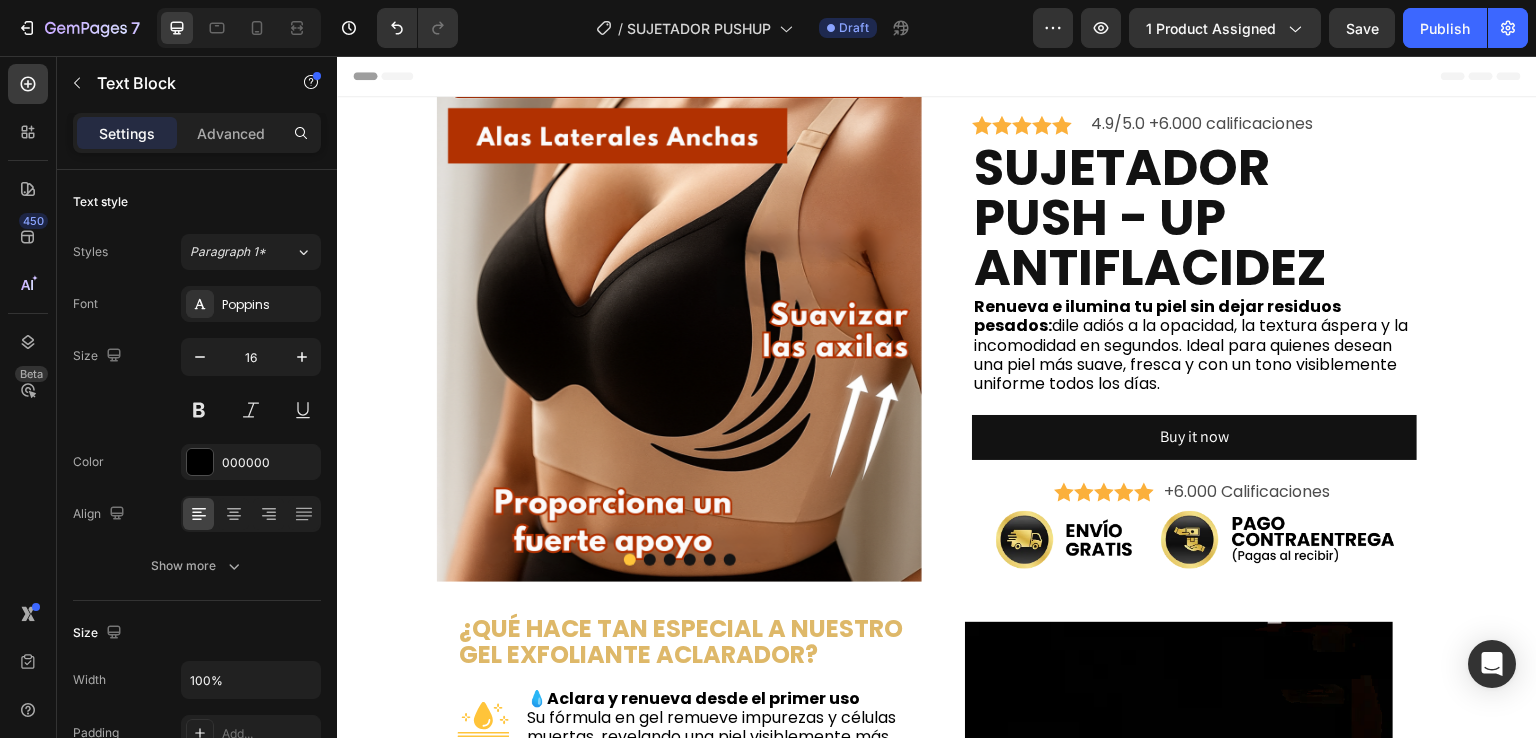 click on "Renueva e ilumina tu piel sin dejar residuos pesados:  dile adiós a la opacidad, la textura áspera y la incomodidad en segundos. Ideal para quienes desean una piel más suave, fresca y con un tono visiblemente uniforme todos los días." at bounding box center (1194, 345) 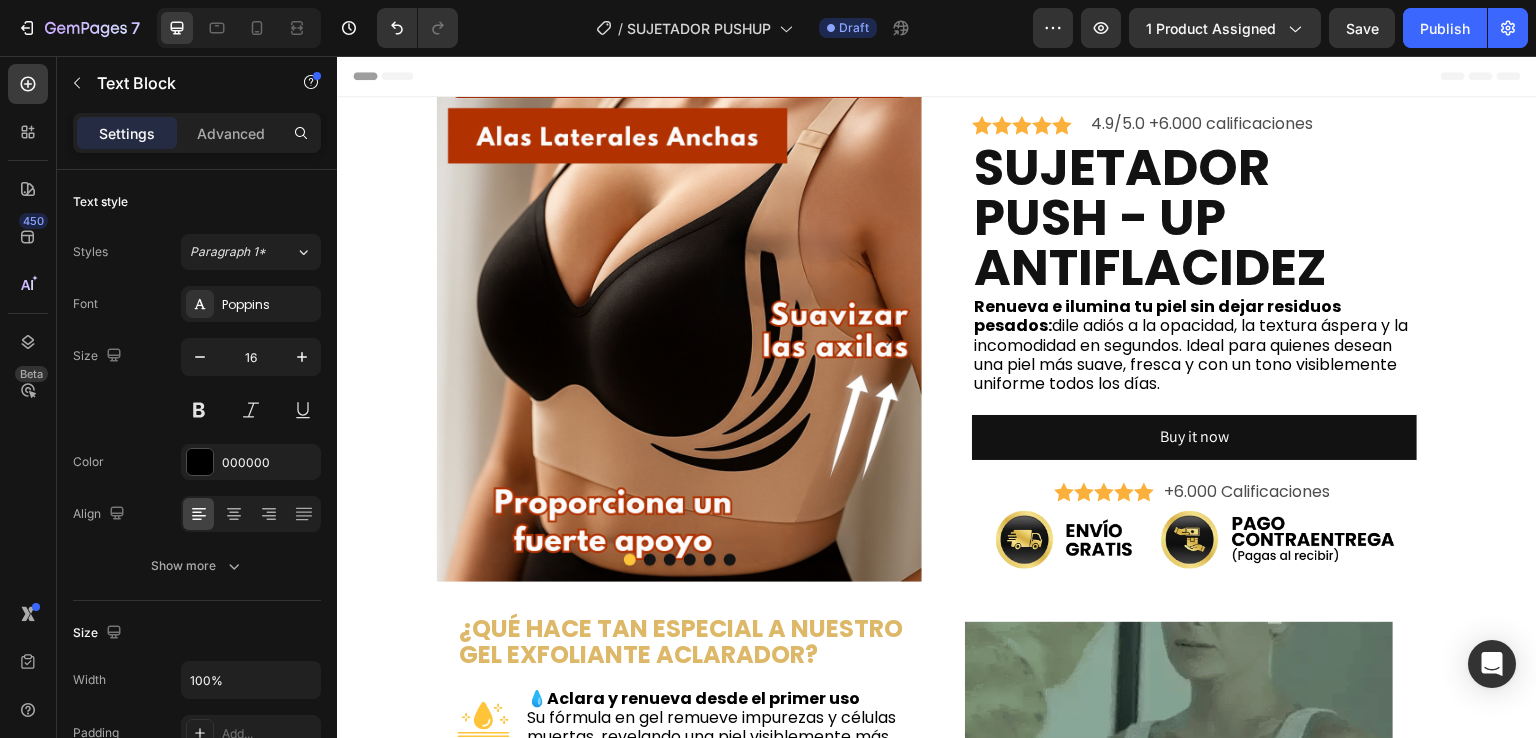 click on "SUJETADOR  PUSH - UP ANTIFLACIDEZ" at bounding box center [1194, 218] 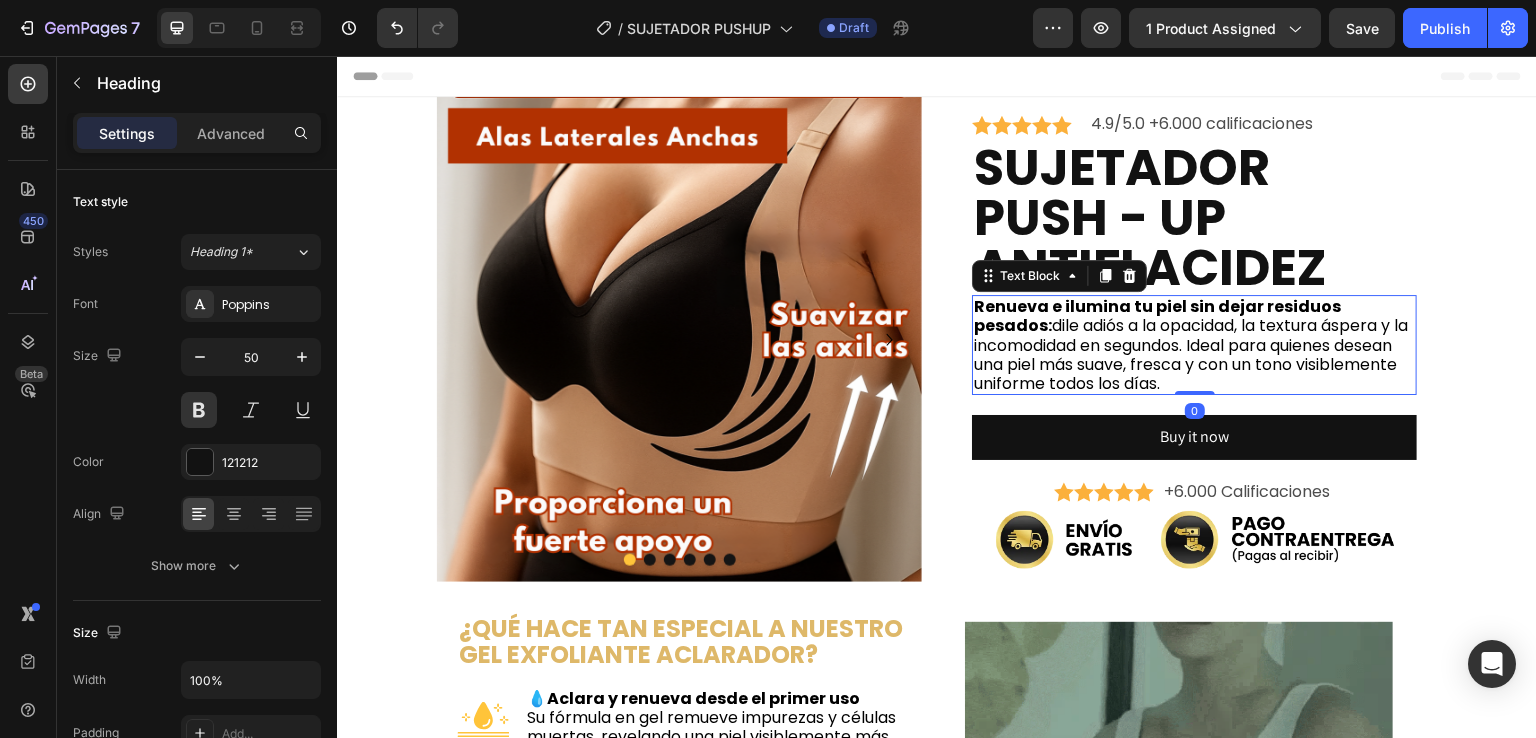 click on "Renueva e ilumina tu piel sin dejar residuos pesados:  dile adiós a la opacidad, la textura áspera y la incomodidad en segundos. Ideal para quienes desean una piel más suave, fresca y con un tono visiblemente uniforme todos los días." at bounding box center (1194, 345) 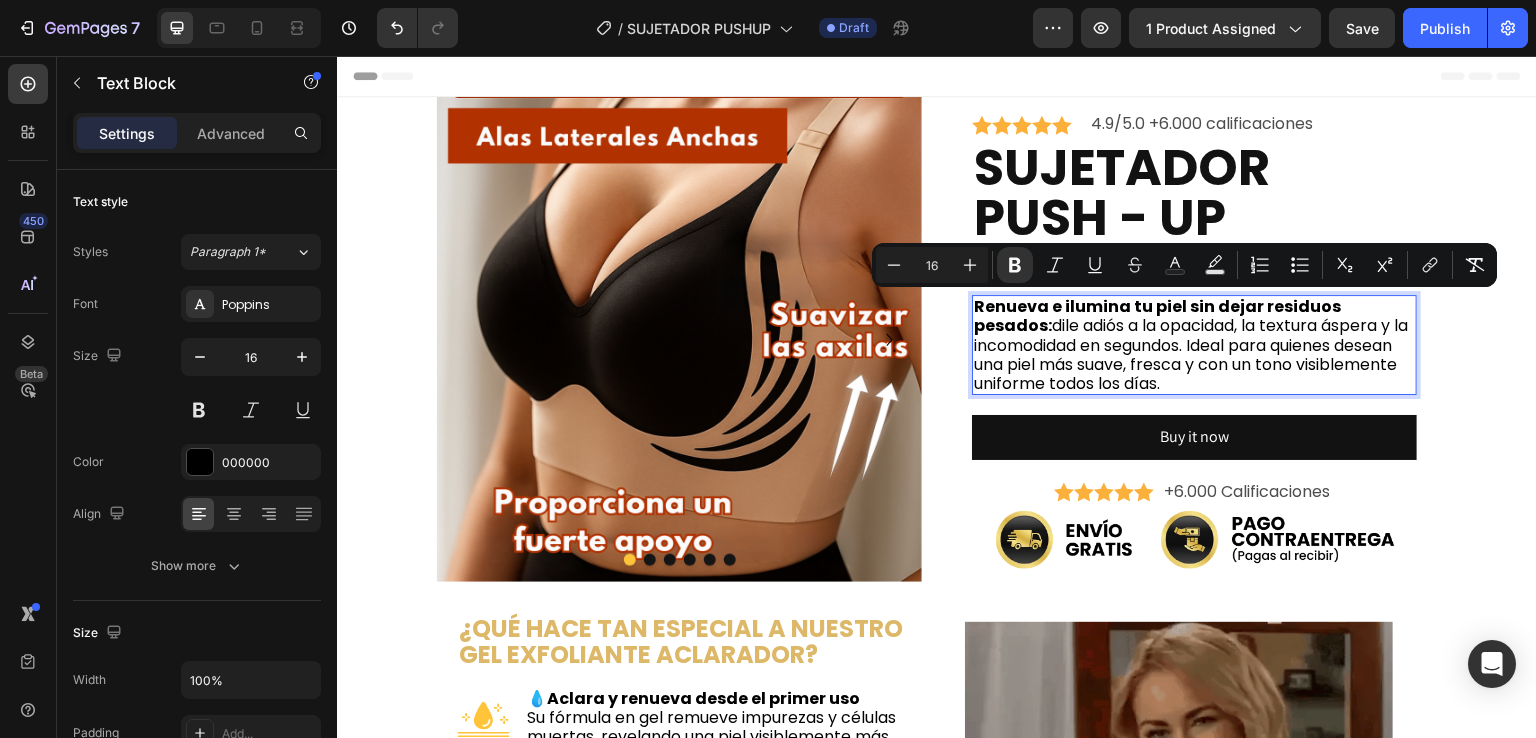 click on "Renueva e ilumina tu piel sin dejar residuos pesados:  dile adiós a la opacidad, la textura áspera y la incomodidad en segundos. Ideal para quienes desean una piel más suave, fresca y con un tono visiblemente uniforme todos los días." at bounding box center (1194, 345) 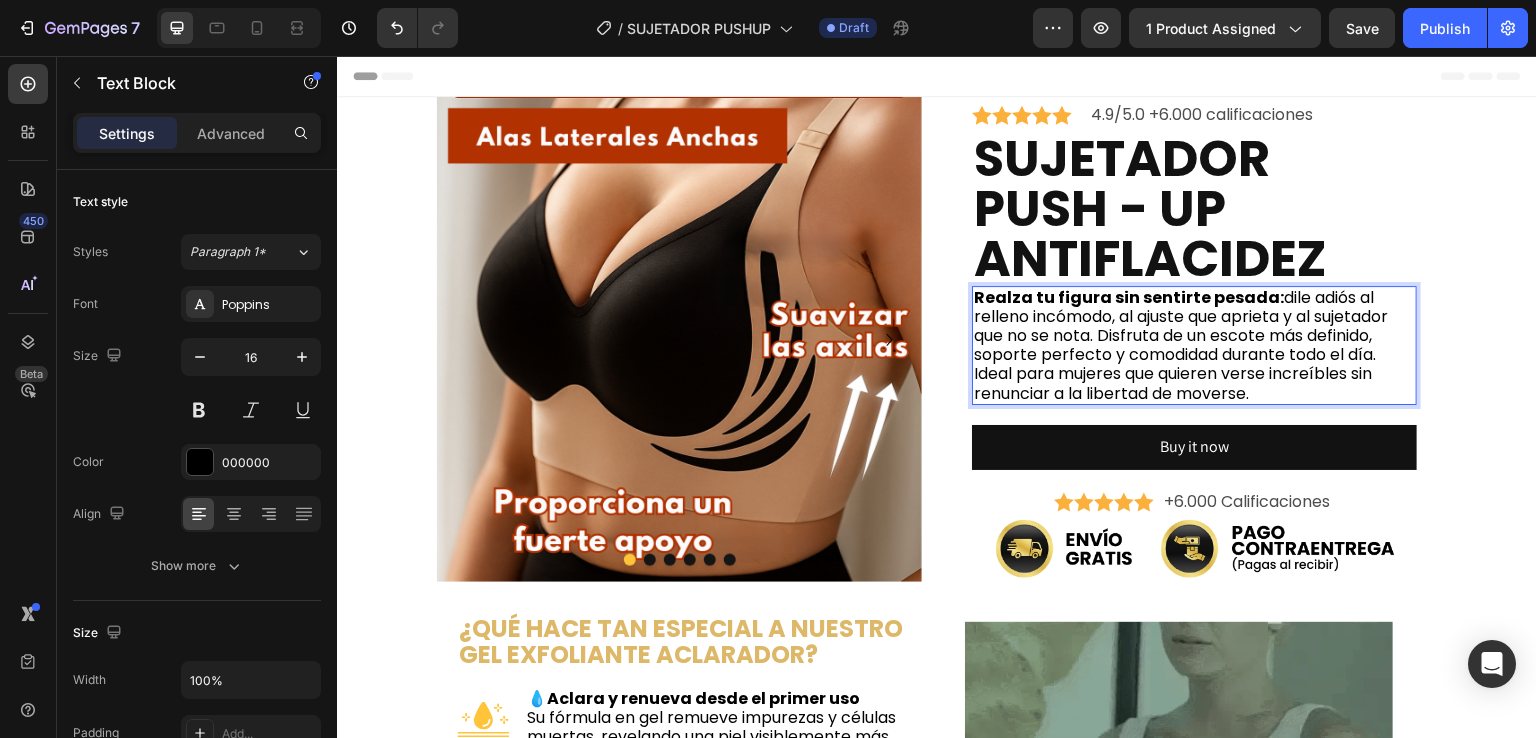 click on "Realza tu figura sin sentirte pesada:  dile adiós al relleno incómodo, al ajuste que aprieta y al sujetador que no se nota. Disfruta de un escote más definido, soporte perfecto y comodidad durante todo el día. Ideal para mujeres que quieren verse increíbles sin renunciar a la libertad de moverse." at bounding box center (1194, 345) 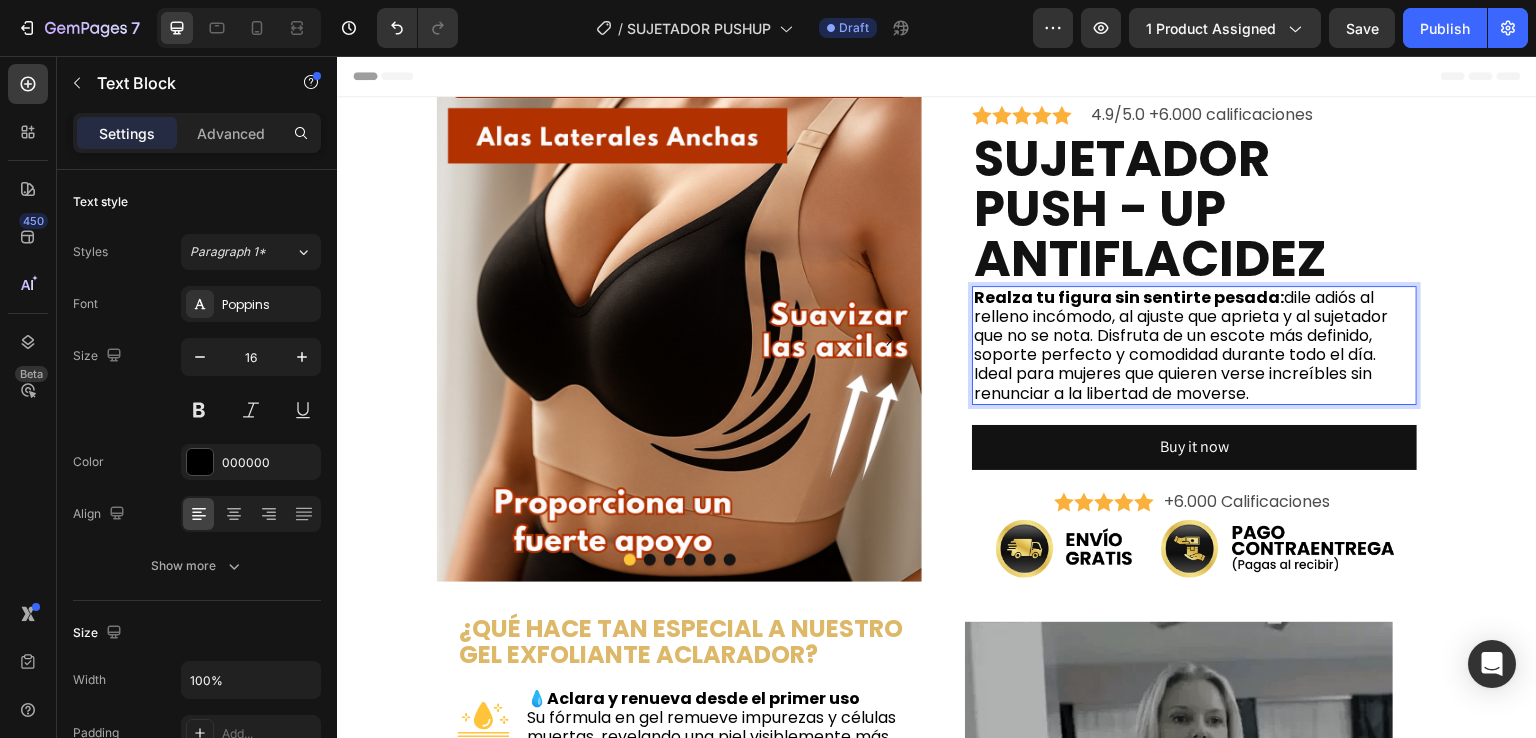 click on "Realza tu figura sin sentirte pesada:  dile adiós al relleno incómodo, al ajuste que aprieta y al sujetador que no se nota. Disfruta de un escote más definido, soporte perfecto y comodidad durante todo el día. Ideal para mujeres que quieren verse increíbles sin renunciar a la libertad de moverse." at bounding box center [1194, 345] 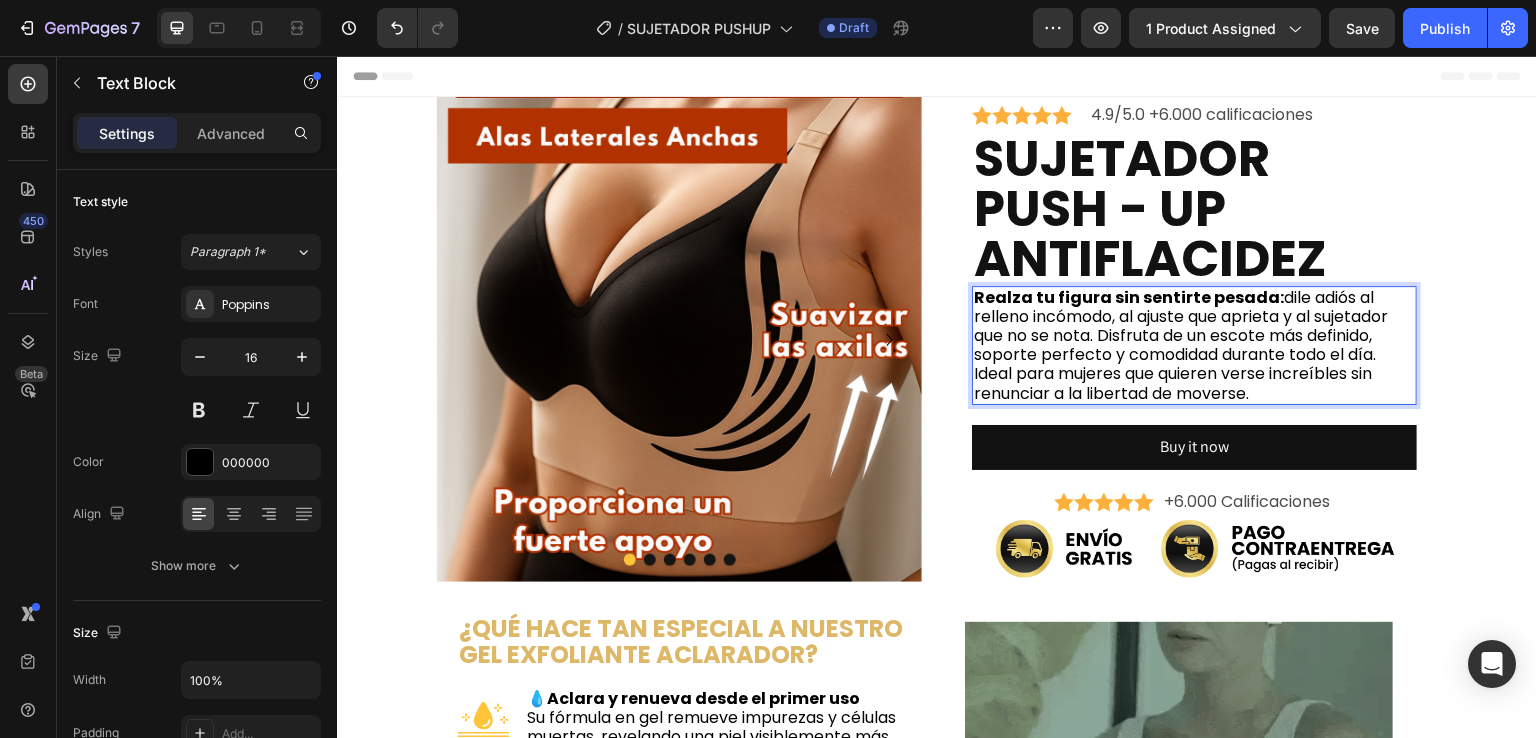 click on "Image Image Image Image Image Image
Carousel
.id520786323364119448 .cls-1 {
fill: #fbb03b;
}
Icon
.id520786323364119448 .cls-1 {
fill: #fbb03b;
}
Icon
.id520786323364119448 .cls-1 {
fill: #fbb03b;
}
Icon
.id520786323364119448 .cls-1 {
fill: #fbb03b;
}
Icon
.id520786323364119448 .cls-1 {
fill: #fbb03b;
}
Icon Icon List 4.9/5.0 +6.000 calificaciones Text Block Row SUJETADOR  PUSH - UP ANTIFLACIDEZ Heading Realza tu figura sin sentirte pesada: Text Block   0 Buy it now Dynamic Checkout Product
.id520786323364119448 .cls-1 {
fill: #fbb03b;
}
Icon
Icon" at bounding box center [937, 339] 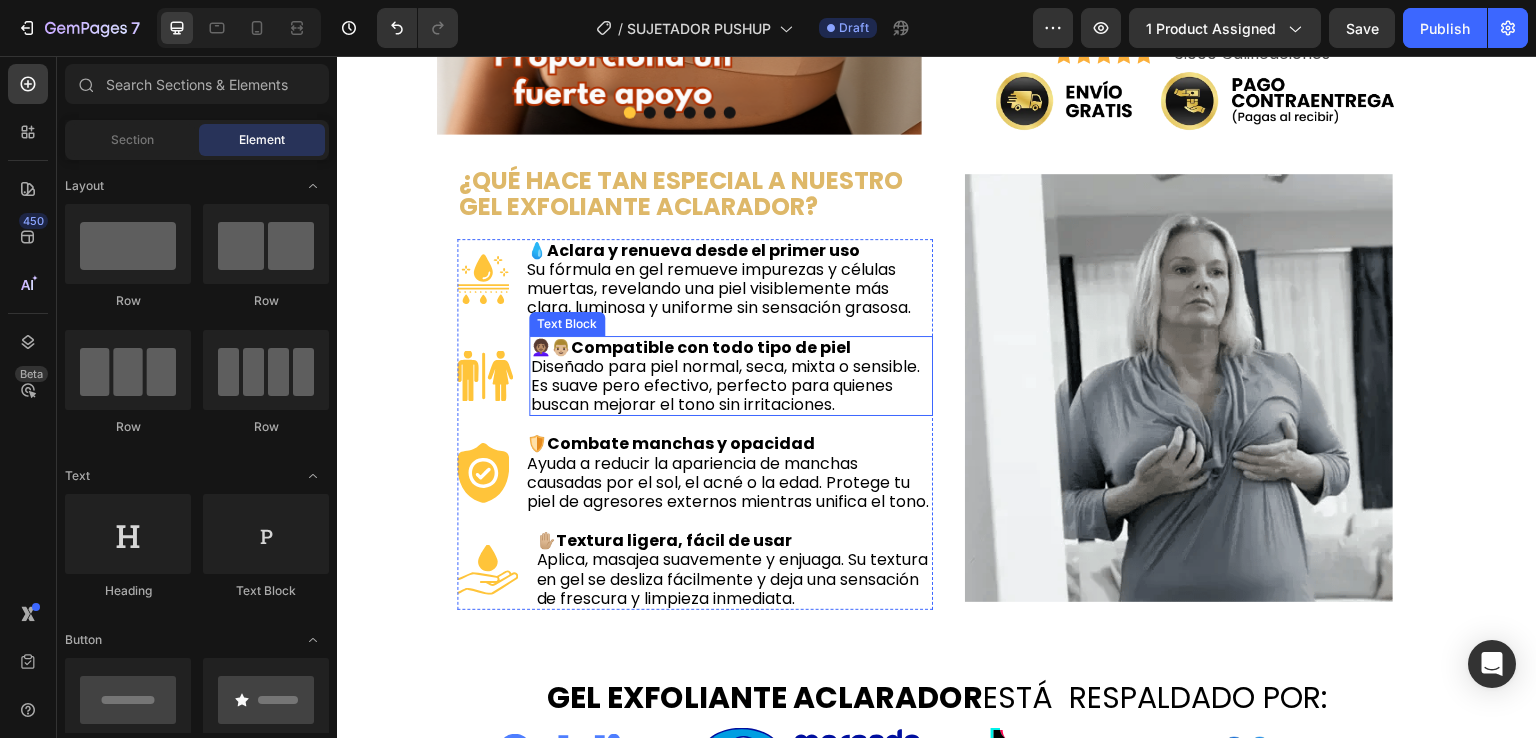 scroll, scrollTop: 500, scrollLeft: 0, axis: vertical 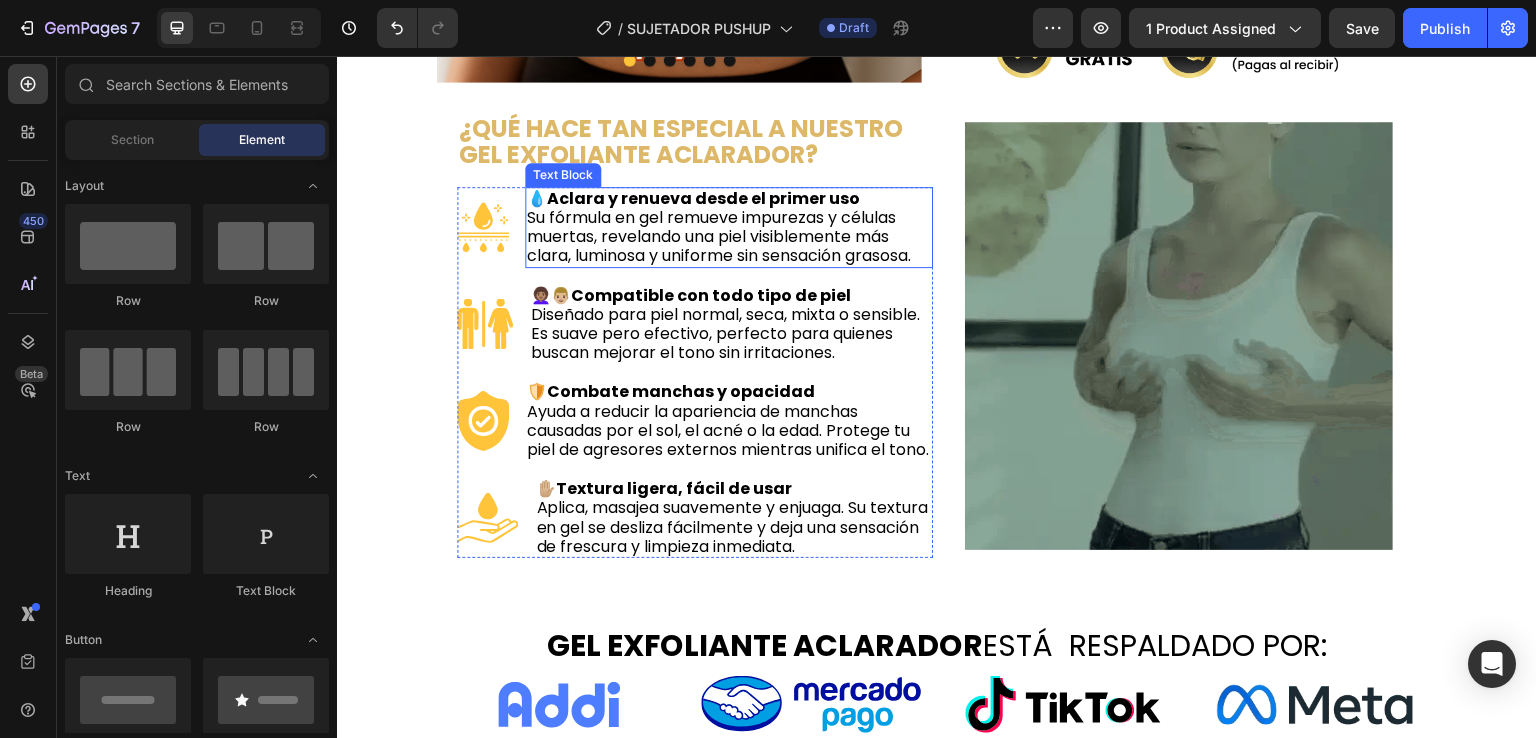 click on "💧  Aclara y renueva desde el primer uso Su fórmula en gel remueve impurezas y células muertas, revelando una piel visiblemente más clara, luminosa y uniforme sin sensación grasosa." at bounding box center (729, 227) 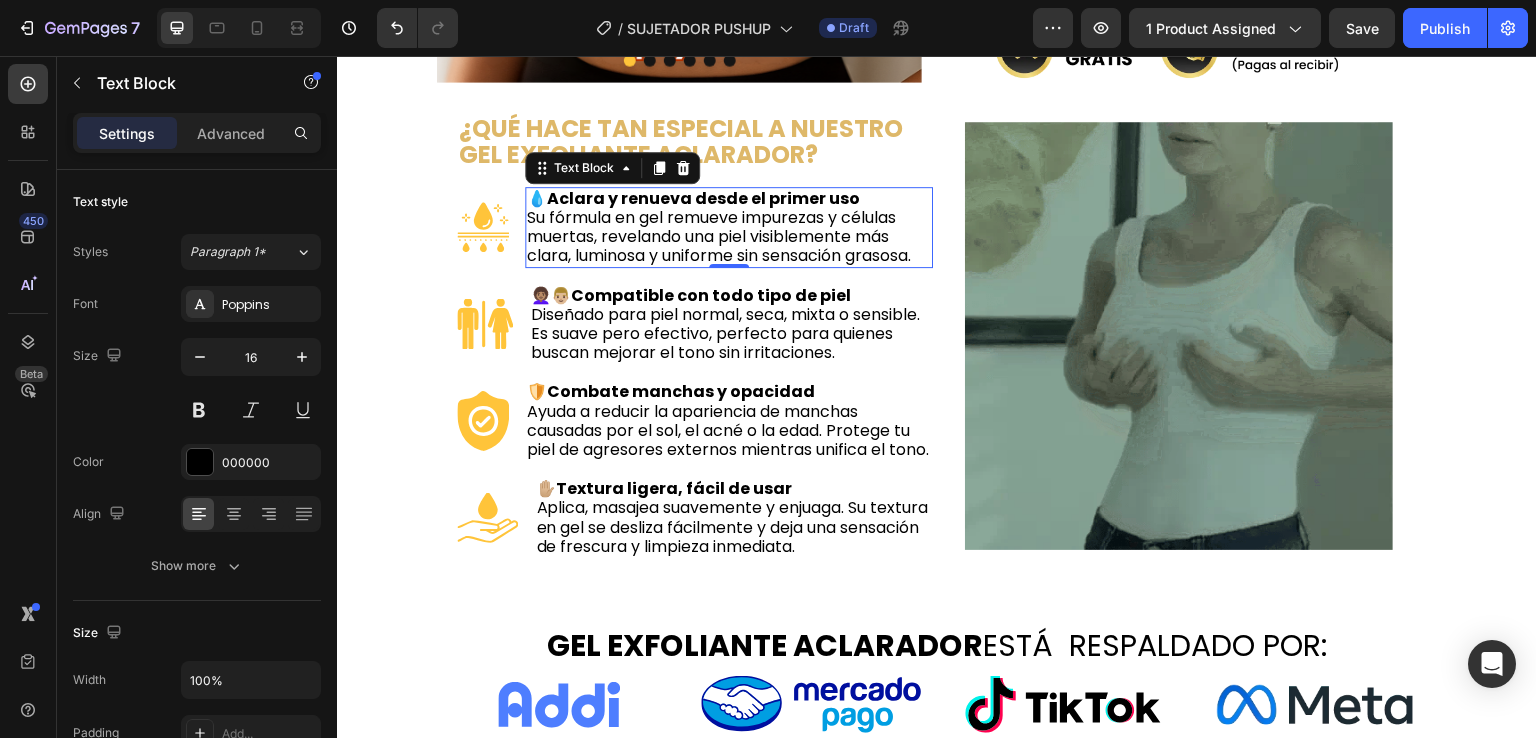 click on "Aclara y renueva desde el primer uso" at bounding box center (703, 198) 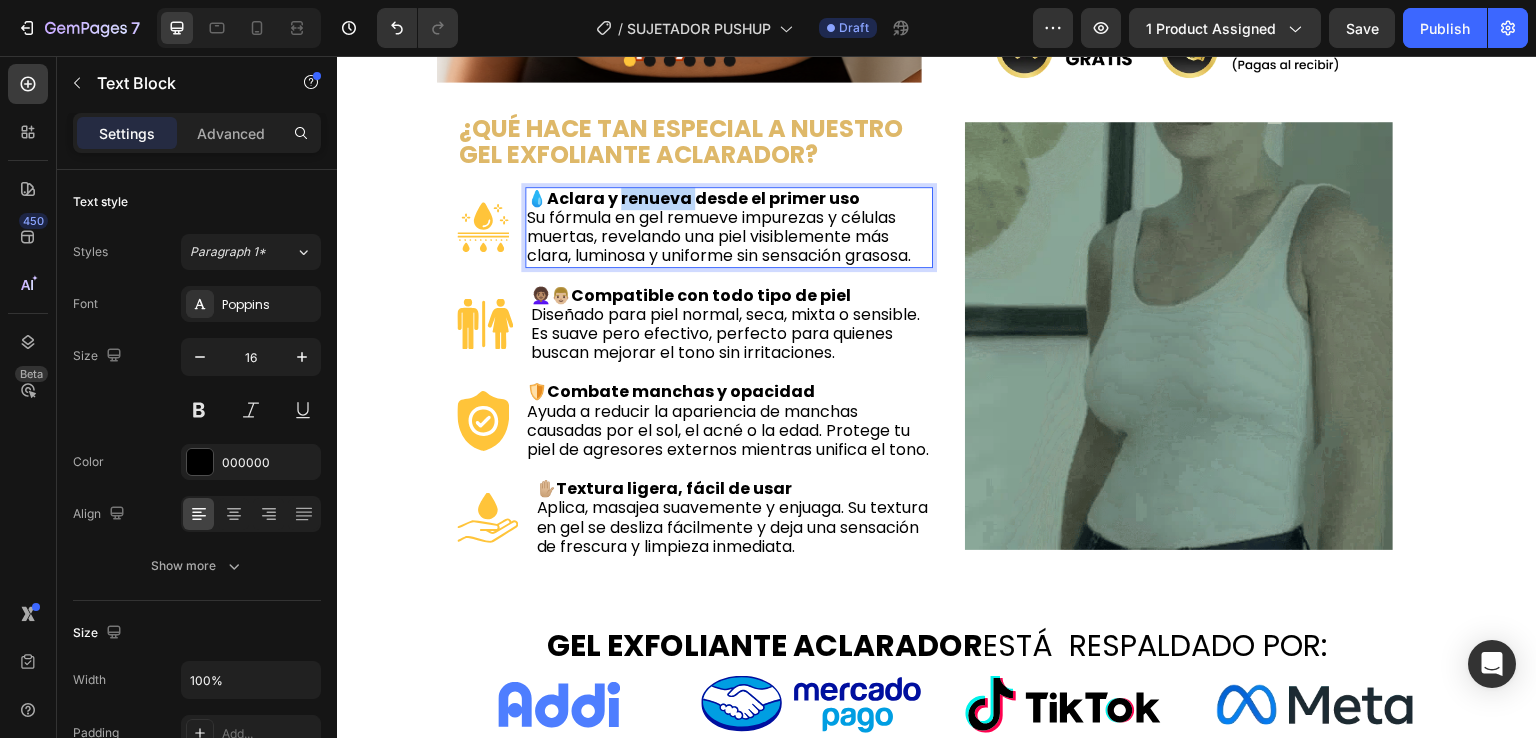 click on "Aclara y renueva desde el primer uso" at bounding box center (703, 198) 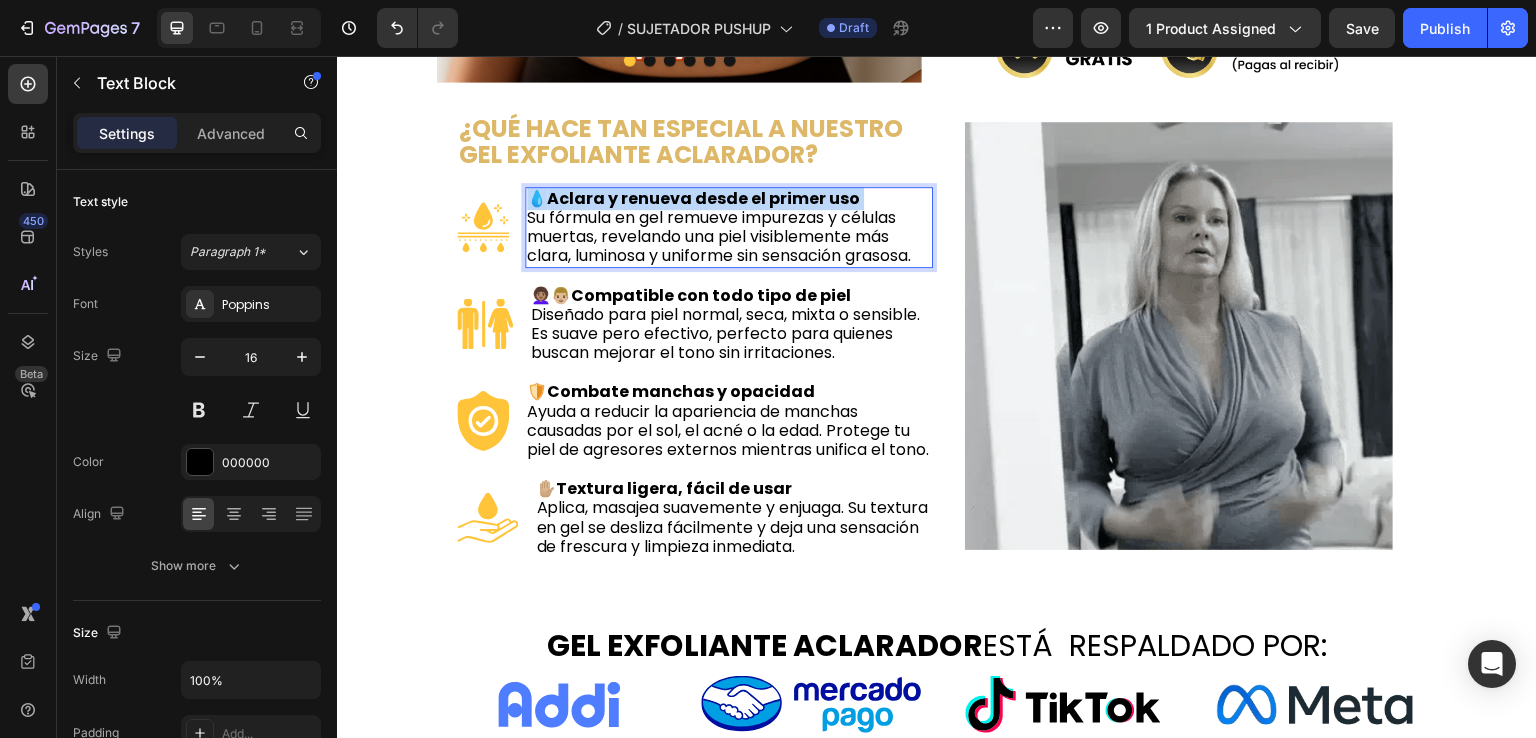 click on "Aclara y renueva desde el primer uso" at bounding box center (703, 198) 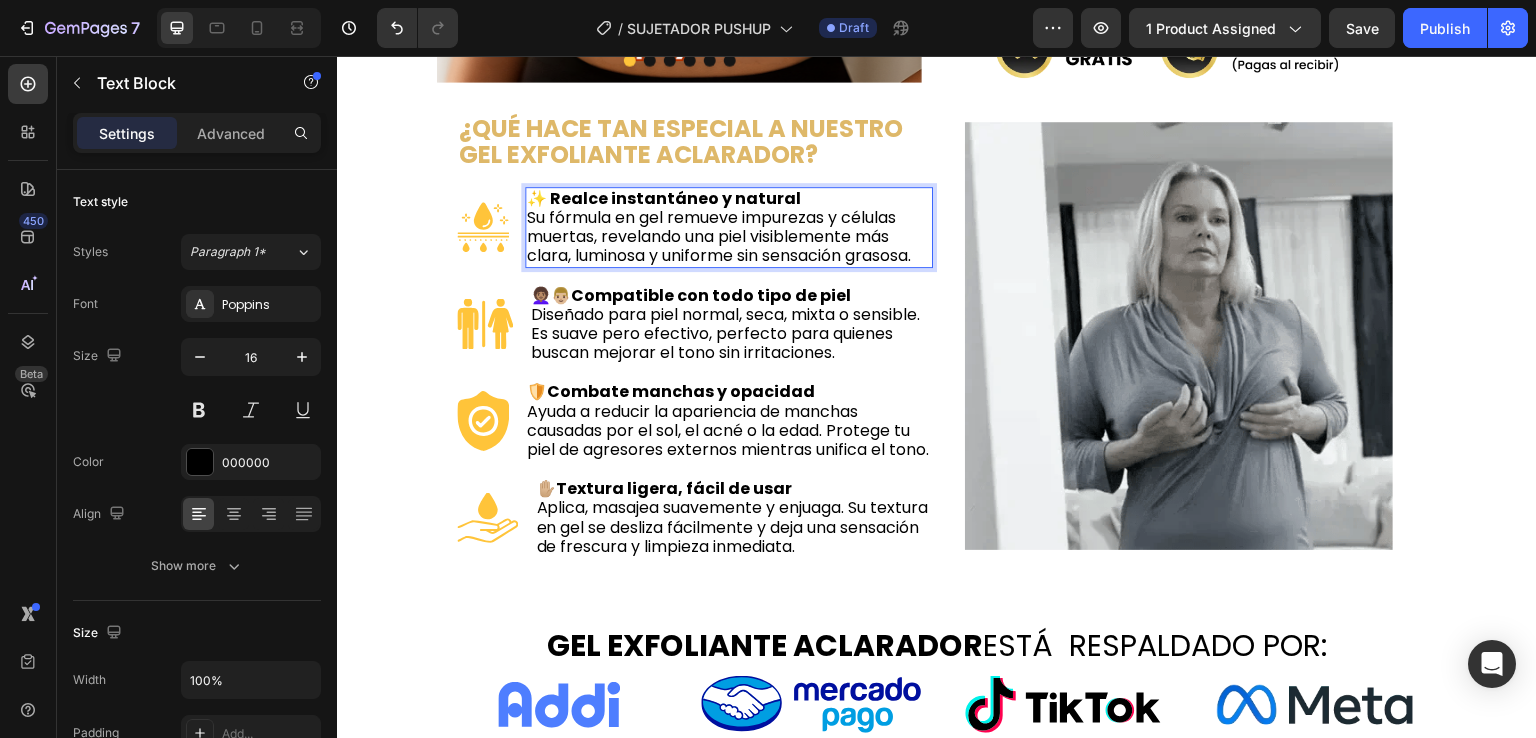 click on "✨ Realce instantáneo y natural Su fórmula en gel remueve impurezas y células muertas, revelando una piel visiblemente más clara, luminosa y uniforme sin sensación grasosa." at bounding box center (729, 227) 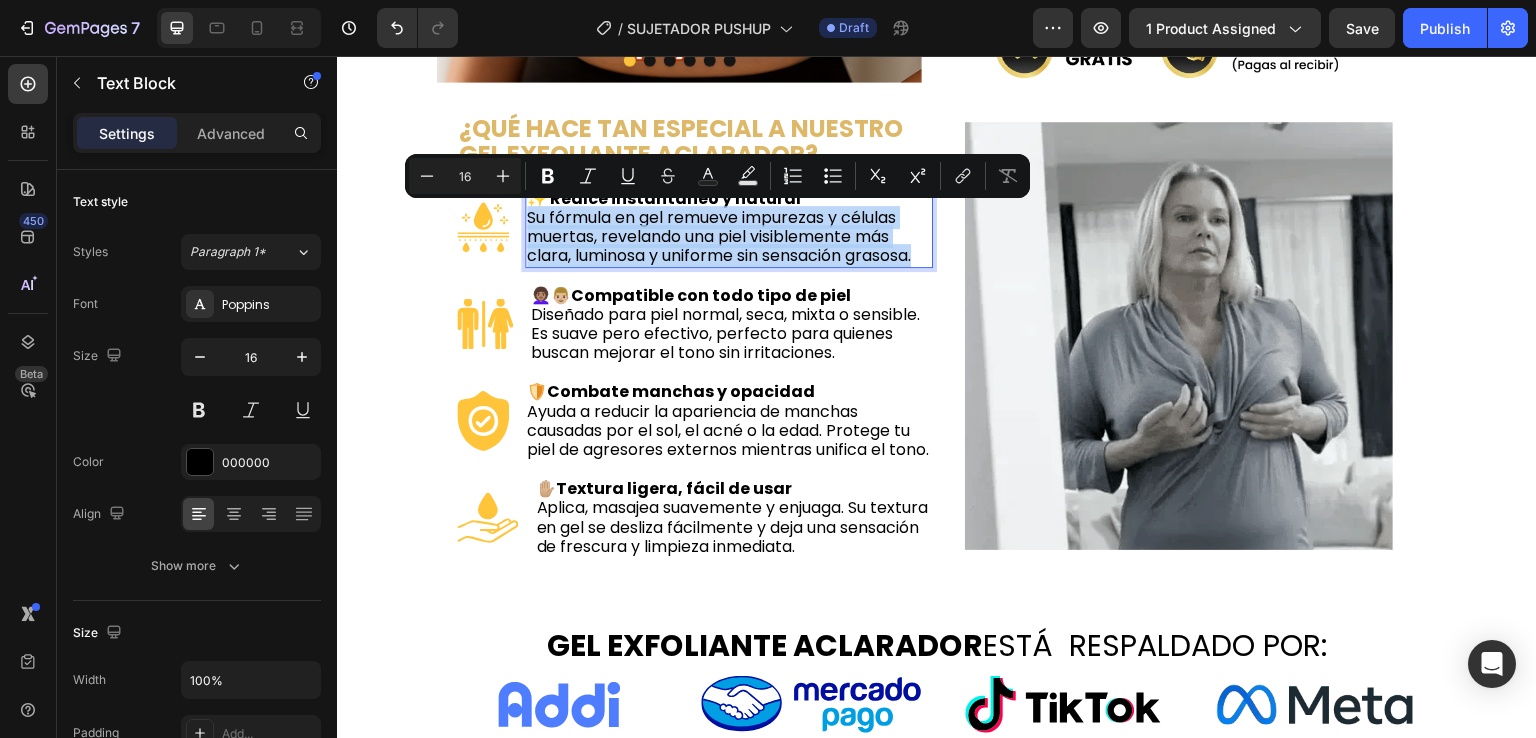 drag, startPoint x: 918, startPoint y: 260, endPoint x: 516, endPoint y: 224, distance: 403.60873 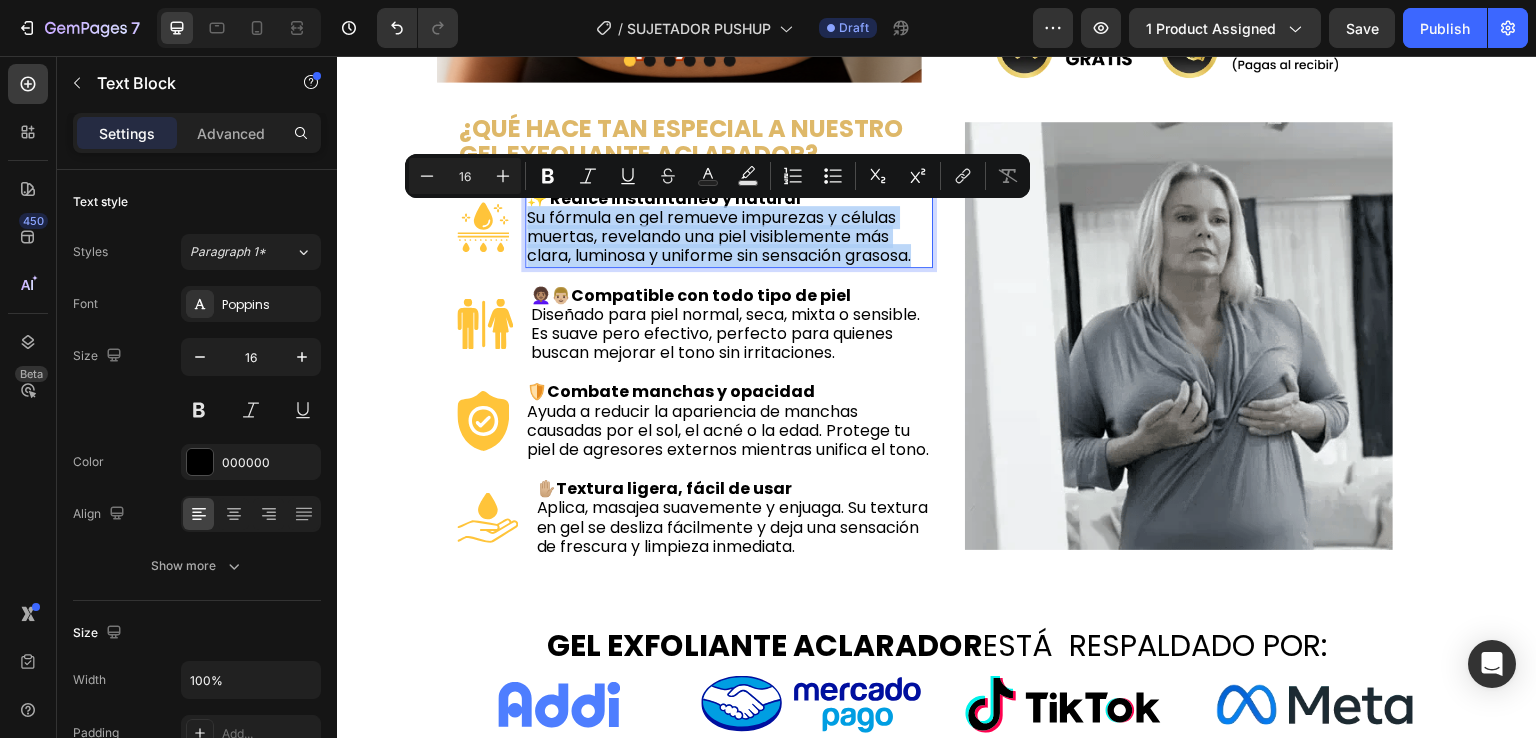 click on "✨ Realce instantáneo y natural Su fórmula en gel remueve impurezas y células muertas, revelando una piel visiblemente más clara, luminosa y uniforme sin sensación grasosa." at bounding box center [729, 227] 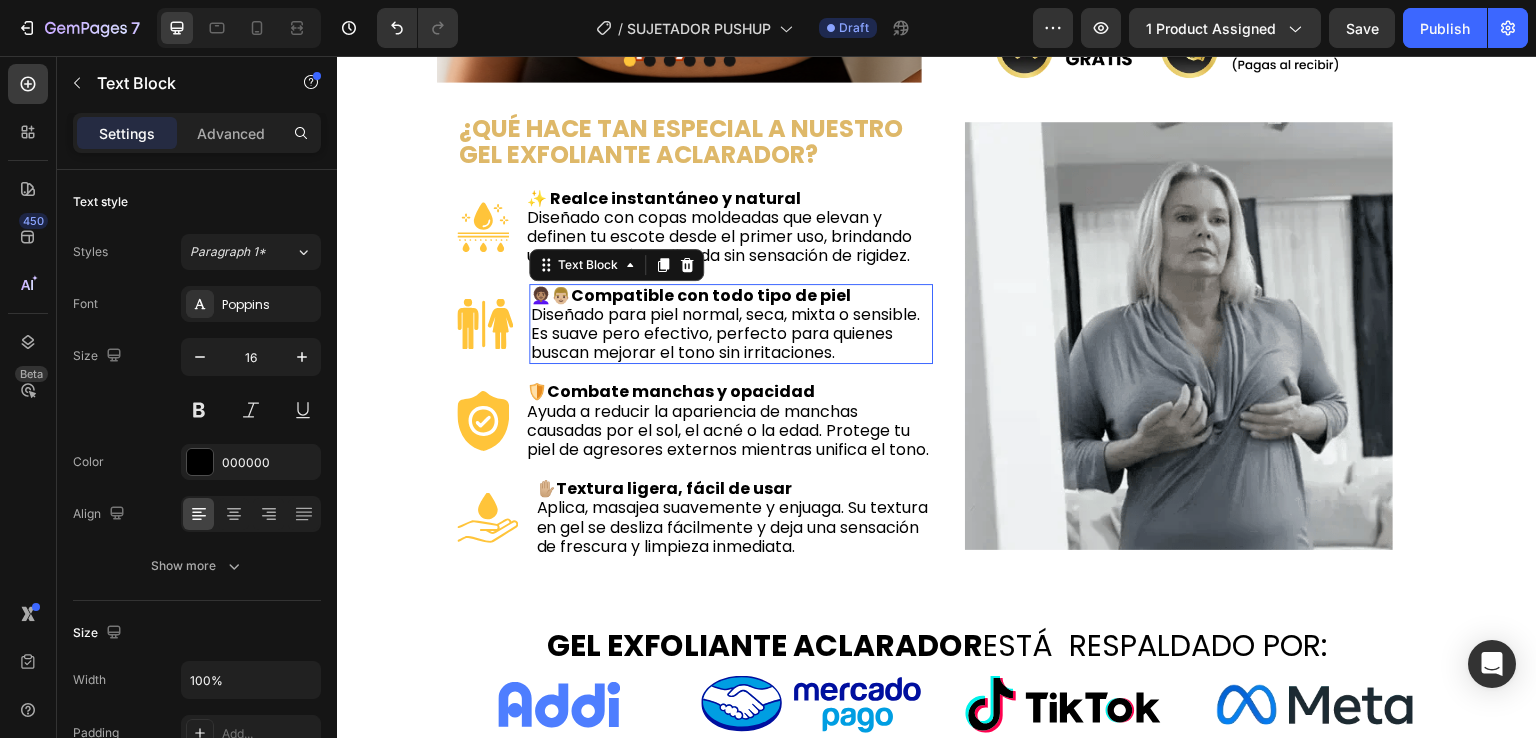 click on "Compatible con todo tipo de piel" at bounding box center [711, 295] 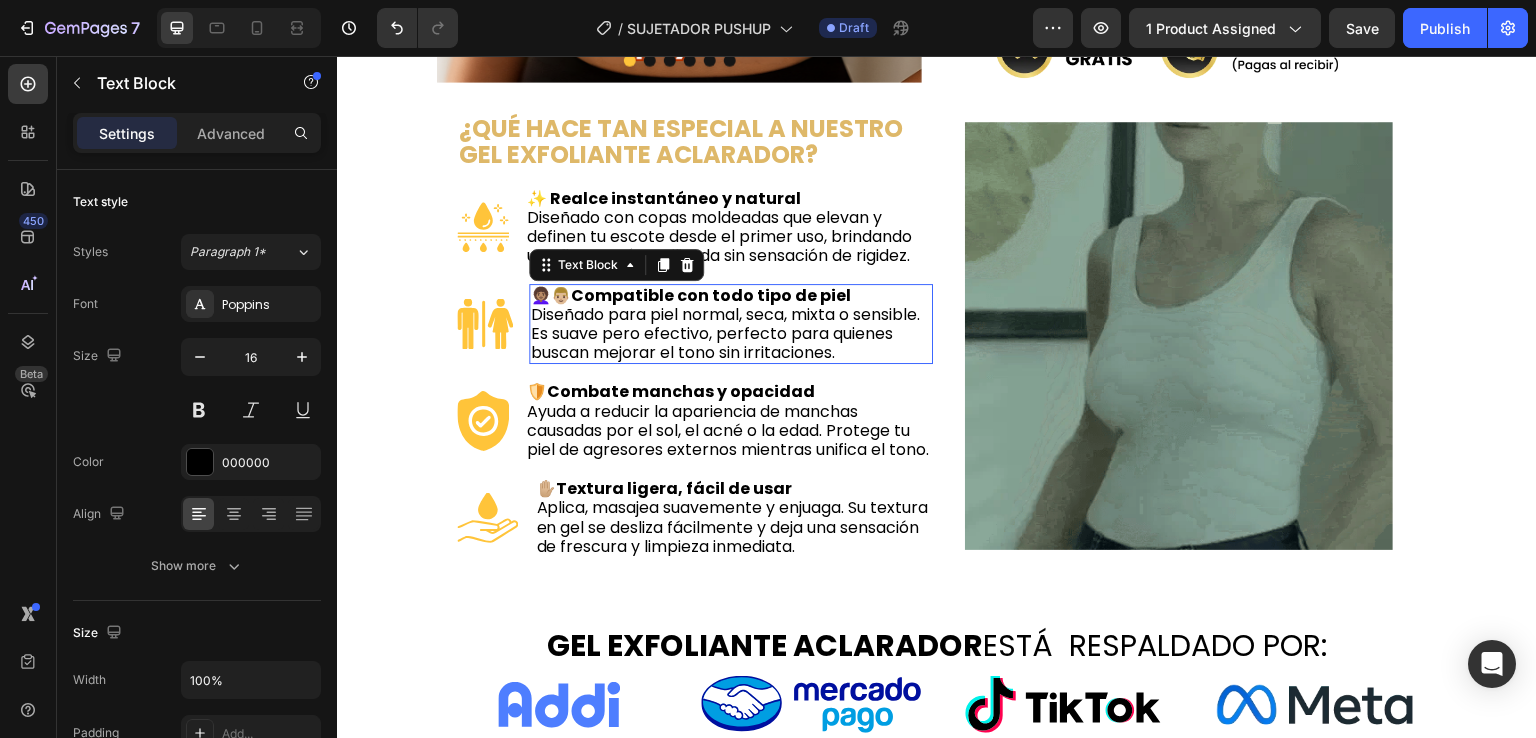 click on "Compatible con todo tipo de piel" at bounding box center [711, 295] 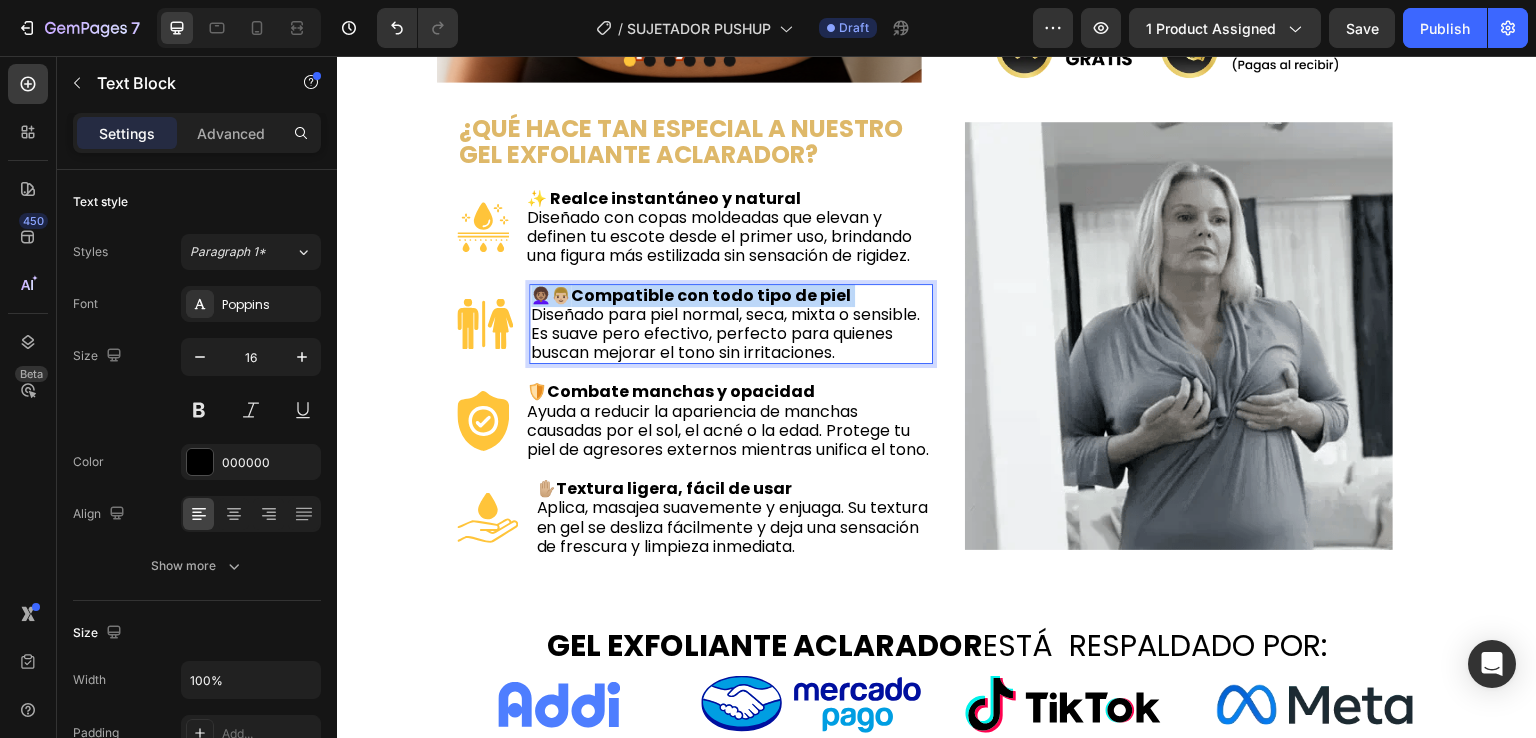 click on "Compatible con todo tipo de piel" at bounding box center (711, 295) 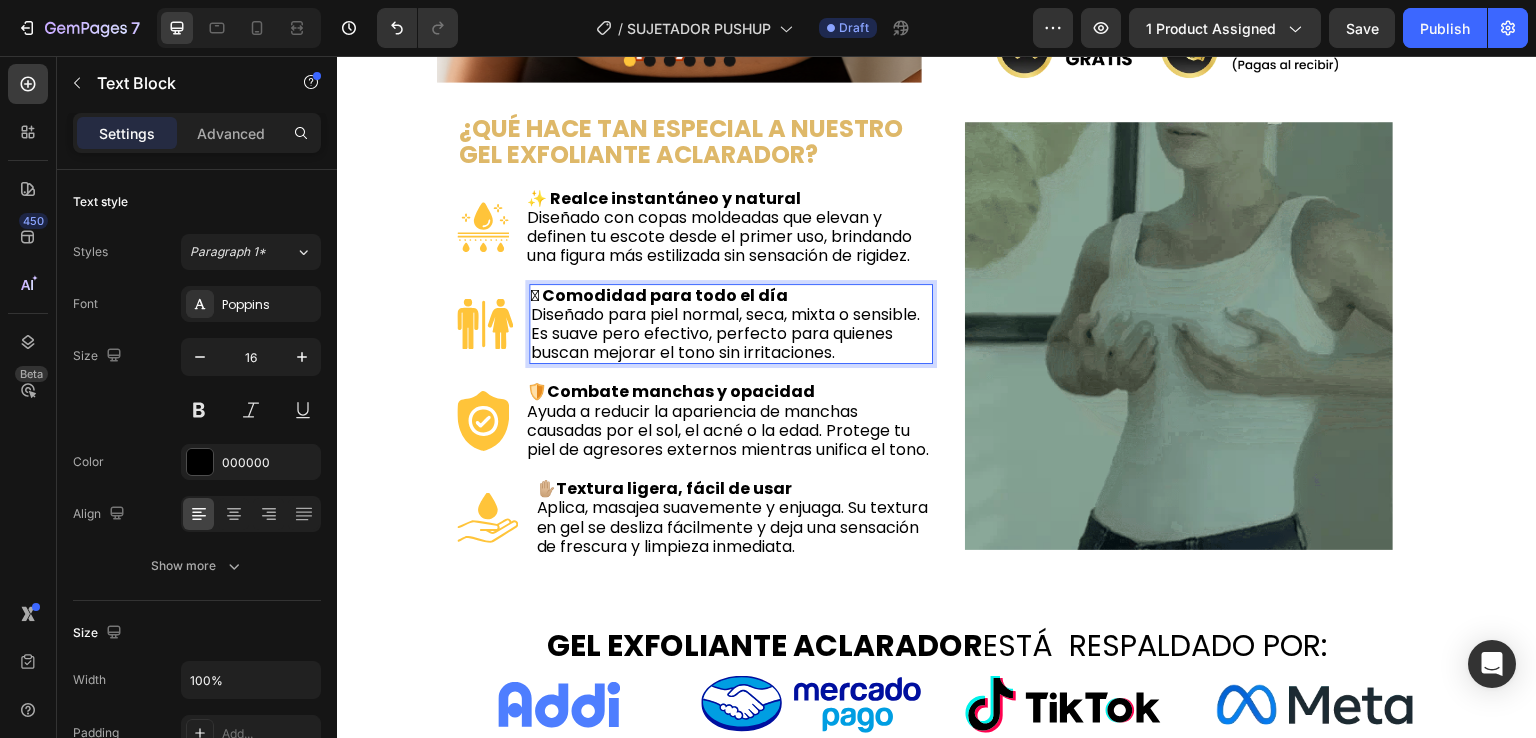 click on "🫶 Comodidad para todo el día" at bounding box center (659, 295) 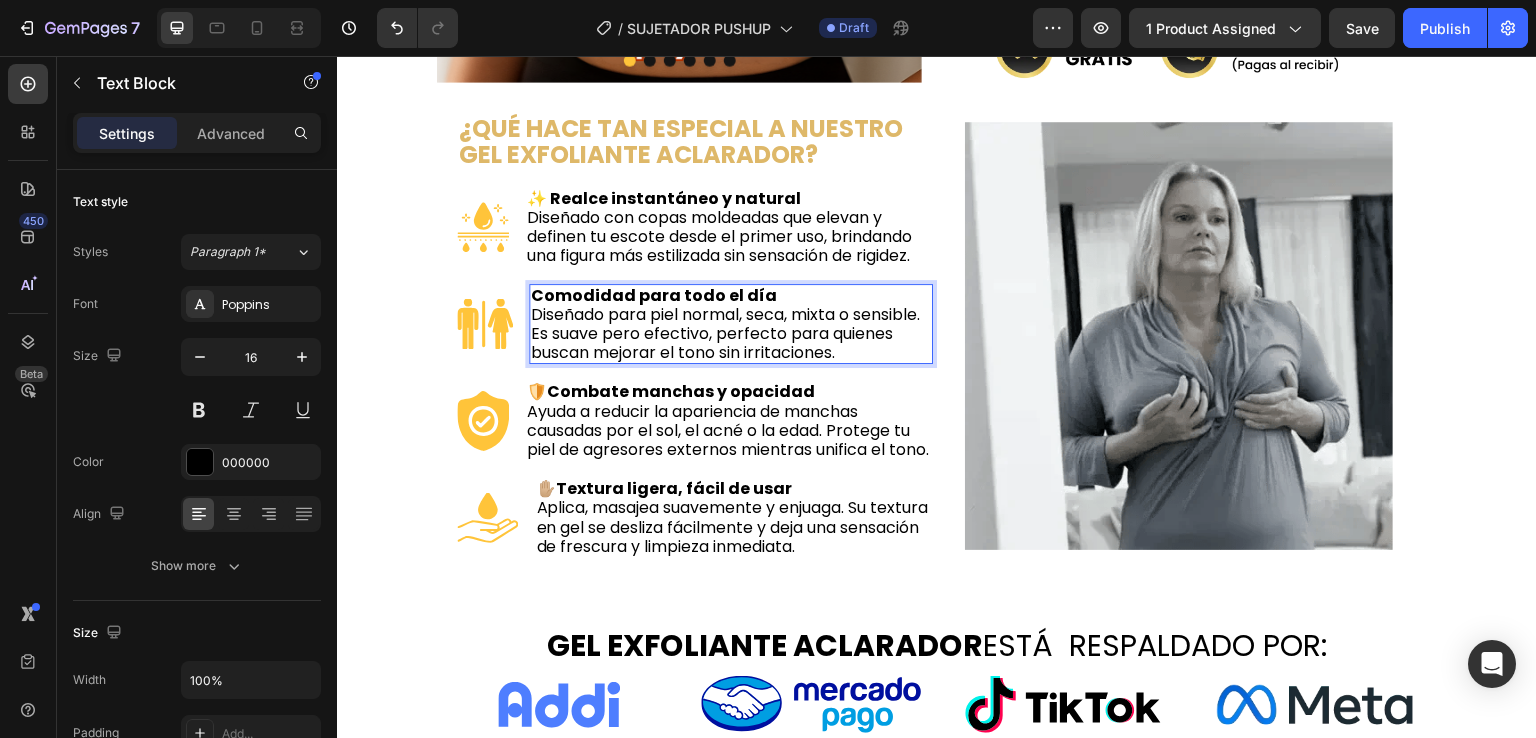 type 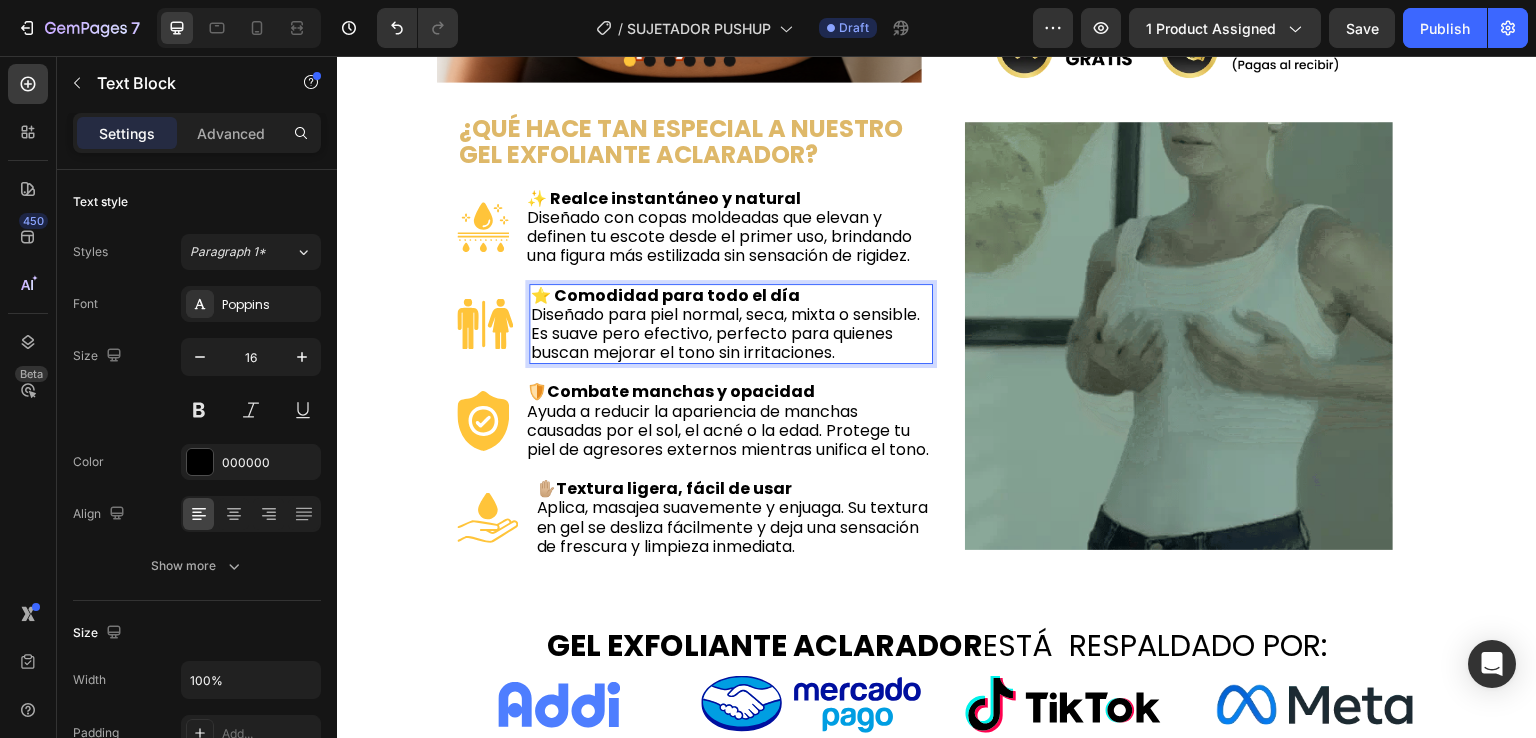click on "⭐ Comodidad para todo el día Diseñado para piel normal, seca, mixta o sensible. Es suave pero efectivo, perfecto para quienes buscan mejorar el tono sin irritaciones." at bounding box center (731, 324) 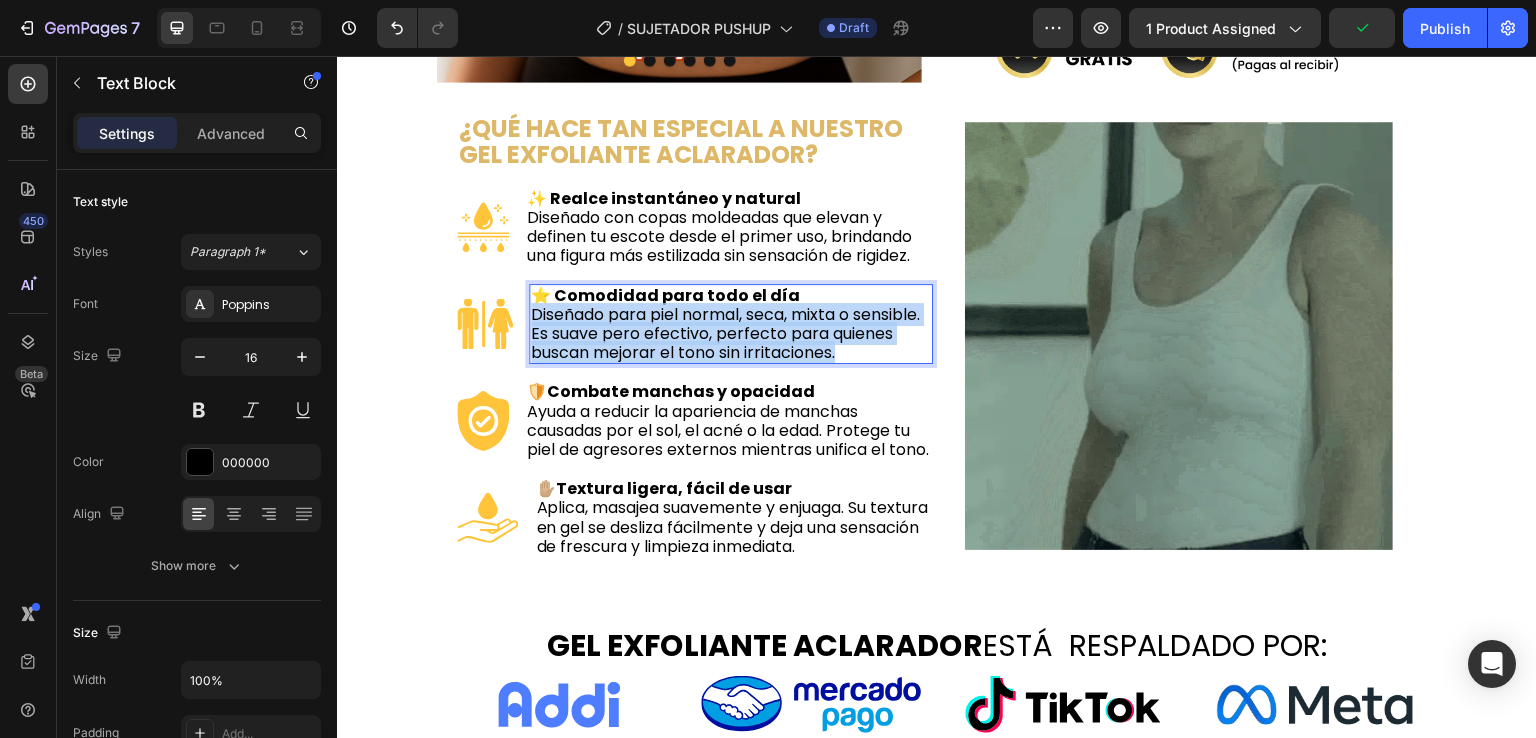 drag, startPoint x: 838, startPoint y: 355, endPoint x: 524, endPoint y: 317, distance: 316.29102 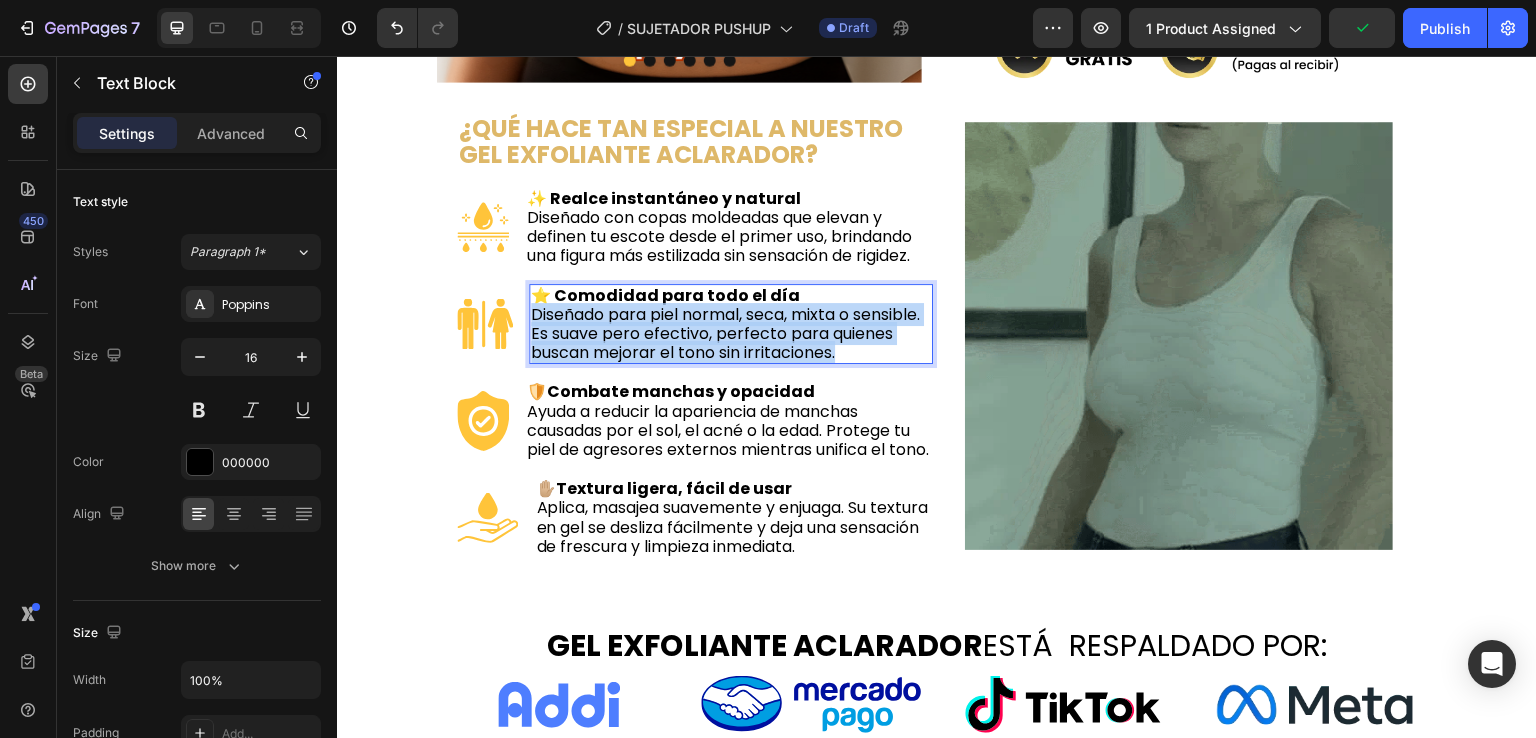 click on "⭐ Comodidad para todo el día Diseñado para piel normal, seca, mixta o sensible. Es suave pero efectivo, perfecto para quienes buscan mejorar el tono sin irritaciones." at bounding box center [731, 324] 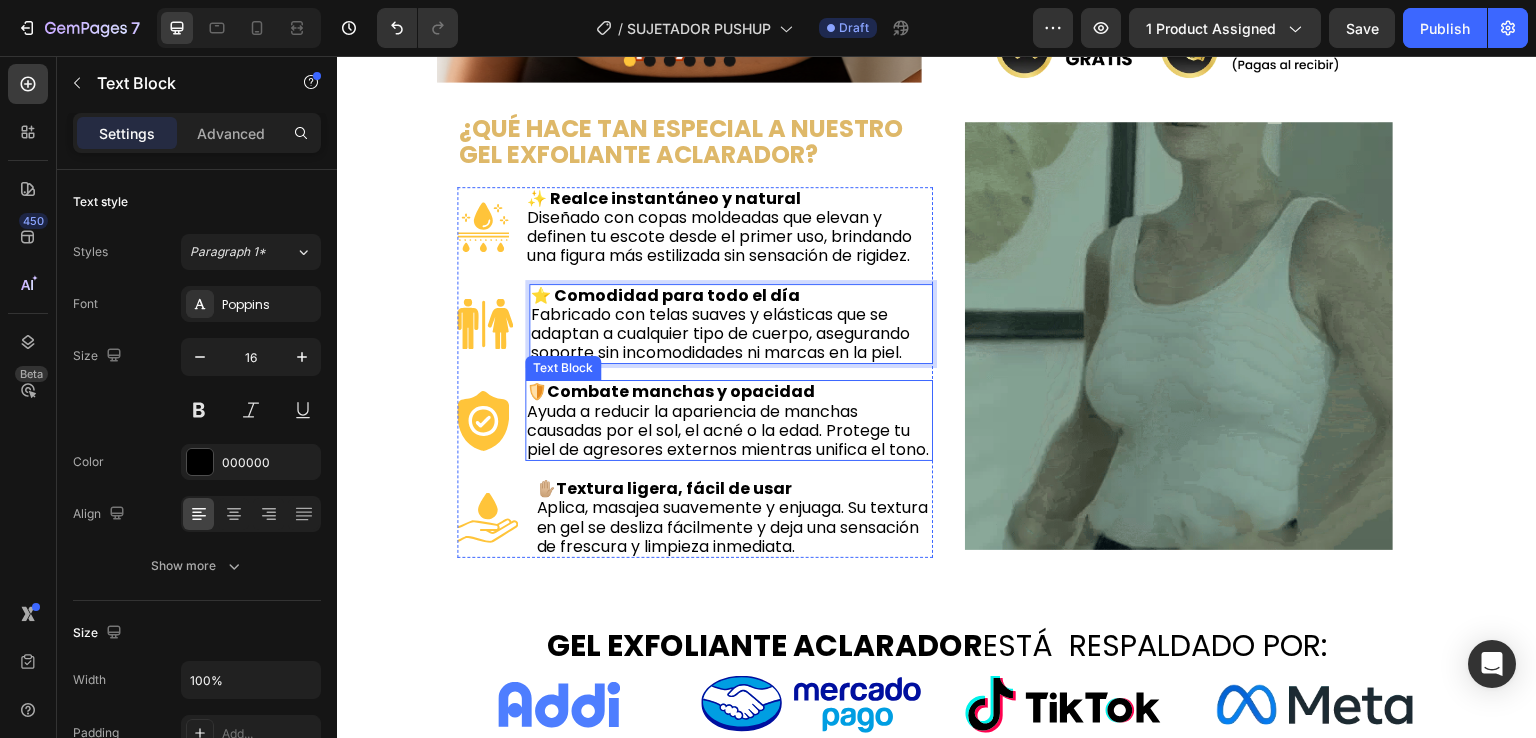 click on "Combate manchas y opacidad" at bounding box center (681, 391) 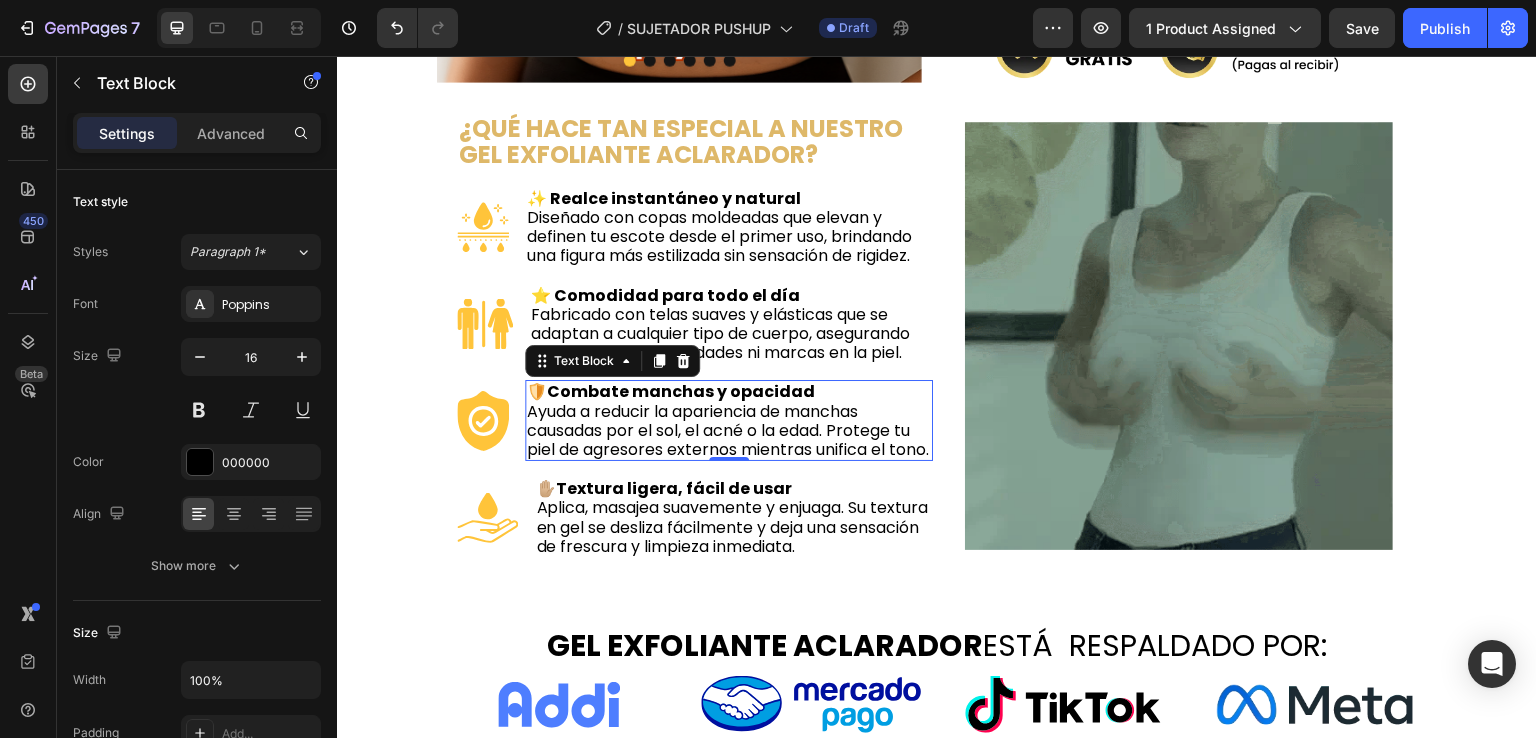 click on "Combate manchas y opacidad" at bounding box center (681, 391) 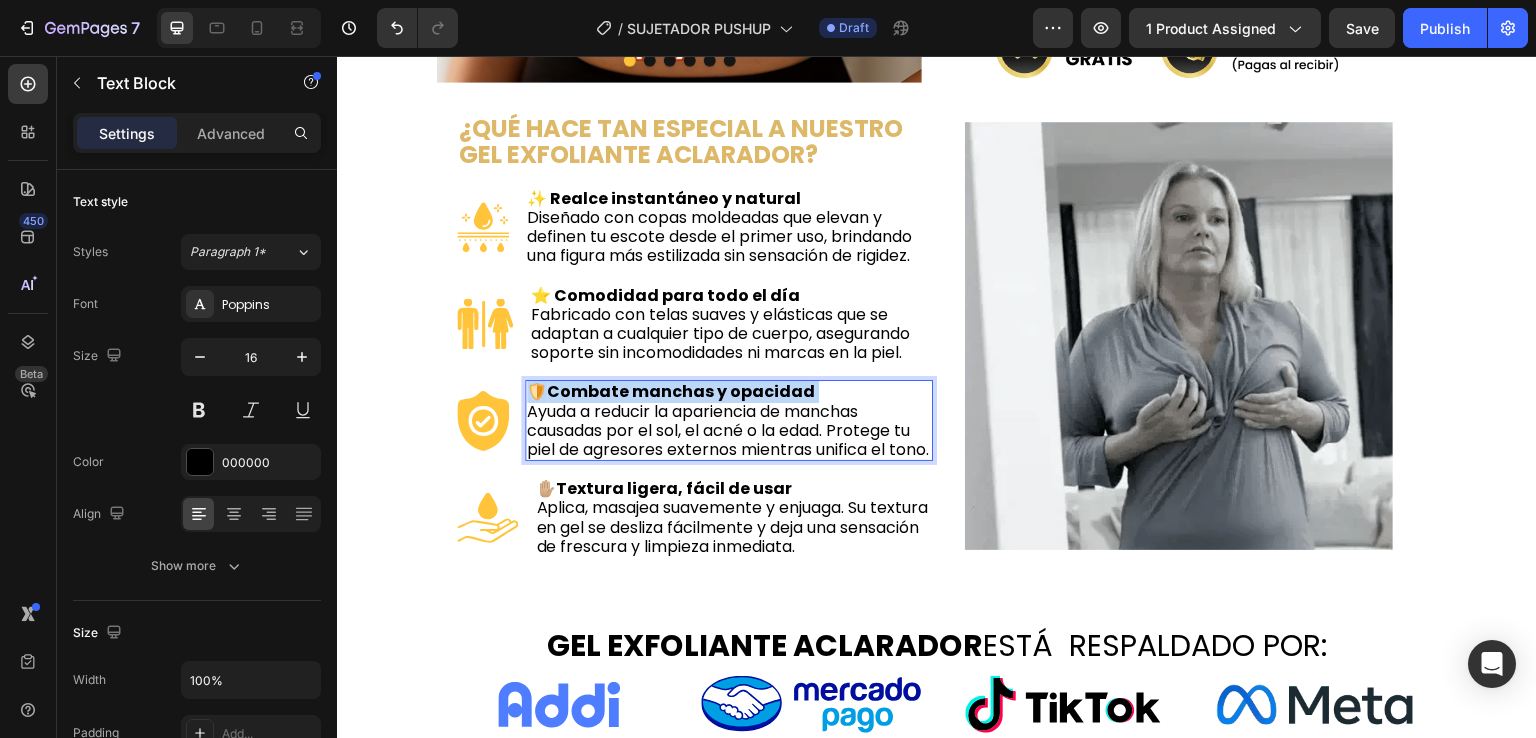 click on "Combate manchas y opacidad" at bounding box center (681, 391) 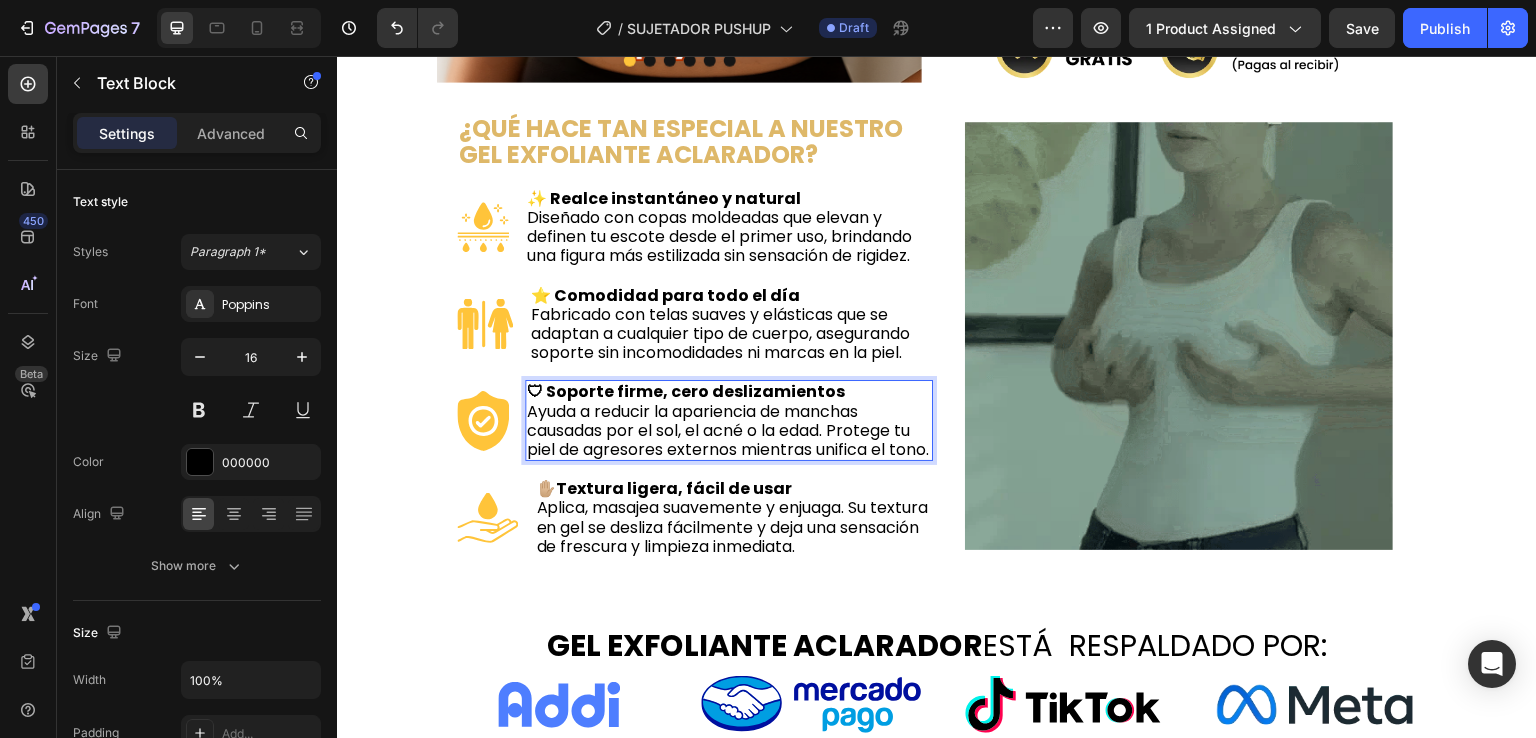 click on "🛡 Soporte firme, cero deslizamientos" at bounding box center (686, 391) 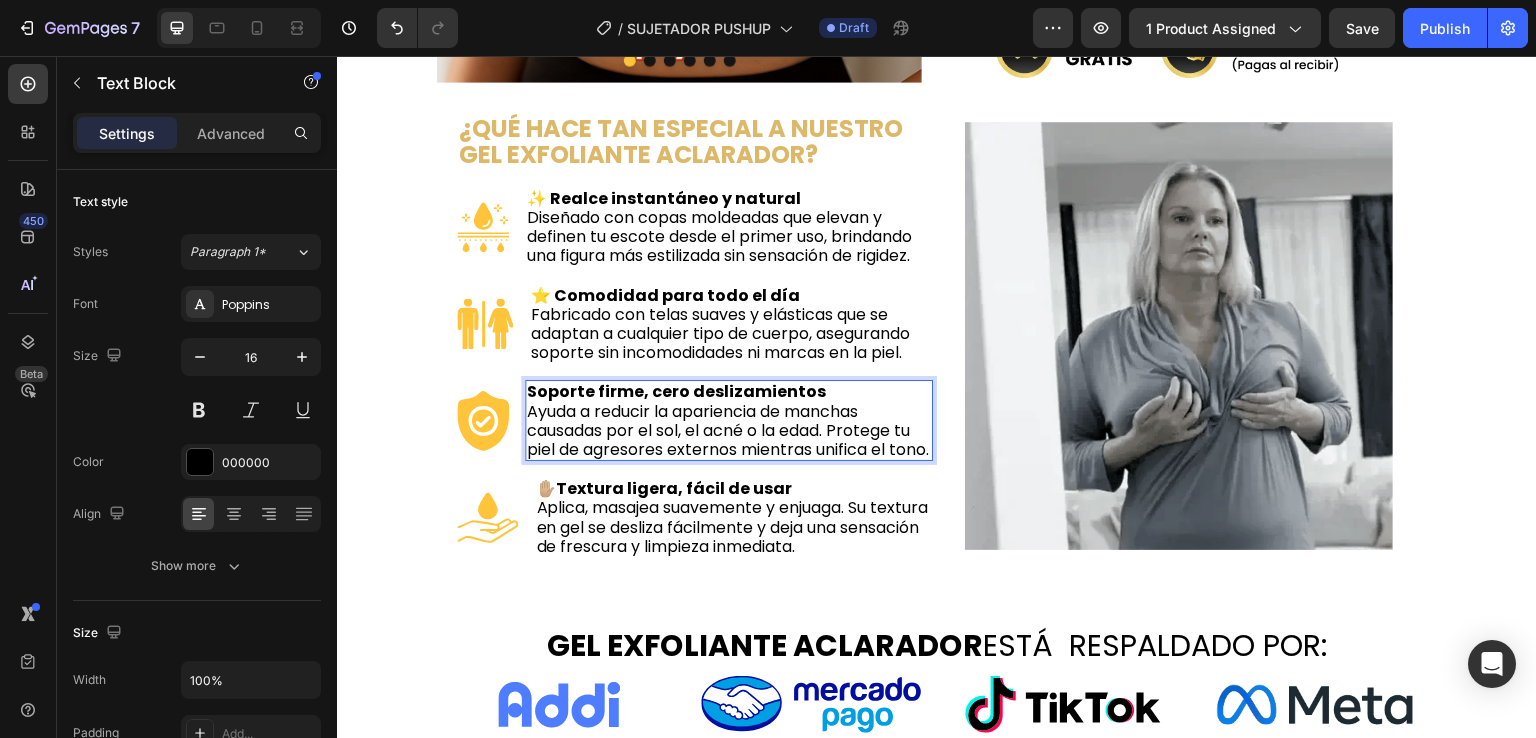 type 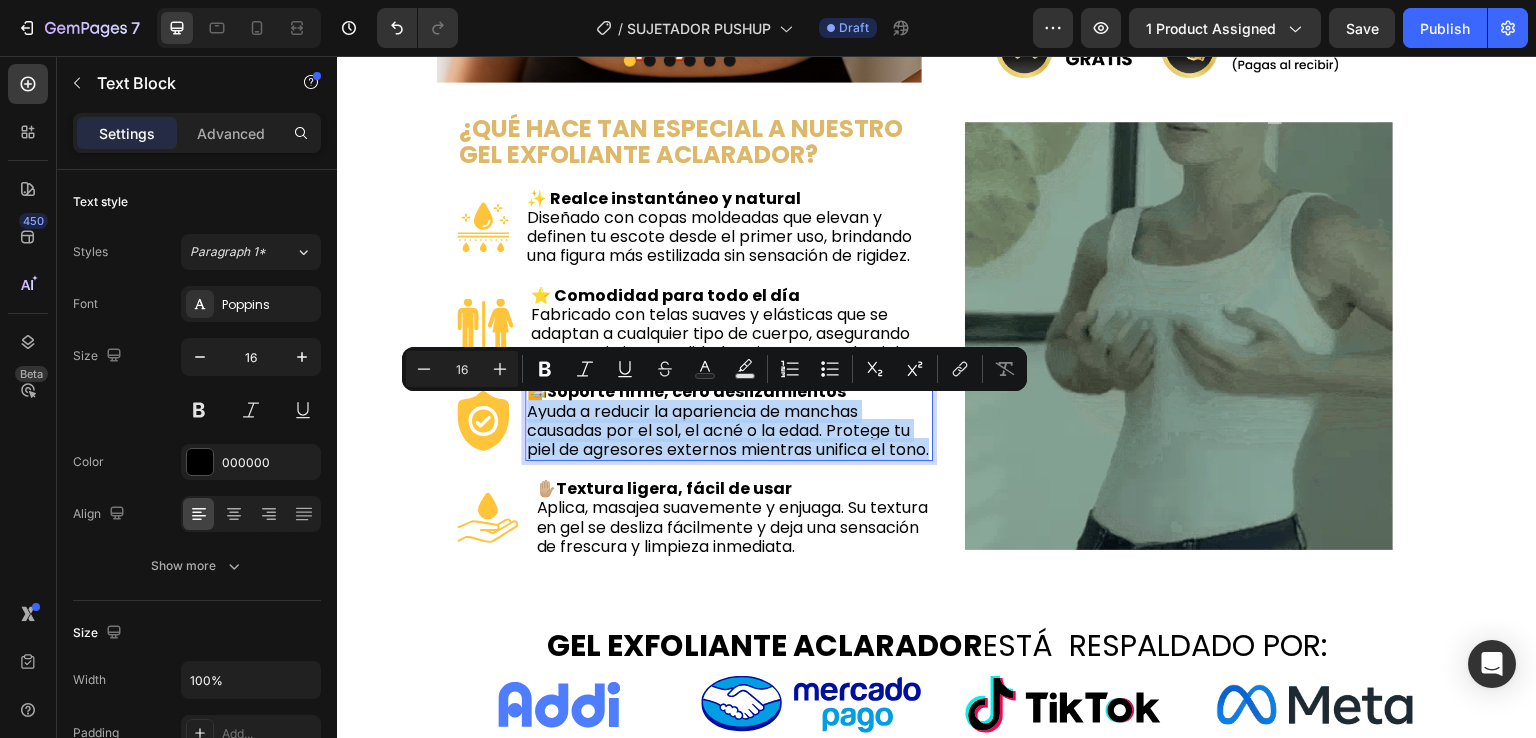 drag, startPoint x: 569, startPoint y: 466, endPoint x: 520, endPoint y: 421, distance: 66.52819 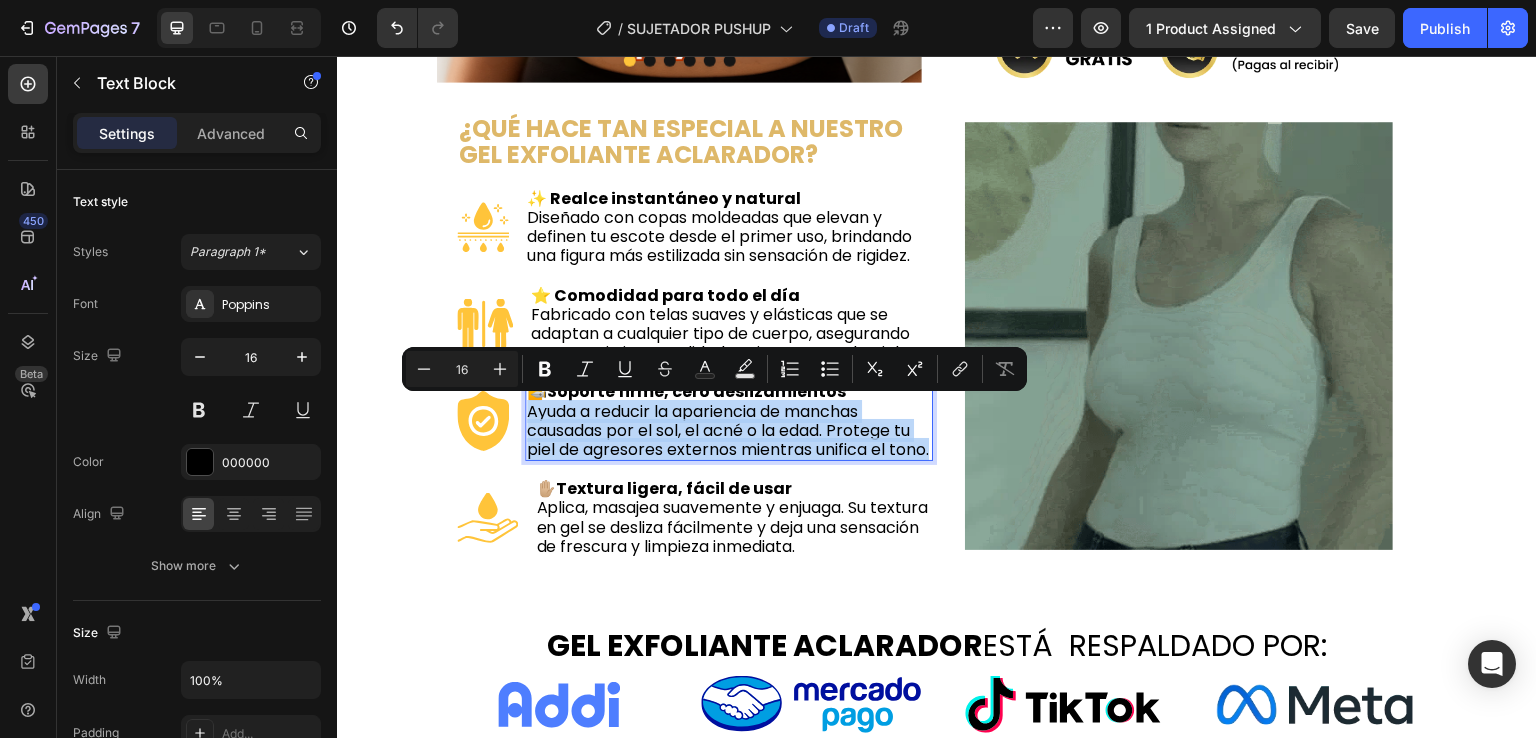 click on "🔏Soporte firme, cero deslizamientos Ayuda a reducir la apariencia de manchas causadas por el sol, el acné o la edad. Protege tu piel de agresores externos mientras unifica el tono." at bounding box center [729, 420] 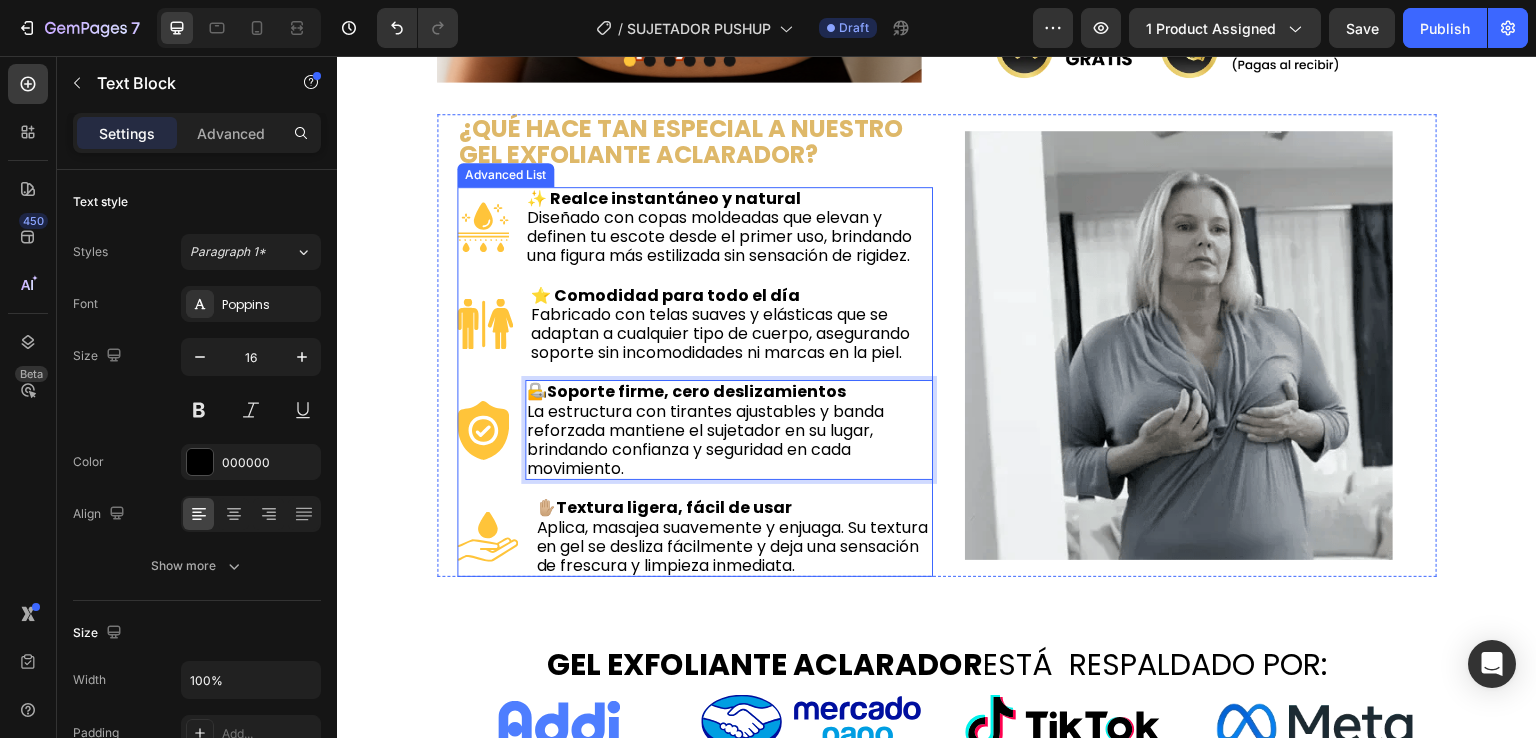 click on "Image ✨ Realce instantáneo y natural Diseñado con copas moldeadas que elevan y definen tu escote desde el primer uso, brindando una figura más estilizada sin sensación de rigidez. Text Block Image ⭐ Comodidad para todo el día Fabricado con telas suaves y elásticas que se adaptan a cualquier tipo de cuerpo, asegurando soporte sin incomodidades ni marcas en la piel. Text Block Image 🔏Soporte firme, cero deslizamientos La estructura con tirantes ajustables y banda reforzada mantiene el sujetador en su lugar, brindando confianza y seguridad en cada movimiento. Text Block   0 Image ✋🏼  Textura ligera, fácil de usar Aplica, masajea suavemente y enjuaga. Su textura en gel se desliza fácilmente y deja una sensación de frescura y limpieza inmediata. Text Block" at bounding box center (695, 382) 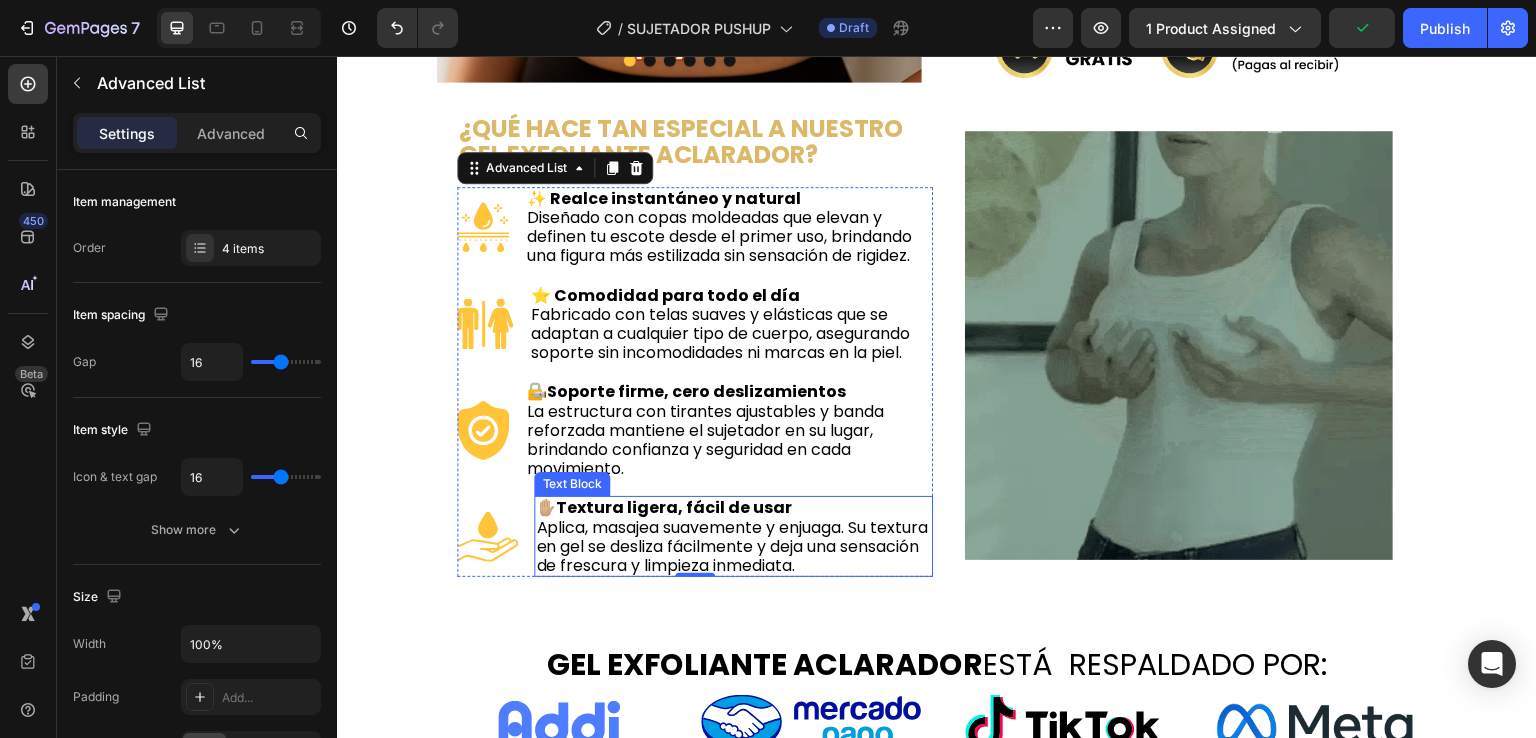 click on "Textura ligera, fácil de usar" at bounding box center [674, 507] 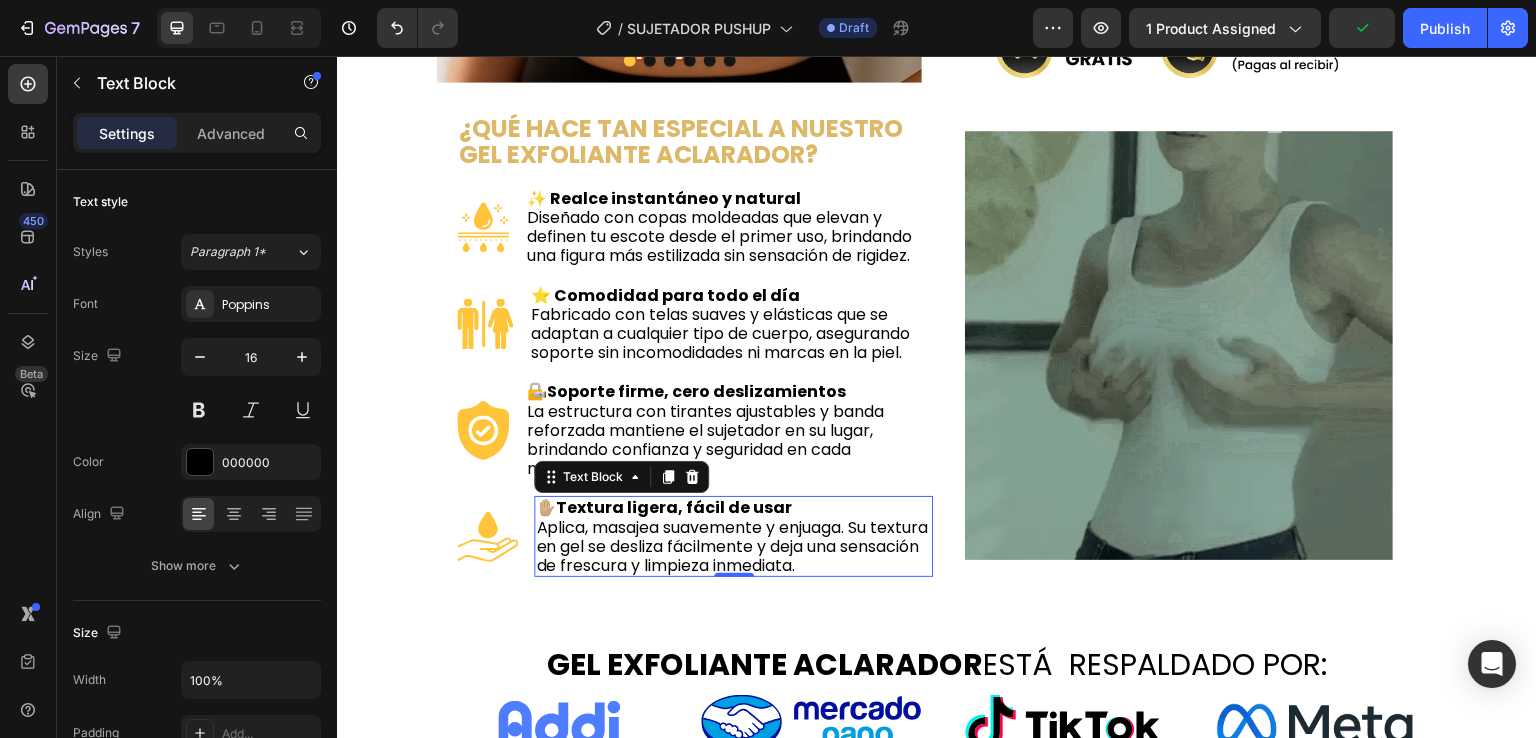 click on "Textura ligera, fácil de usar" at bounding box center (674, 507) 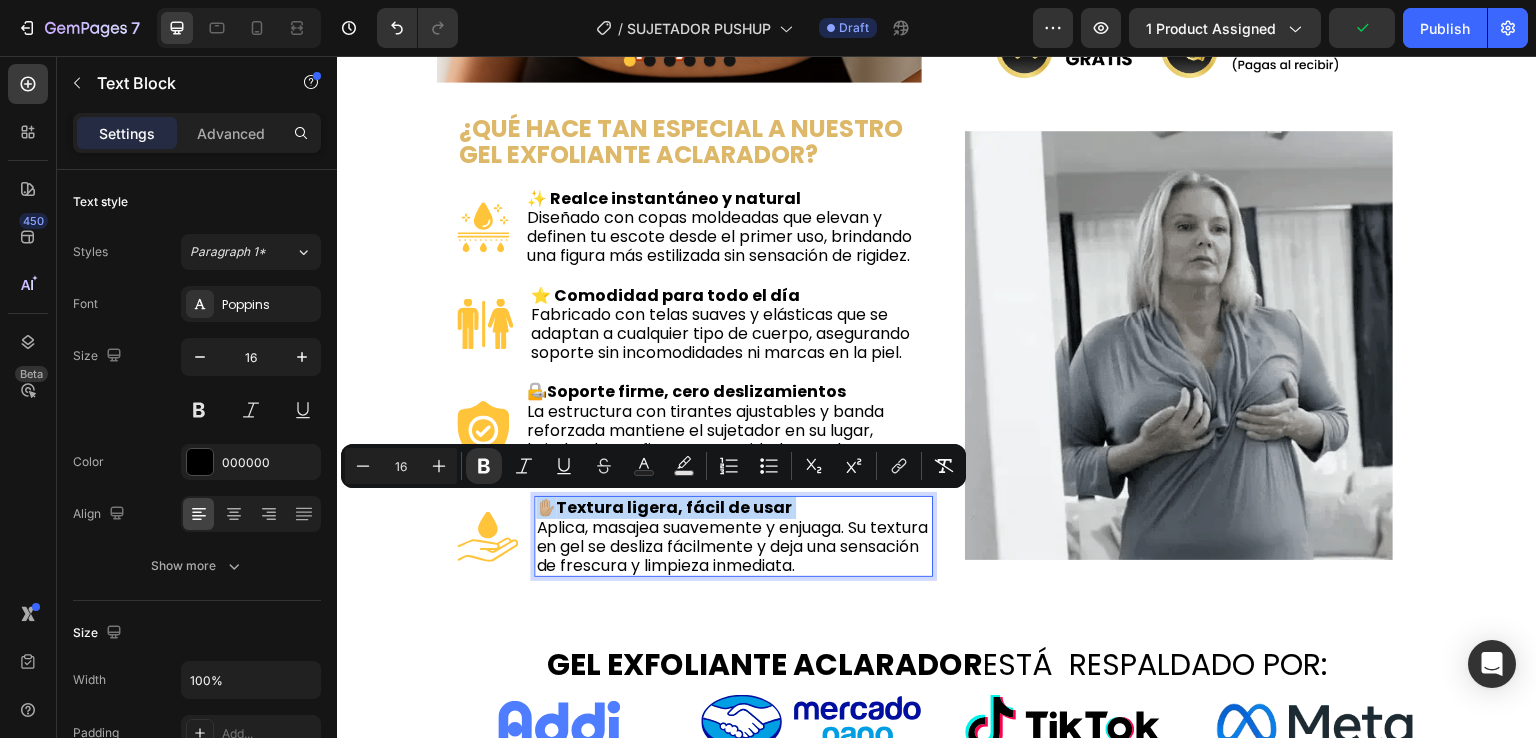 click on "Textura ligera, fácil de usar" at bounding box center [674, 507] 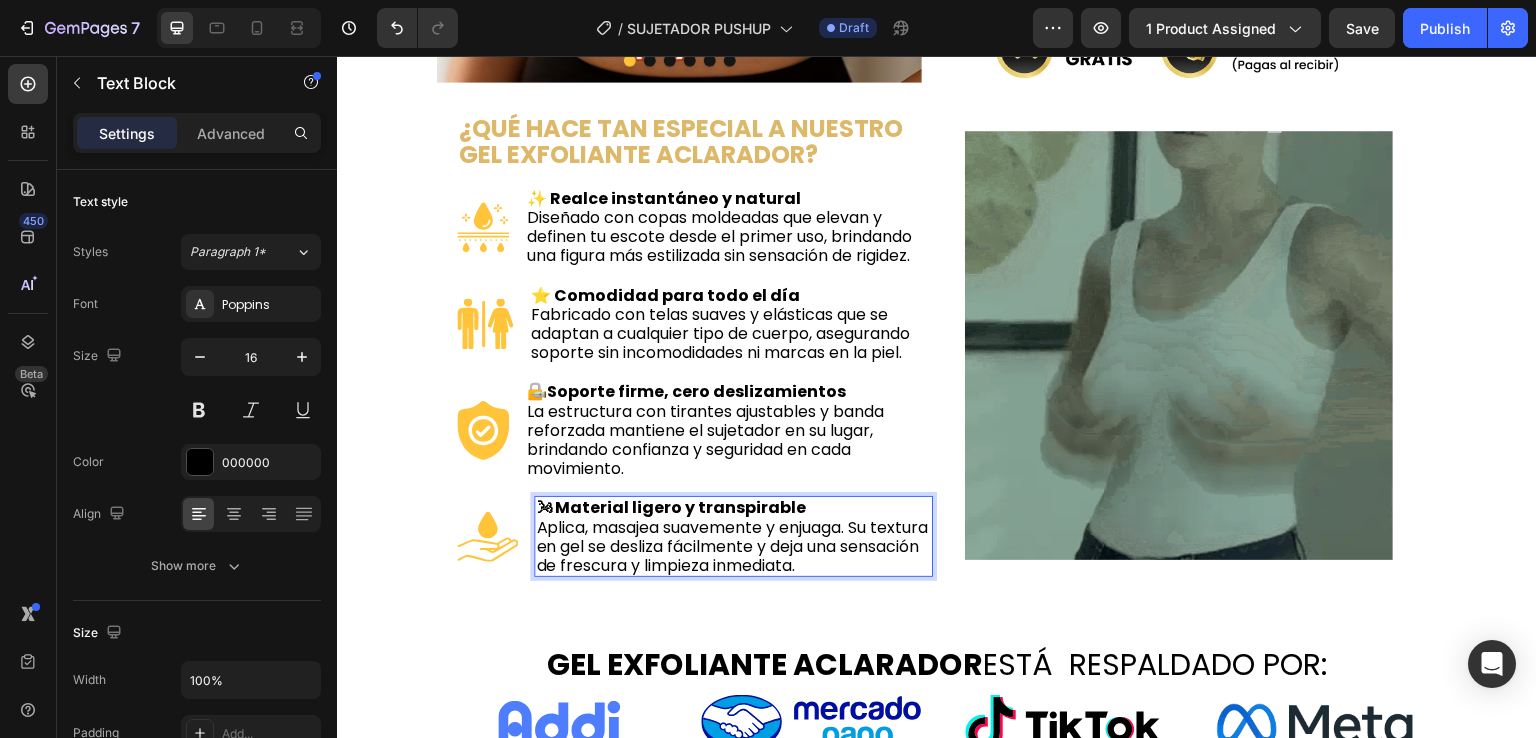 click on "🌬 Material ligero y transpirable" at bounding box center [671, 507] 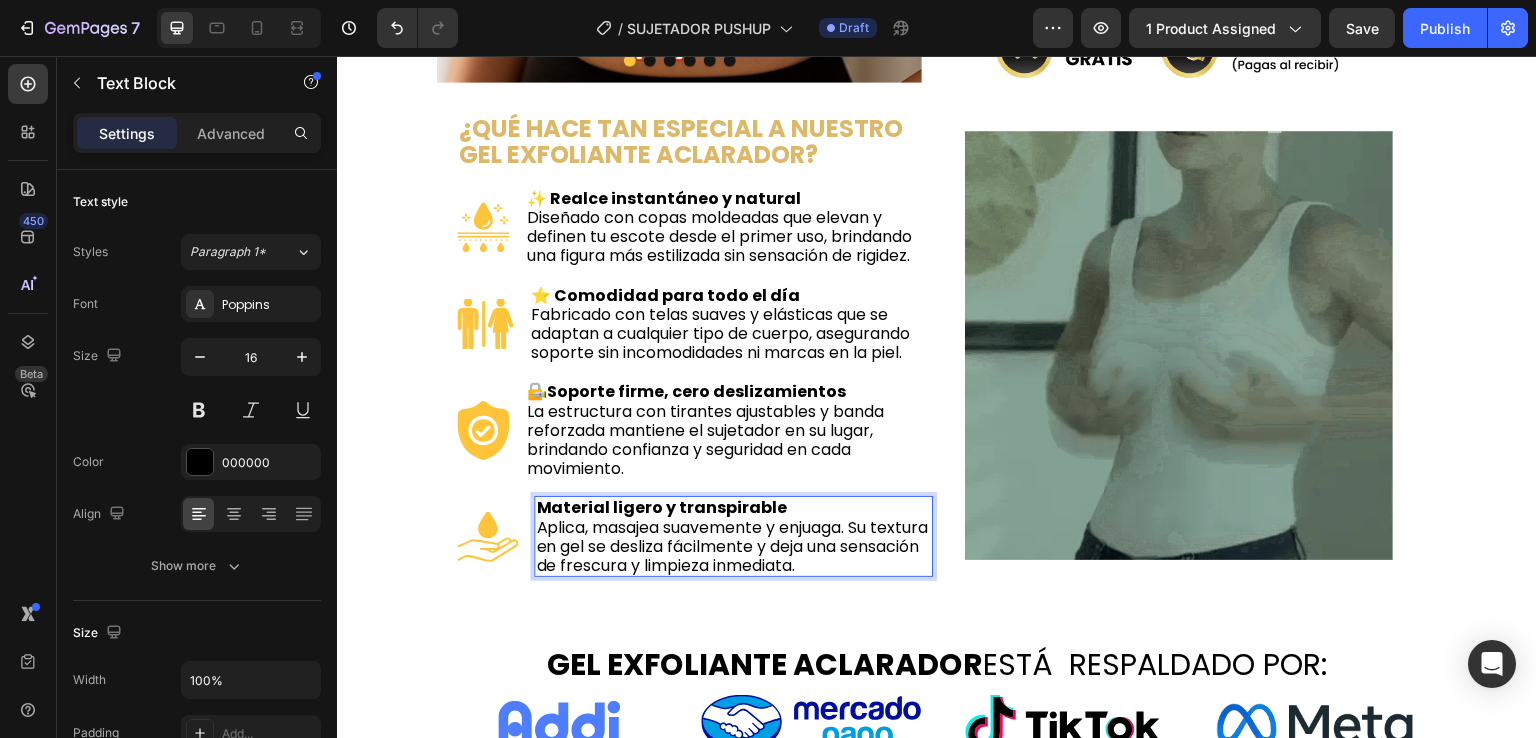 type 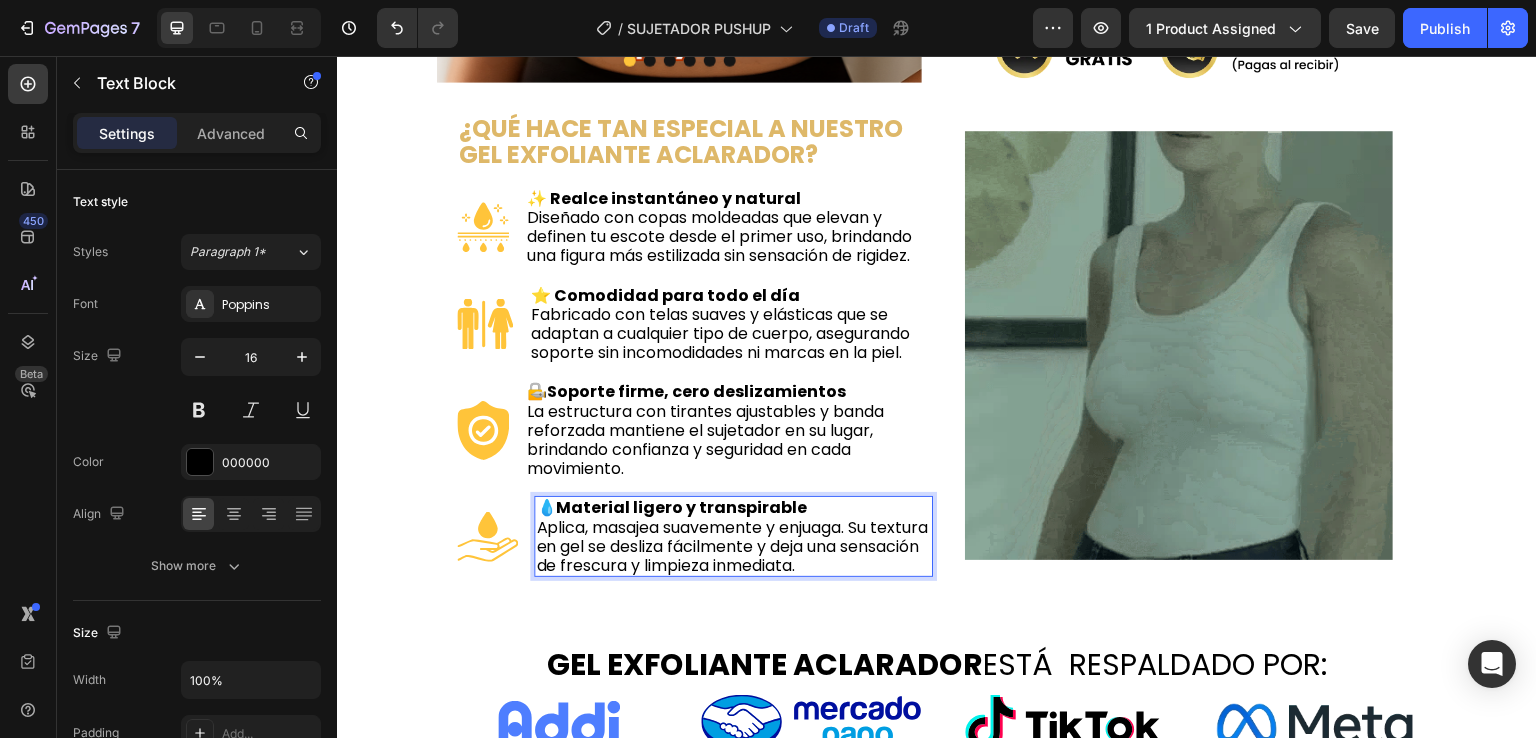 click on "¿QUÉ HACE TAN ESPECIAL A NUESTRO GEL EXFOLIANTE ACLARADOR? Heading Image ✨ Realce instantáneo y natural Diseñado con copas moldeadas que elevan y definen tu escote desde el primer uso, brindando una figura más estilizada sin sensación de rigidez. Text Block Image ⭐ Comodidad para todo el día Fabricado con telas suaves y elásticas que se adaptan a cualquier tipo de cuerpo, asegurando soporte sin incomodidades ni marcas en la piel. Text Block Image 🔏Soporte firme, cero deslizamientos La estructura con tirantes ajustables y banda reforzada mantiene el sujetador en su lugar, brindando confianza y seguridad en cada movimiento. Text Block Image 💧Material ligero y transpirable Aplica, masajea suavemente y enjuaga. Su textura en gel se desliza fácilmente y deja una sensación de frescura y limpieza inmediata. Text Block   0 Advanced List Image Row" at bounding box center [937, 353] 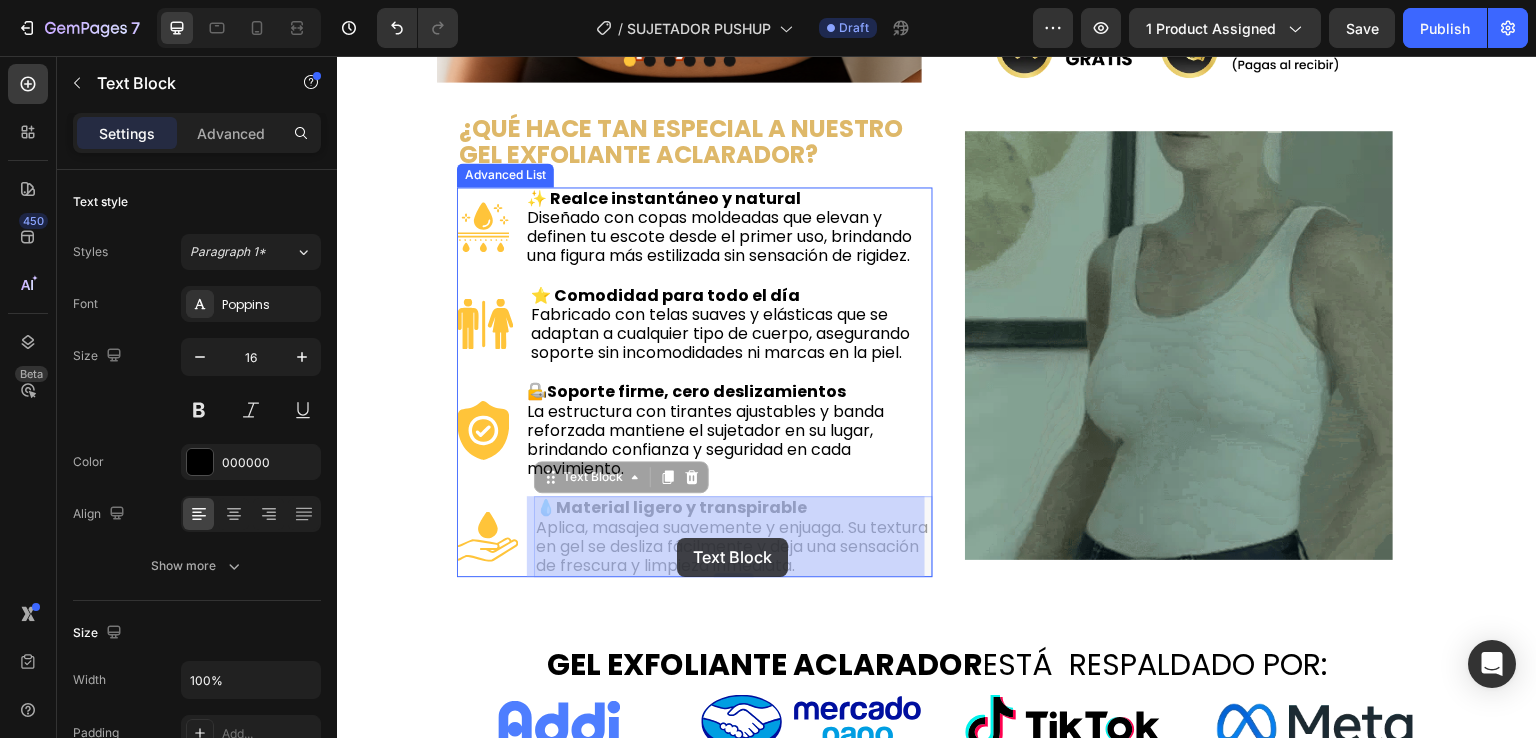 drag, startPoint x: 887, startPoint y: 564, endPoint x: 753, endPoint y: 559, distance: 134.09325 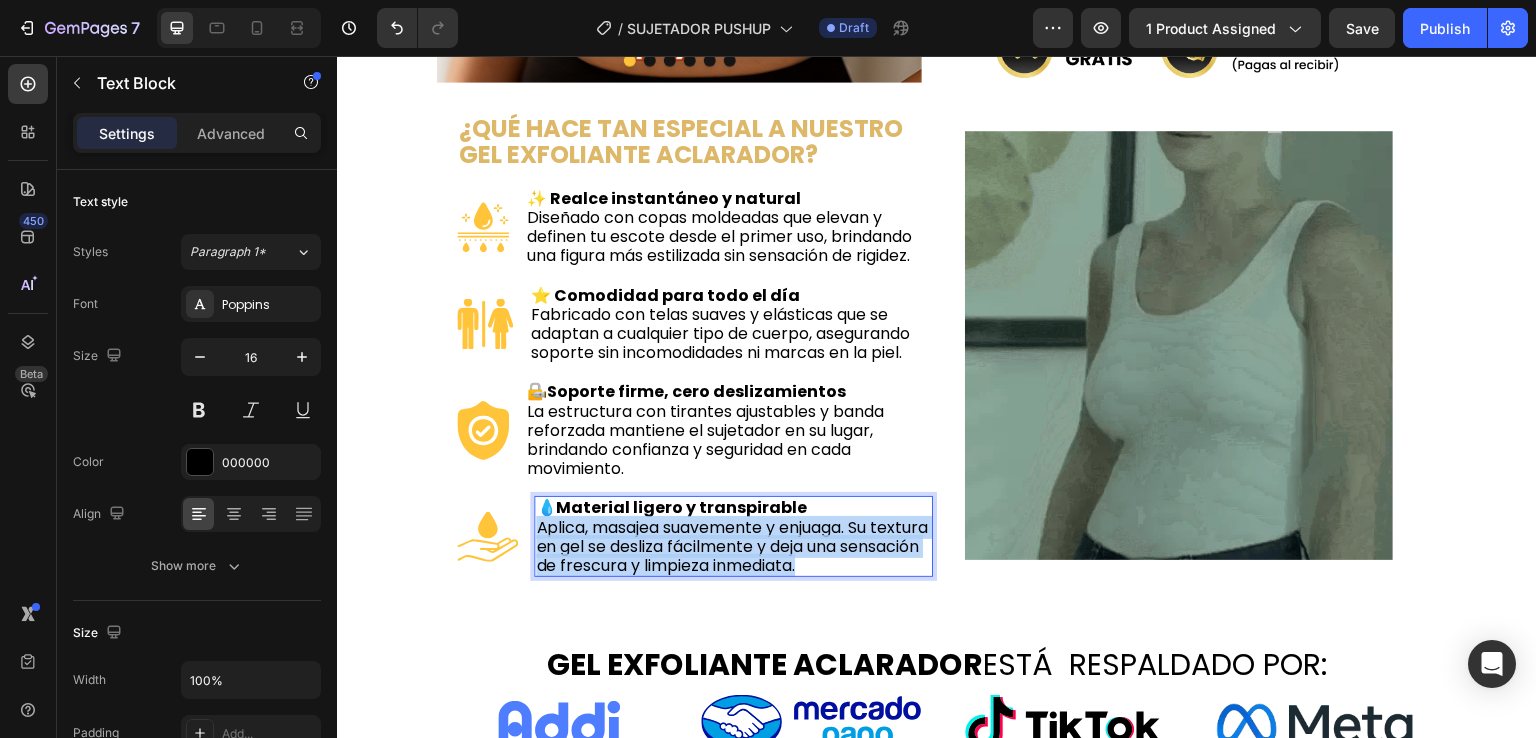 drag, startPoint x: 886, startPoint y: 574, endPoint x: 576, endPoint y: 539, distance: 311.96954 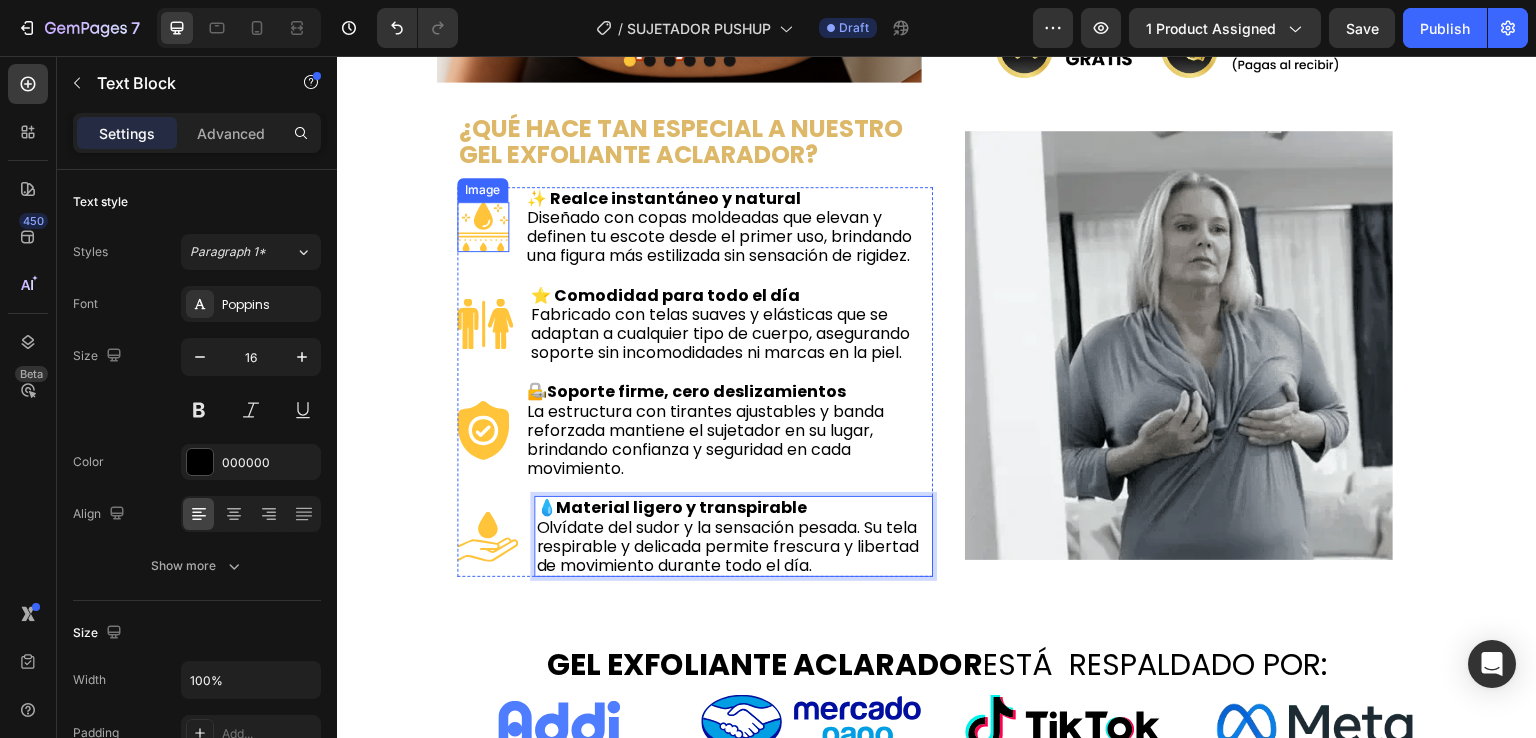 click at bounding box center (483, 227) 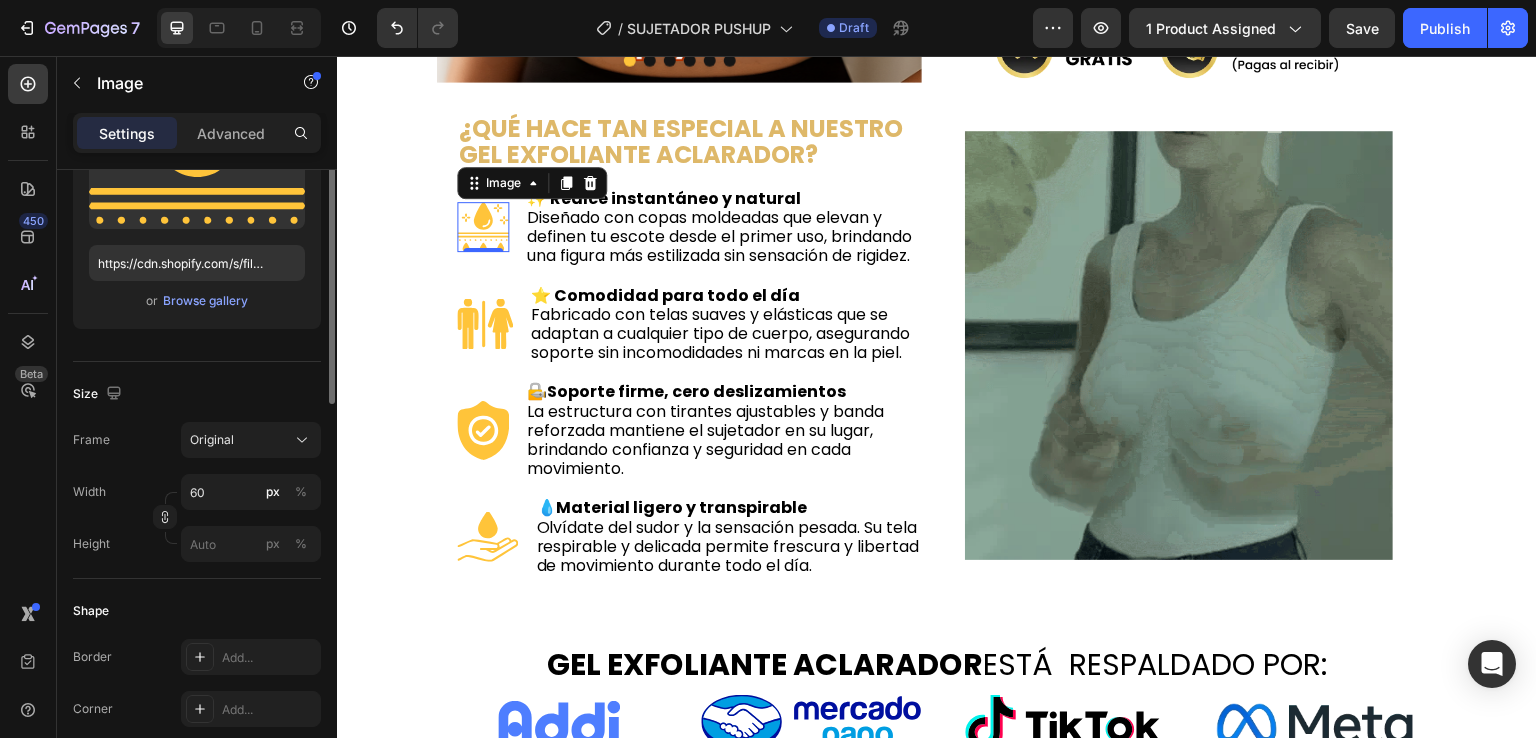 scroll, scrollTop: 84, scrollLeft: 0, axis: vertical 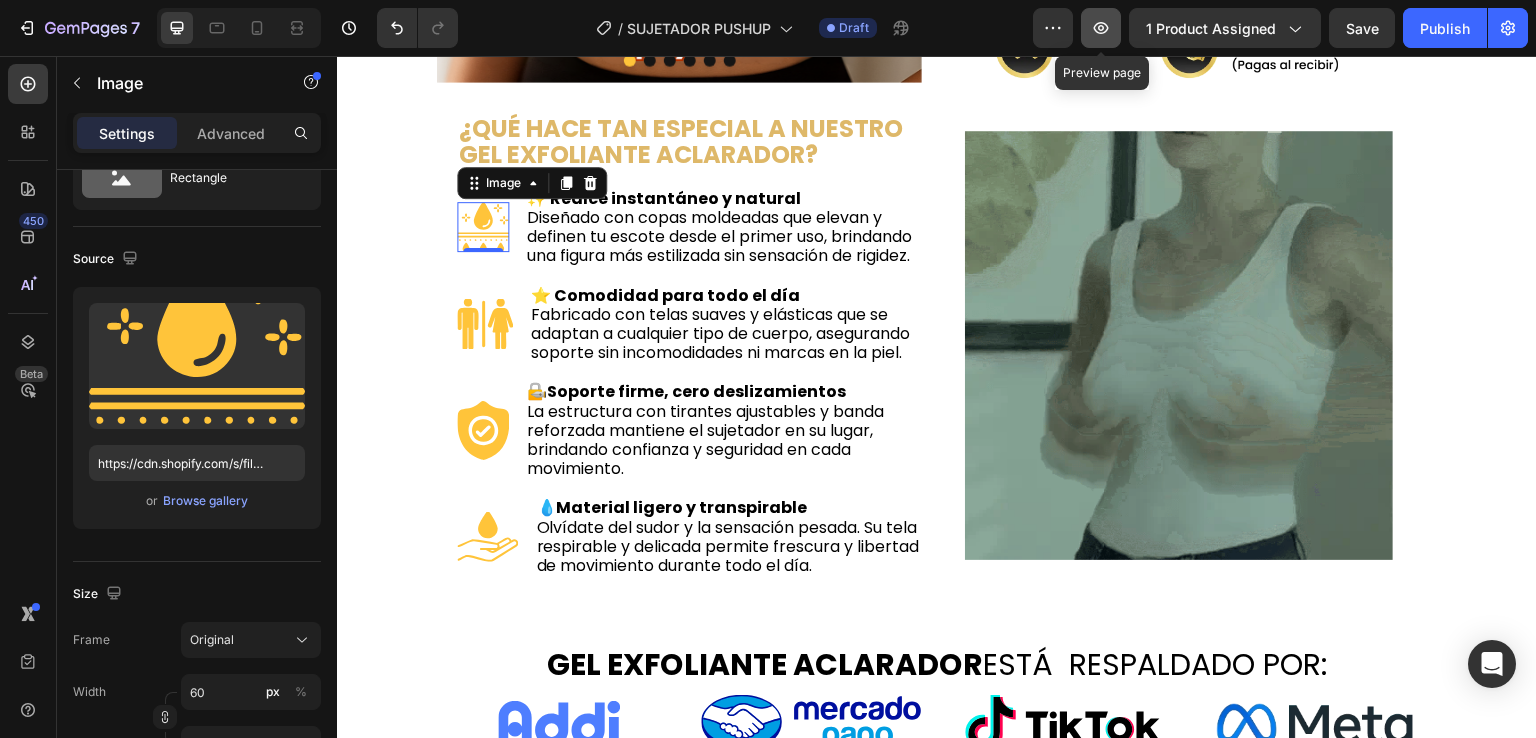 click 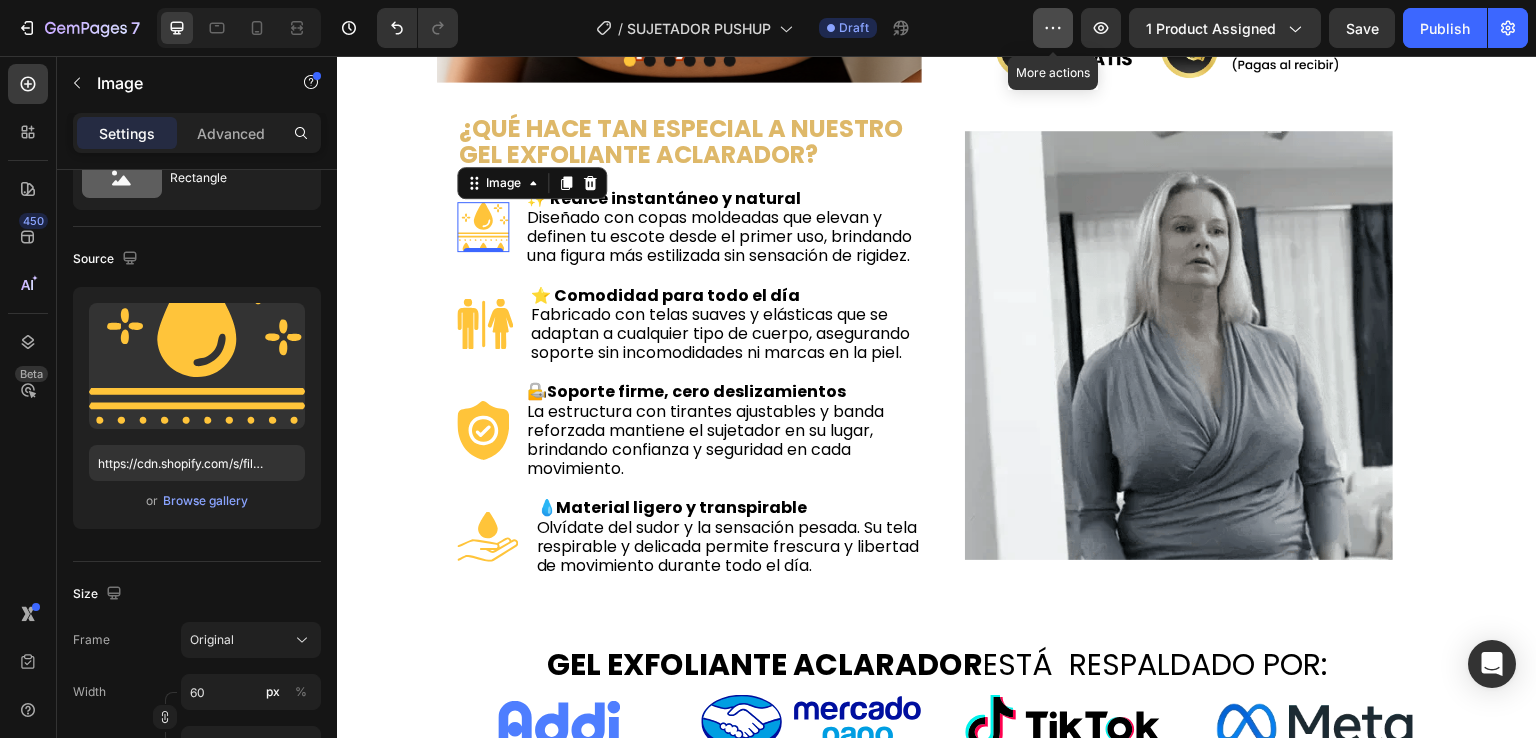 click 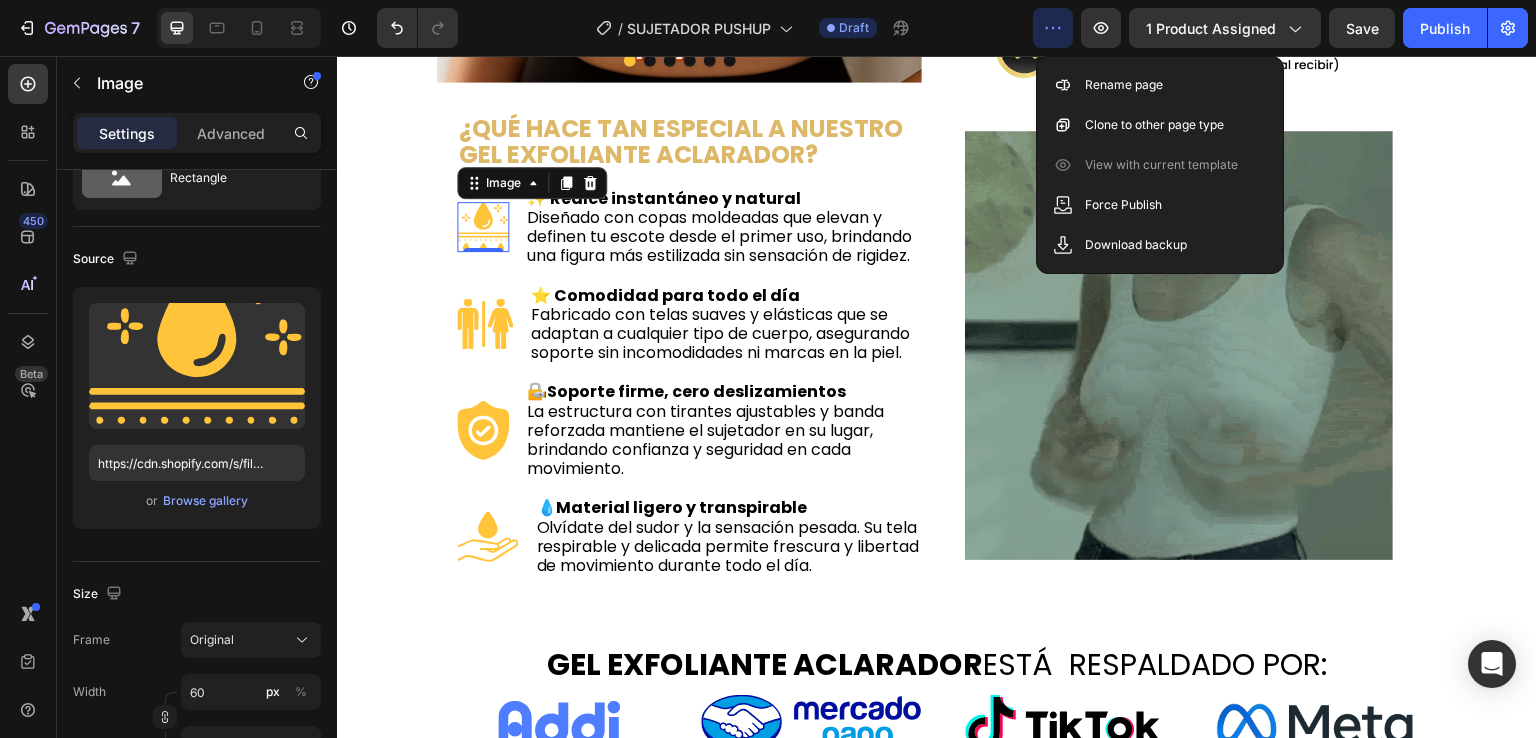 click 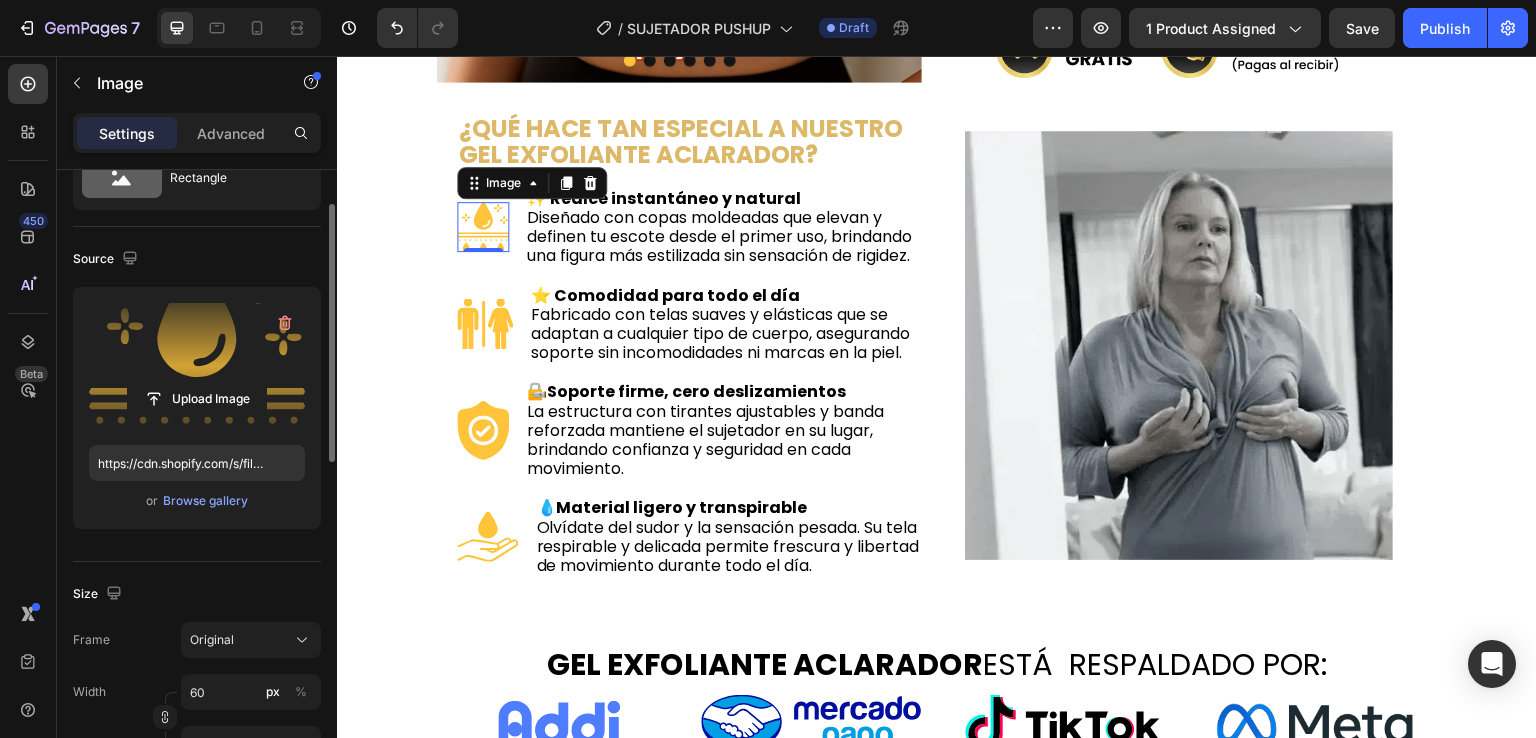 click at bounding box center (197, 366) 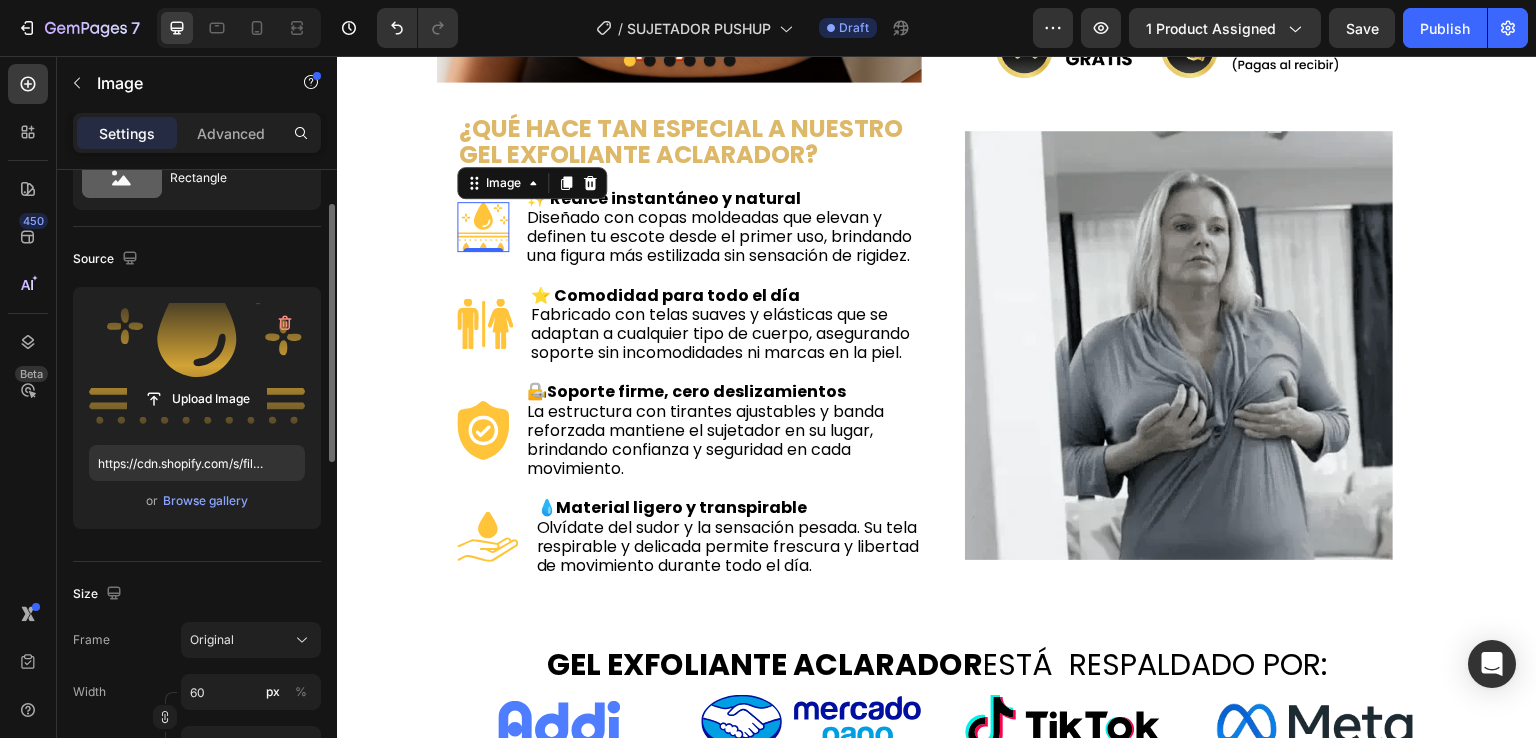 click 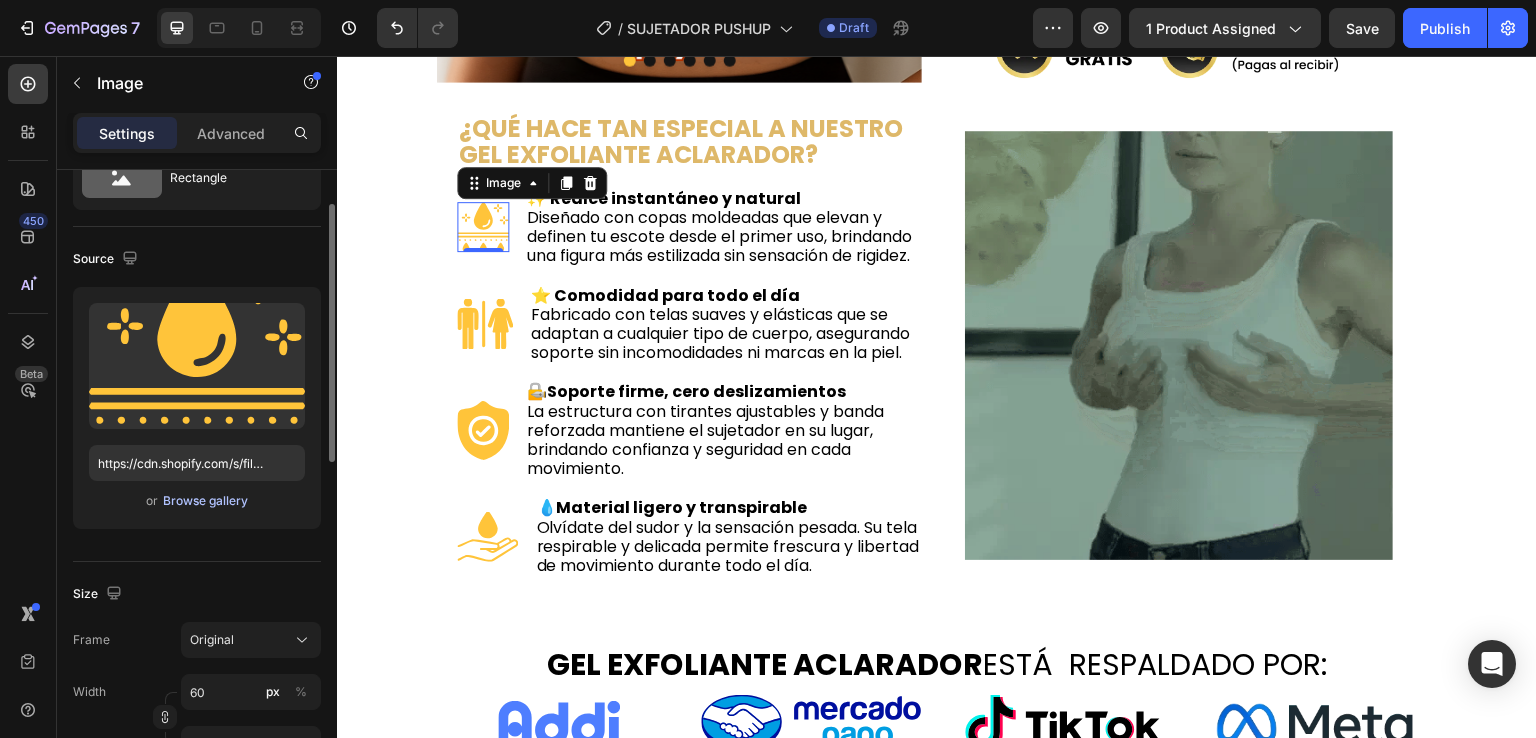 click on "Browse gallery" at bounding box center (205, 501) 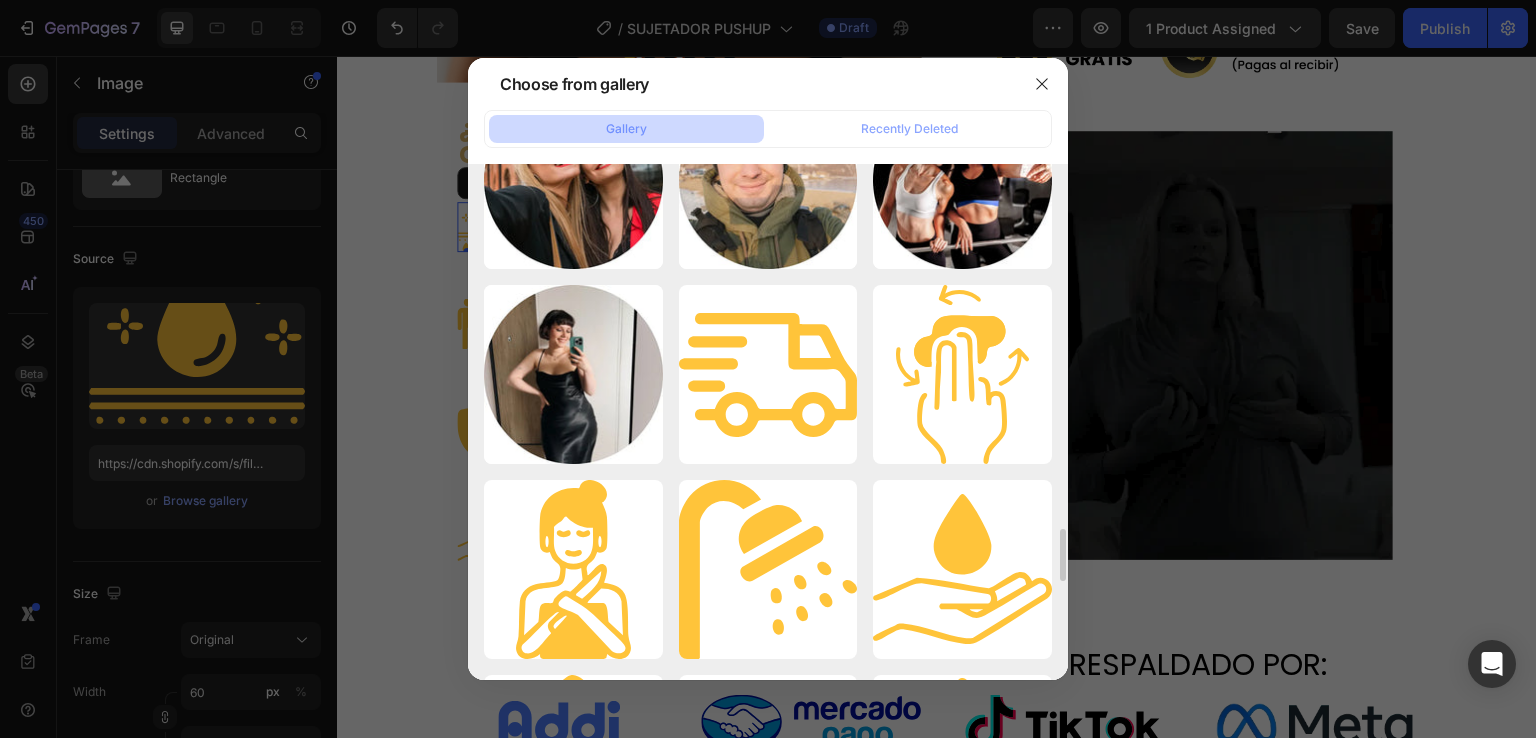 scroll, scrollTop: 3693, scrollLeft: 0, axis: vertical 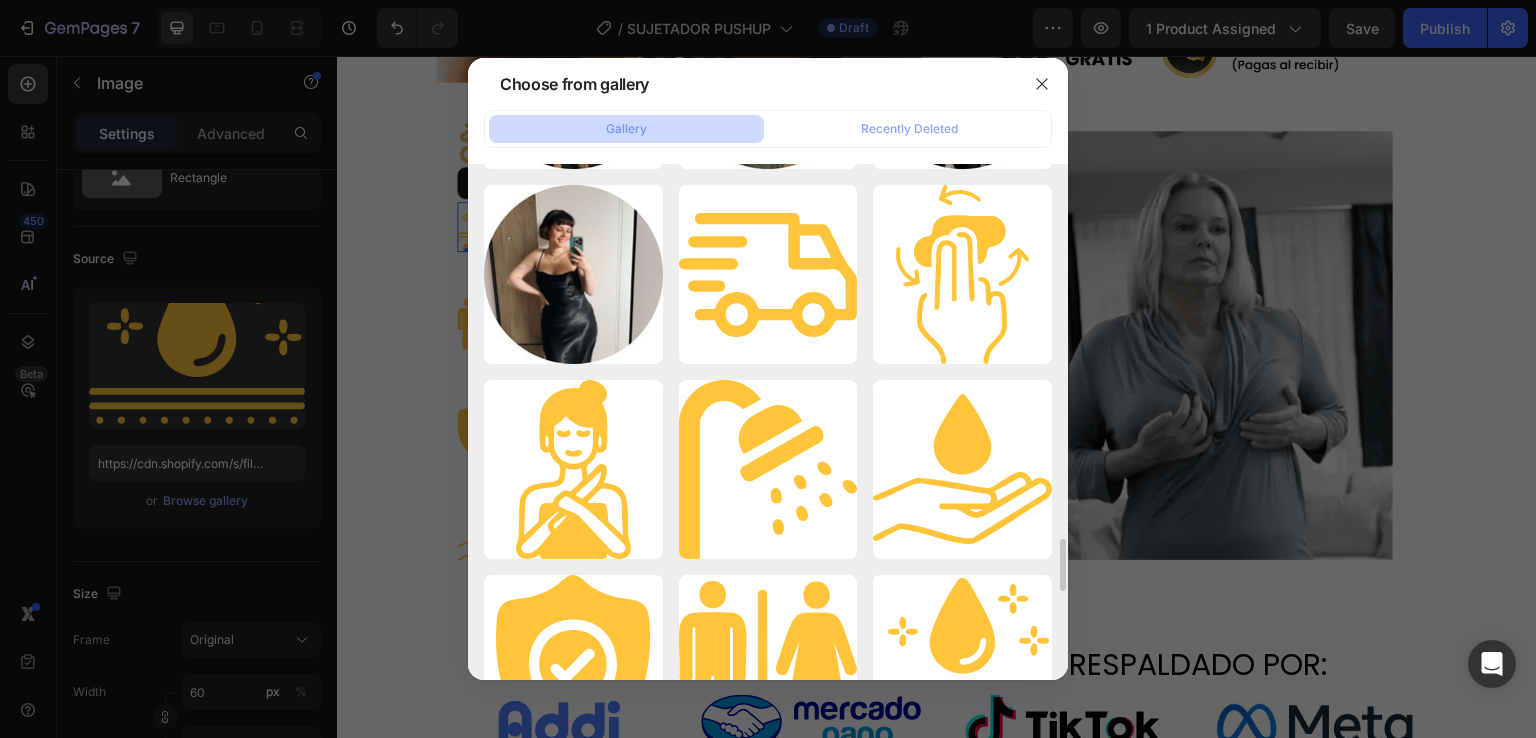 drag, startPoint x: 939, startPoint y: 261, endPoint x: 649, endPoint y: 370, distance: 309.808 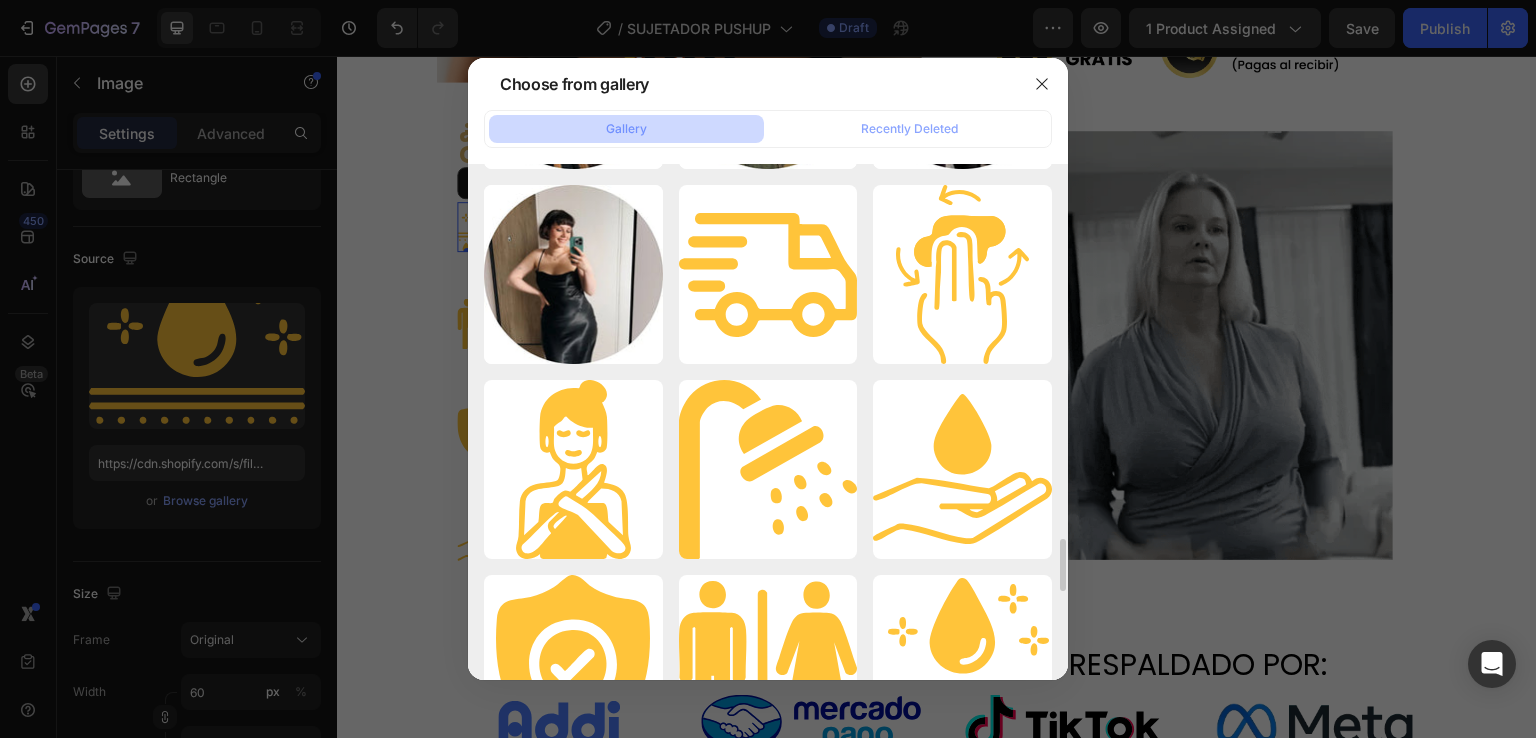 click on "5.png 1026.01 kb  4.png 461.58 kb  3.png 539.68 kb  2.png 882.96 kb  1.png 1566.03 kb  IMG6.png 967.72 kb  a64e4a5f7a31ec876223..._1.webp 1256.77 kb  giphy_22d00b5c-2f40-..._1.webp 864.44 kb  7ba53a3d81c6faec0ff3..._1.webp 1130.93 kb  imgi_26_giphy_22d00b..._1.webp 20.95 kb  IMG1.png 2444.86 kb  gift3.gif 6548.00 kb  GEL EXFOLIANTE.png 1375.19 kb  gift2.gif 7790.96 kb  470596141_61290061797..._n.jpg 72.48 kb  483844355_99666590239..._n.jpg 101.46 kb  504675716_1246222753..._n.webp 27.06 kb  484955557_97935329100..._n.jpg 88.53 kb  gift1.gif 6437.96 kb  6.png 2029.09 kb  7.png 755.48 kb  8.png 1584.92 kb  4.png 1381.17 kb  2.png 1224.82 kb  1.png 552.15 kb  15_15_11zon.webp 40.22 kb  14_14_11zon.webp 32.63 kb  13_13_11zon.webp 36.16 kb  12_12_11zon.webp 44.79 kb  11_11_11zon.webp 31.44 kb  10_10_11zon.webp 27.01 kb  9_9_11zon.webp 29.41 kb  8_8_11zon.webp 56.72 kb  7_7_11zon.webp 84.02 kb  06_6_11zon.webp 107.66 kb  05_5_11zon.webp 74.25 kb  04_4_11zon.webp 72.69 kb  03_3_11zon.webp 56.43 kb  02_2_11zon.webp" at bounding box center [768, -991] 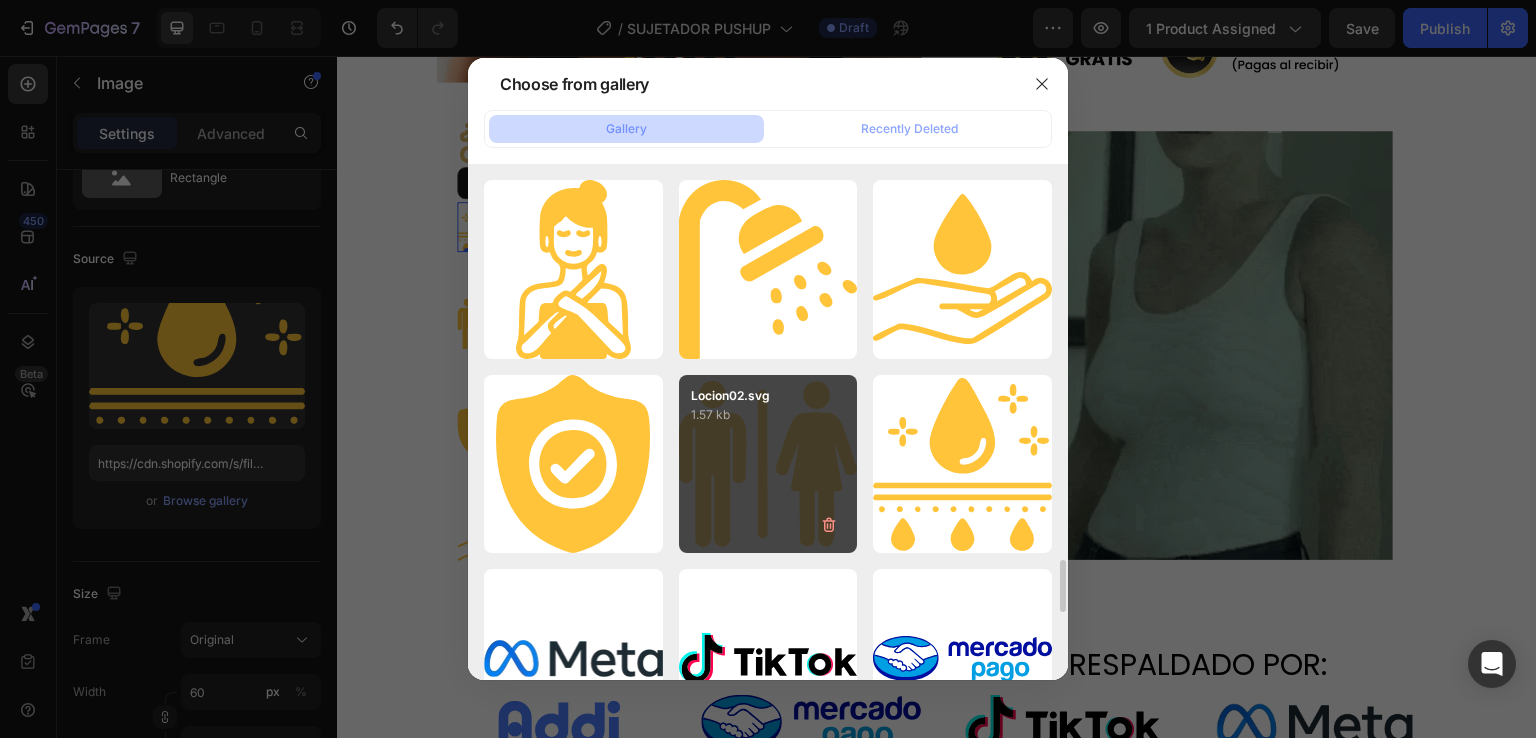 scroll, scrollTop: 3993, scrollLeft: 0, axis: vertical 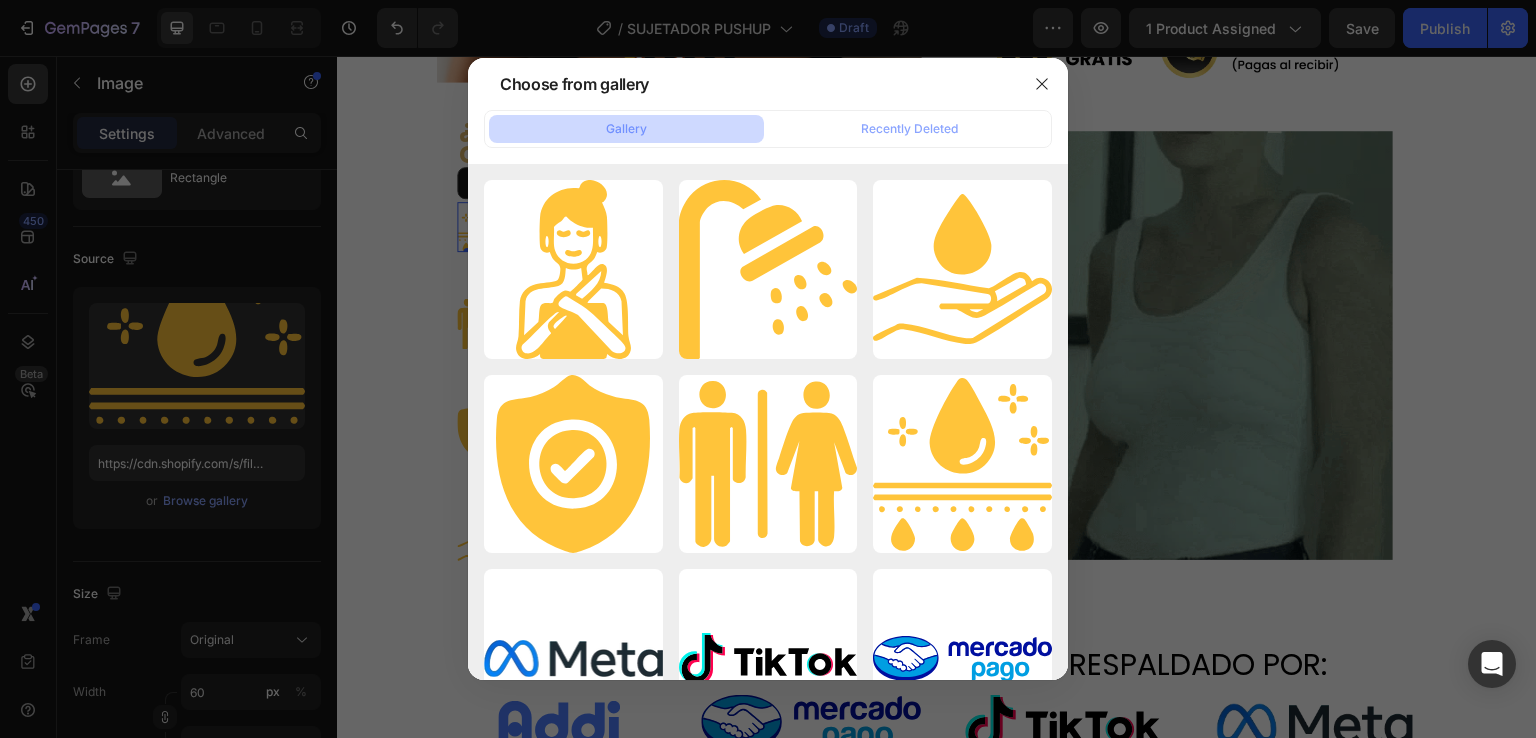 click at bounding box center [768, 369] 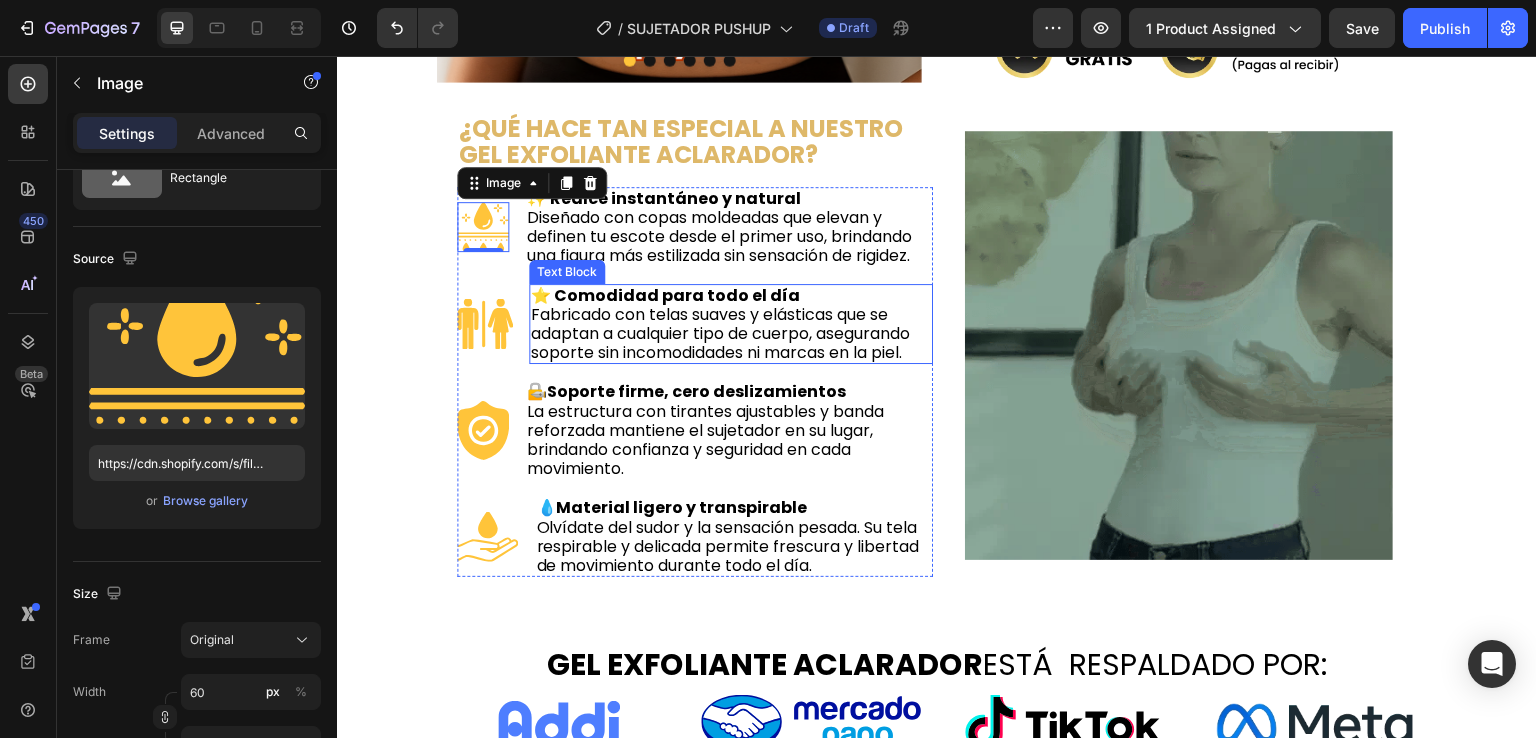 click on "⭐ Comodidad para todo el día Fabricado con telas suaves y elásticas que se adaptan a cualquier tipo de cuerpo, asegurando soporte sin incomodidades ni marcas en la piel." at bounding box center (731, 324) 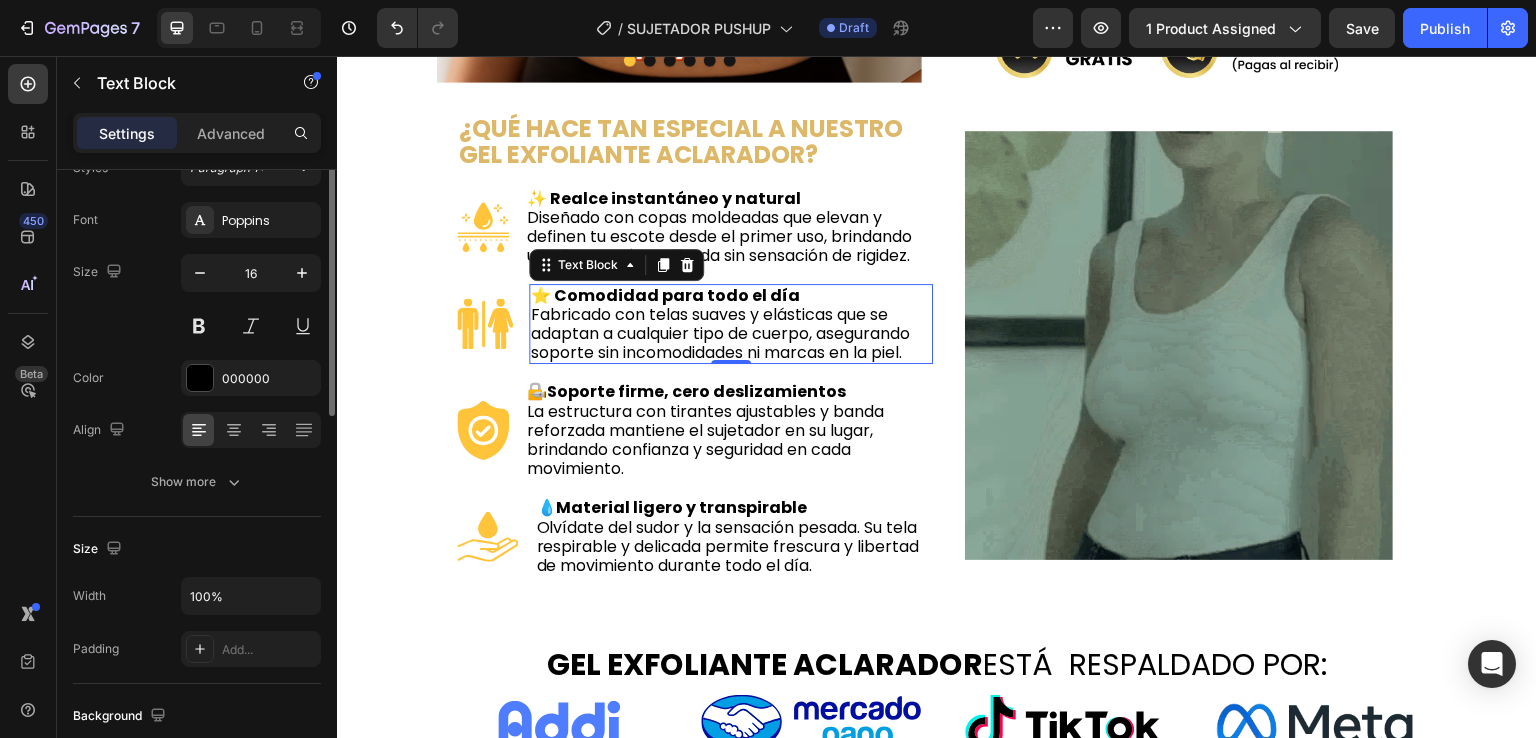 scroll, scrollTop: 0, scrollLeft: 0, axis: both 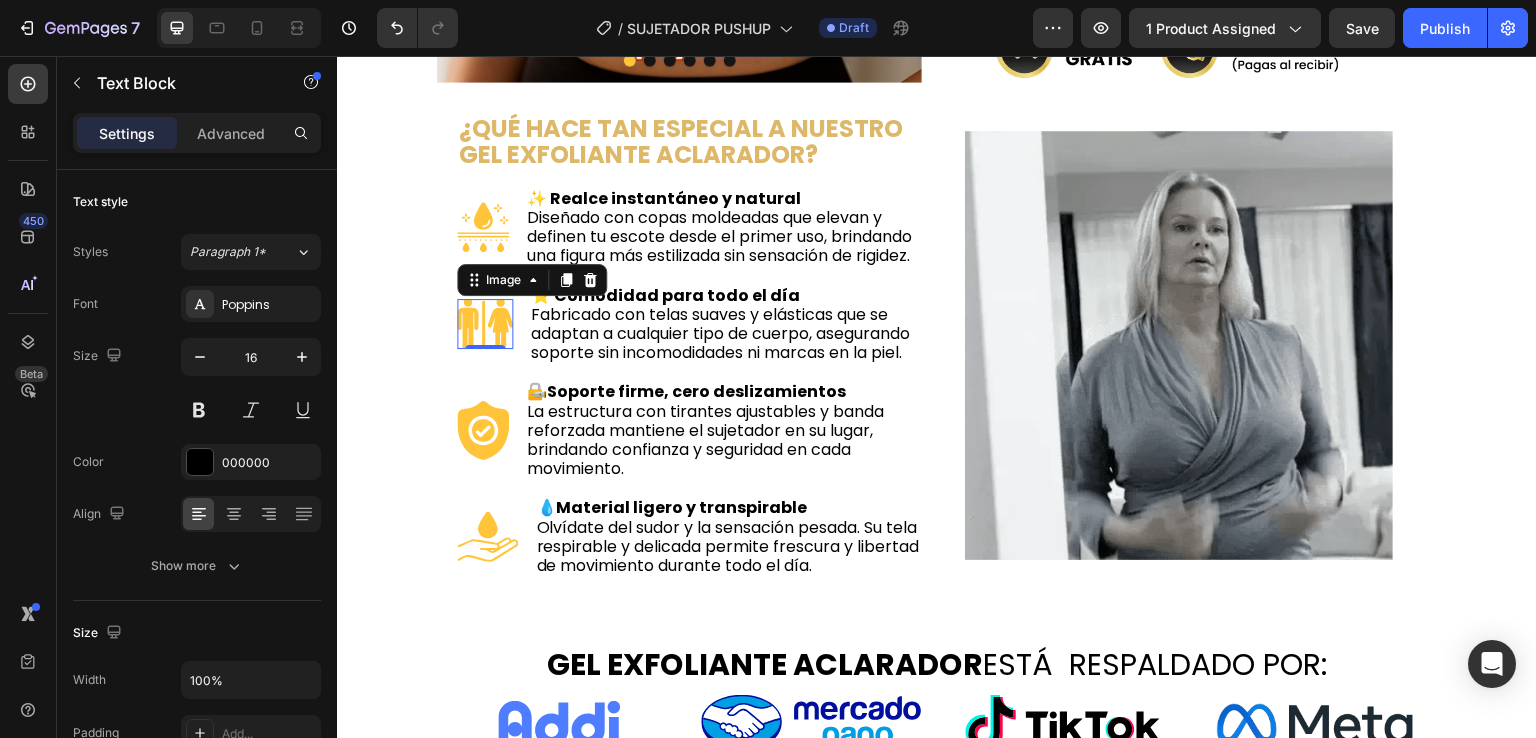 click at bounding box center (485, 324) 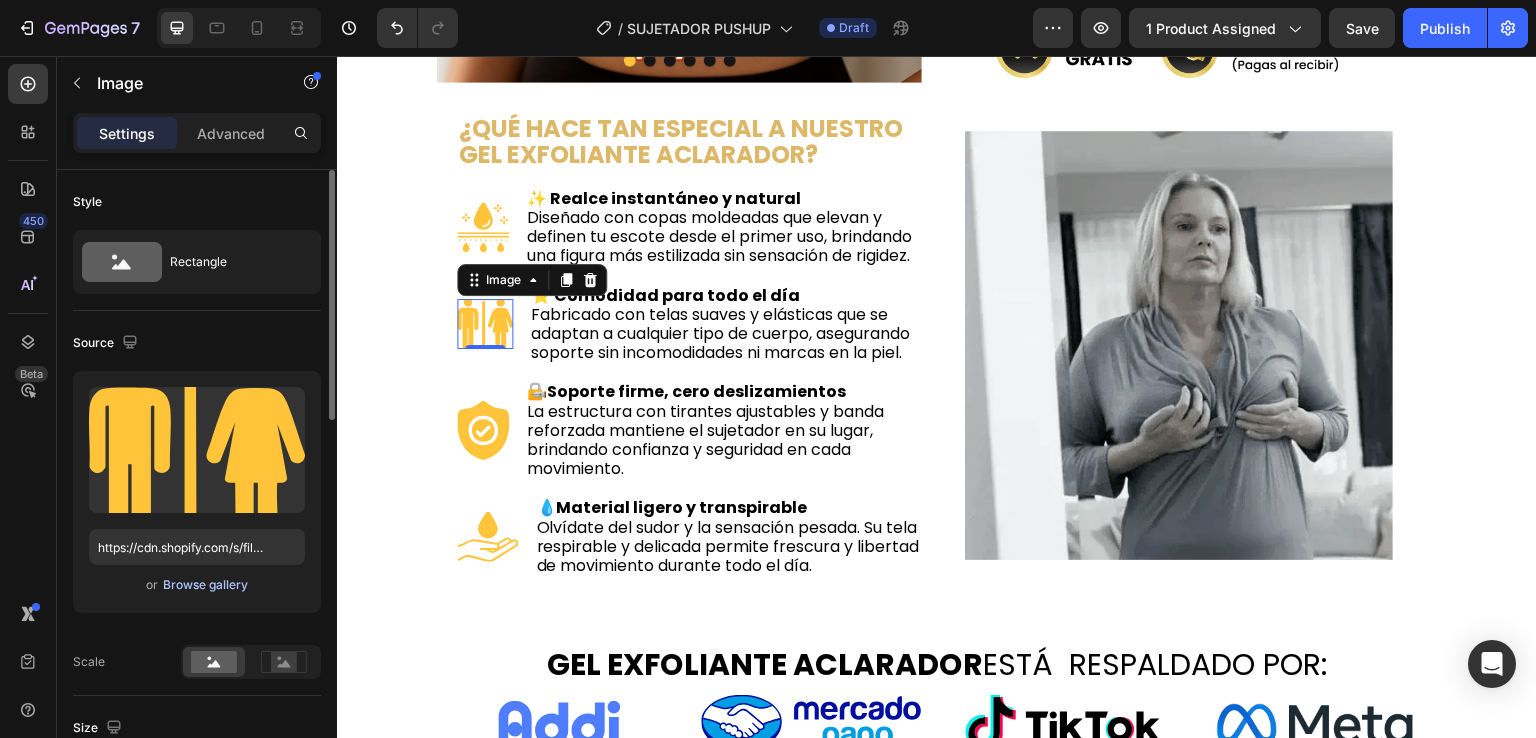 click on "Browse gallery" at bounding box center (205, 585) 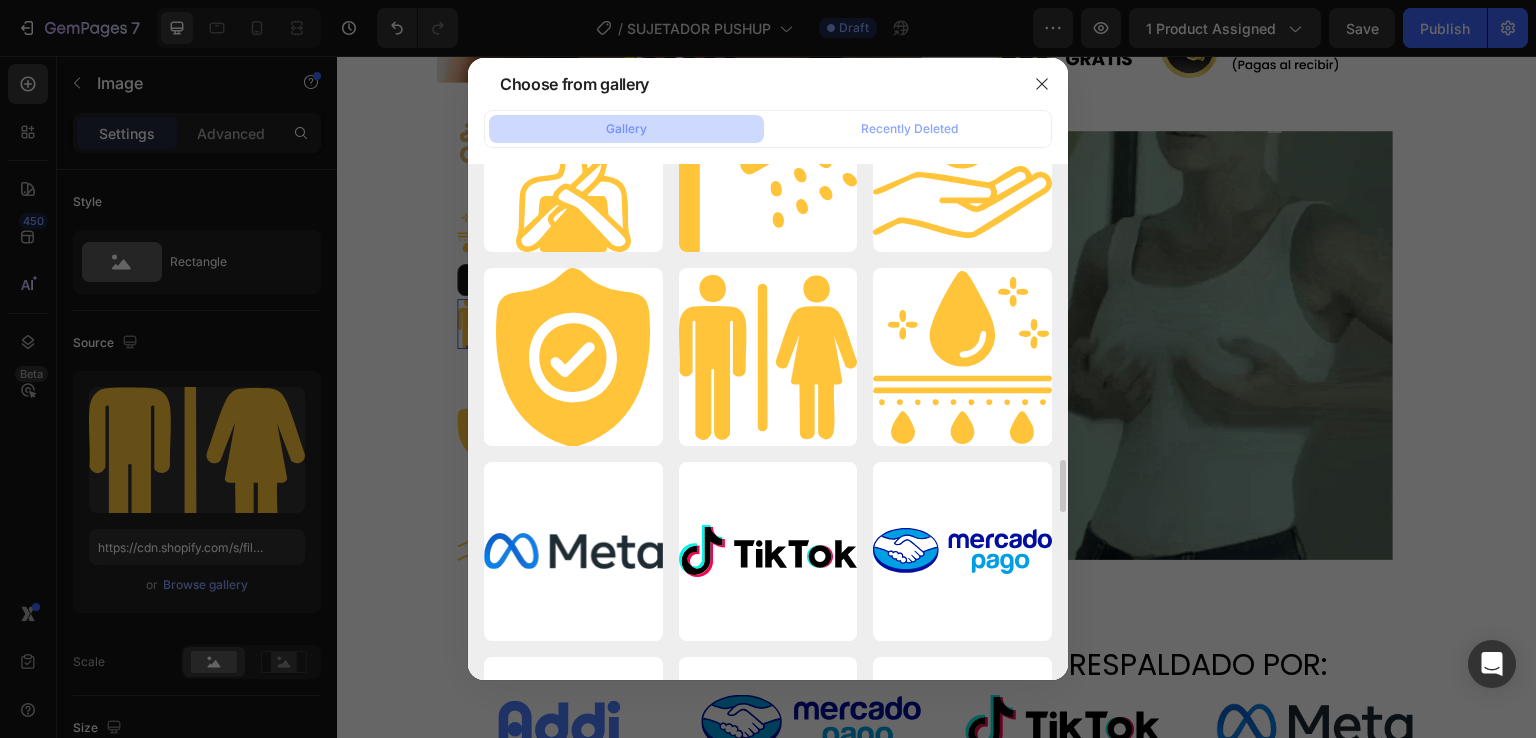 scroll, scrollTop: 3700, scrollLeft: 0, axis: vertical 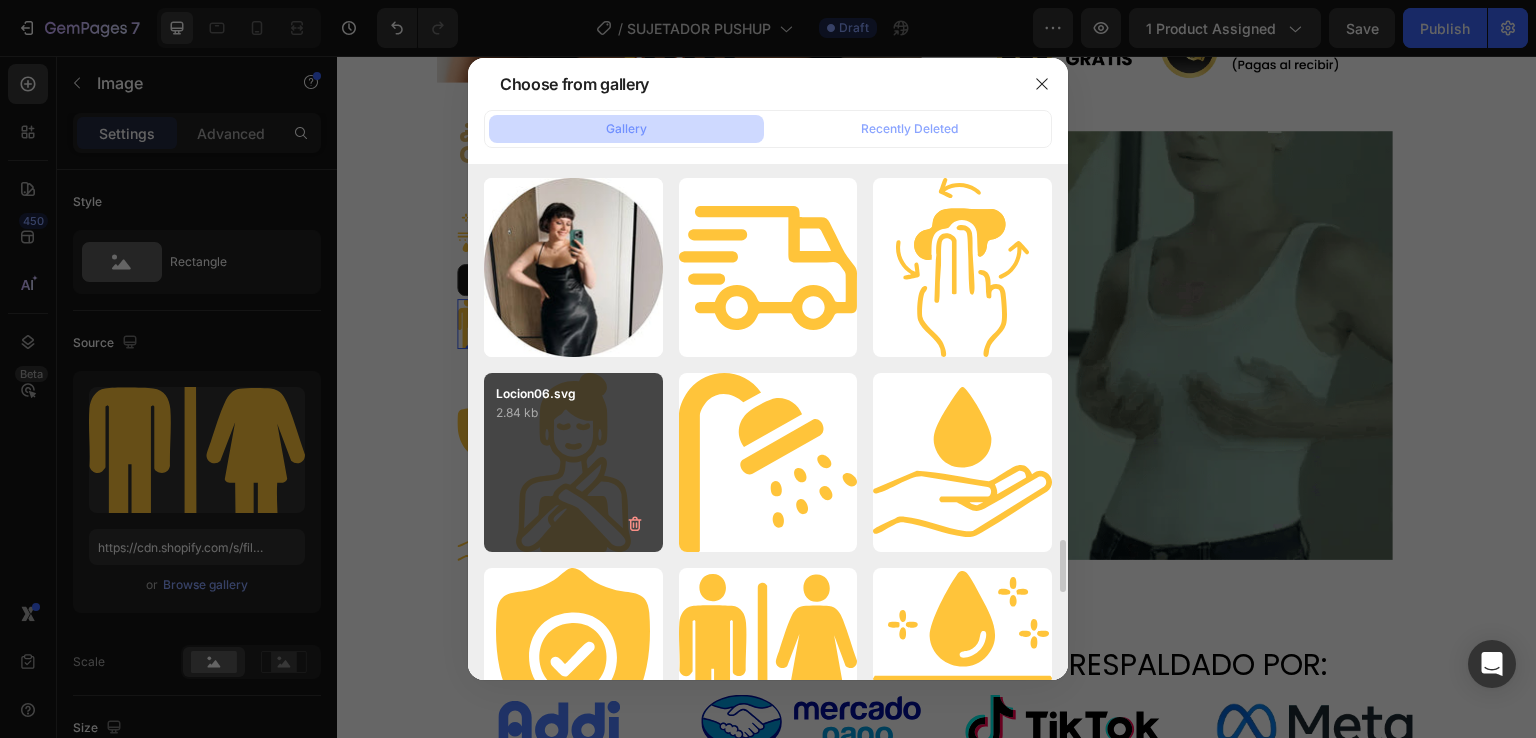 click on "Locion06.svg 2.84 kb" at bounding box center [573, 462] 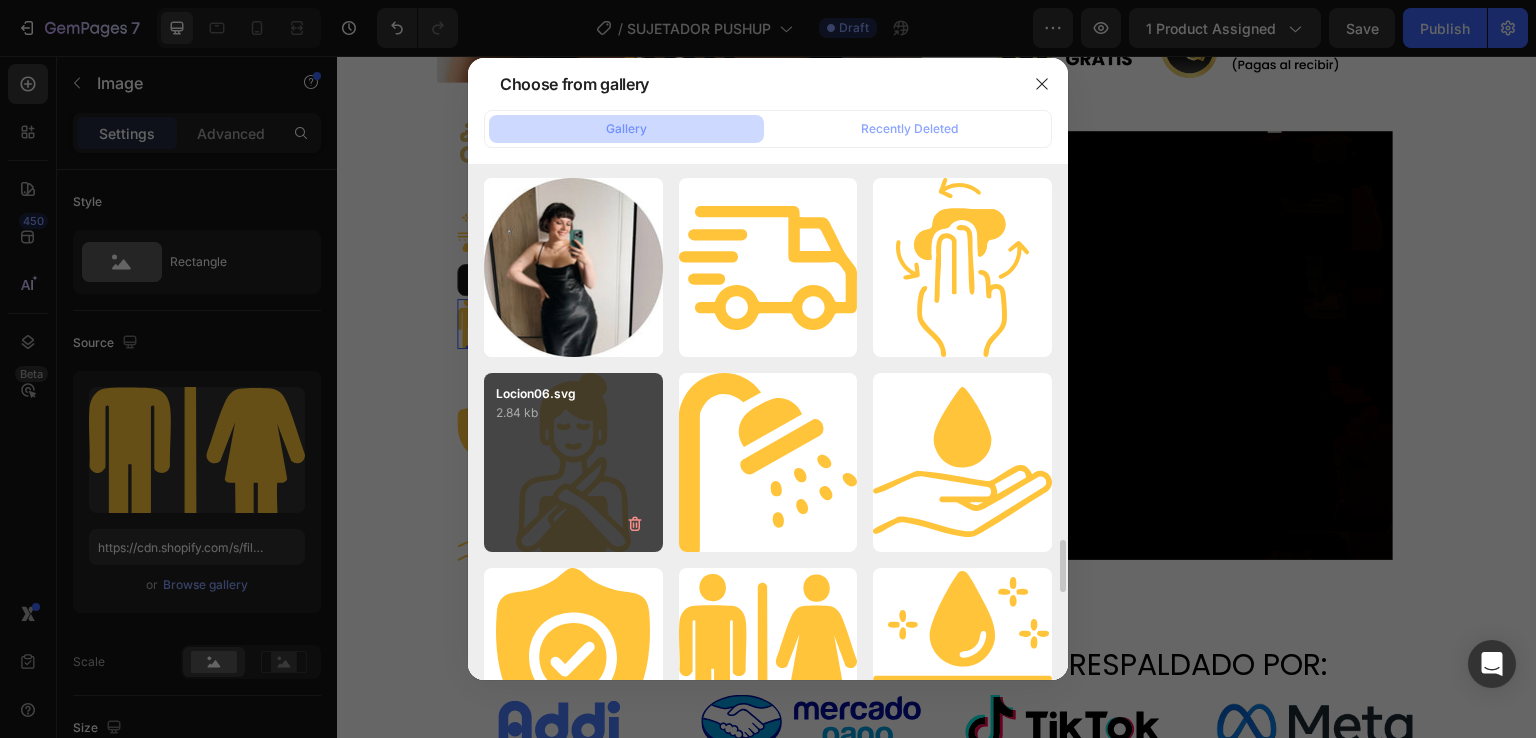 type on "https://cdn.shopify.com/s/files/1/0674/3484/0382/files/gempages_490663051666654355-3f924485-59f5-4083-bdc7-2a1168b93dd2.svg" 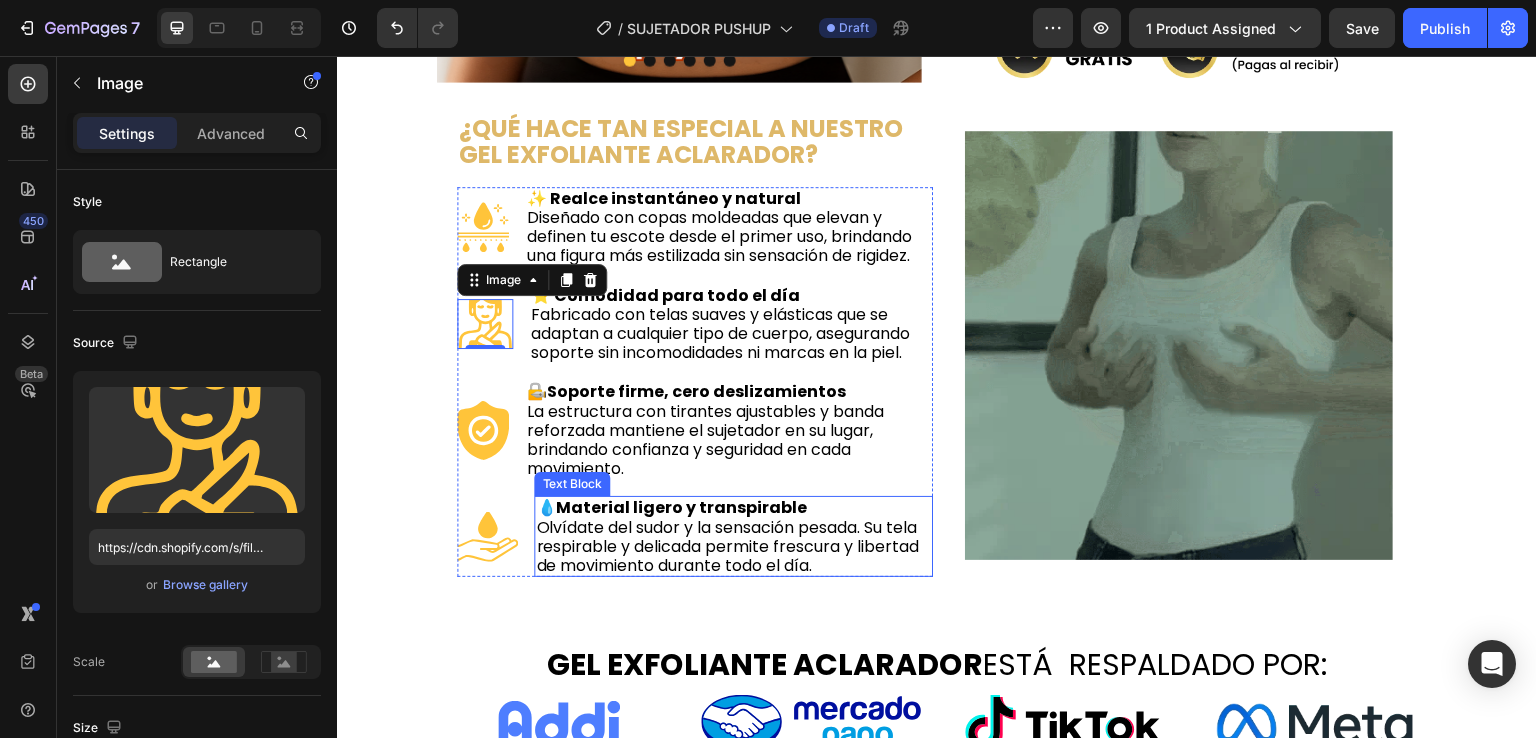 click on "💧Material ligero y transpirable Olvídate del sudor y la sensación pesada. Su tela respirable y delicada permite frescura y libertad de movimiento durante todo el día." at bounding box center [733, 536] 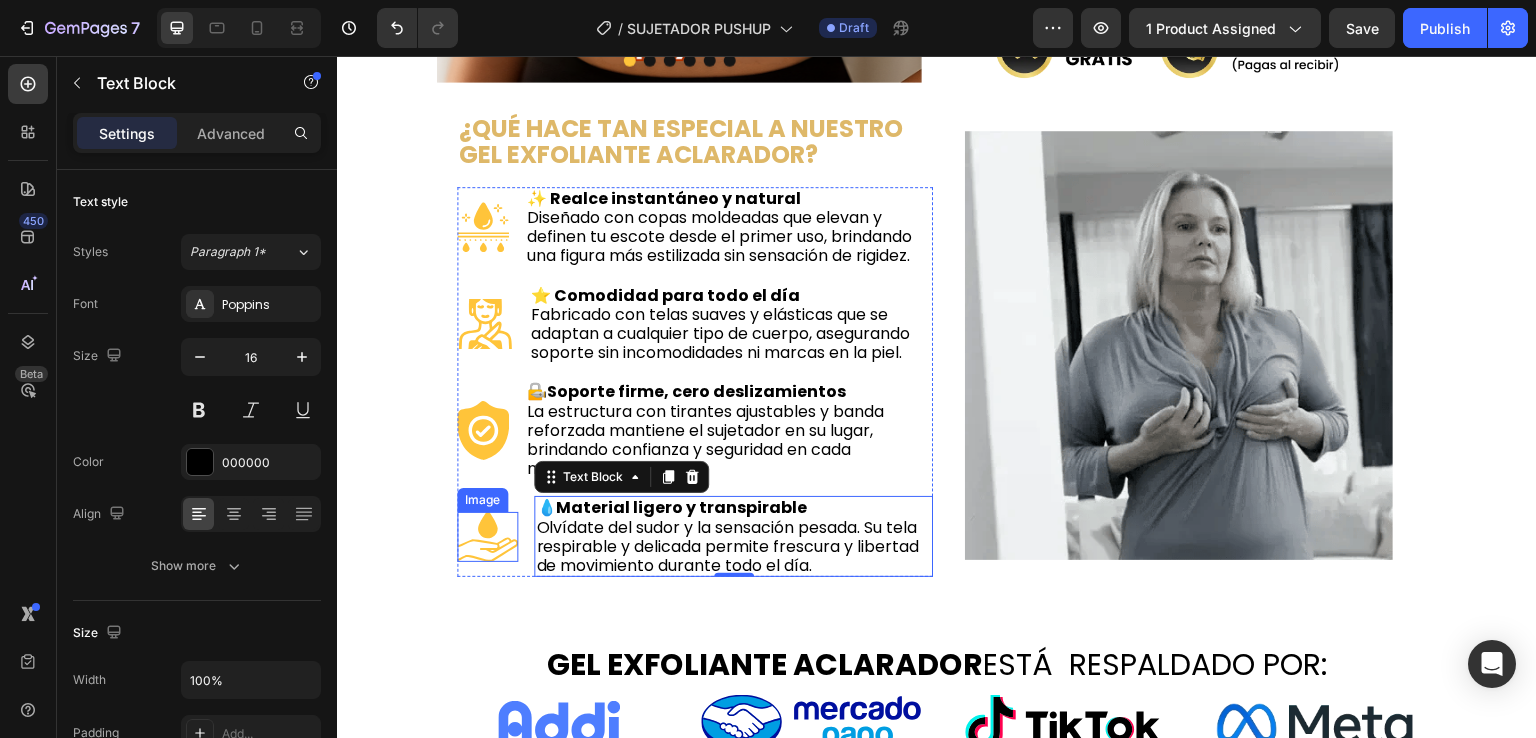 click at bounding box center [487, 537] 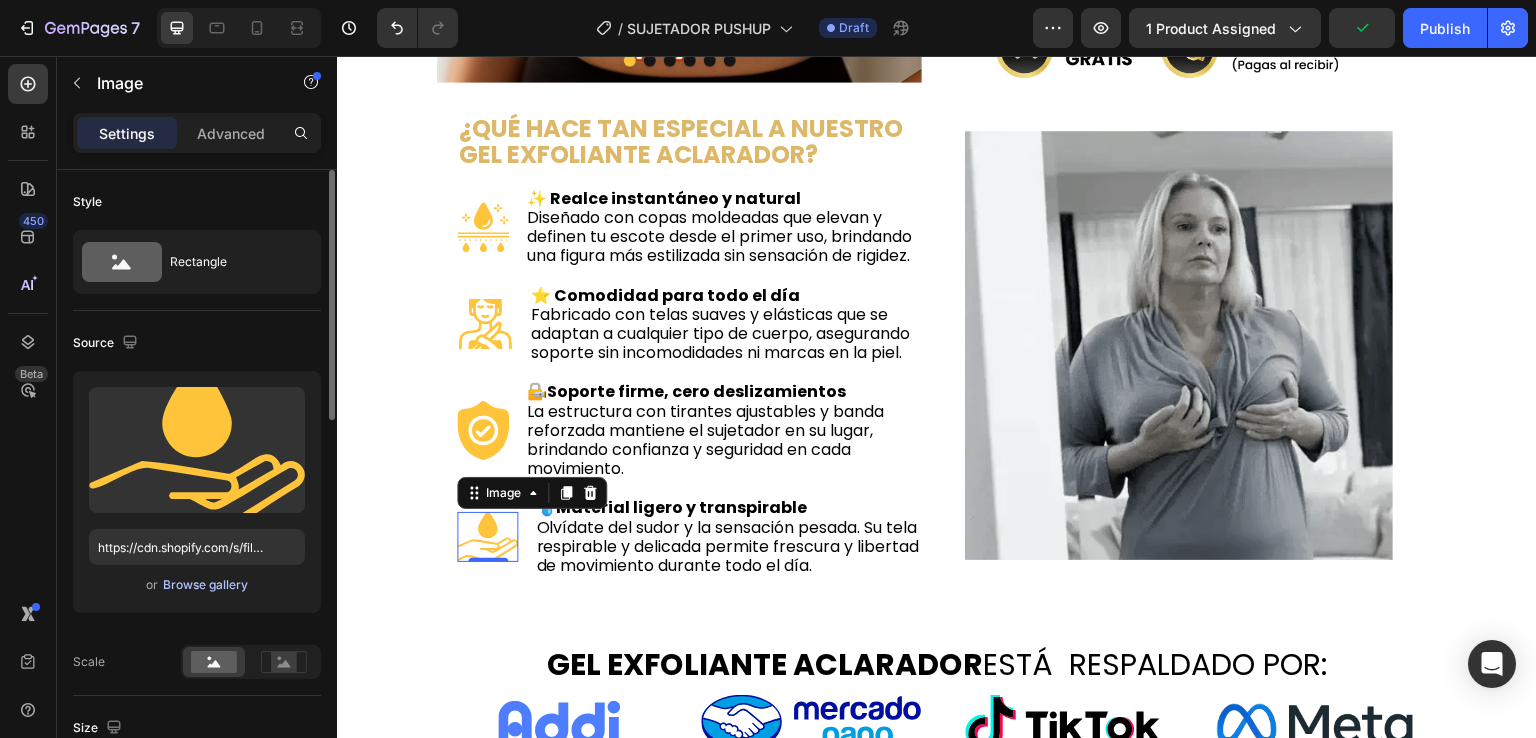 click on "Browse gallery" at bounding box center (205, 585) 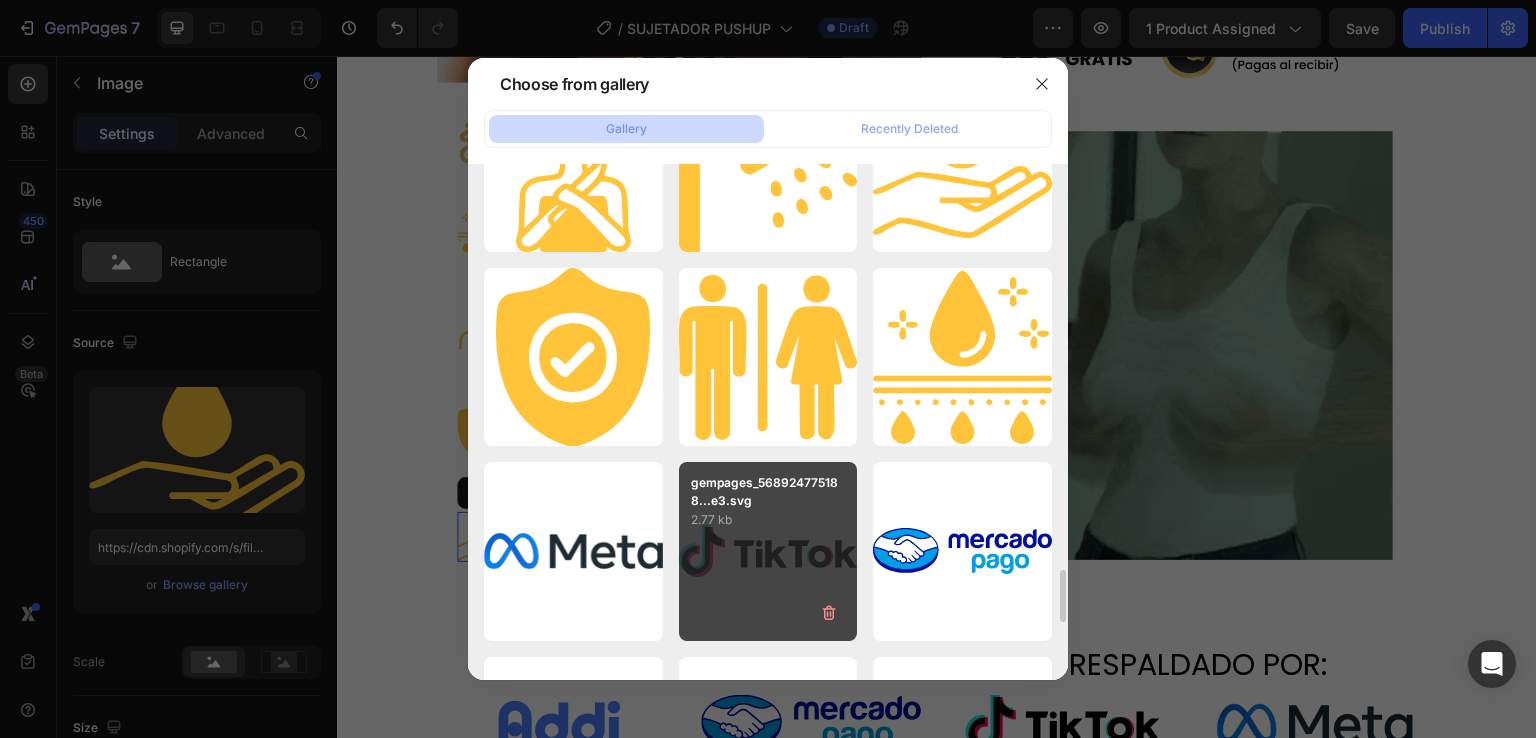 scroll, scrollTop: 3800, scrollLeft: 0, axis: vertical 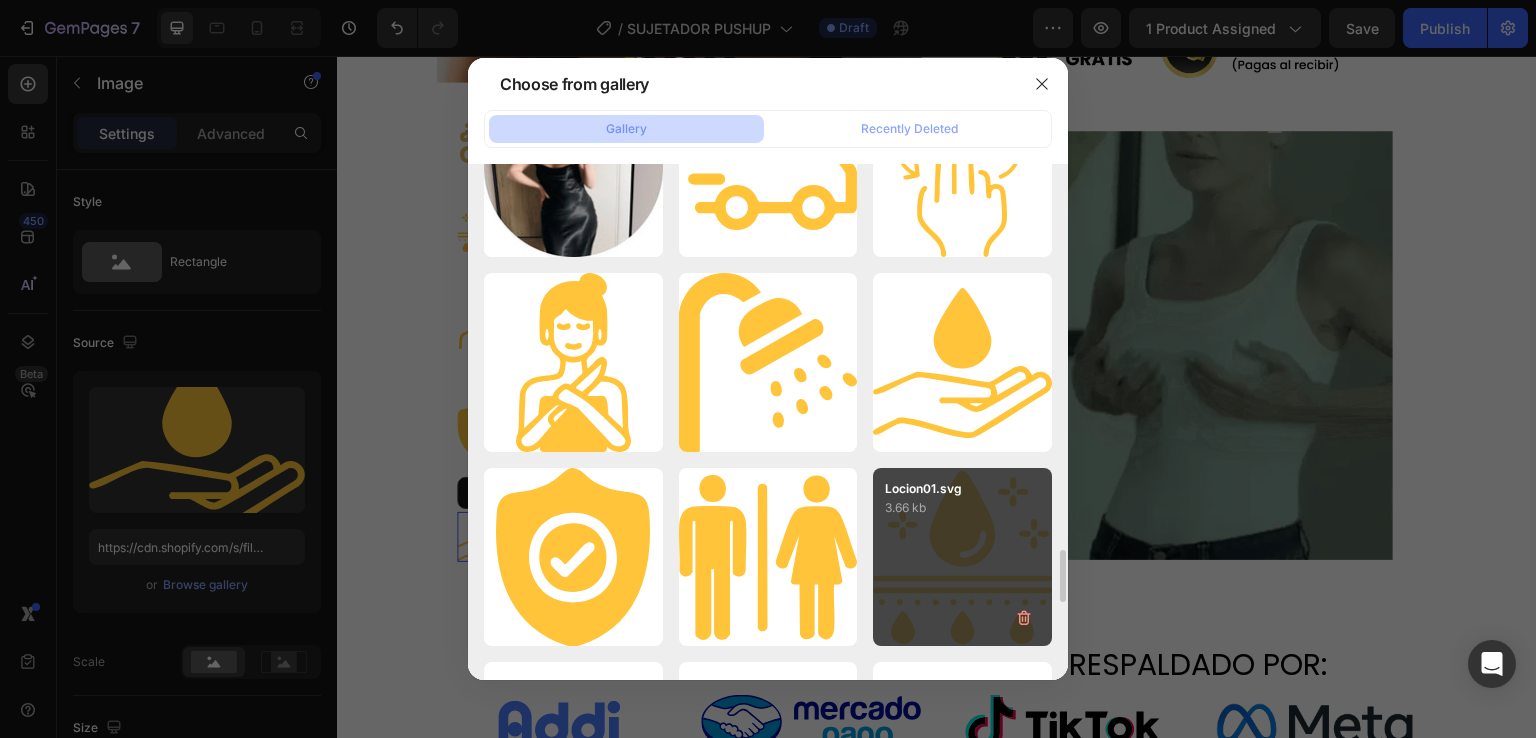 click on "Locion01.svg 3.66 kb" at bounding box center (962, 557) 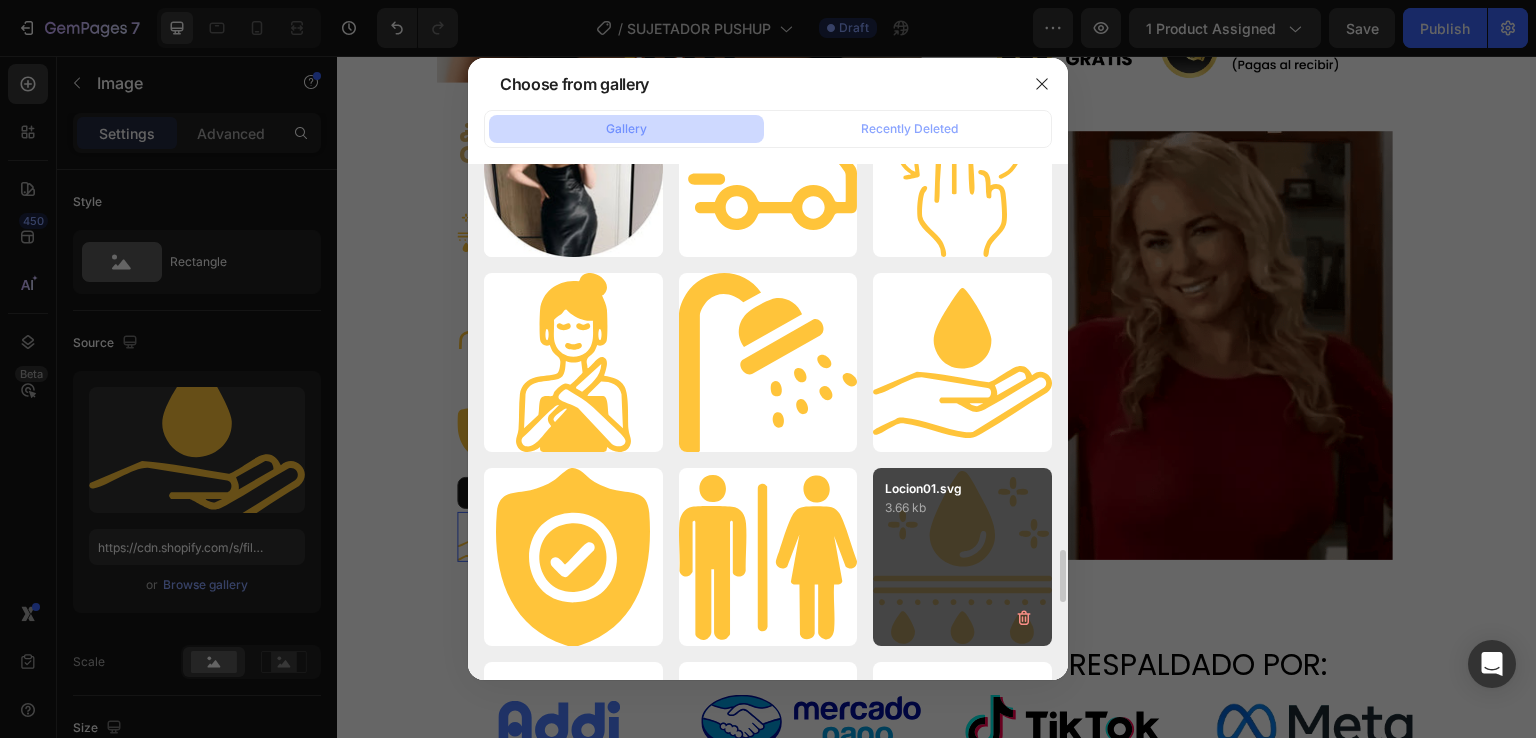 type on "https://cdn.shopify.com/s/files/1/0674/3484/0382/files/gempages_490663051666654355-f91a837e-4935-40fb-b603-a7e58f54d390.svg" 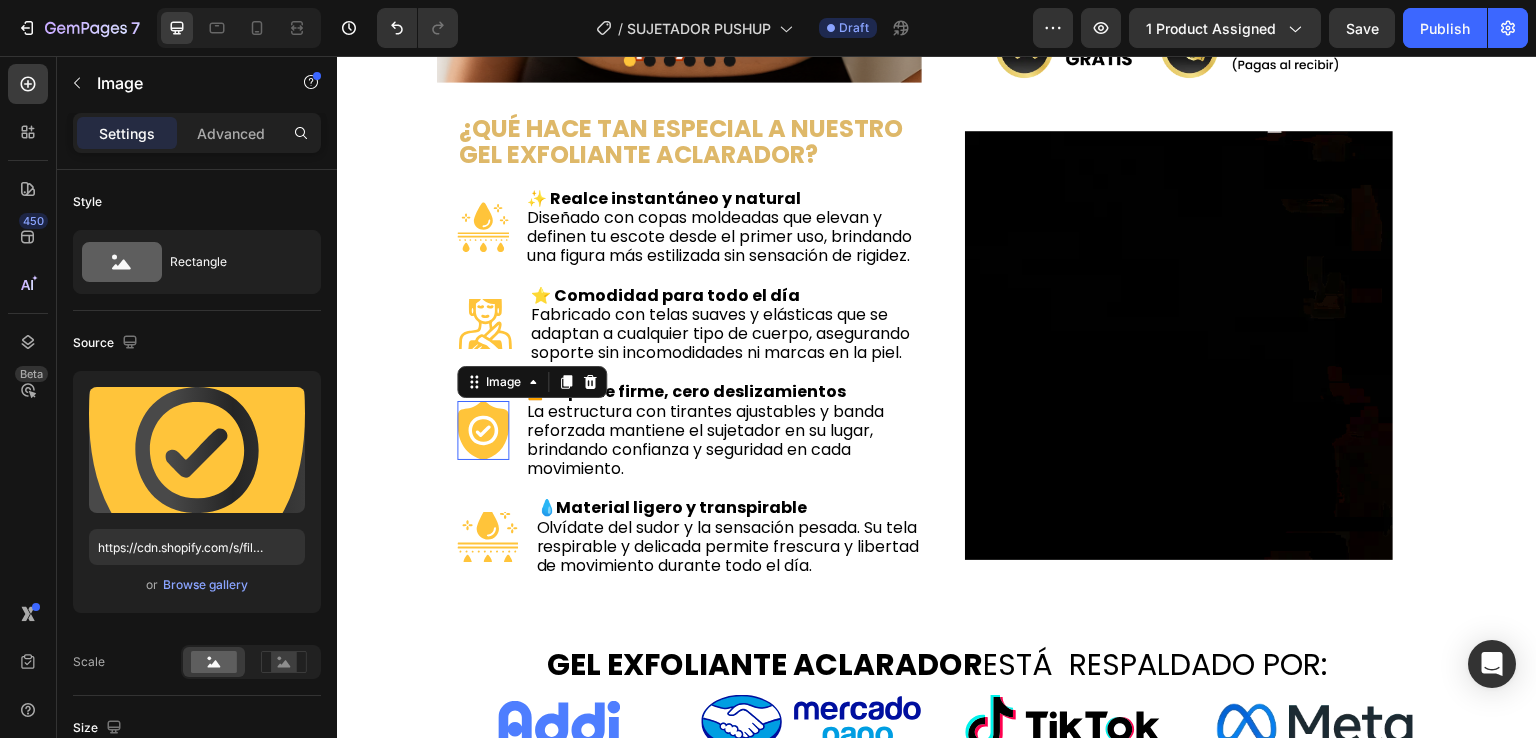 click at bounding box center [483, 431] 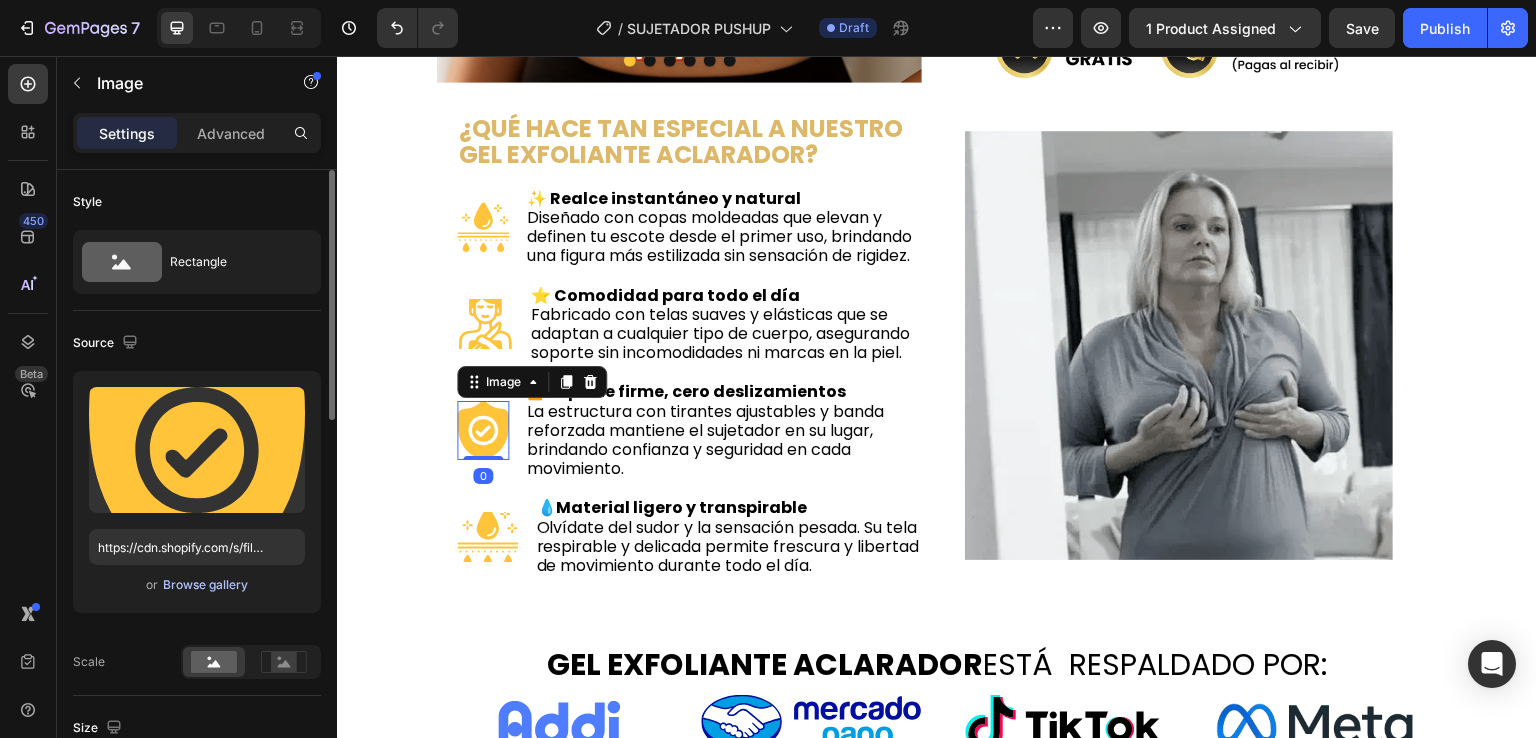 click on "Browse gallery" at bounding box center [205, 585] 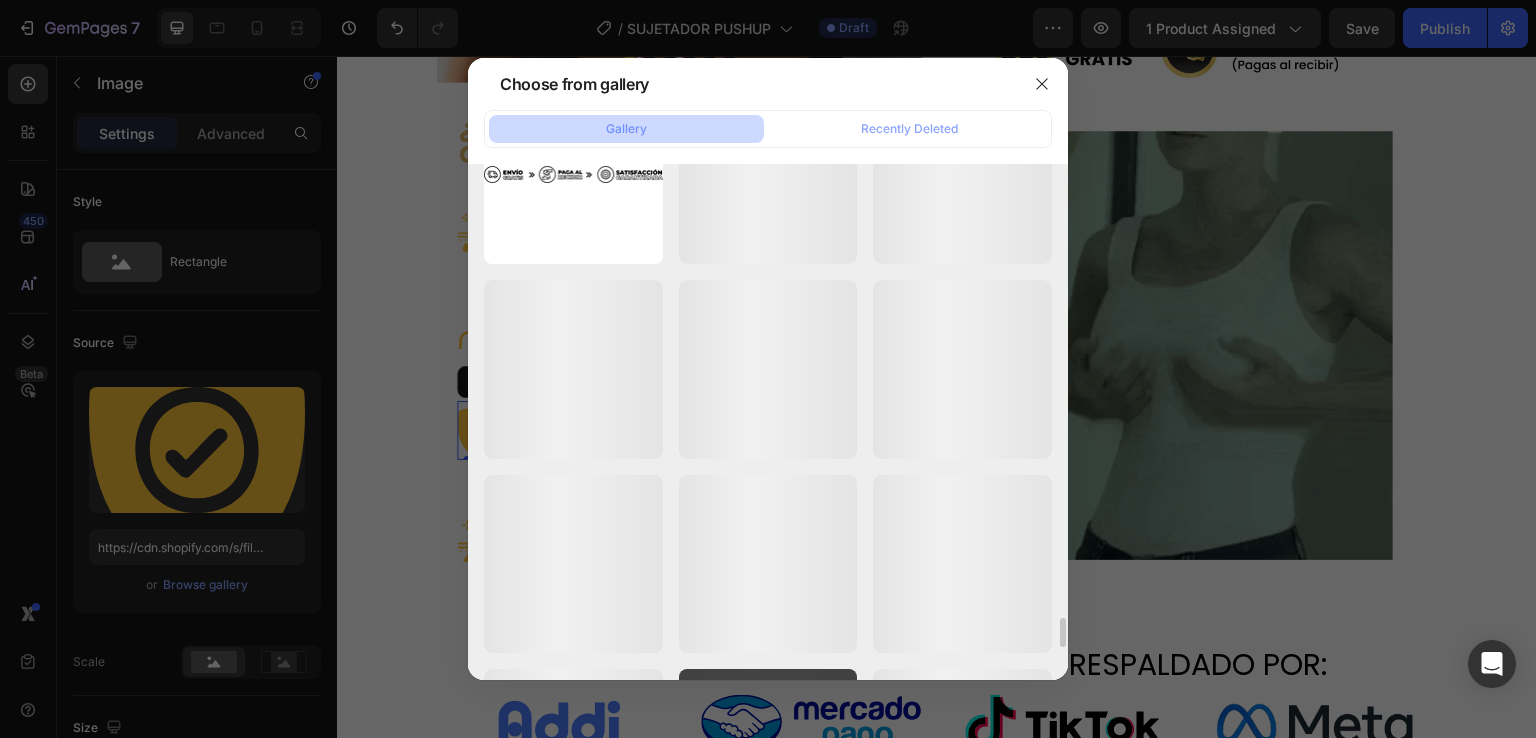 scroll, scrollTop: 8476, scrollLeft: 0, axis: vertical 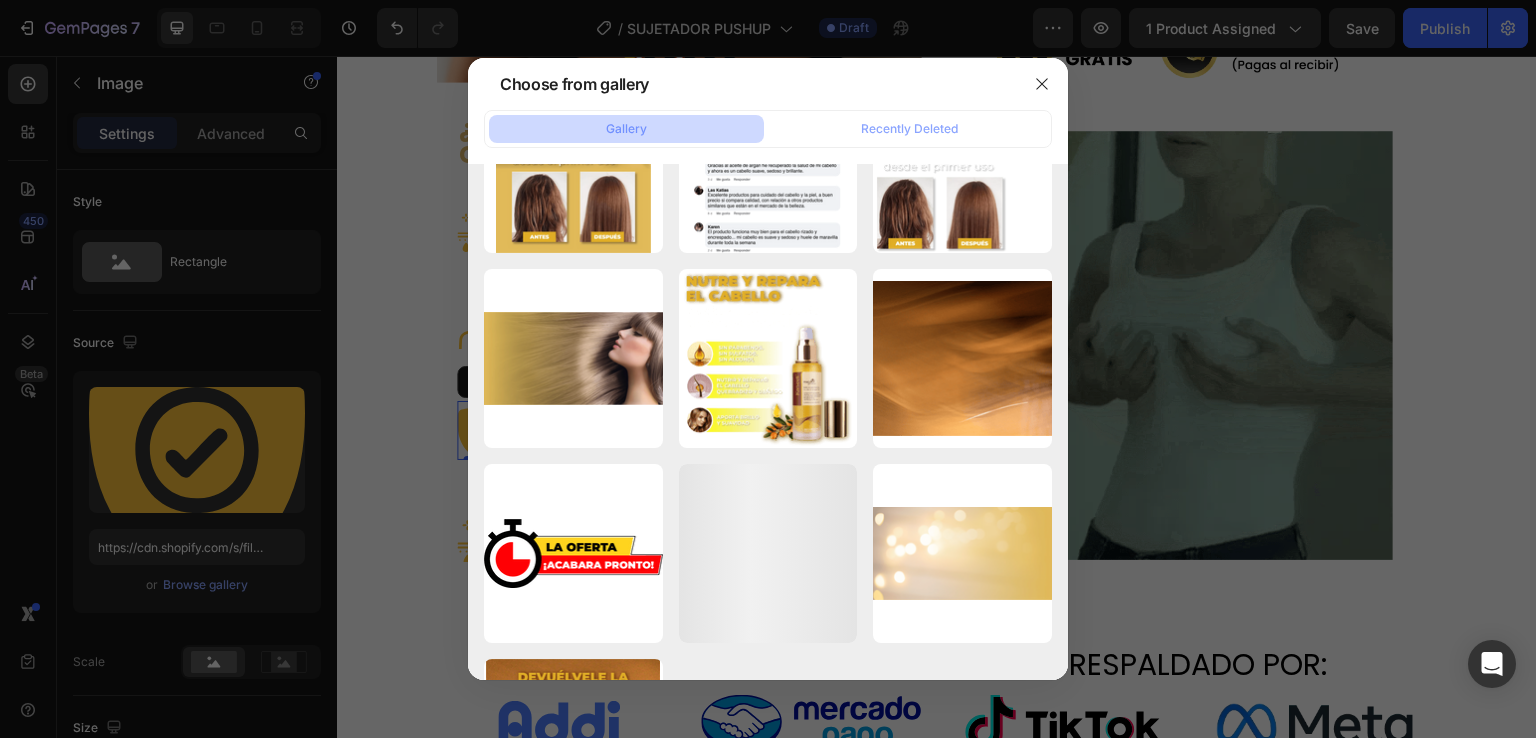 click at bounding box center (768, 369) 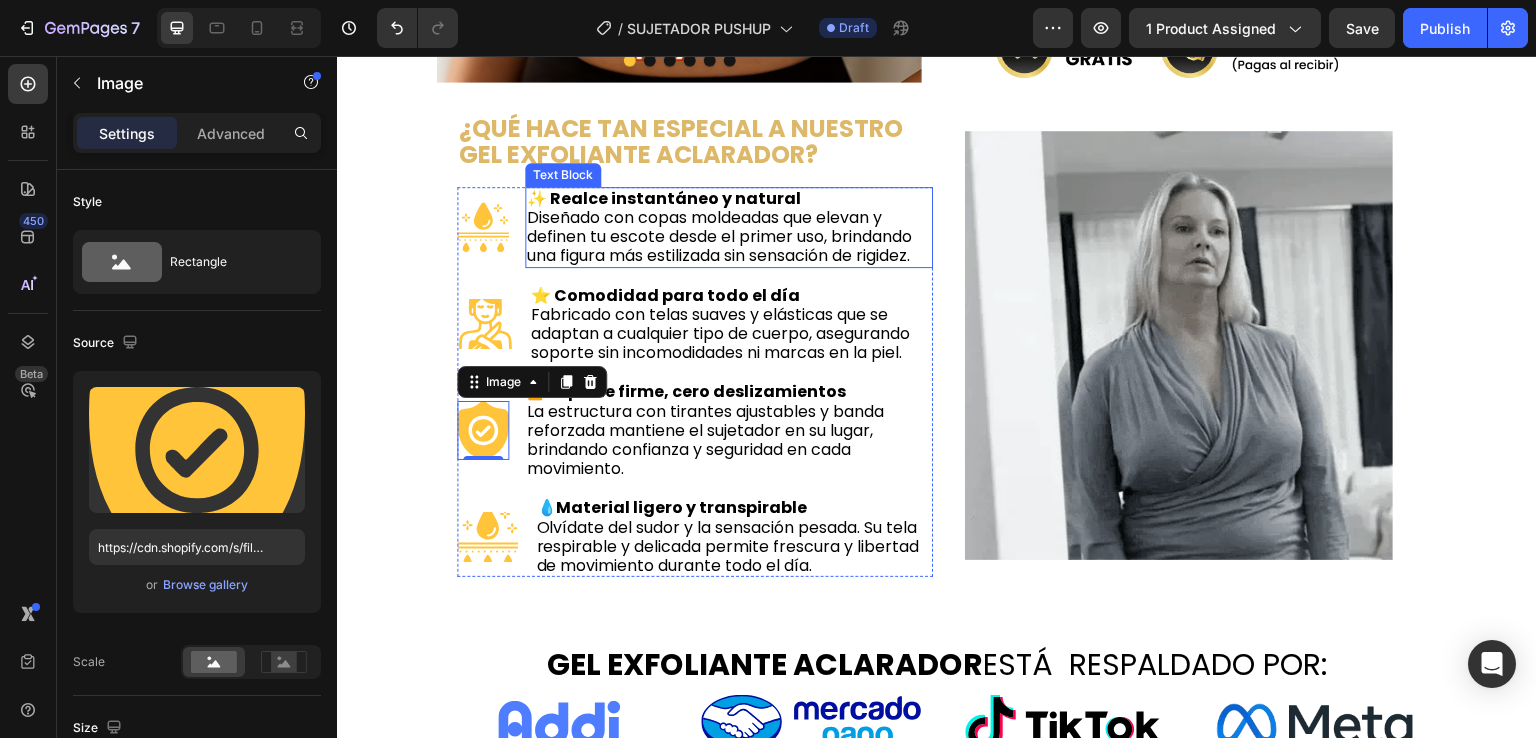 click on "✨ Realce instantáneo y natural Diseñado con copas moldeadas que elevan y definen tu escote desde el primer uso, brindando una figura más estilizada sin sensación de rigidez." at bounding box center (729, 227) 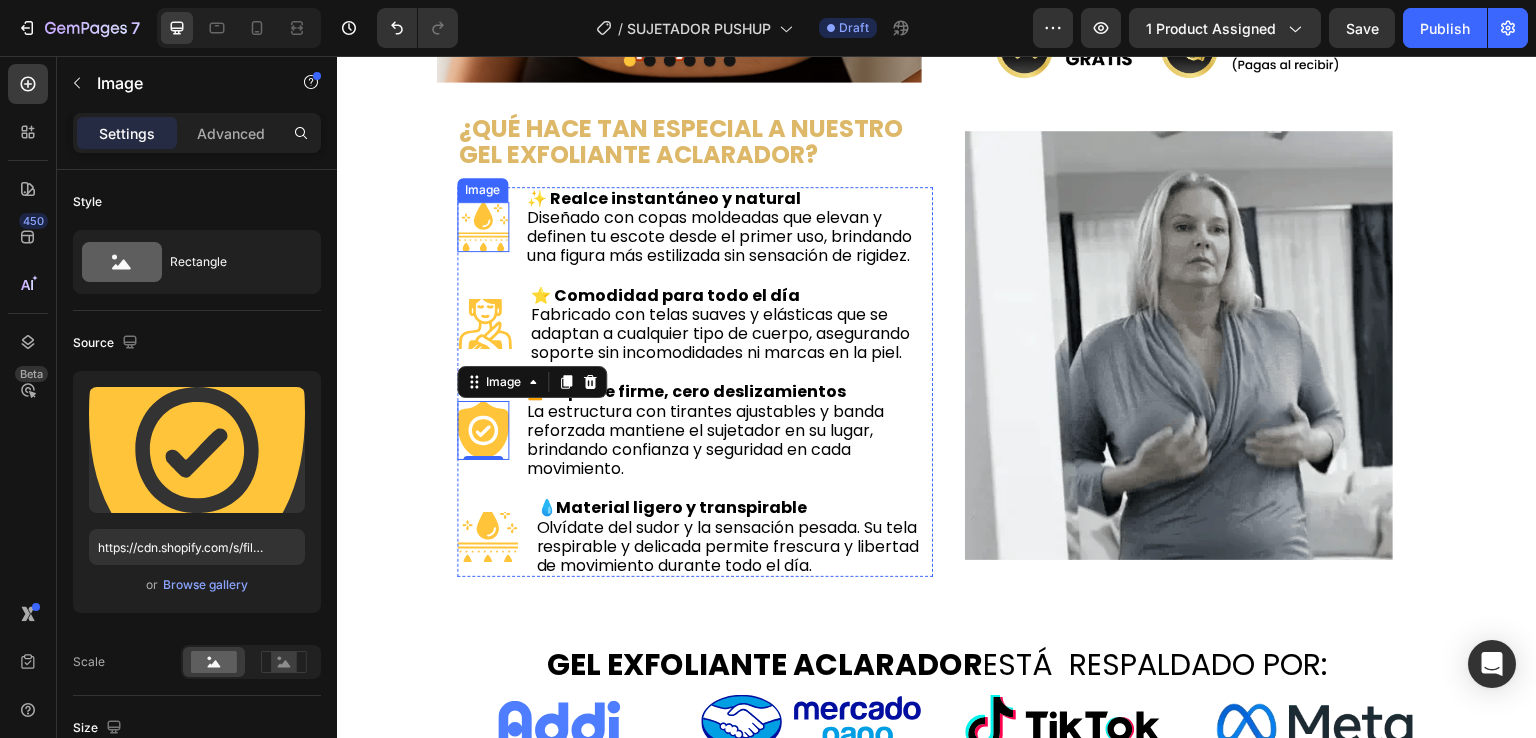 click at bounding box center [483, 227] 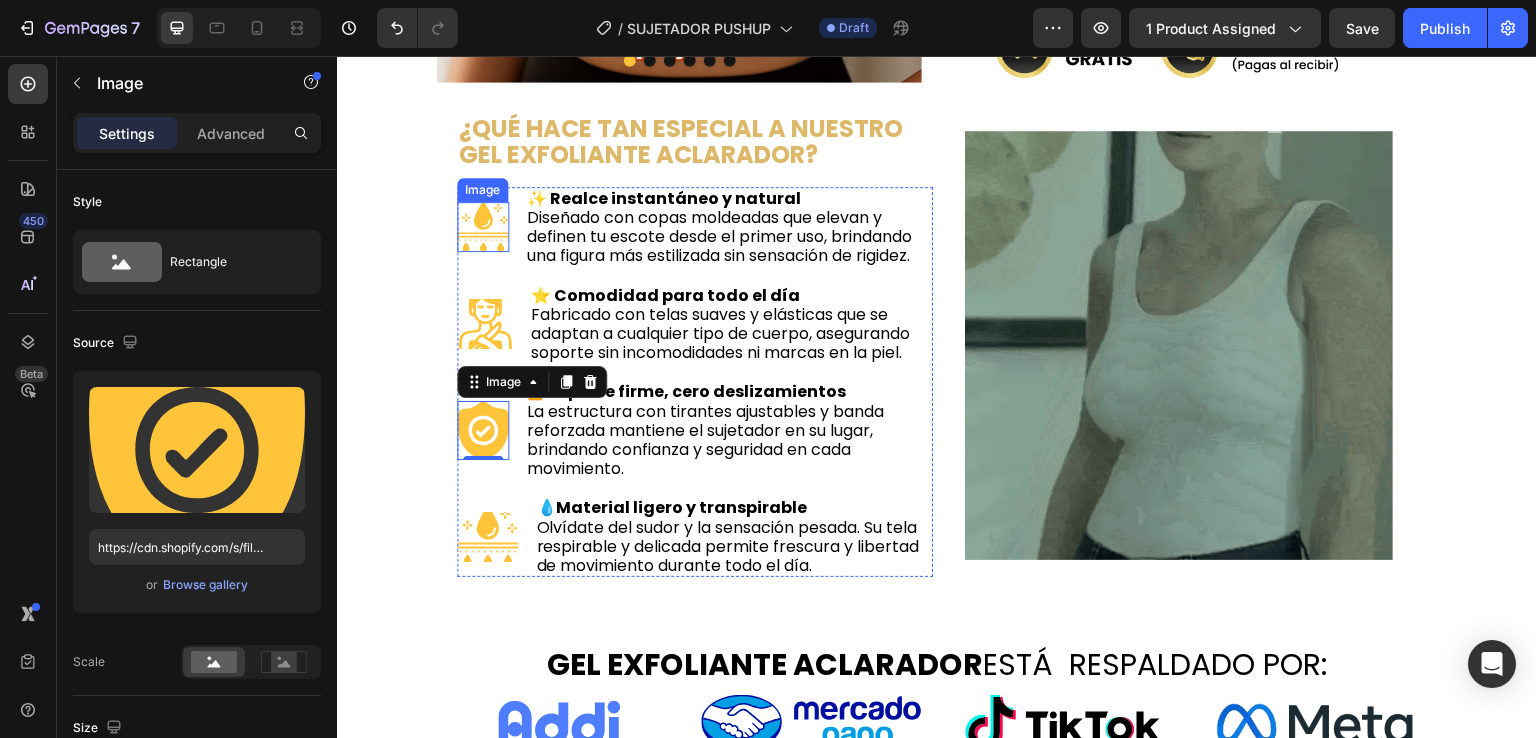 click at bounding box center (483, 227) 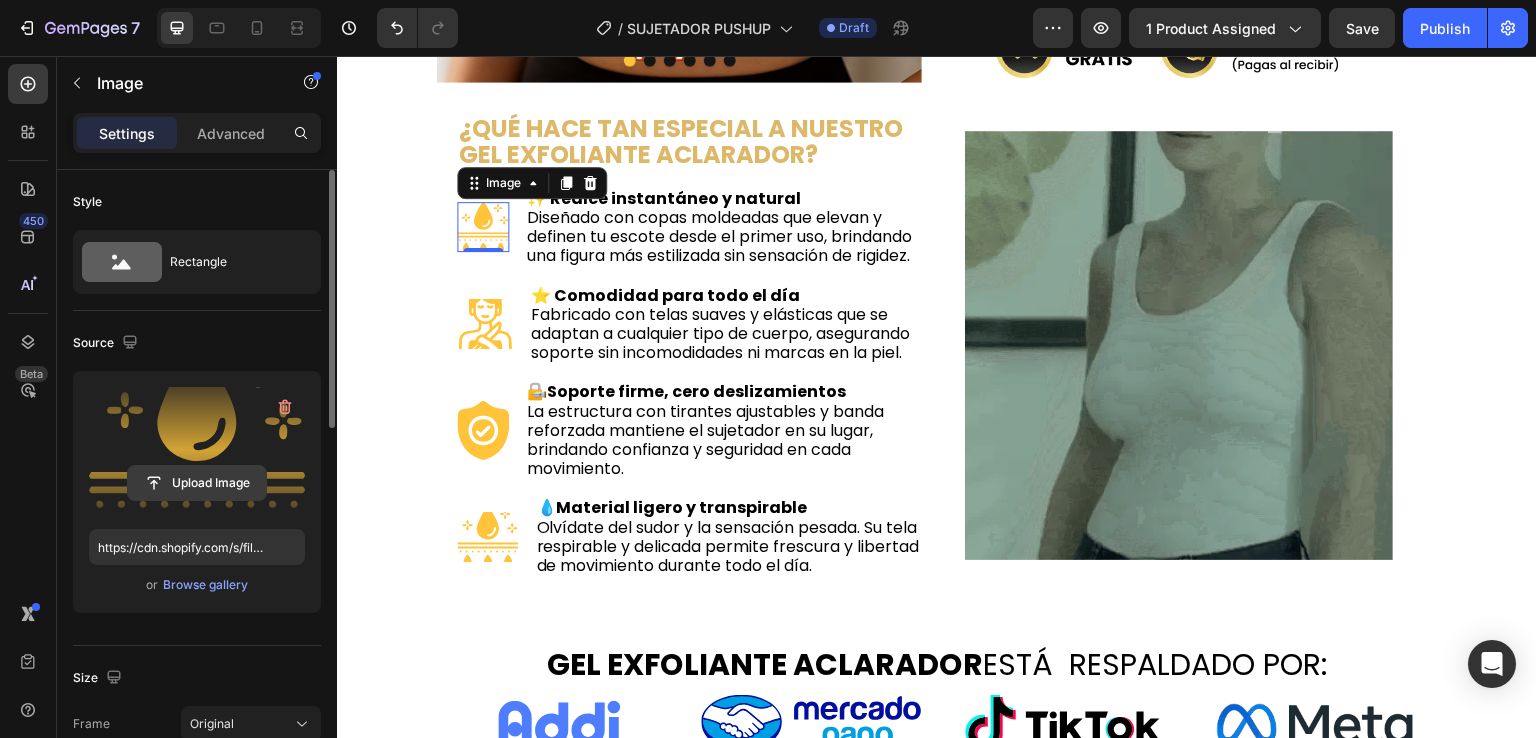 click 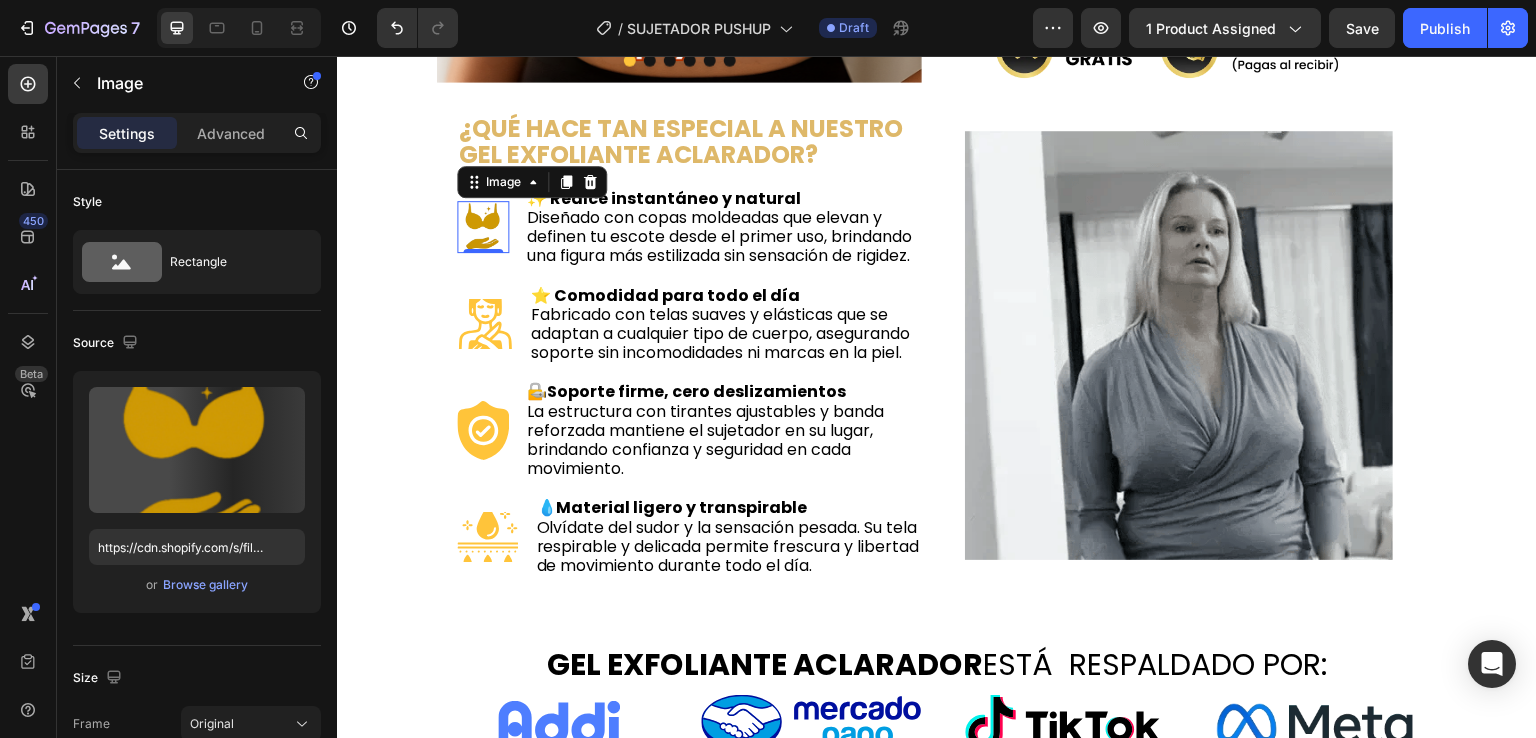 type on "https://cdn.shopify.com/s/files/1/0674/3484/0382/files/gempages_490663051666654355-cd4e7130-5a3b-47a1-92d1-9f71b2b83d9f.png" 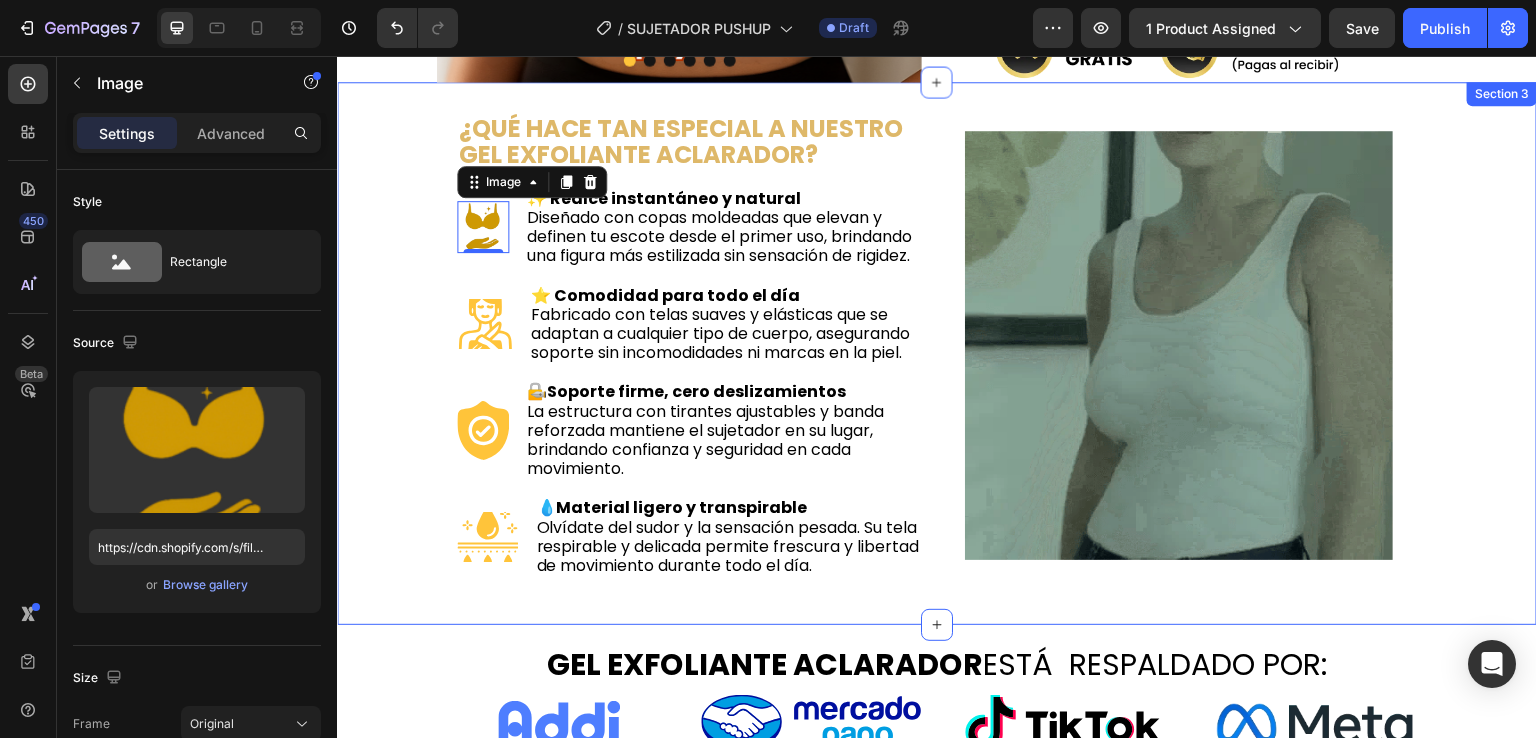 click on "¿QUÉ HACE TAN ESPECIAL A NUESTRO GEL EXFOLIANTE ACLARADOR? Heading Image   0 ✨ Realce instantáneo y natural Diseñado con copas moldeadas que elevan y definen tu escote desde el primer uso, brindando una figura más estilizada sin sensación de rigidez. Text Block Image ⭐ Comodidad para todo el día Fabricado con telas suaves y elásticas que se adaptan a cualquier tipo de cuerpo, asegurando soporte sin incomodidades ni marcas en la piel. Text Block Image 🔏Soporte firme, cero deslizamientos La estructura con tirantes ajustables y banda reforzada mantiene el sujetador en su lugar, brindando confianza y seguridad en cada movimiento. Text Block Image 💧Material ligero y transpirable Olvídate del sudor y la sensación pesada. Su tela respirable y delicada permite frescura y libertad de movimiento durante todo el día. Text Block Advanced List Image Row" at bounding box center [937, 353] 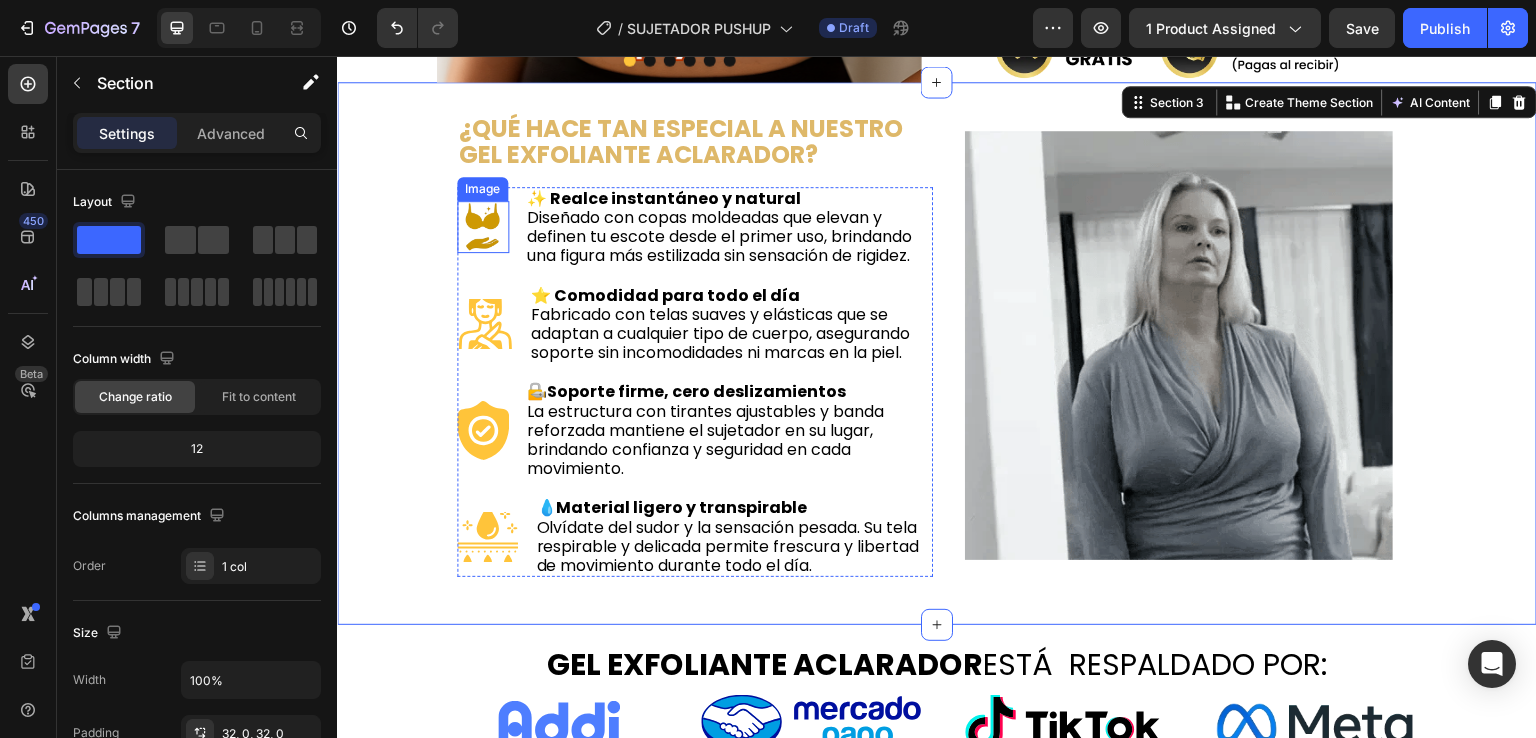 click at bounding box center [483, 227] 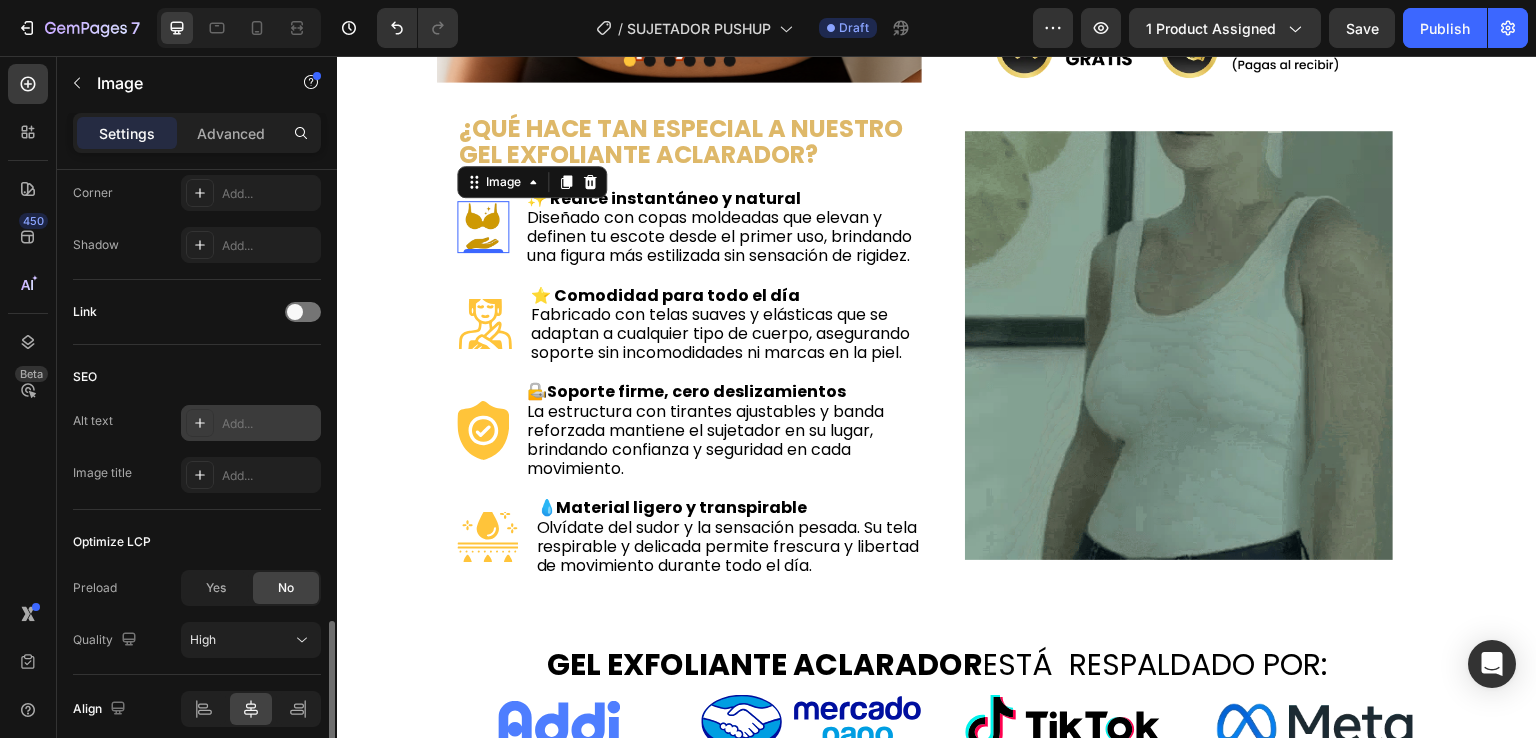 scroll, scrollTop: 884, scrollLeft: 0, axis: vertical 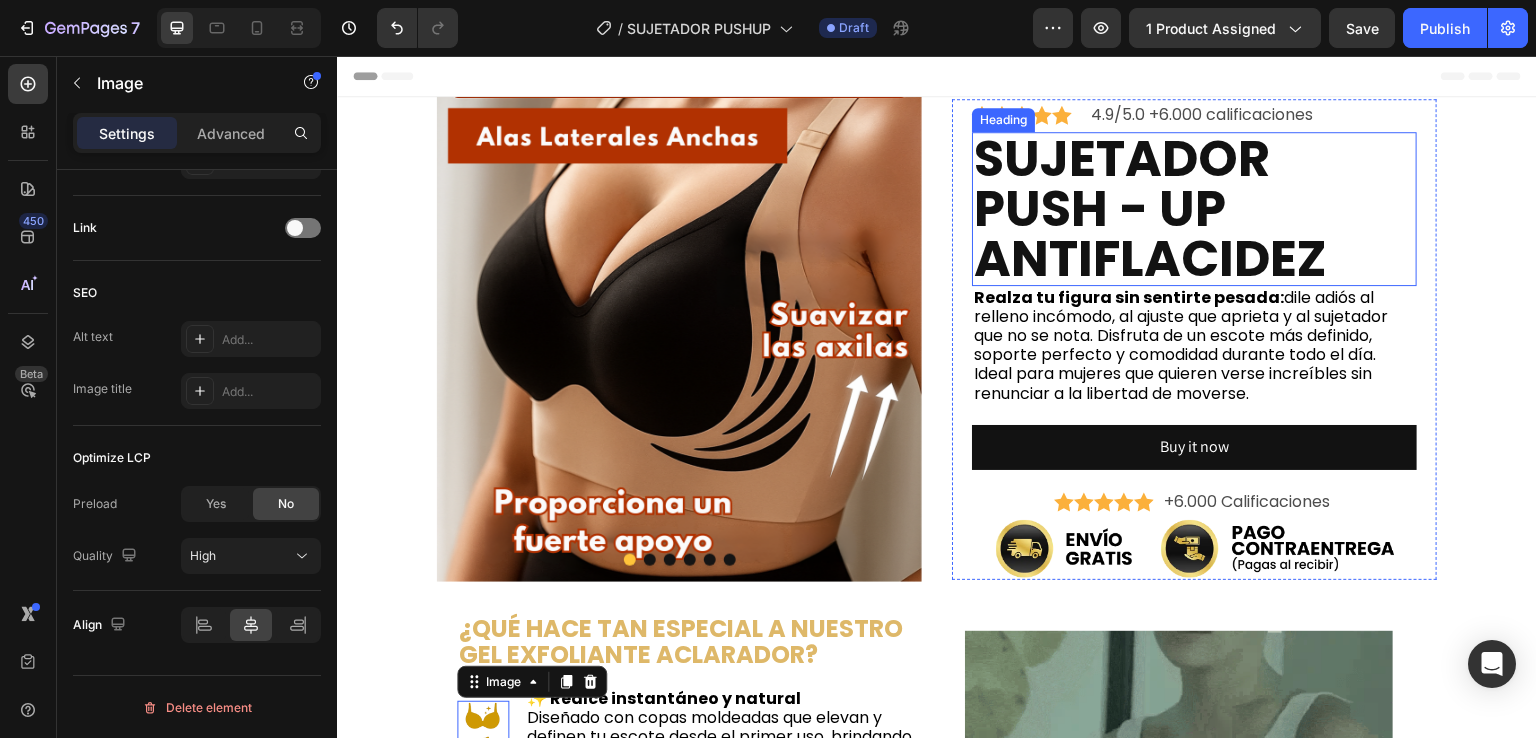 click on "PUSH - UP ANTIFLACIDEZ" at bounding box center [1150, 233] 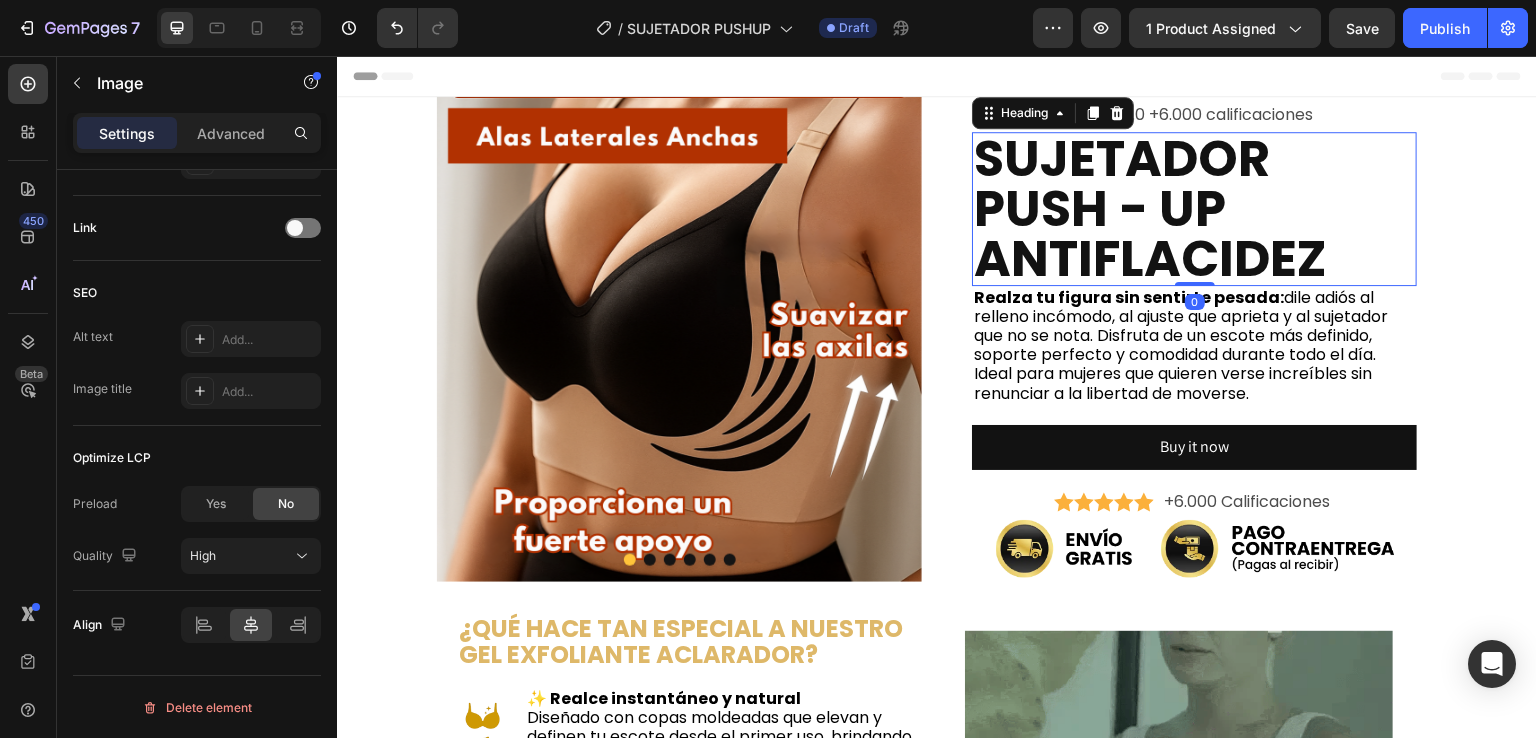 scroll, scrollTop: 0, scrollLeft: 0, axis: both 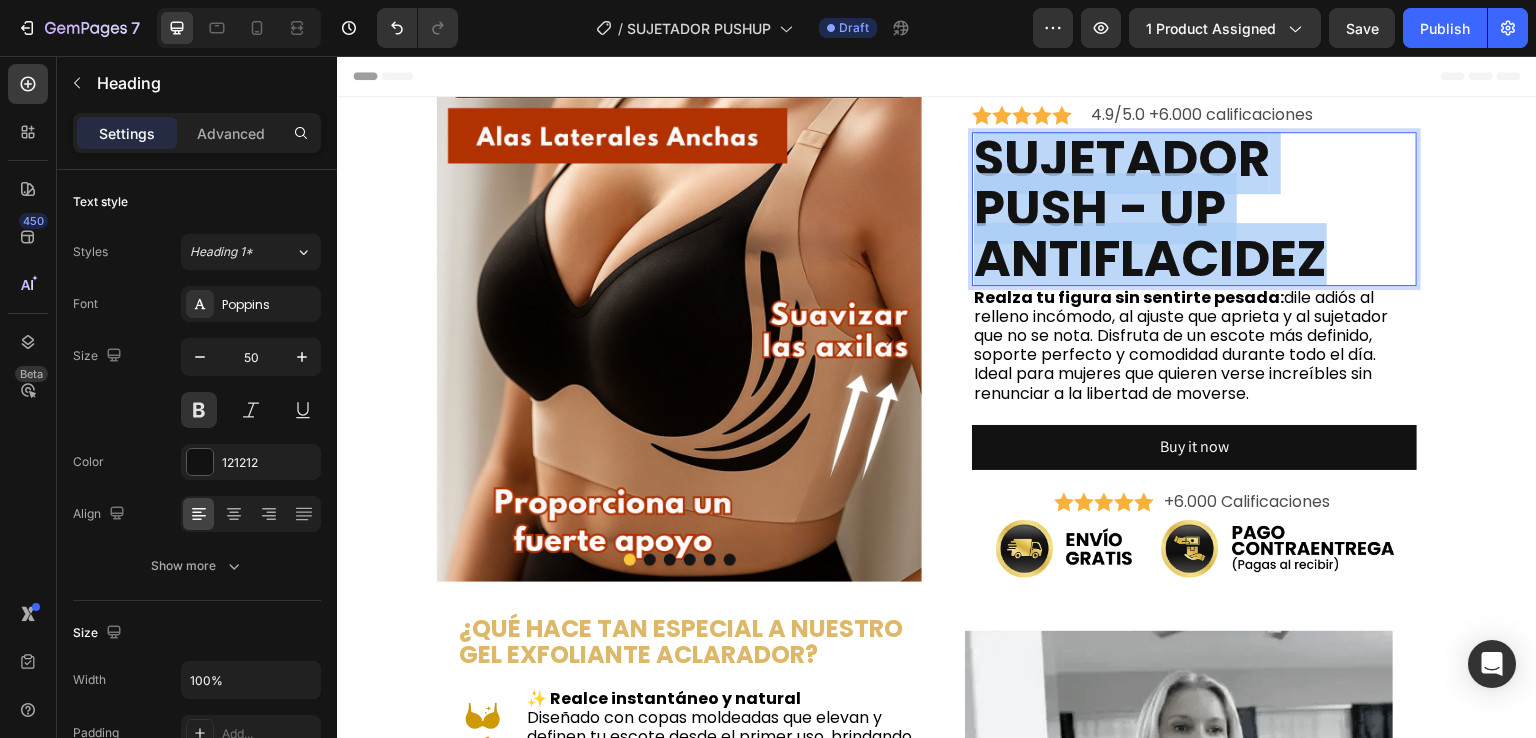 drag, startPoint x: 1313, startPoint y: 264, endPoint x: 974, endPoint y: 157, distance: 355.4856 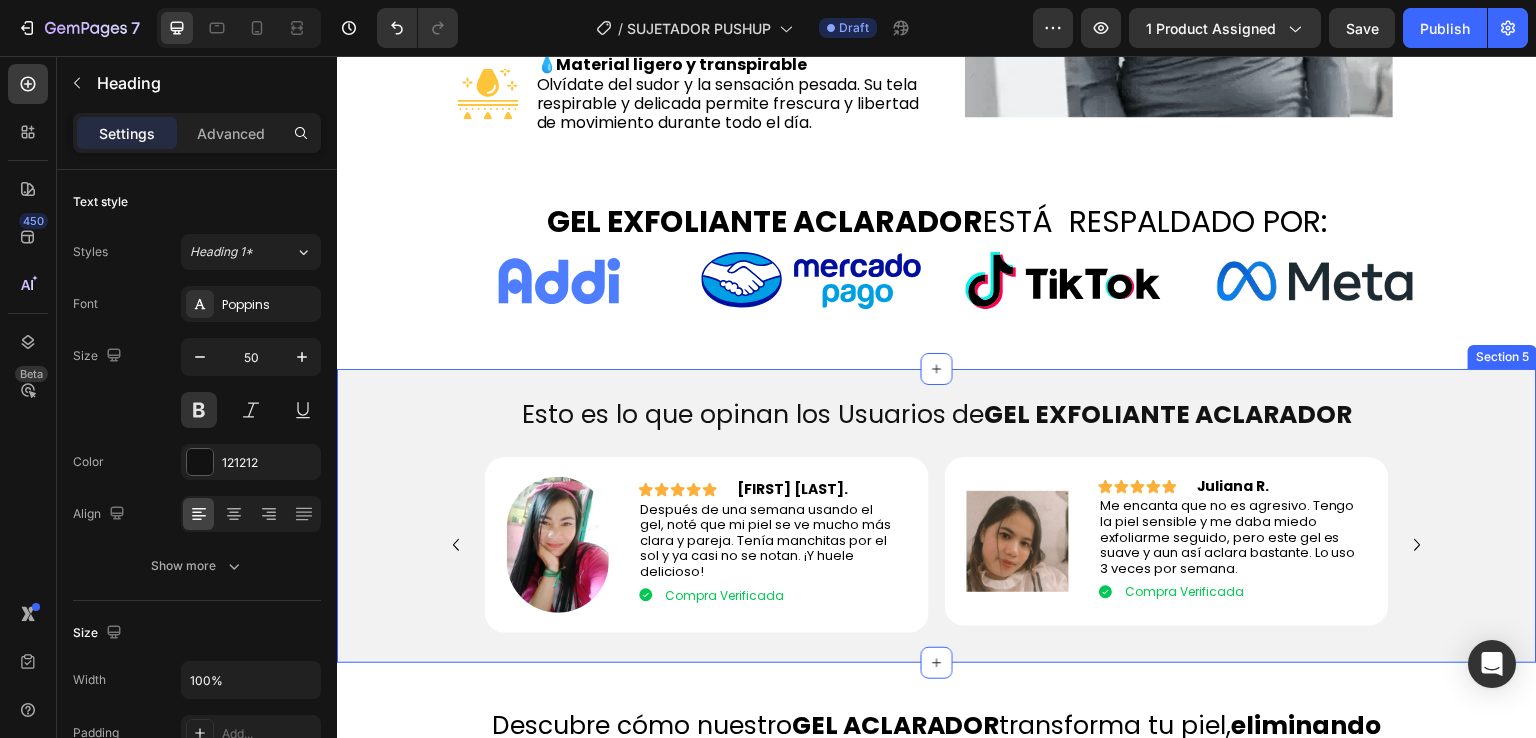 scroll, scrollTop: 800, scrollLeft: 0, axis: vertical 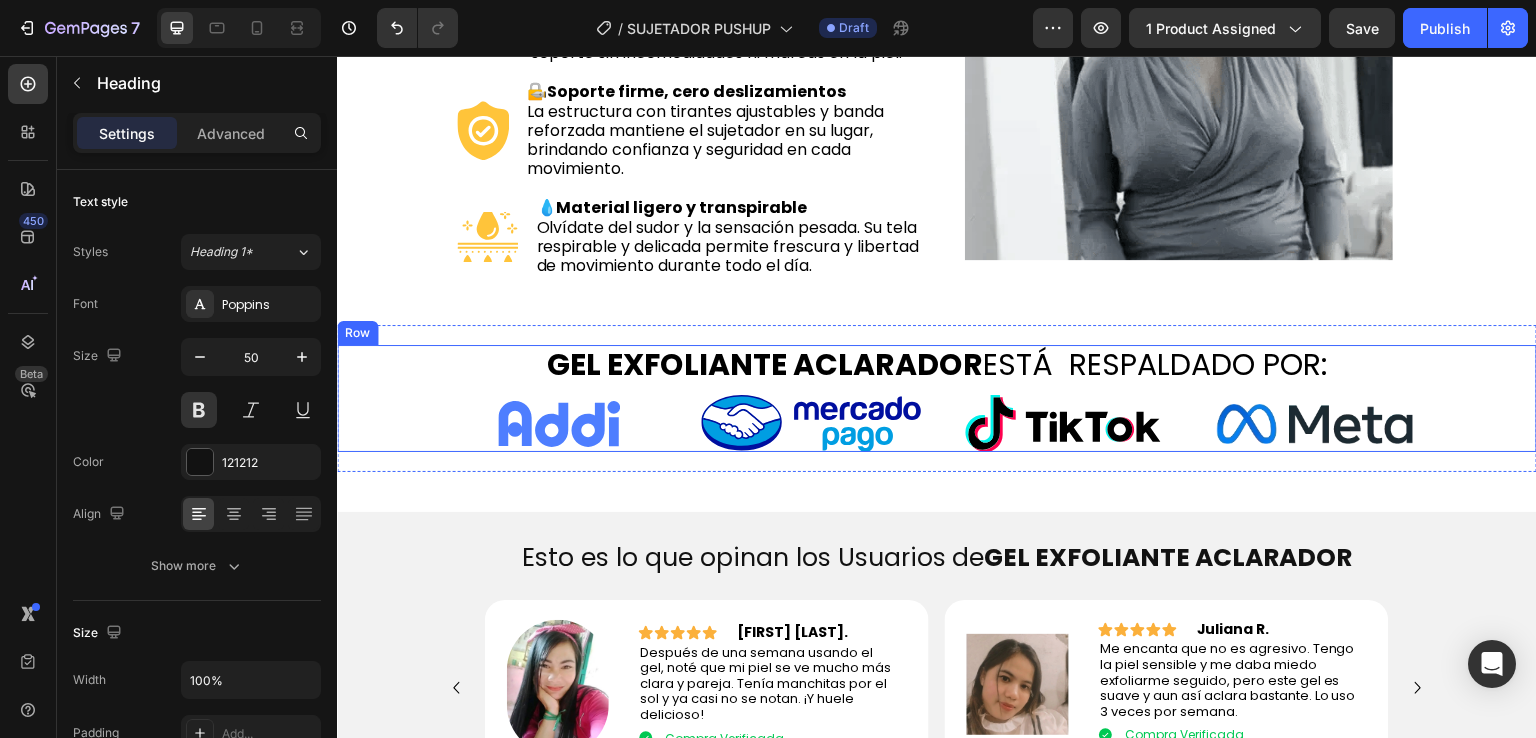 click on "GEL EXFOLIANTE ACLARADOR" at bounding box center [765, 364] 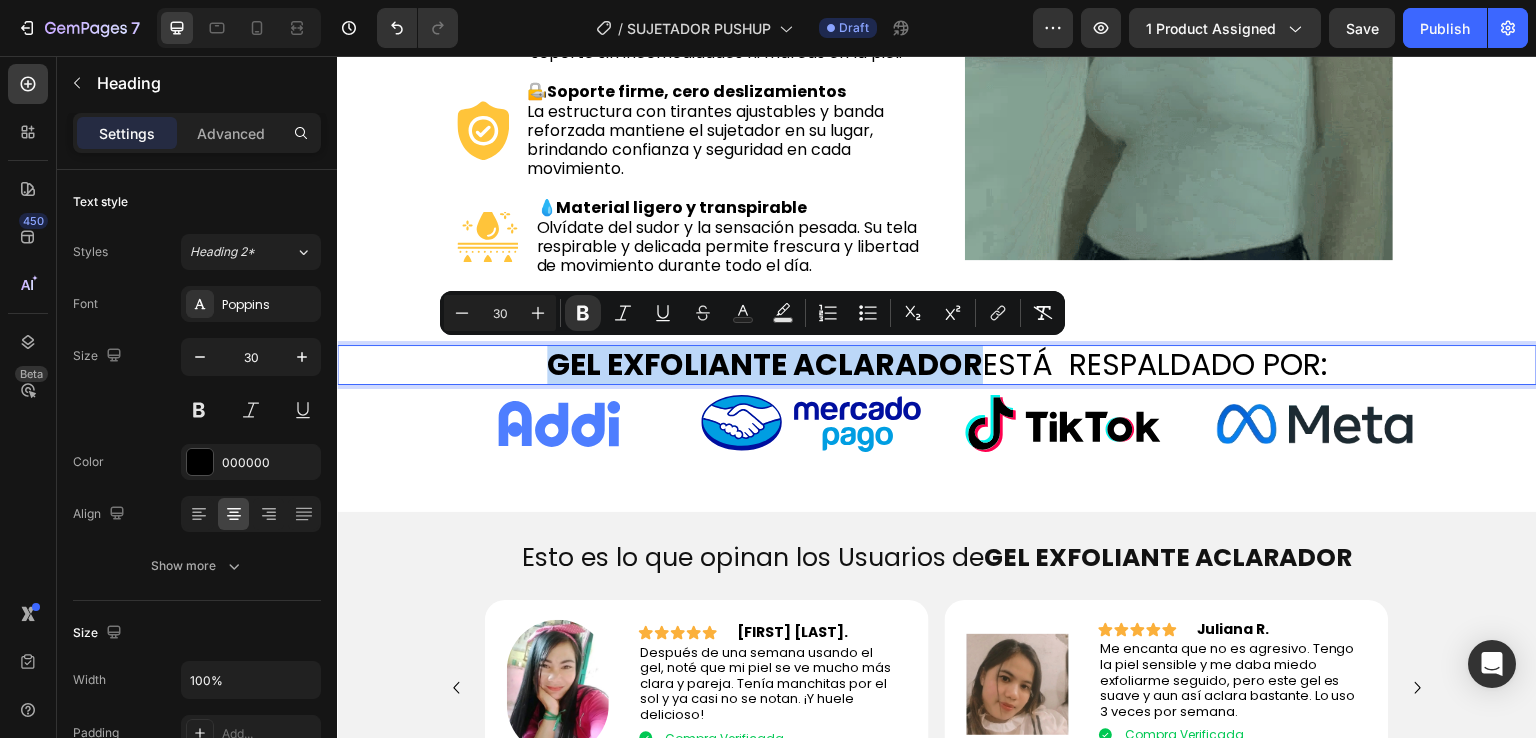 drag, startPoint x: 966, startPoint y: 362, endPoint x: 574, endPoint y: 374, distance: 392.18362 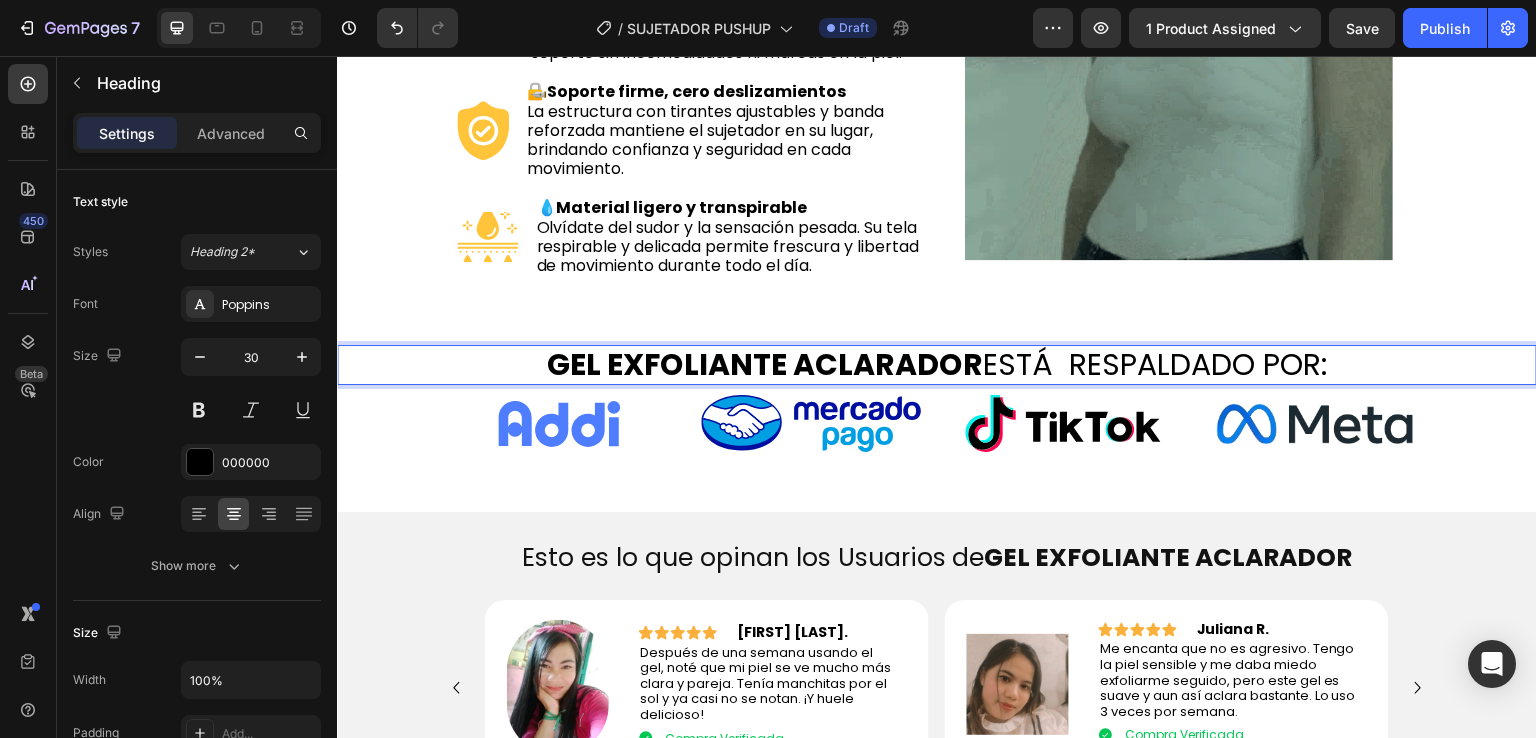 scroll, scrollTop: 0, scrollLeft: 0, axis: both 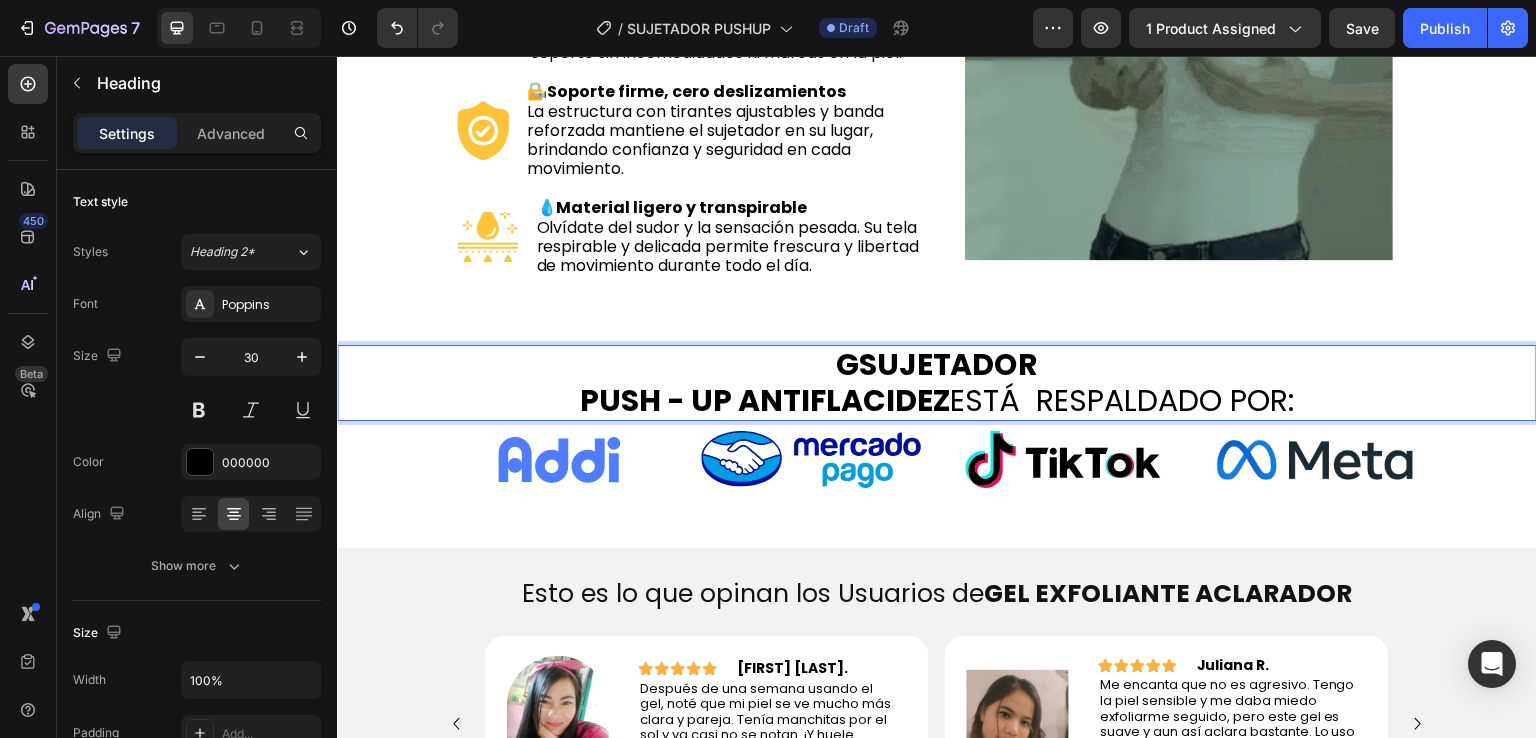 click on "GSUJETADOR" at bounding box center (937, 364) 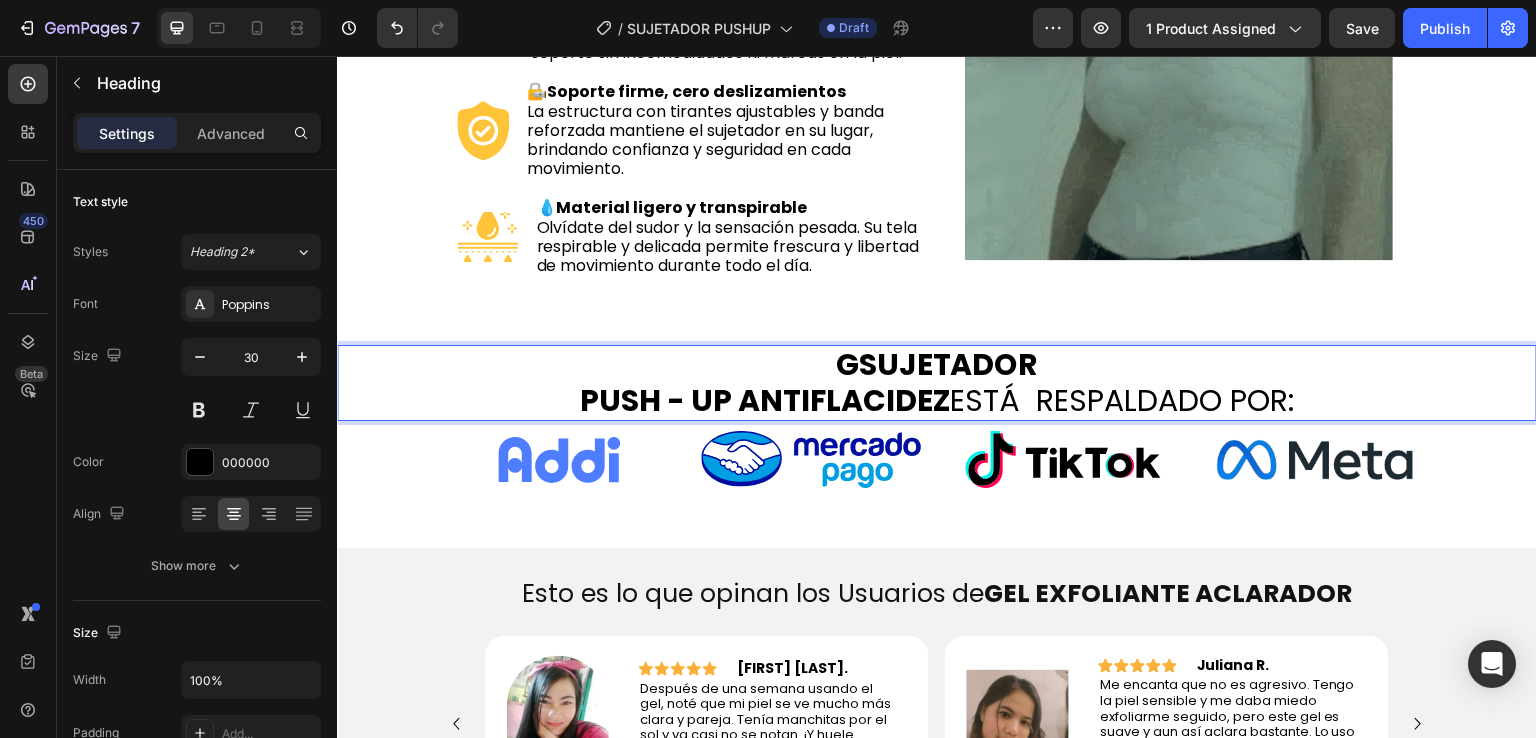 scroll, scrollTop: 0, scrollLeft: 0, axis: both 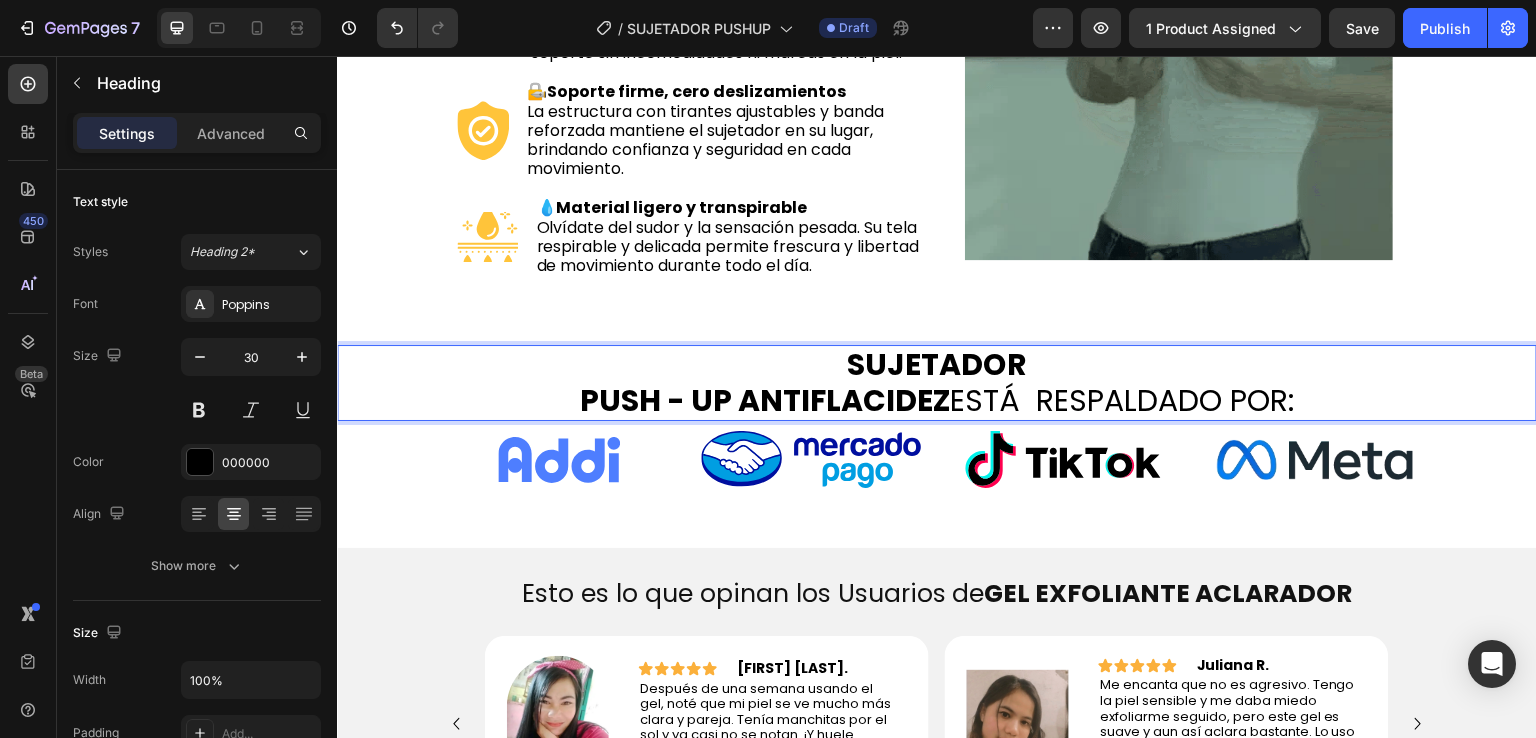 click on "ESTÁ  RESPALDADO POR:" at bounding box center (1123, 400) 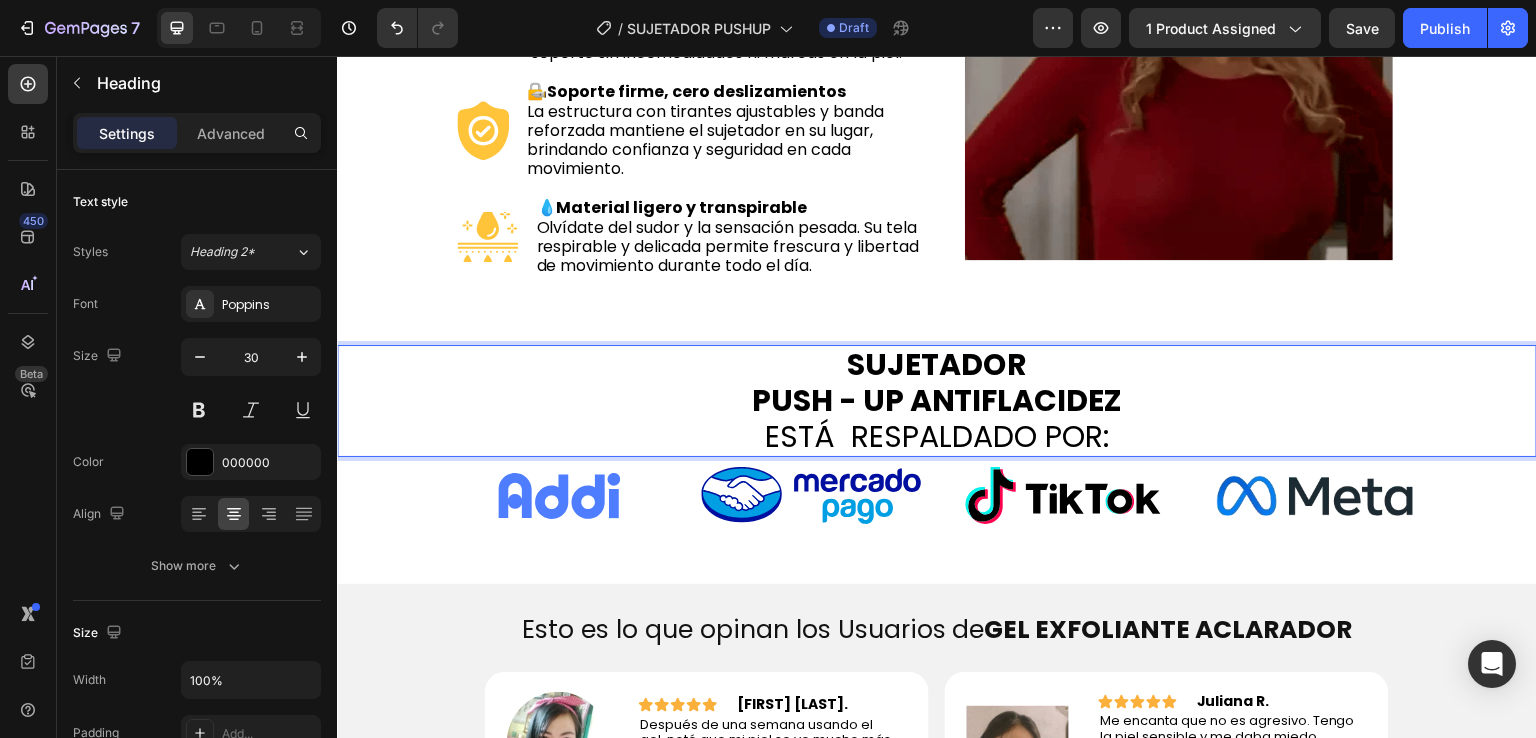 click on "SUJETADOR  PUSH - UP ANTIFLACIDEZ  ESTÁ  RESPALDADO POR:" at bounding box center (937, 401) 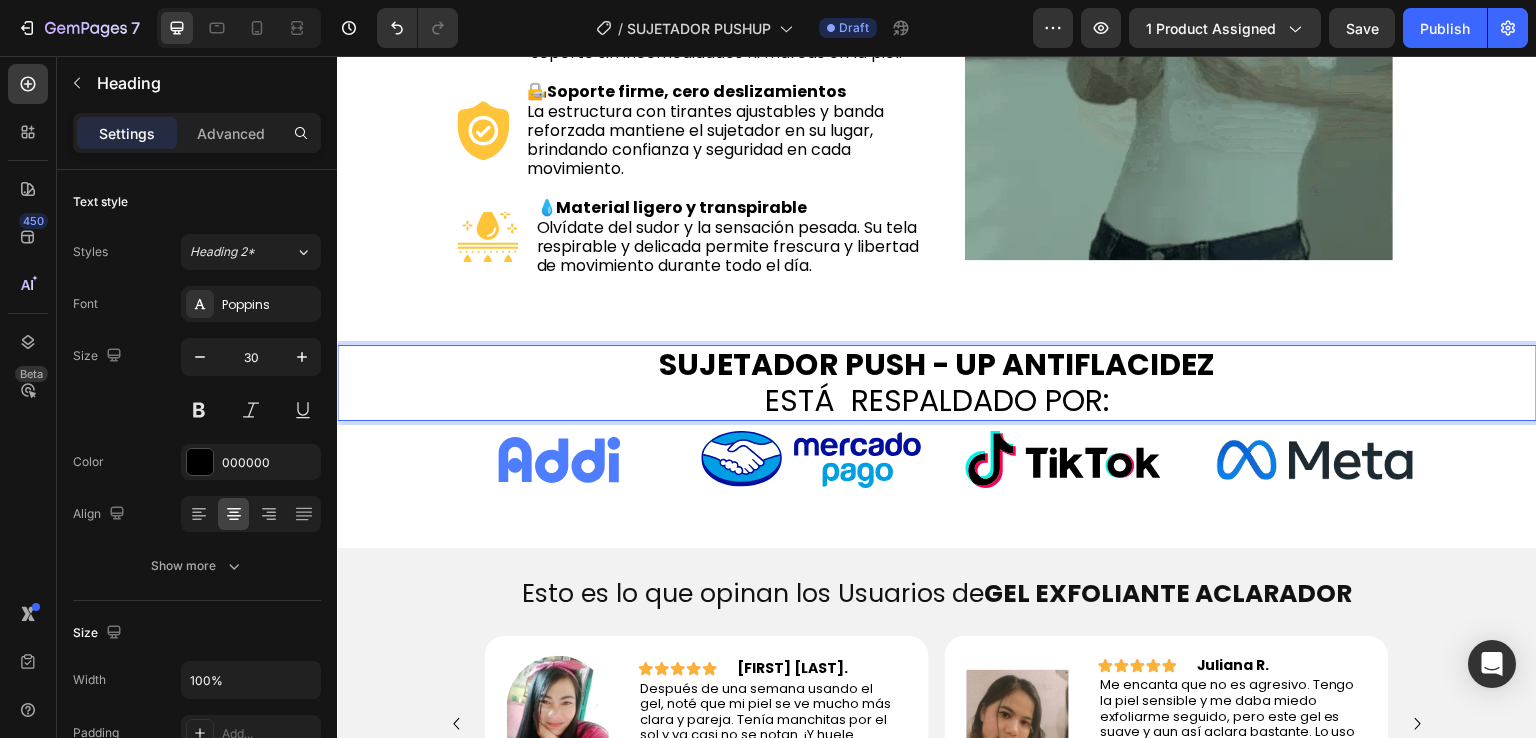 click on "ESTÁ  RESPALDADO POR:" at bounding box center [937, 400] 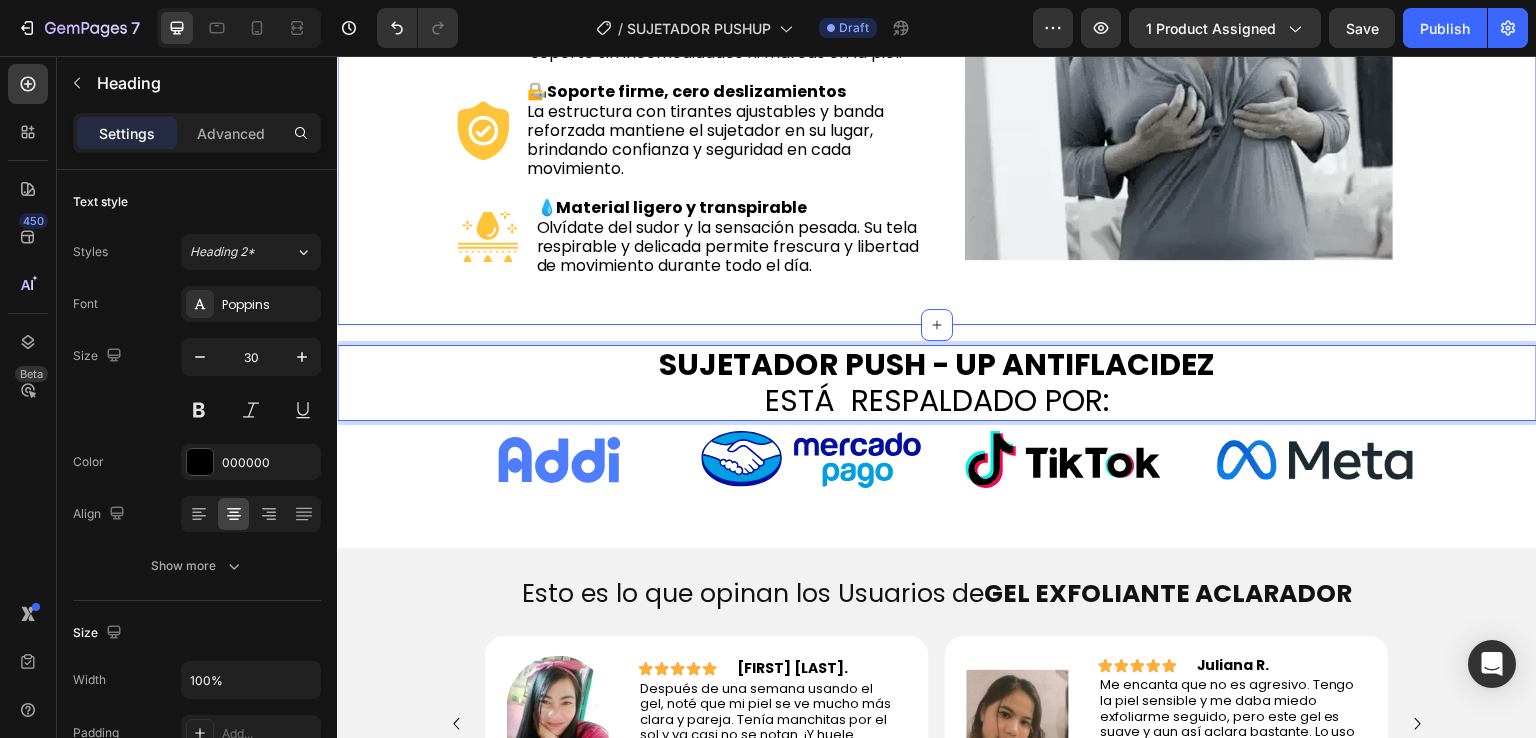 click on "¿QUÉ HACE TAN ESPECIAL A NUESTRO GEL EXFOLIANTE ACLARADOR? Heading Image ✨ Realce instantáneo y natural Diseñado con copas moldeadas que elevan y definen tu escote desde el primer uso, brindando una figura más estilizada sin sensación de rigidez. Text Block Image ⭐ Comodidad para todo el día Fabricado con telas suaves y elásticas que se adaptan a cualquier tipo de cuerpo, asegurando soporte sin incomodidades ni marcas en la piel. Text Block Image 🔏Soporte firme, cero deslizamientos La estructura con tirantes ajustables y banda reforzada mantiene el sujetador en su lugar, brindando confianza y seguridad en cada movimiento. Text Block Image 💧Material ligero y transpirable Olvídate del sudor y la sensación pesada. Su tela respirable y delicada permite frescura y libertad de movimiento durante todo el día. Text Block Advanced List Image Row Section 3" at bounding box center [937, 53] 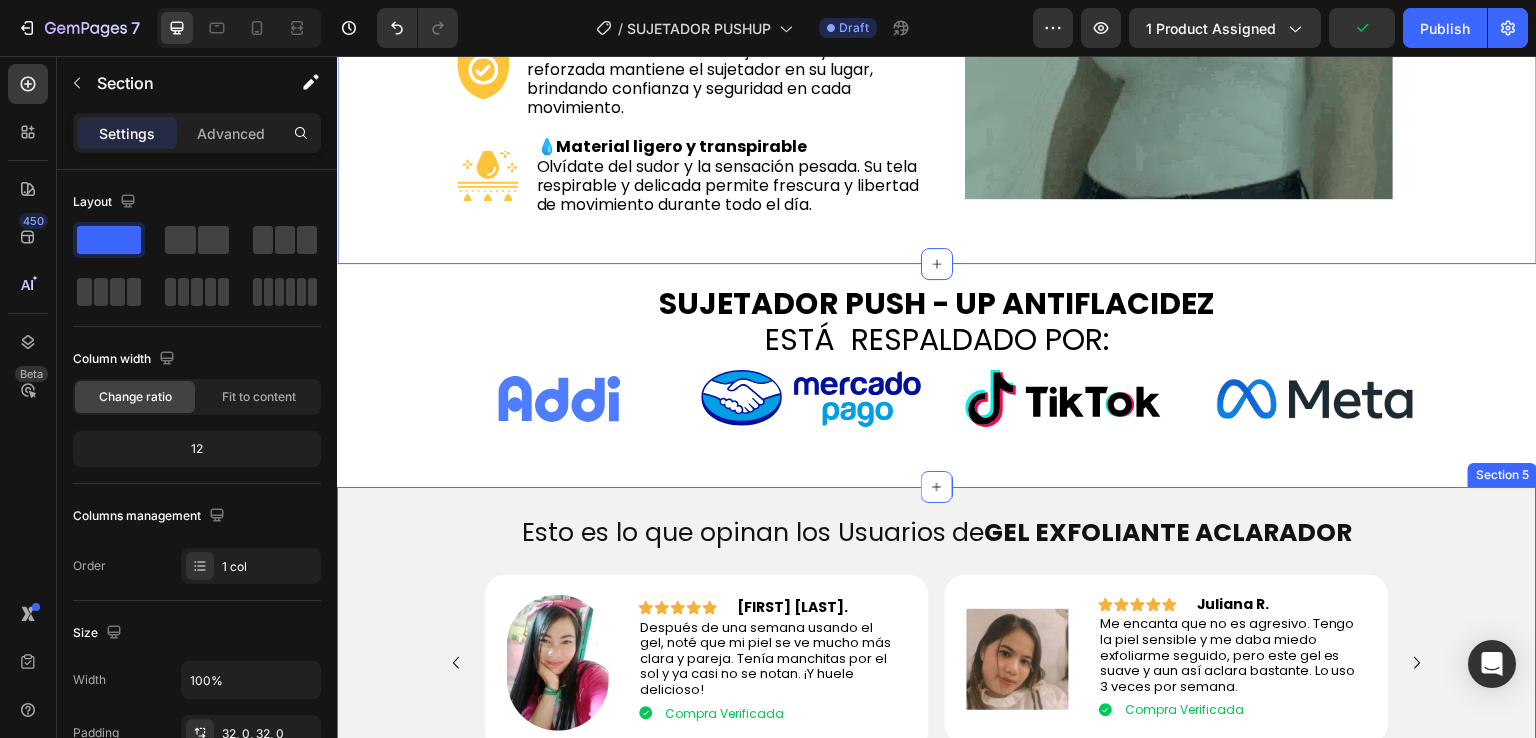 scroll, scrollTop: 1200, scrollLeft: 0, axis: vertical 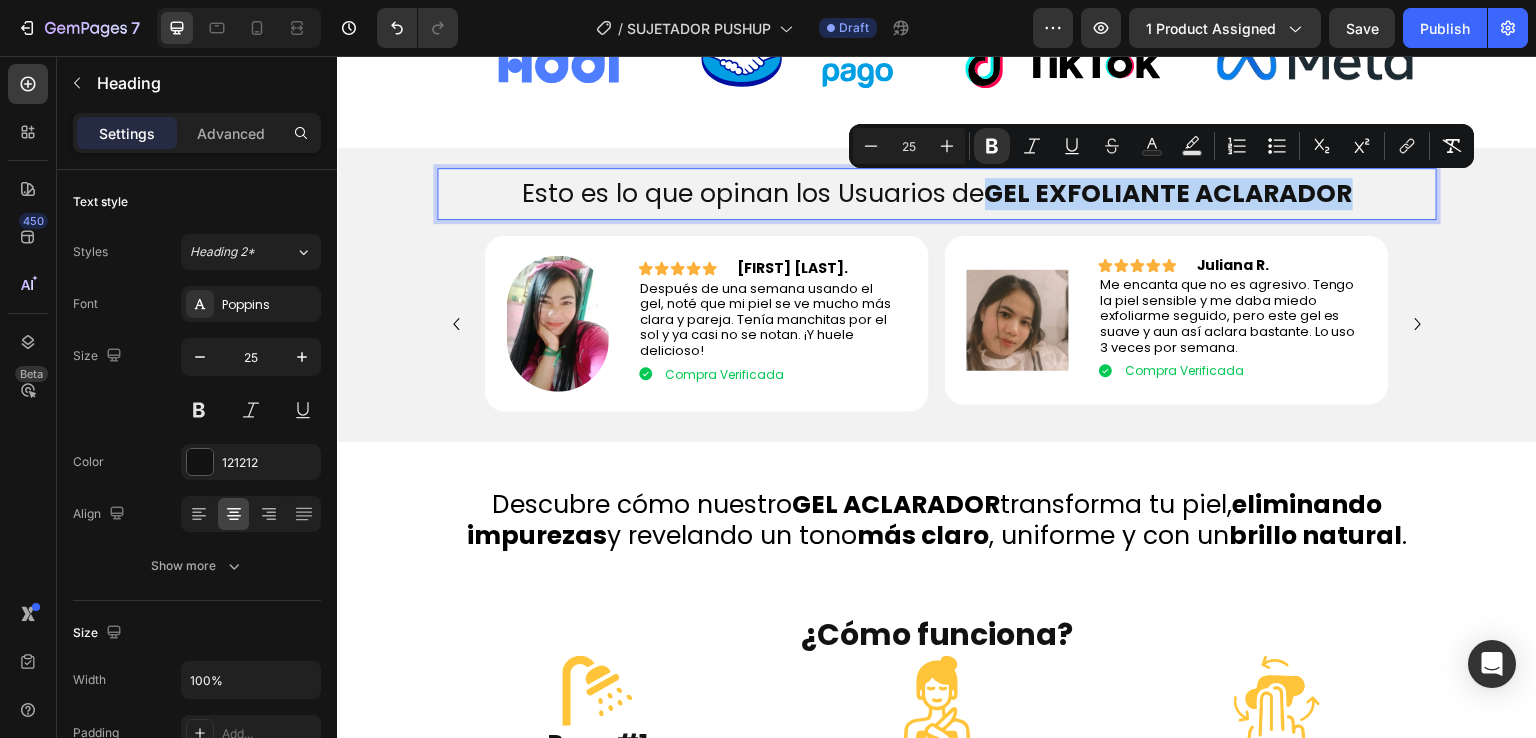 drag, startPoint x: 986, startPoint y: 197, endPoint x: 1340, endPoint y: 197, distance: 354 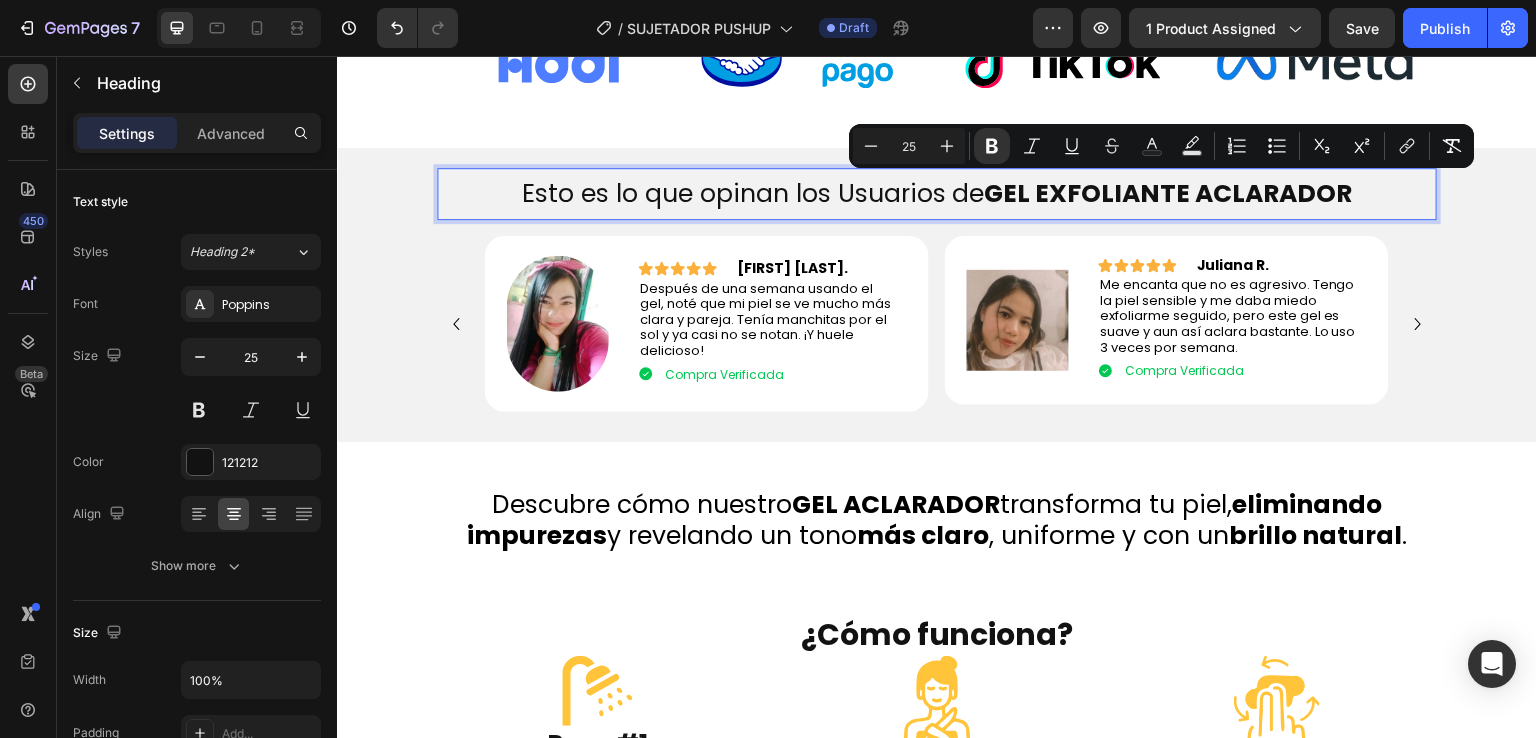 scroll, scrollTop: 1, scrollLeft: 0, axis: vertical 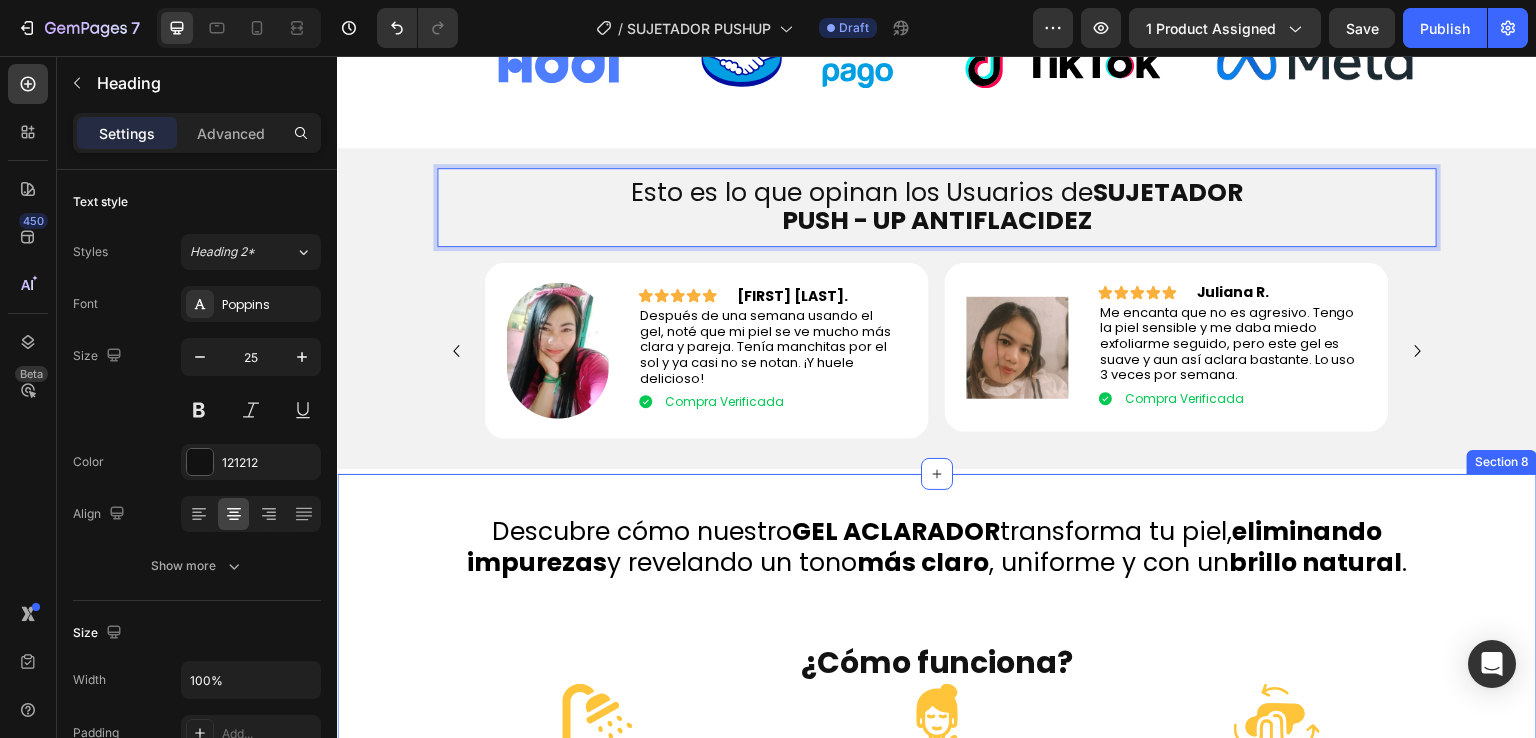 click on "Descubre cómo nuestro  GEL ACLARADOR  transforma tu piel,  eliminando impurezas  y revelando un tono  más claro , uniforme y con un  brillo natural . Heading ¿Cómo funciona? Heading Image Paso #1 Heading Humedece la piel y limpia suavemente antes de aplicar el gel. Text Block Row Image Paso #2 Heading Aplica el gel exfoliante de forma uniforme sobre las zonas deseadas, evitando el rostro si no está indicado. Text Block Row Image Paso #3 Heading Masajea con movimientos circulares durante 1-2 minutos y enjuaga con abundante agua. Úsalo 2 a 3 veces por semana. Text Block Row Row Row Piel Renovada y Visiblemente Más Clara Heading Image 💧  Exfoliación inmediata: Text Block
.id575890153466233554 .cls-1 {
fill: #ffc43a;
}
Icon Row Row Nuestro Gel Aclarador elimina células muertas, impurezas y residuos desde el primer uso, dejando la piel suave, limpia y con un tono más uniforme. Text Block Row Row 🛡️  Text Block" at bounding box center (937, 1056) 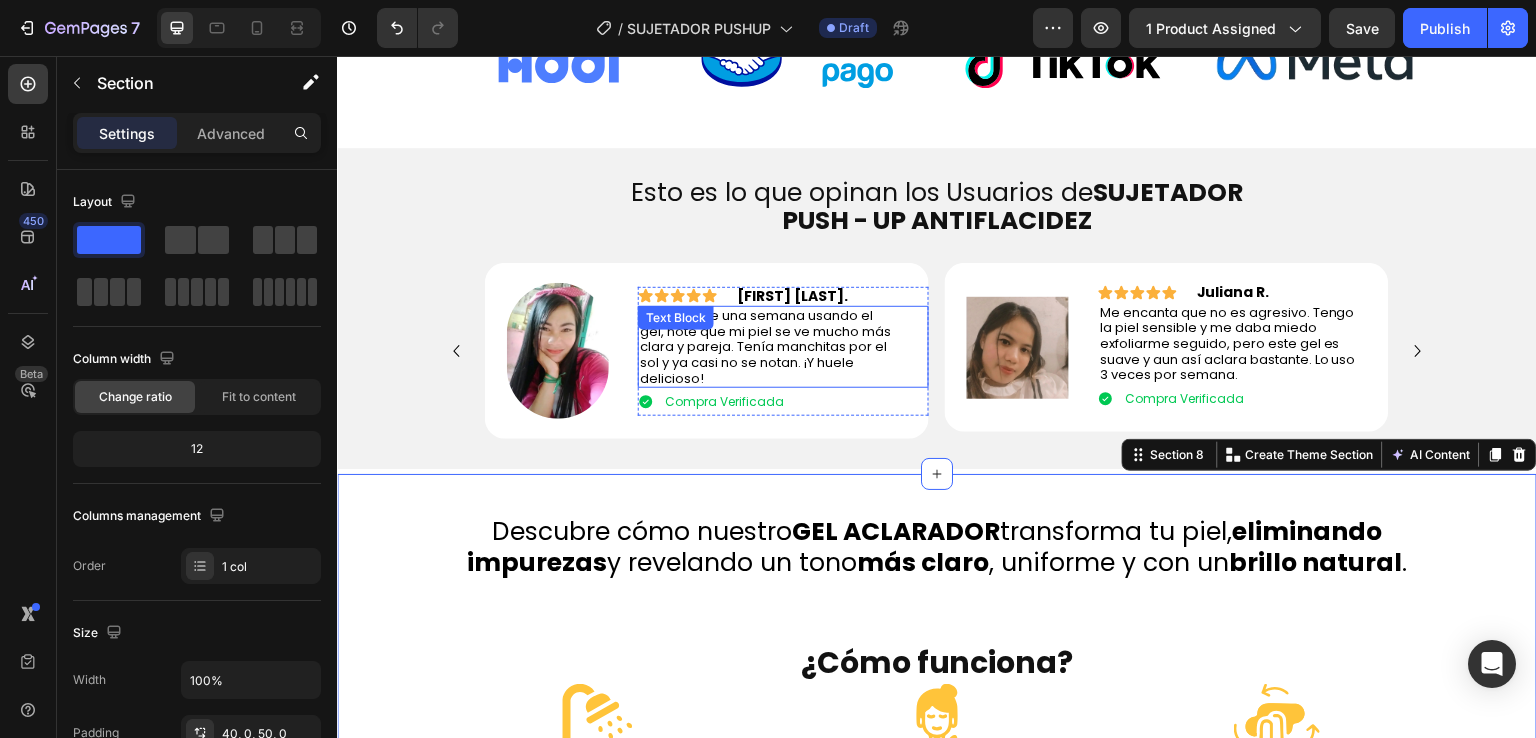 click on "Después de una semana usando el gel, noté que mi piel se ve mucho más clara y pareja. Tenía manchitas por el sol y ya casi no se notan. ¡Y huele delicioso! Text Block" at bounding box center [783, 347] 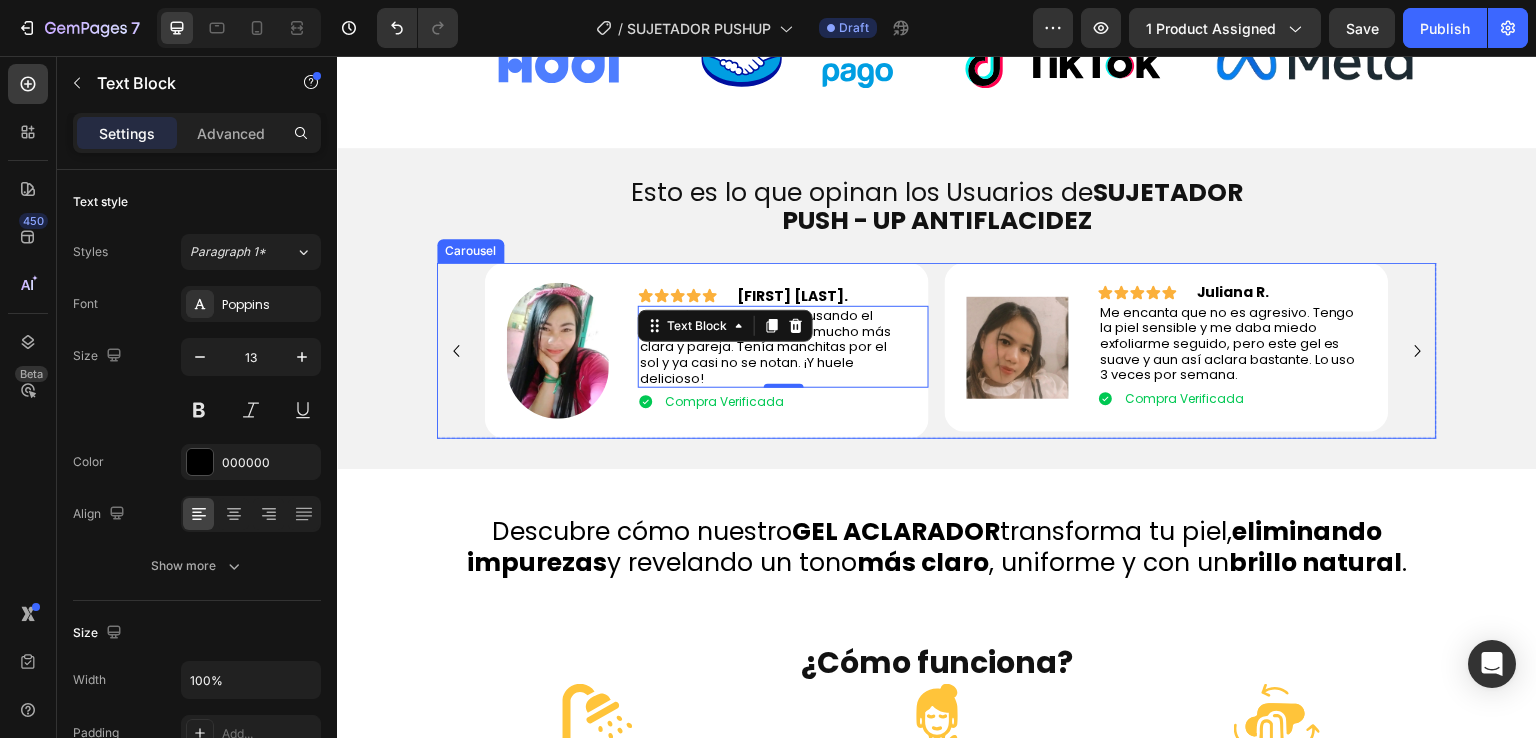 click on "Carousel" at bounding box center (470, 251) 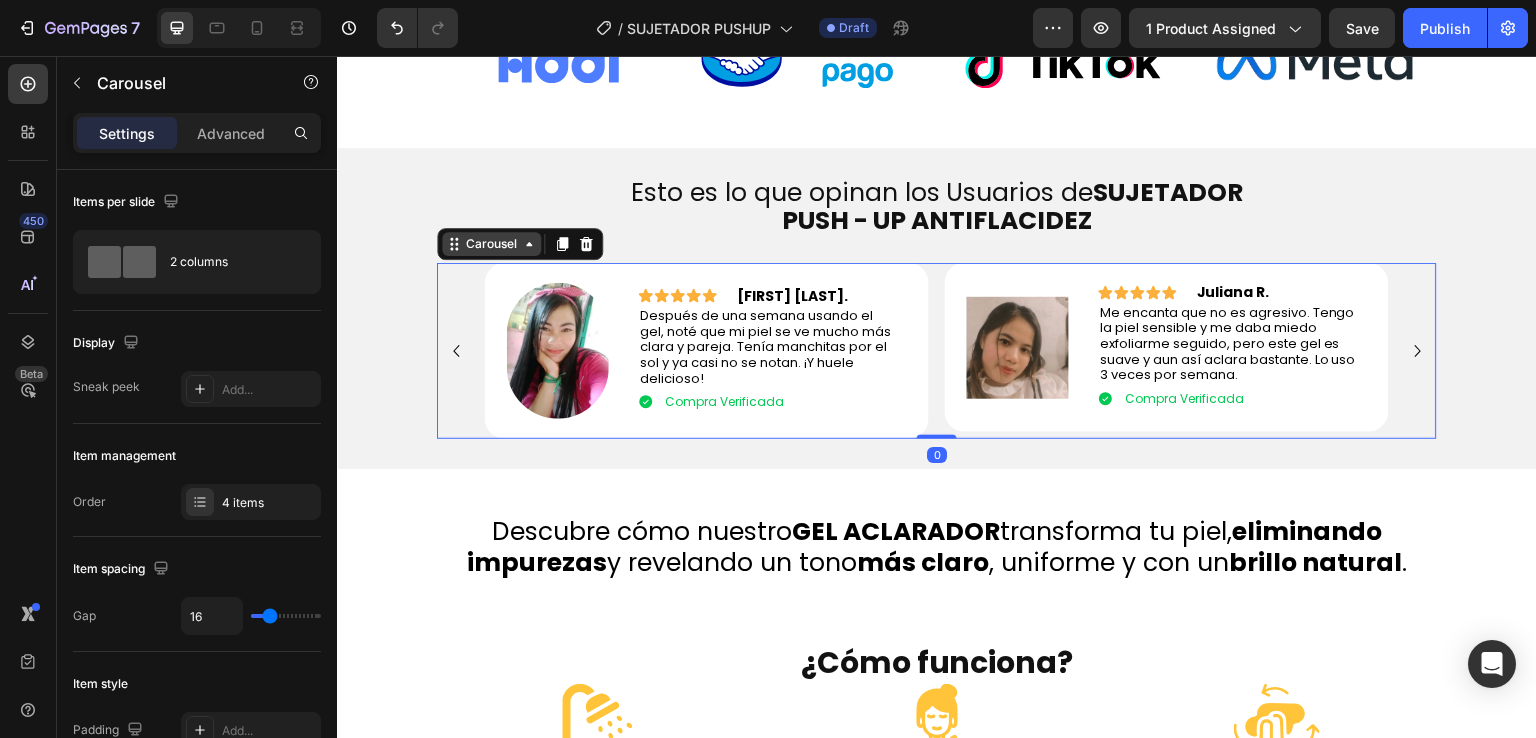 click on "Carousel" at bounding box center (491, 244) 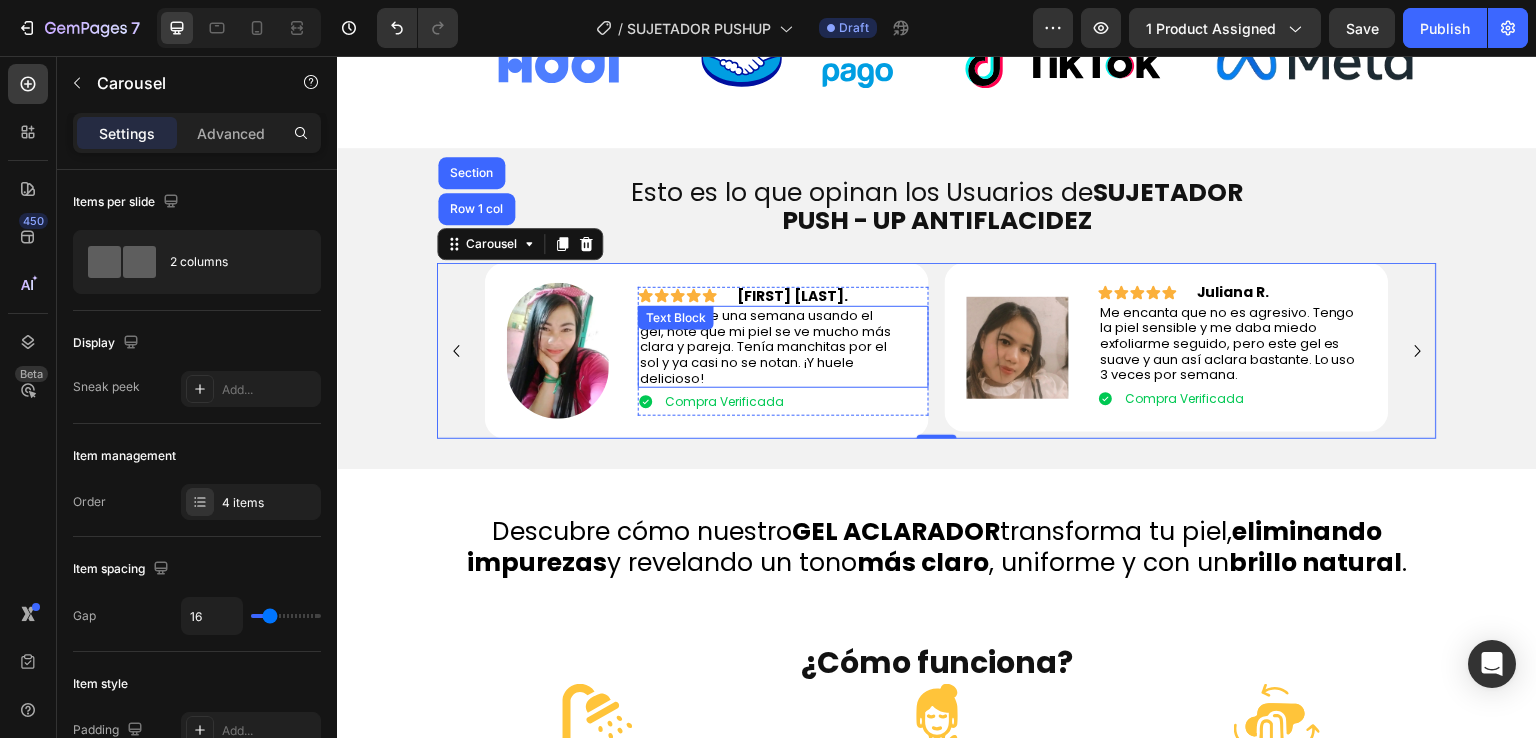 click on "Después de una semana usando el gel, noté que mi piel se ve mucho más clara y pareja. Tenía manchitas por el sol y ya casi no se notan. ¡Y huele delicioso!" at bounding box center [765, 346] 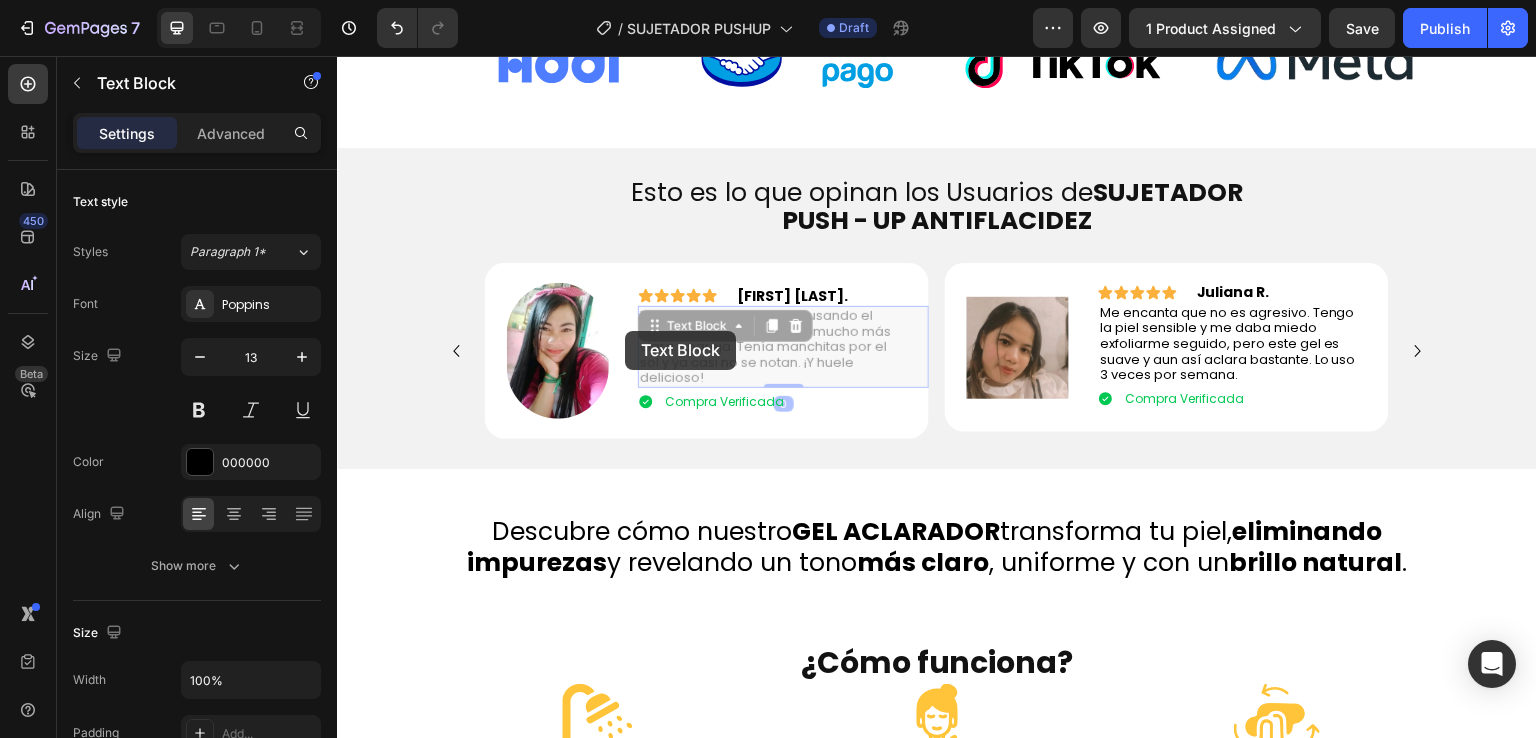 scroll, scrollTop: 1196, scrollLeft: 0, axis: vertical 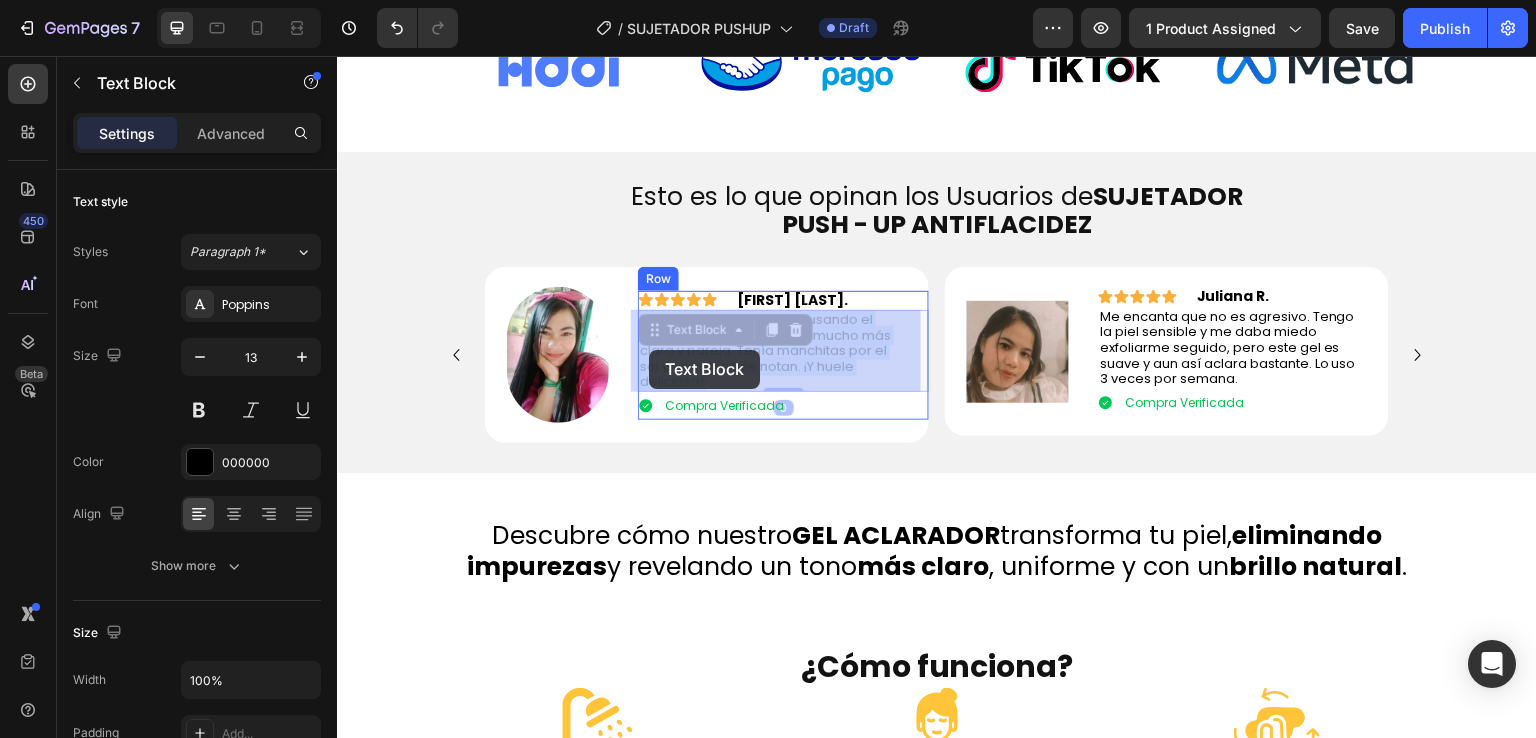 drag, startPoint x: 701, startPoint y: 380, endPoint x: 649, endPoint y: 350, distance: 60.033325 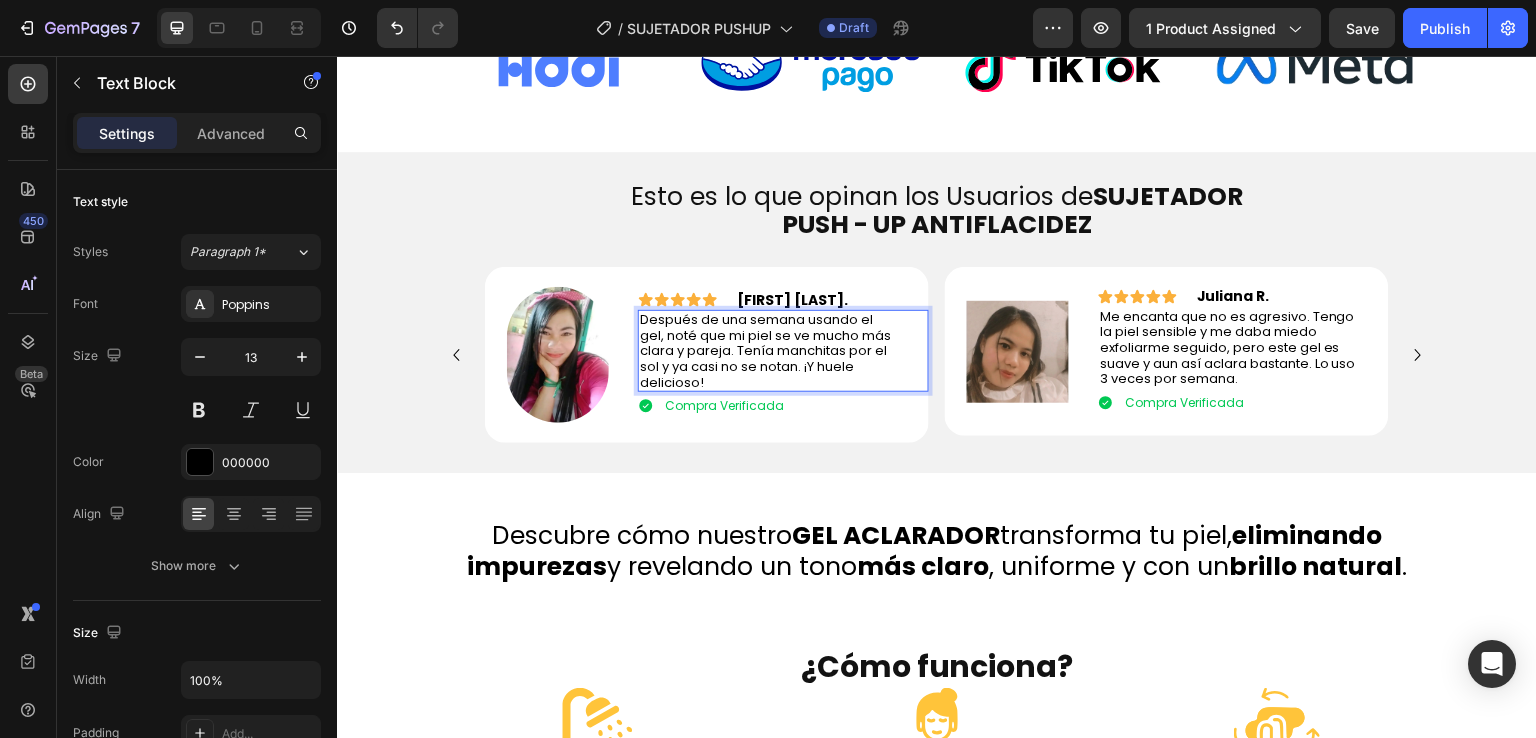 drag, startPoint x: 697, startPoint y: 374, endPoint x: 670, endPoint y: 358, distance: 31.38471 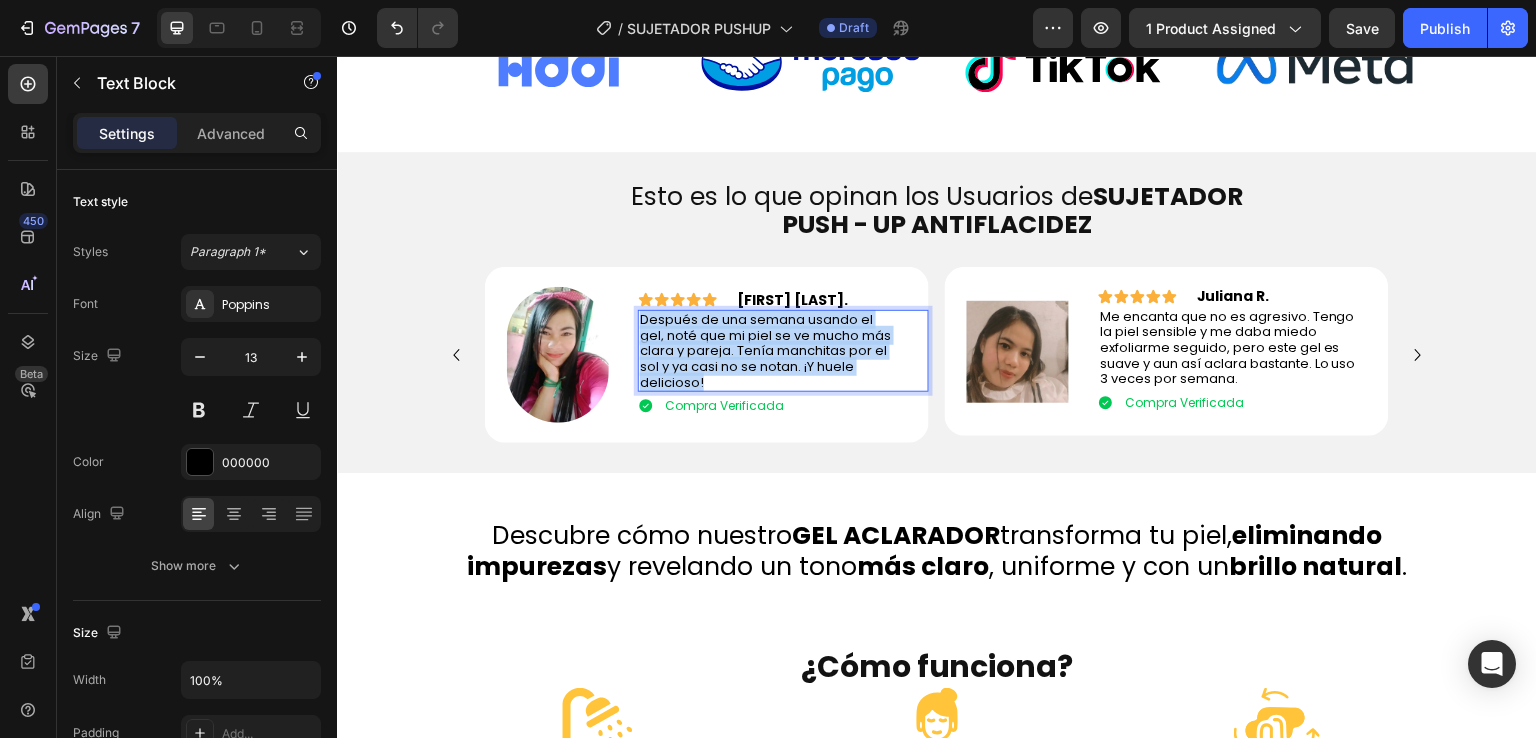 drag, startPoint x: 703, startPoint y: 384, endPoint x: 632, endPoint y: 325, distance: 92.31468 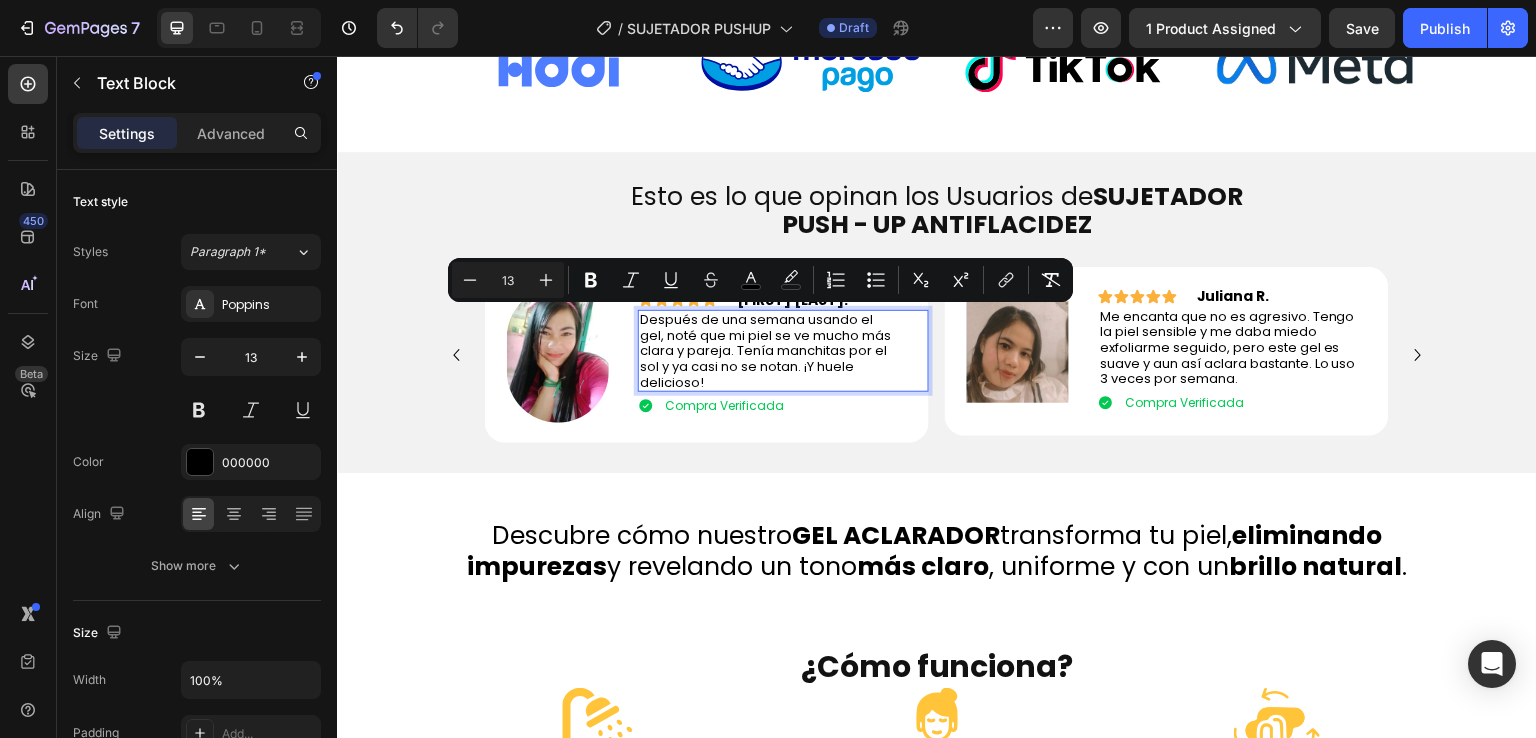 scroll, scrollTop: 1203, scrollLeft: 0, axis: vertical 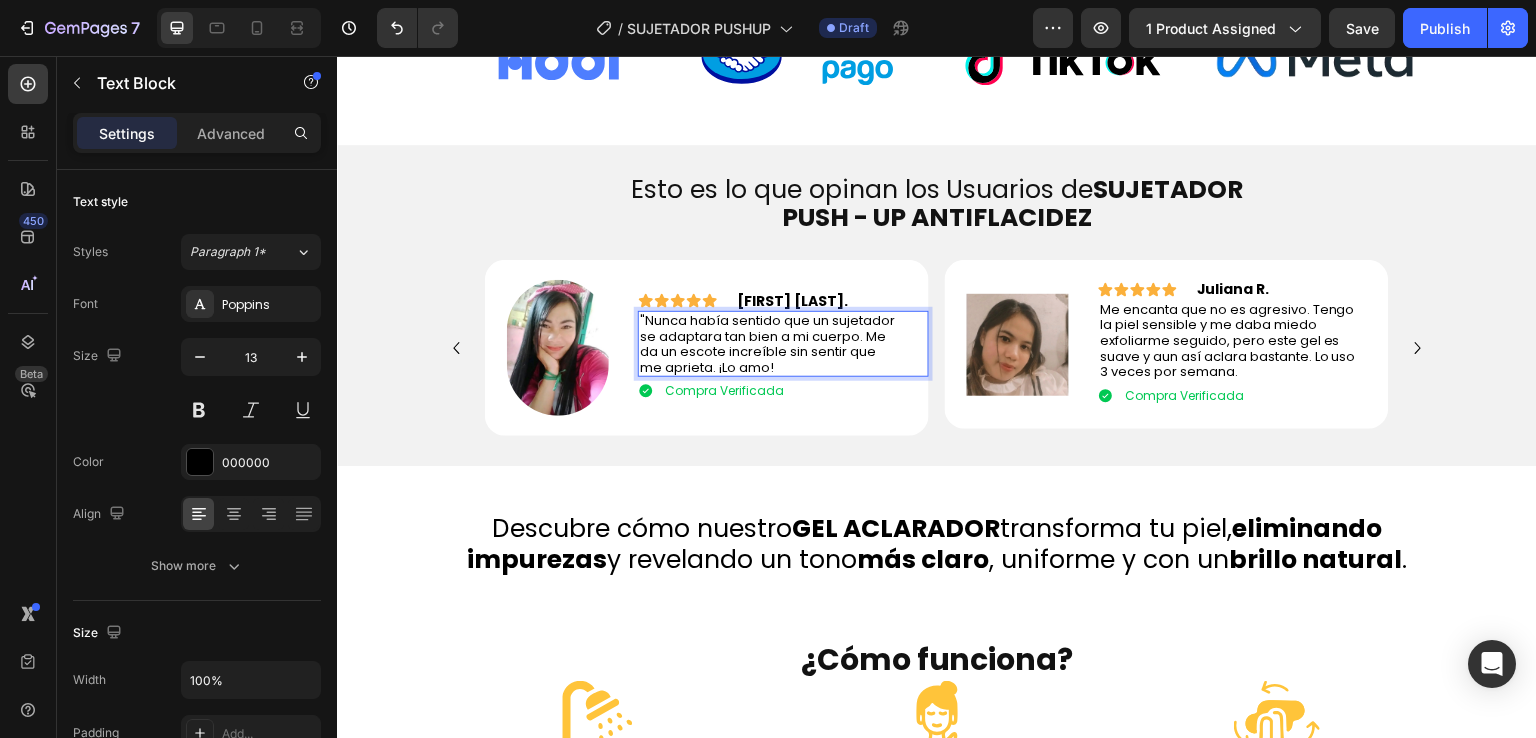 click on ""Nunca había sentido que un sujetador se adaptara tan bien a mi cuerpo. Me da un escote increíble sin sentir que me aprieta. ¡Lo amo!" at bounding box center [767, 344] 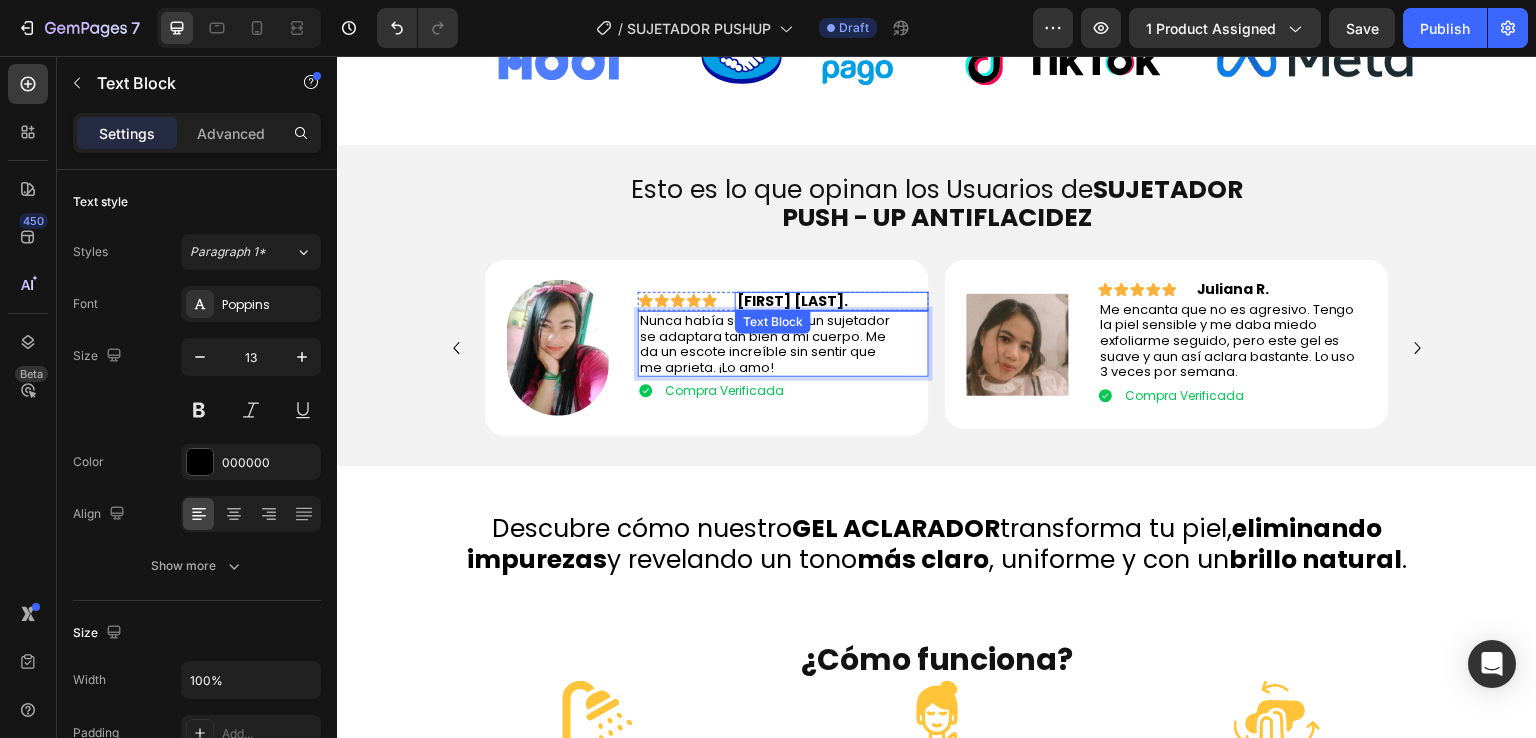 click on "[FIRST] [LAST]." at bounding box center (792, 301) 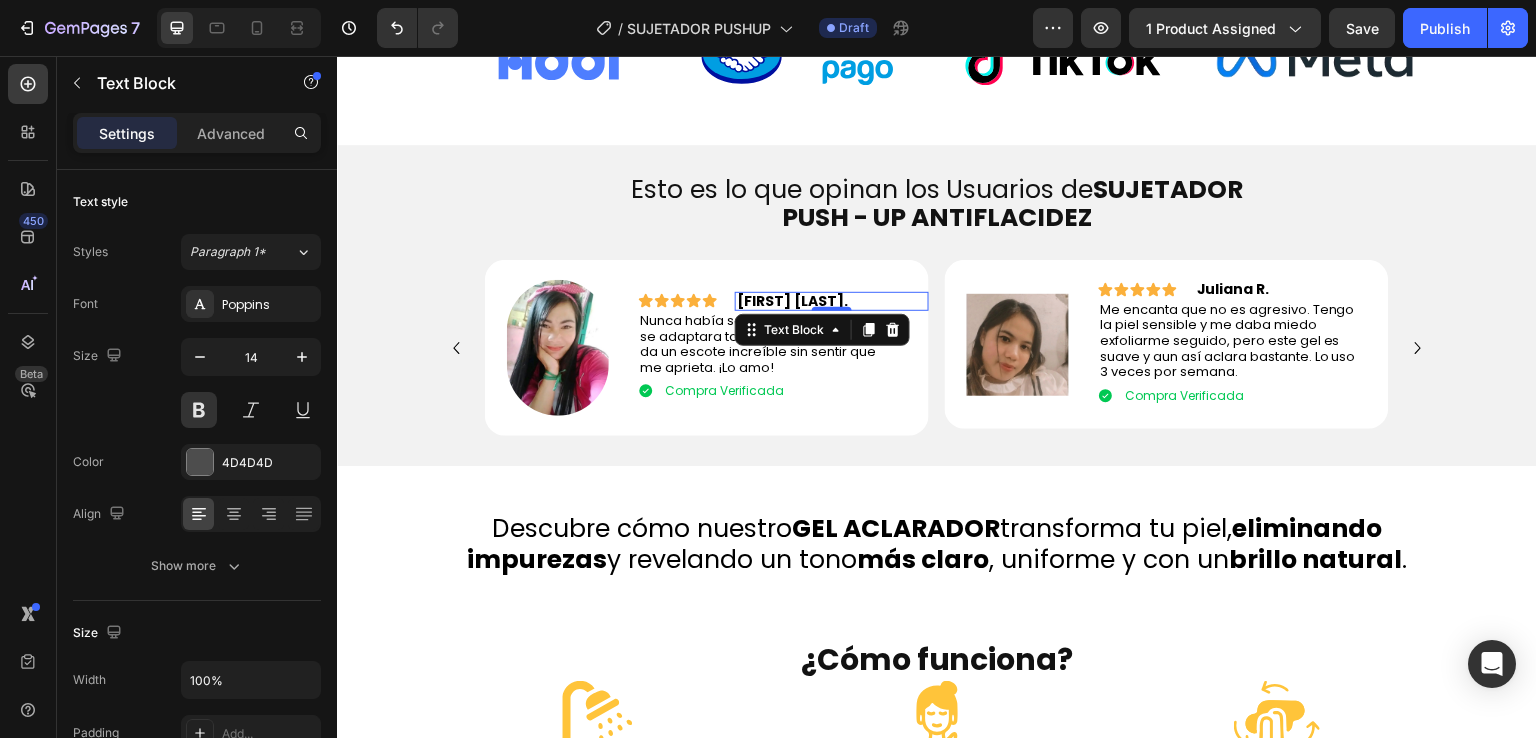 click on "[FIRST] [LAST]." at bounding box center (792, 301) 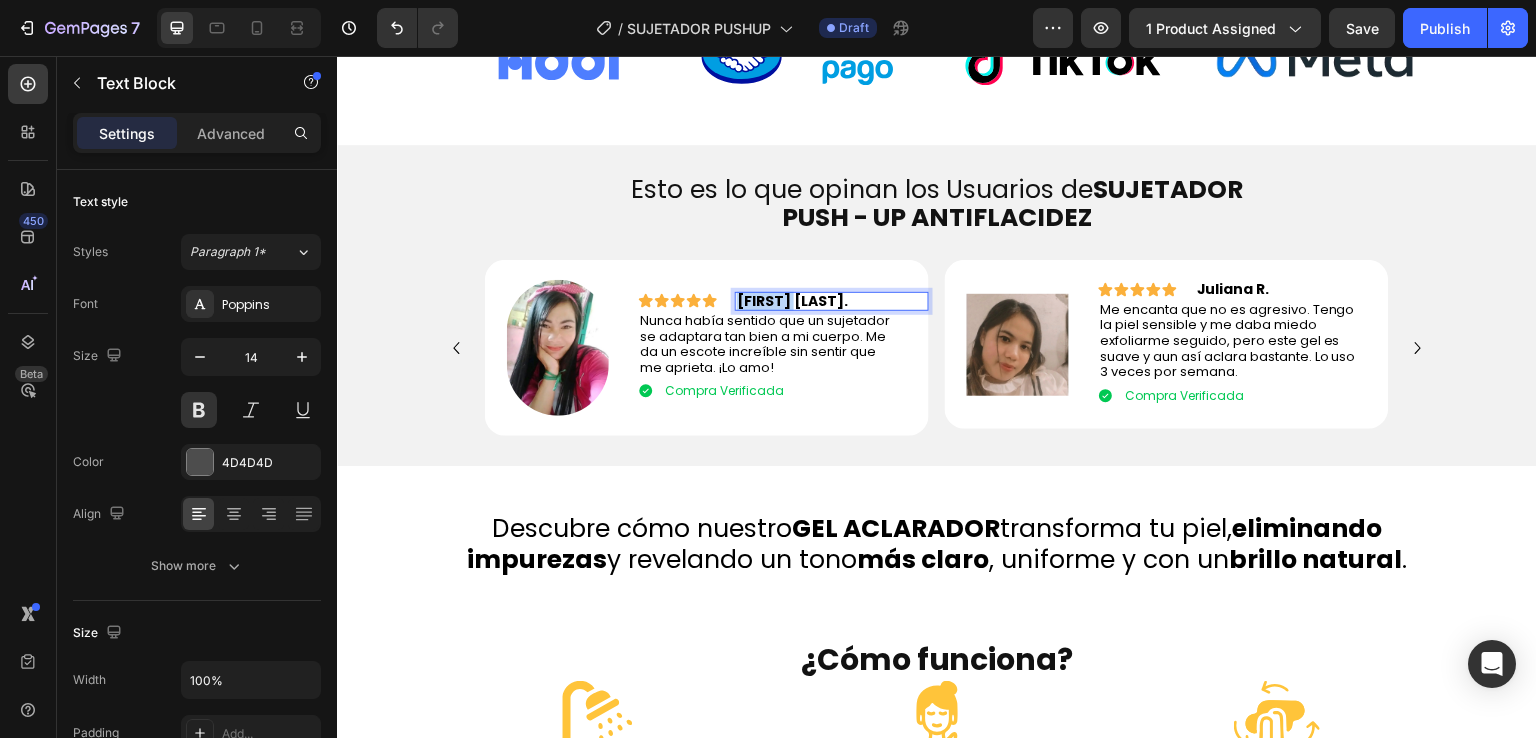click on "[FIRST] [LAST]." at bounding box center (792, 301) 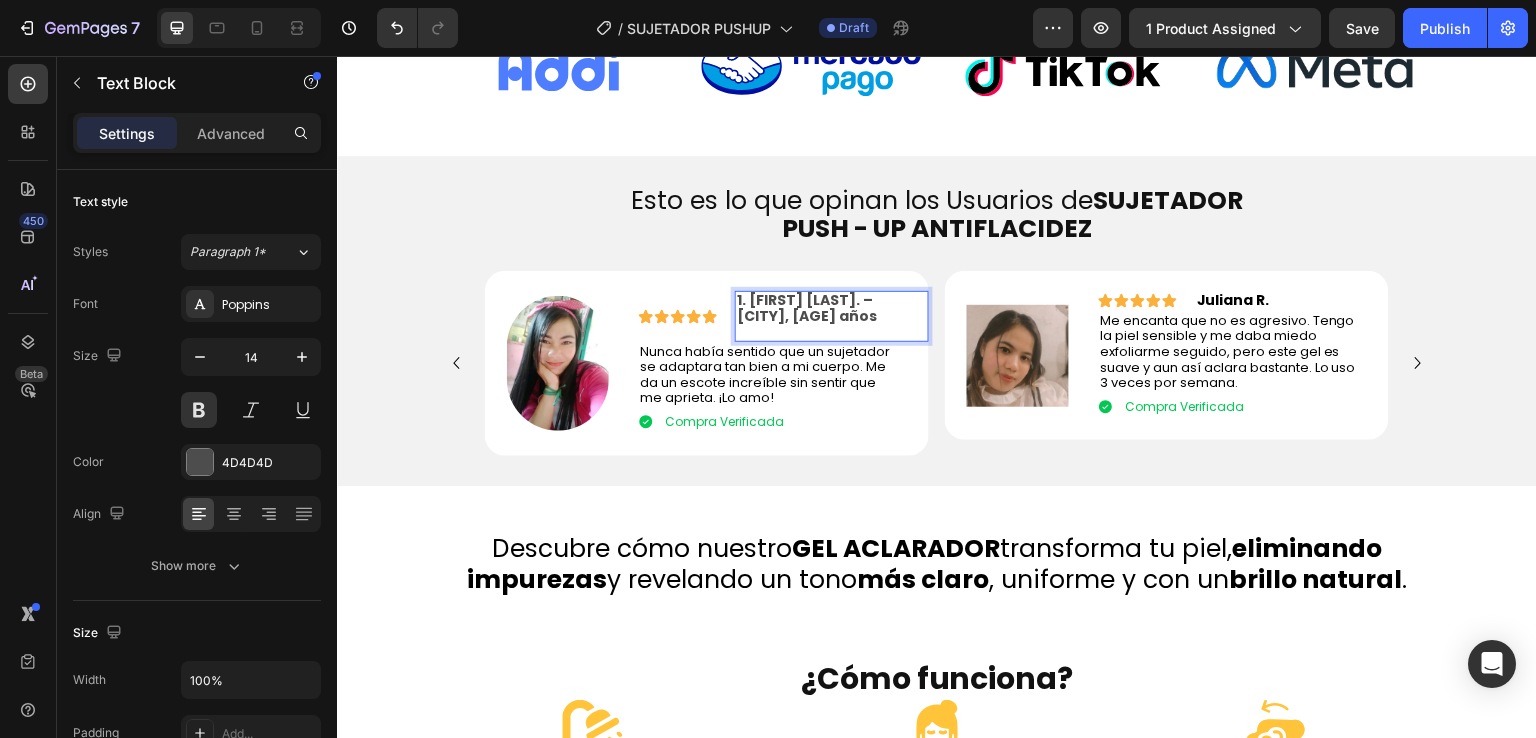 scroll, scrollTop: 1196, scrollLeft: 0, axis: vertical 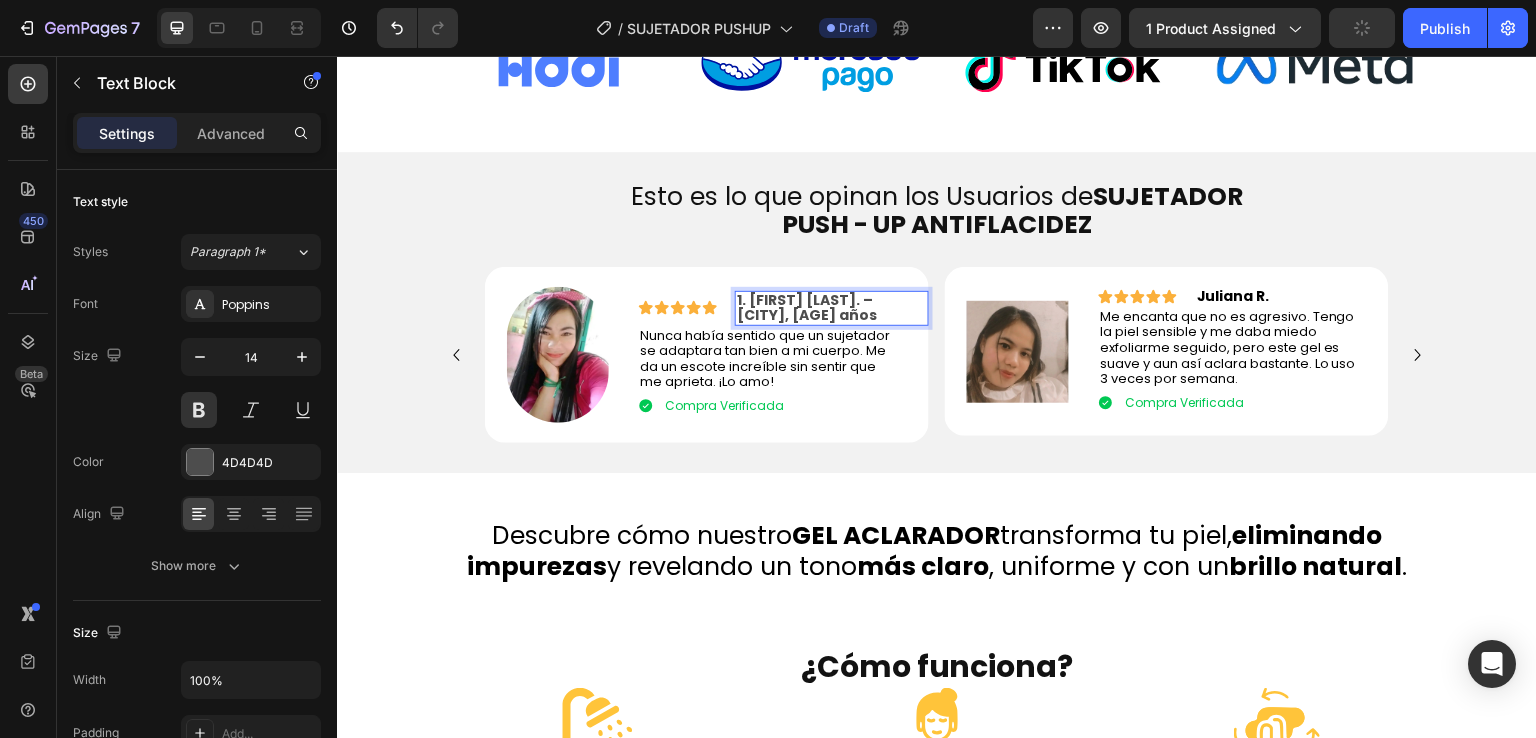 click on "1. [FIRST] [LAST]. – [CITY], [AGE] años" at bounding box center (807, 307) 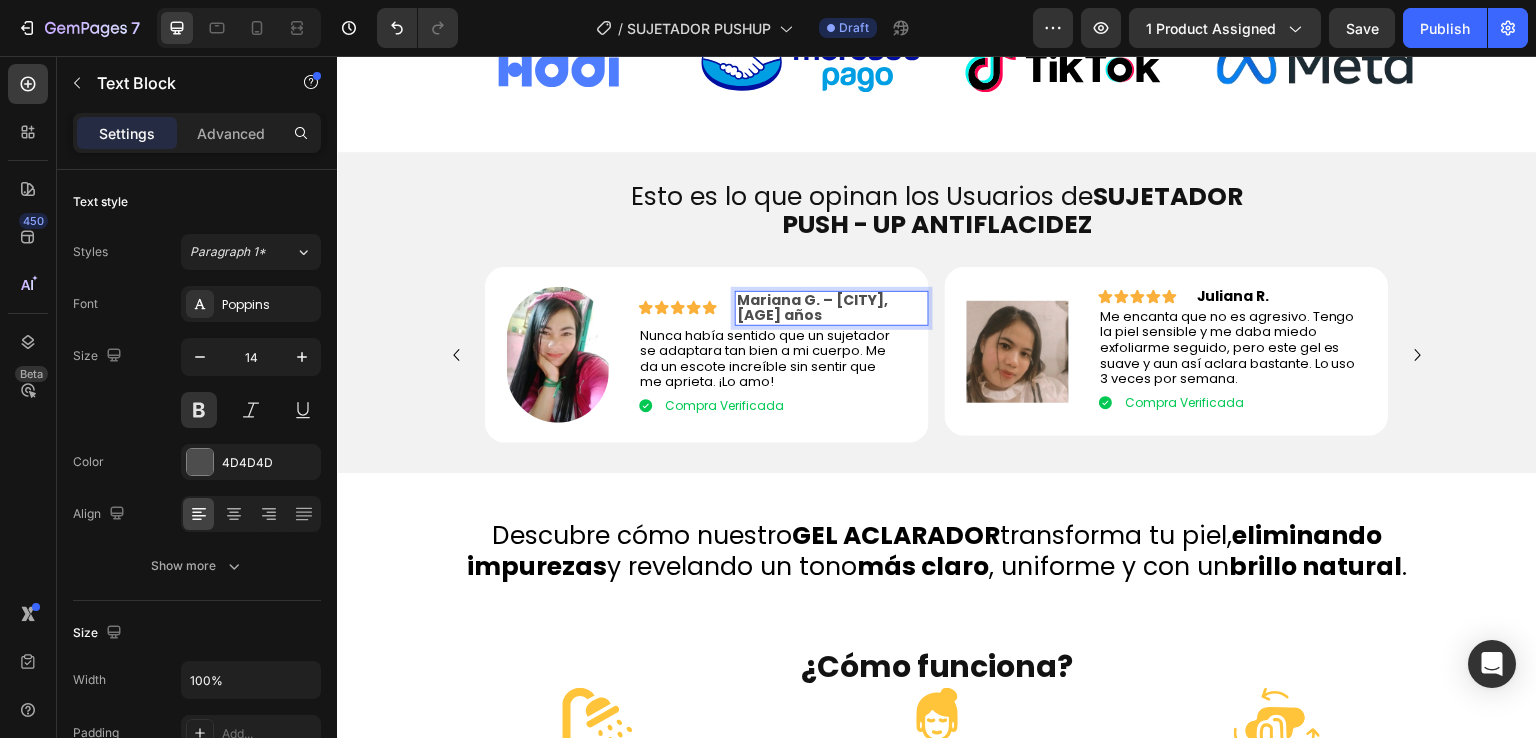 click on "Mariana G. – [CITY], [AGE] años" at bounding box center [832, 308] 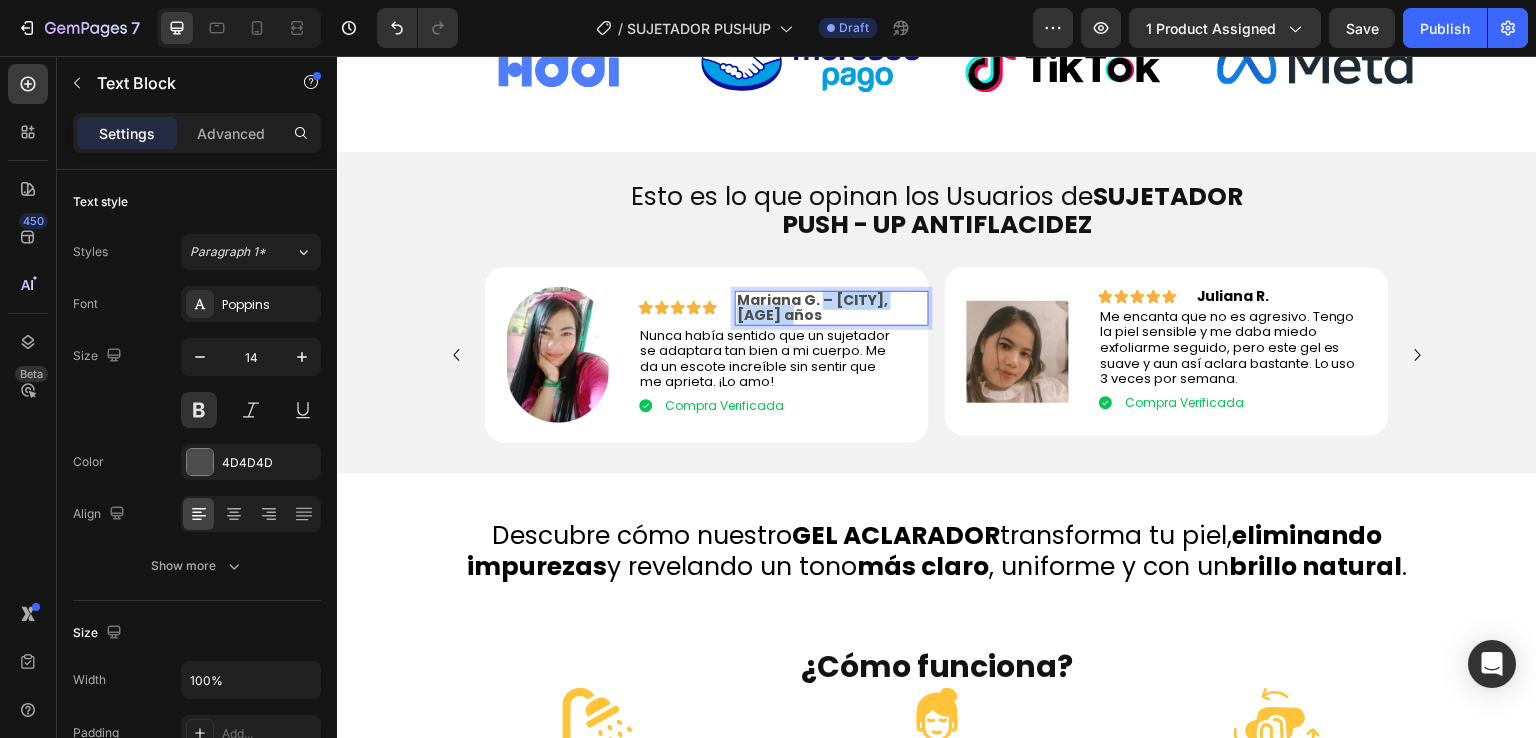 drag, startPoint x: 812, startPoint y: 299, endPoint x: 829, endPoint y: 312, distance: 21.400934 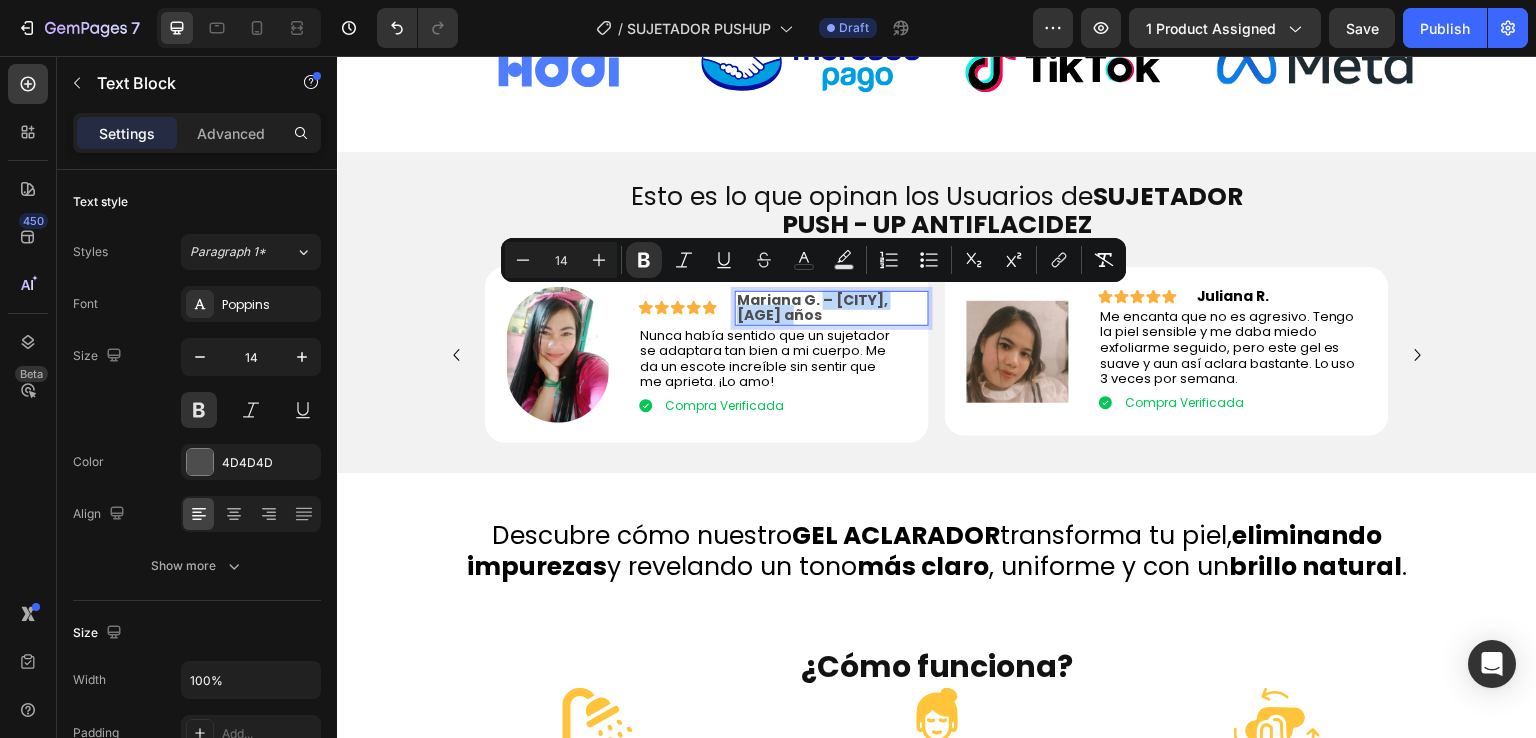 click on "Mariana G. – [CITY], [AGE] años" at bounding box center [832, 308] 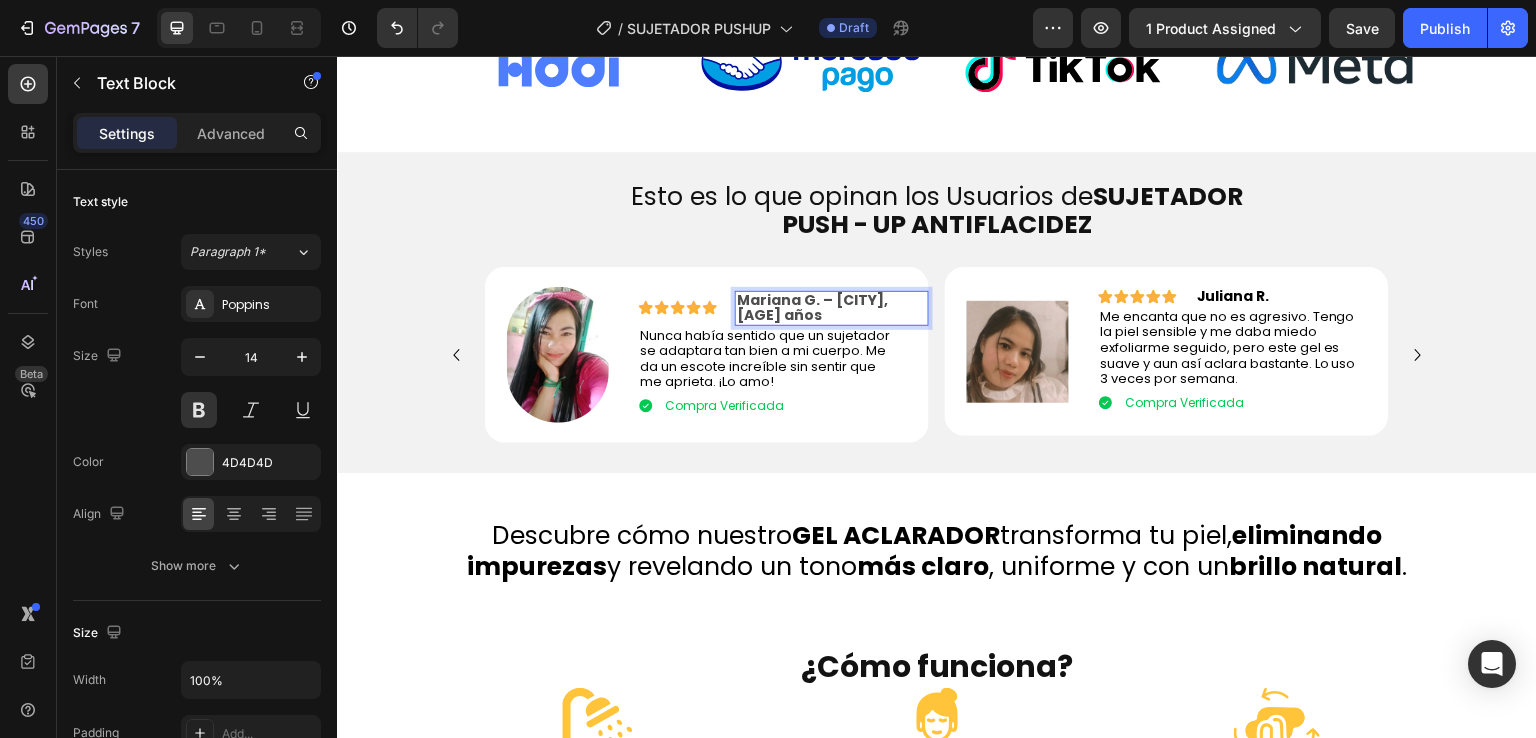 click on "PUSH - UP ANTIFLACIDEZ" at bounding box center [937, 224] 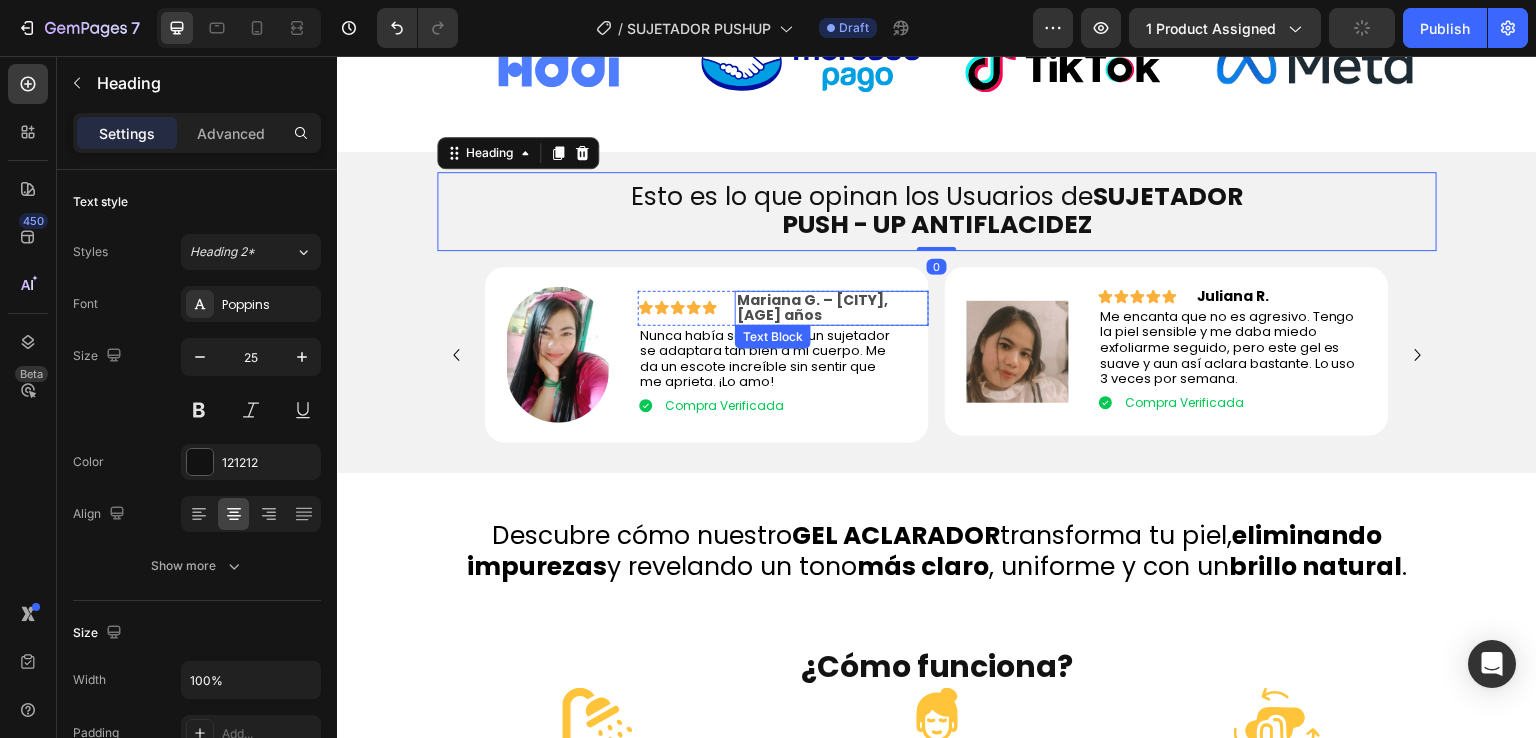 click on "Mariana G. – [CITY], [AGE] años" at bounding box center [812, 307] 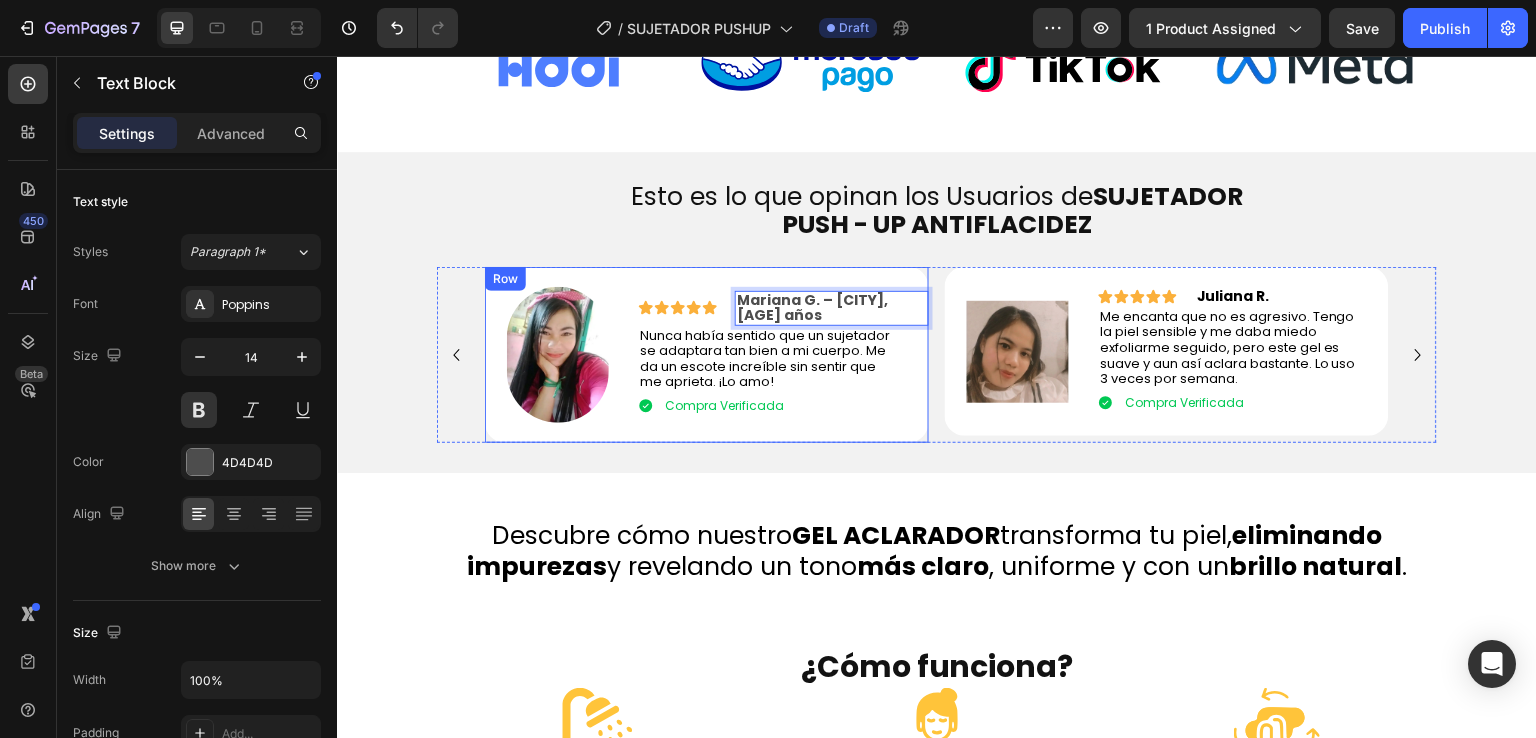 click on "Image Icon Icon Icon Icon
Icon Icon List Mariana G. – [CITY], [AGE] Text Block   0 Row Nunca había sentido que un sujetador se adaptara tan bien a mi cuerpo. Me da un escote increíble sin sentir que me aprieta. ¡Lo amo! Text Block Compra Verificada Item List Row Row Row" at bounding box center [707, 355] 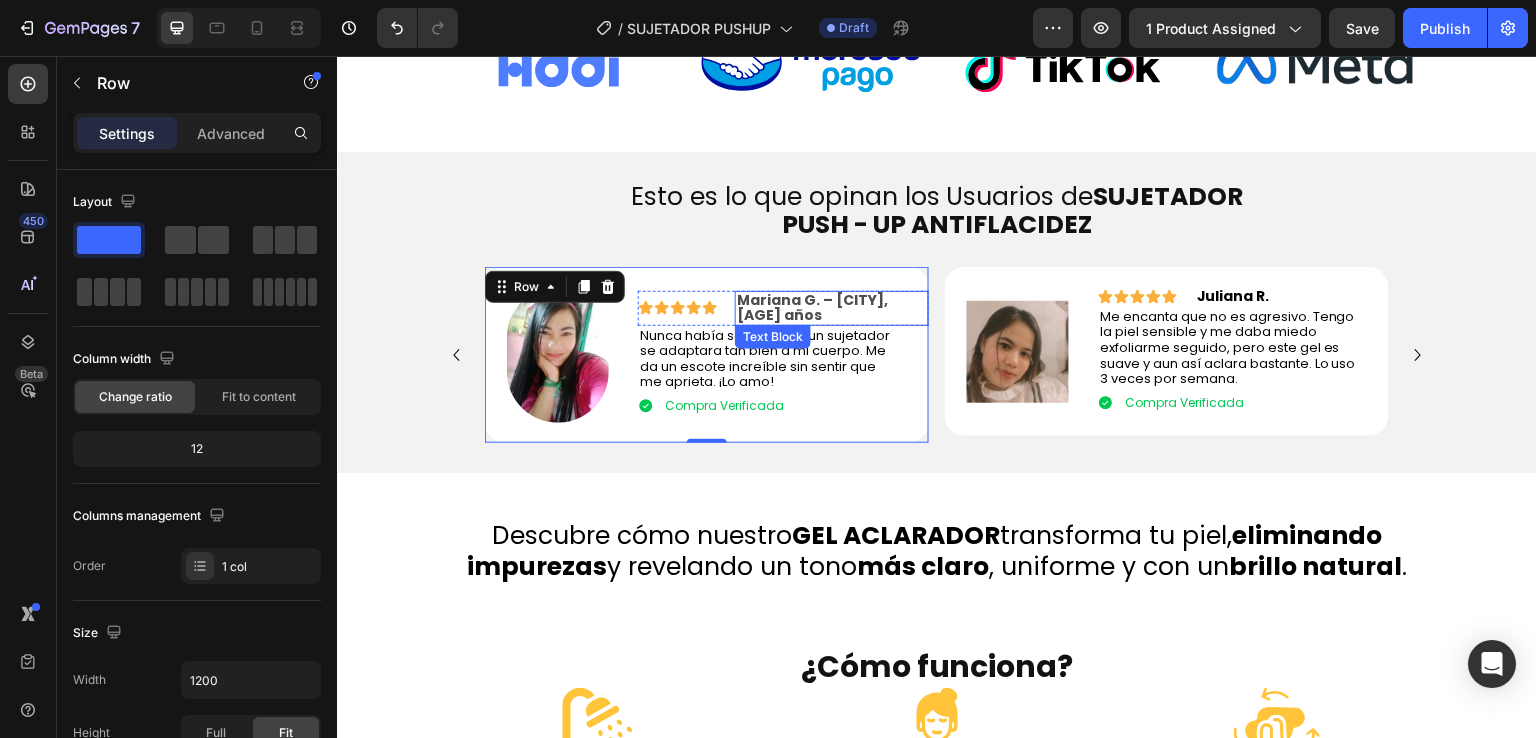 click on "Mariana G. – [CITY], [AGE] años" at bounding box center (832, 308) 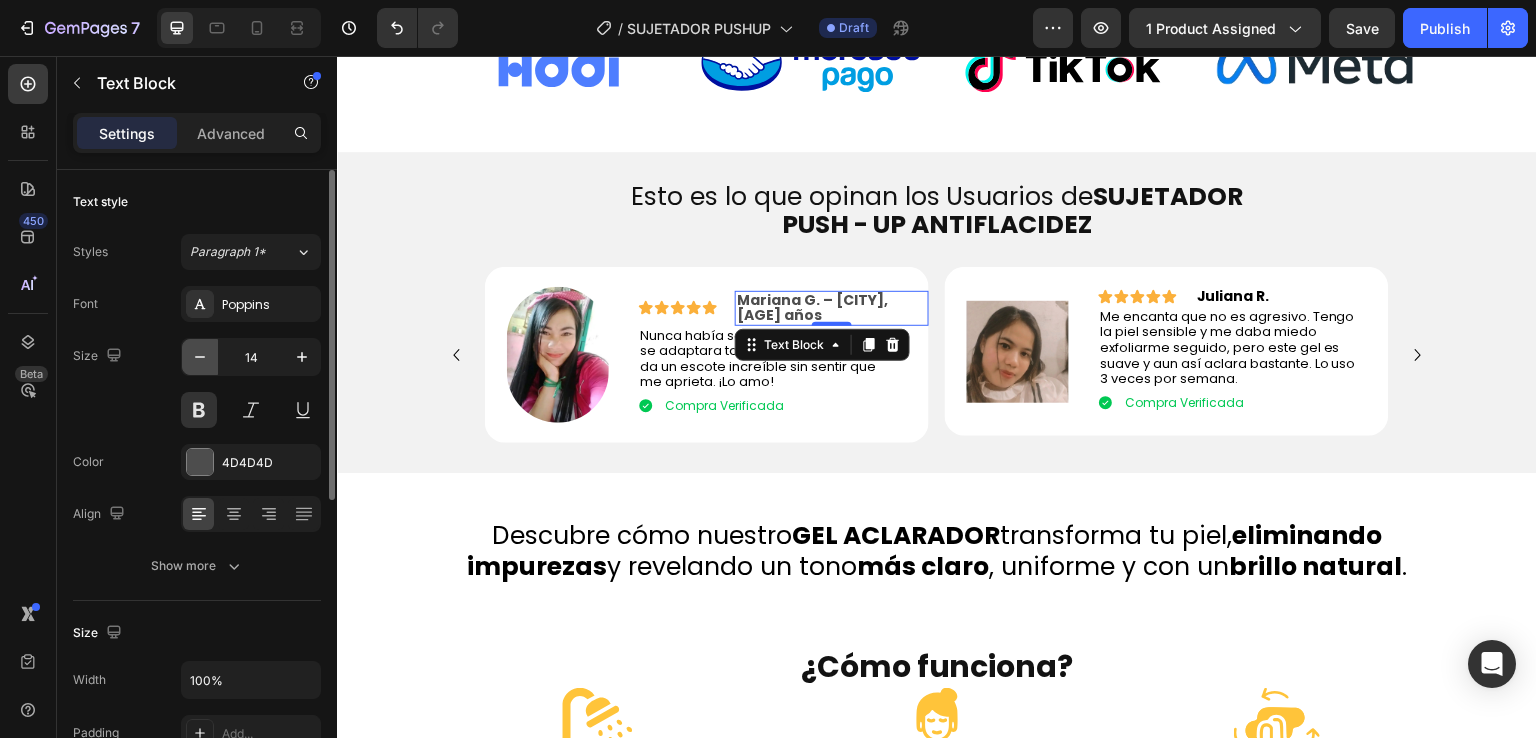 click 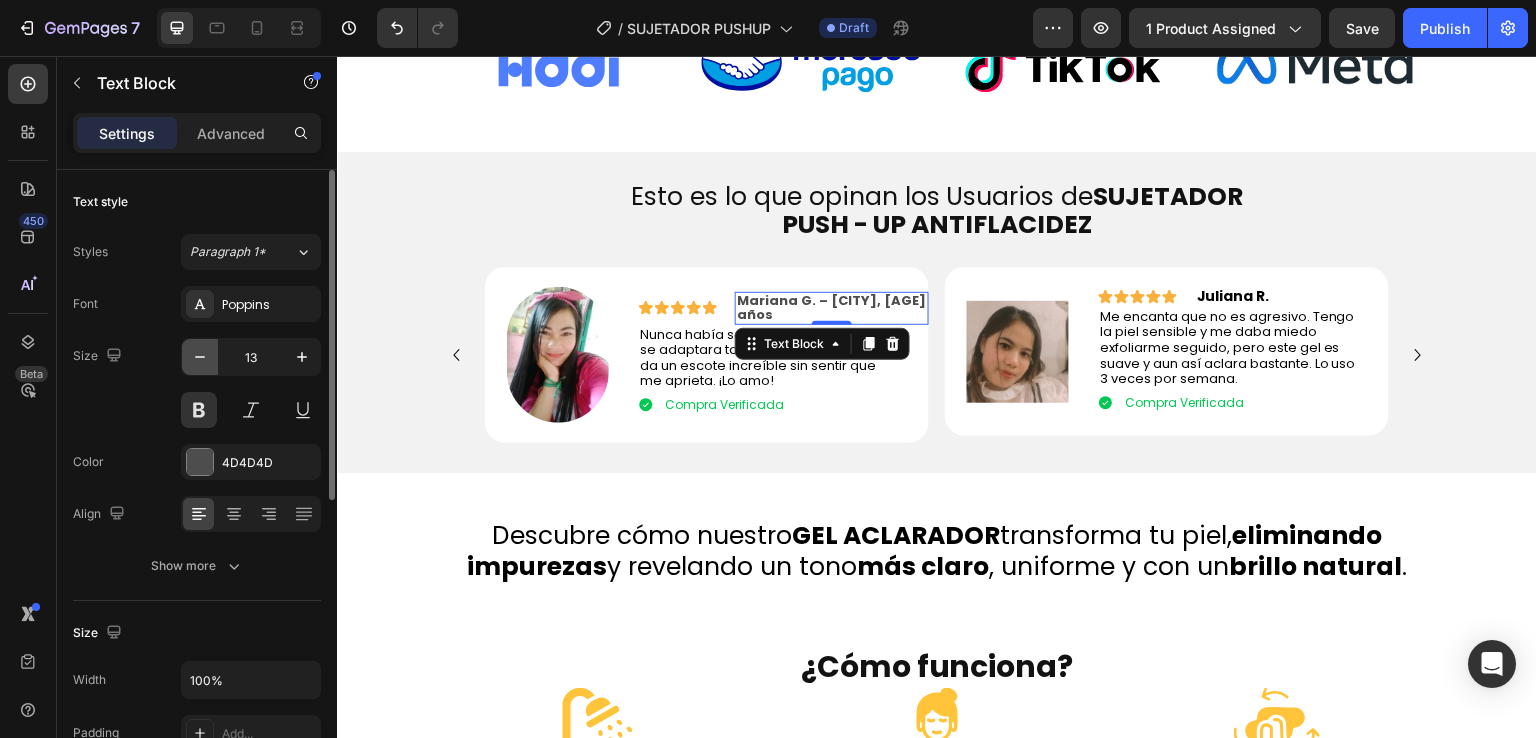 click 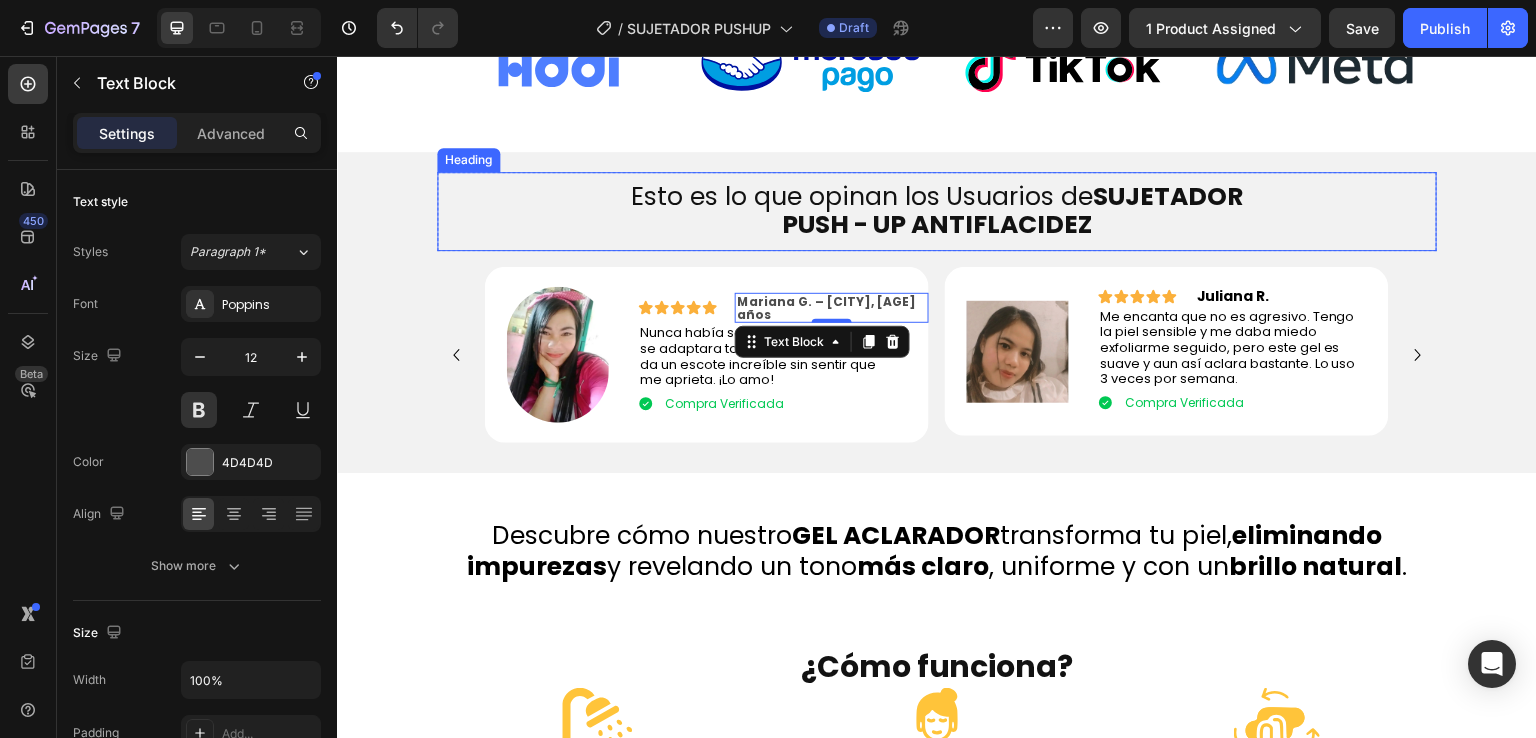 click on "⁠⁠⁠⁠⁠⁠⁠ Esto es lo que opinan los Usuarios de  SUJETADOR  PUSH - UP ANTIFLACIDEZ Heading" at bounding box center [937, 211] 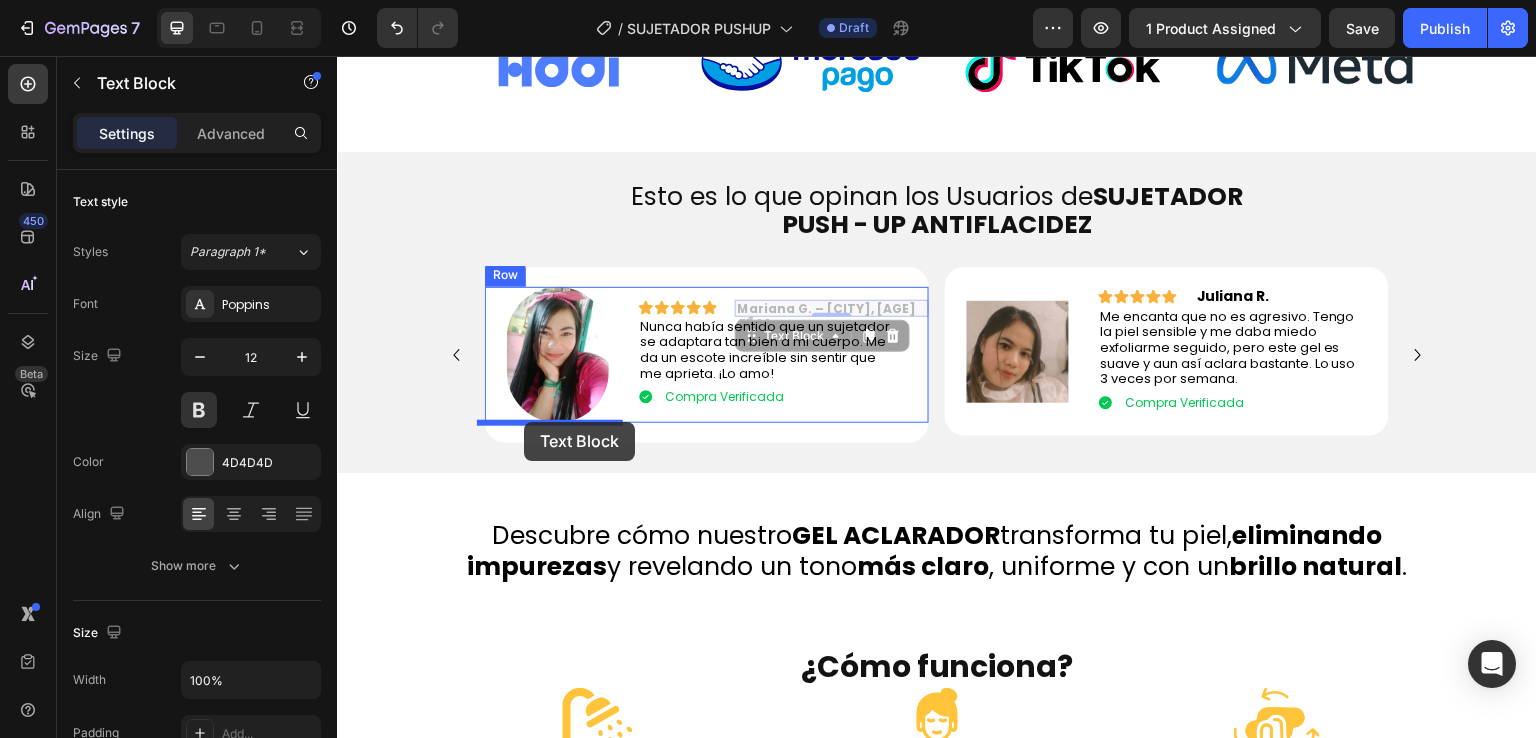 drag, startPoint x: 760, startPoint y: 307, endPoint x: 524, endPoint y: 422, distance: 262.5281 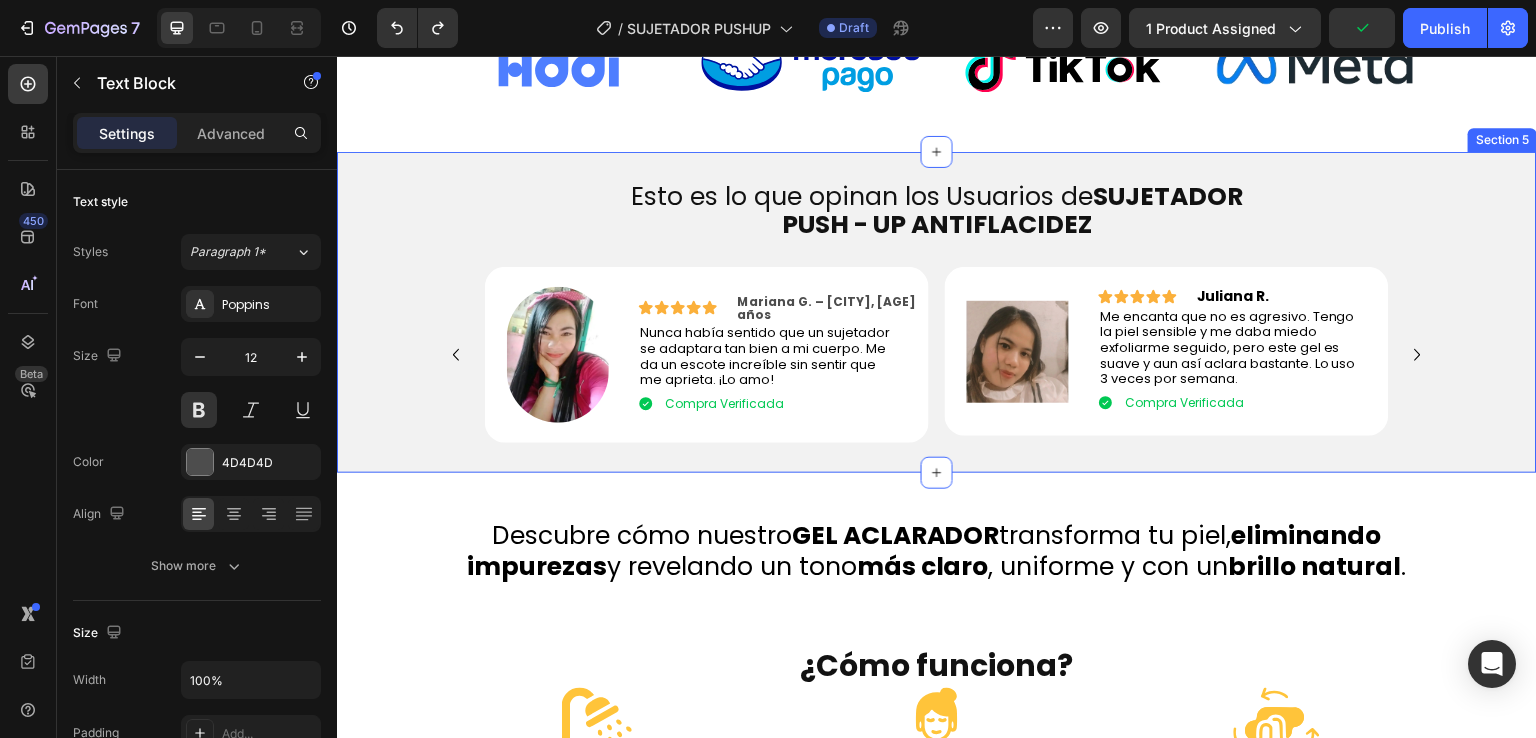 click on "Image Icon Icon Icon Icon
Icon Icon List Mariana G. – [CITY], [AGE] años Text Block Row Nunca había sentido que un sujetador se adaptara tan bien a mi cuerpo. Me da un escote increíble sin sentir que me aprieta. ¡Lo amo! Text Block Compra Verificada Item List Row Row Row Image Icon Icon Icon Icon
Icon Icon List Juliana R. Text Block Row Me encanta que no es agresivo. Tengo la piel sensible y me daba miedo exfoliarme seguido, pero este gel es suave y aun así aclara bastante. Lo uso 3 veces por semana. Text Block Compra Verificada Item List Row Row Row Image Icon Icon Icon Icon
Icon Icon List Angela Suarez. Text Block Row Text Block Compra Verificada Item List Row Row Row Image Icon Icon Icon Icon
Icon Icon List Row" at bounding box center (937, 307) 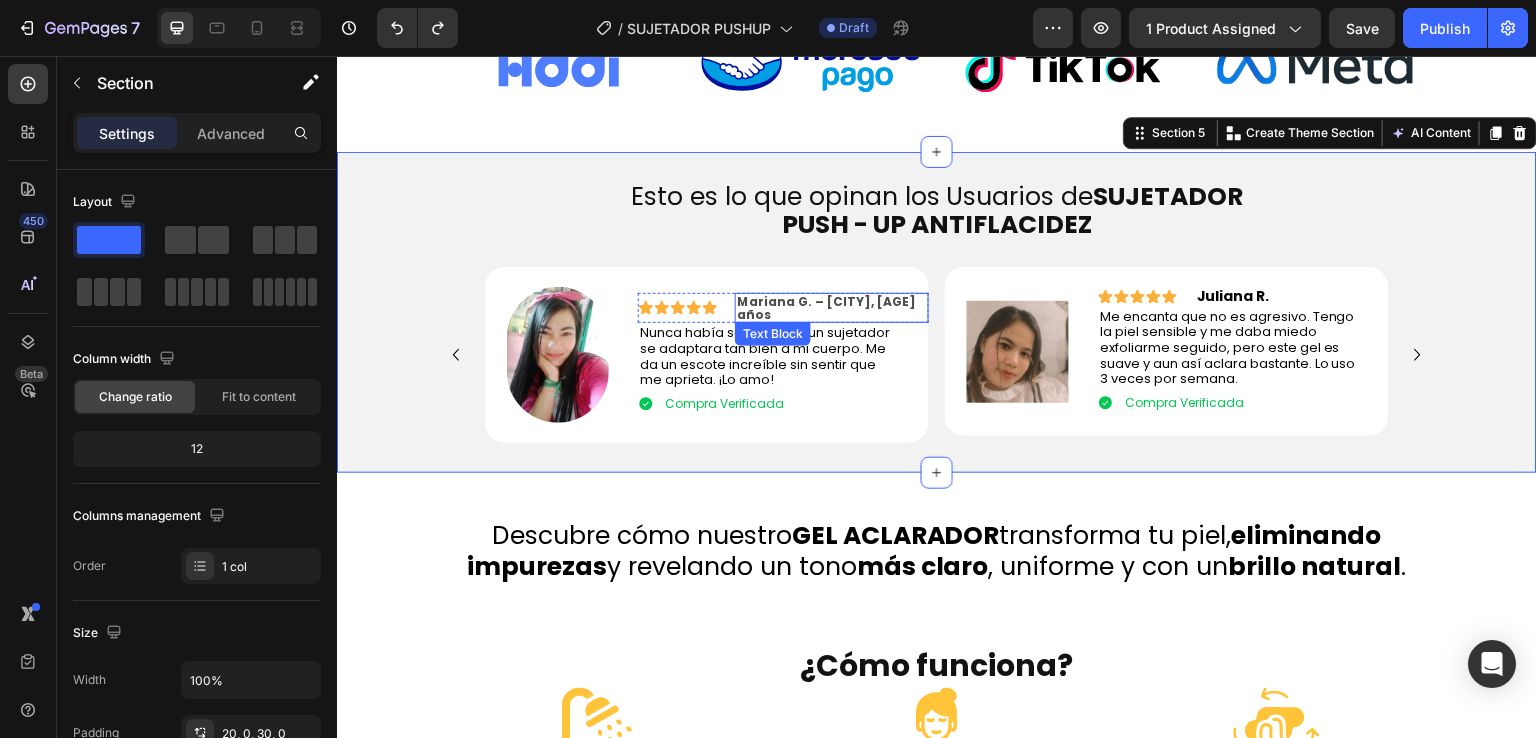 click on "Mariana G. – [CITY], [AGE] años" at bounding box center [826, 308] 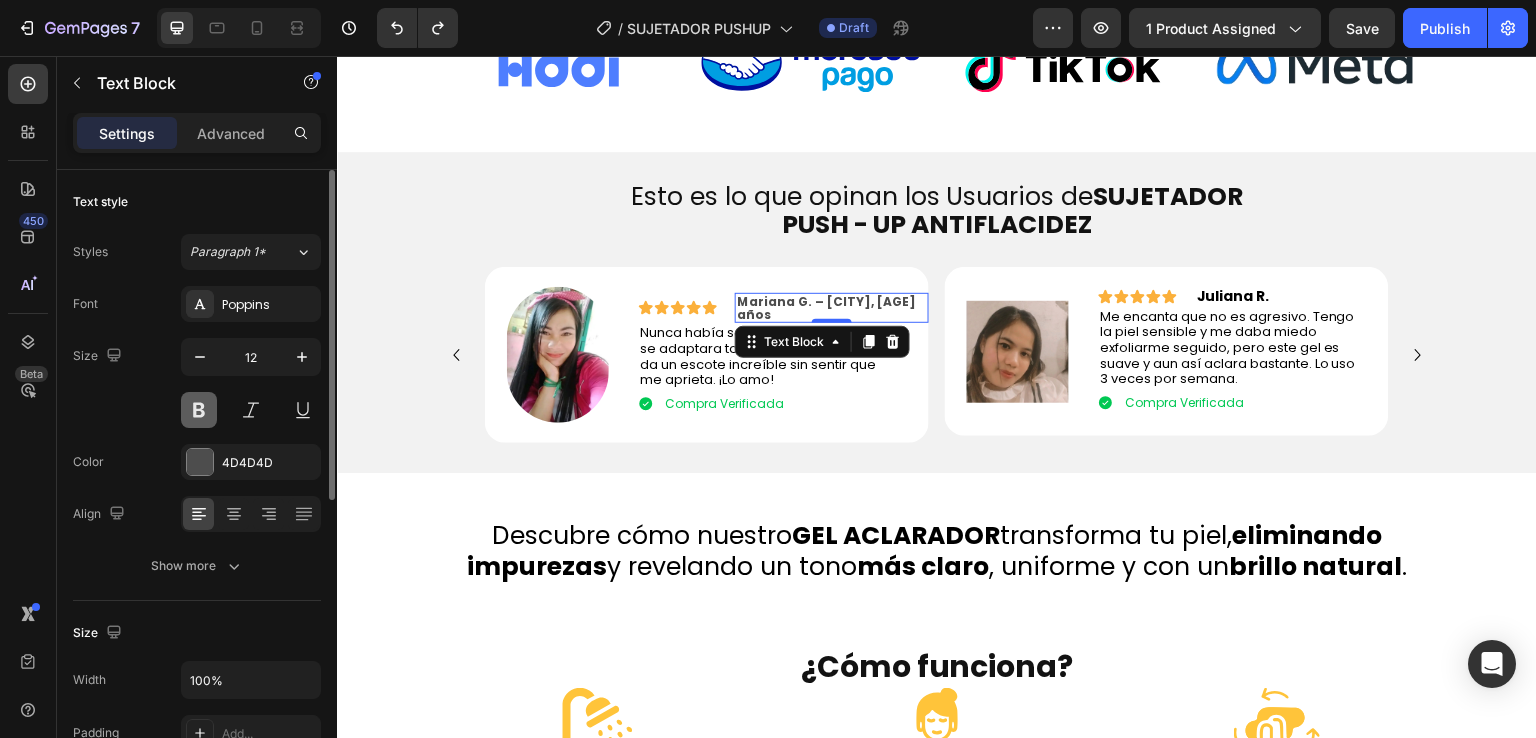 click at bounding box center (199, 410) 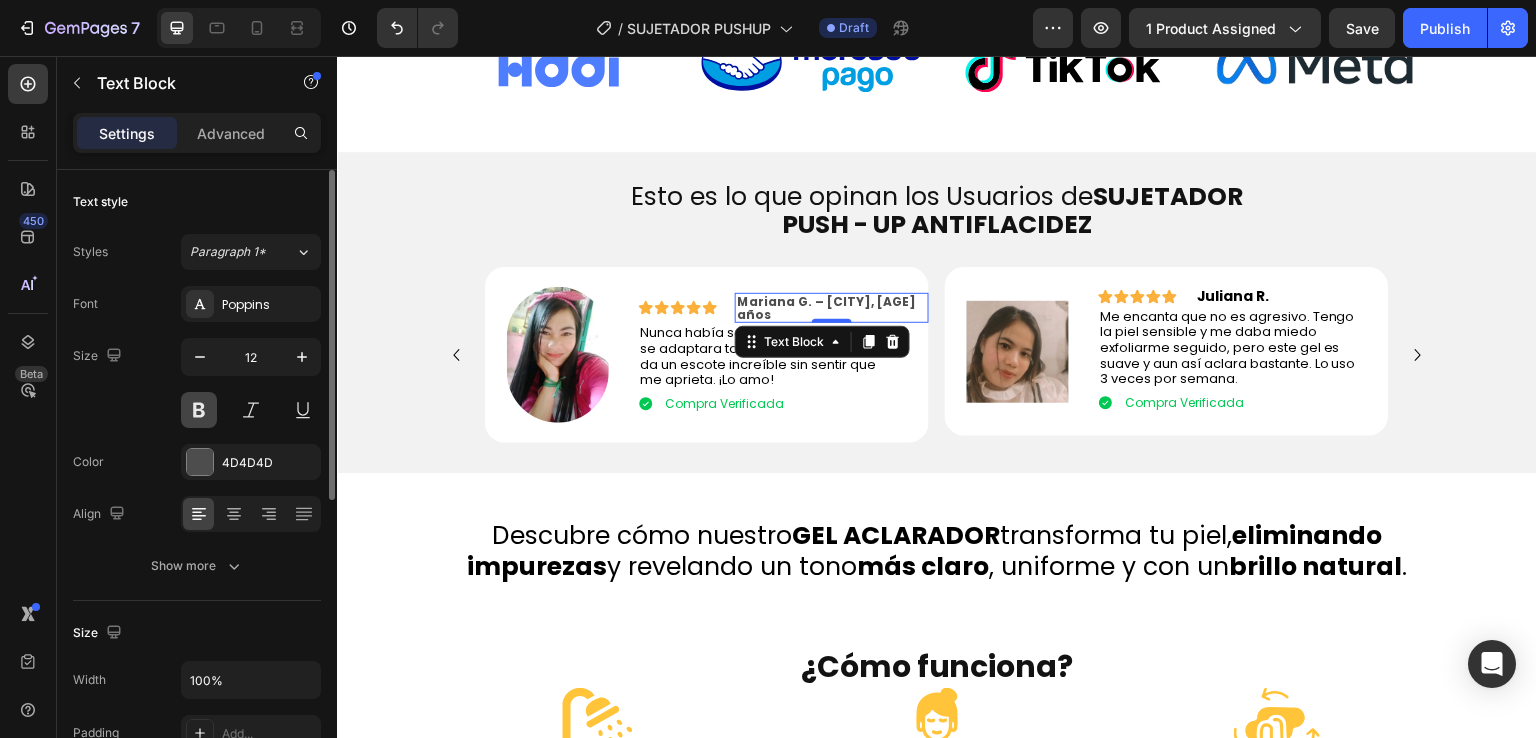 drag, startPoint x: 206, startPoint y: 413, endPoint x: 205, endPoint y: 433, distance: 20.024984 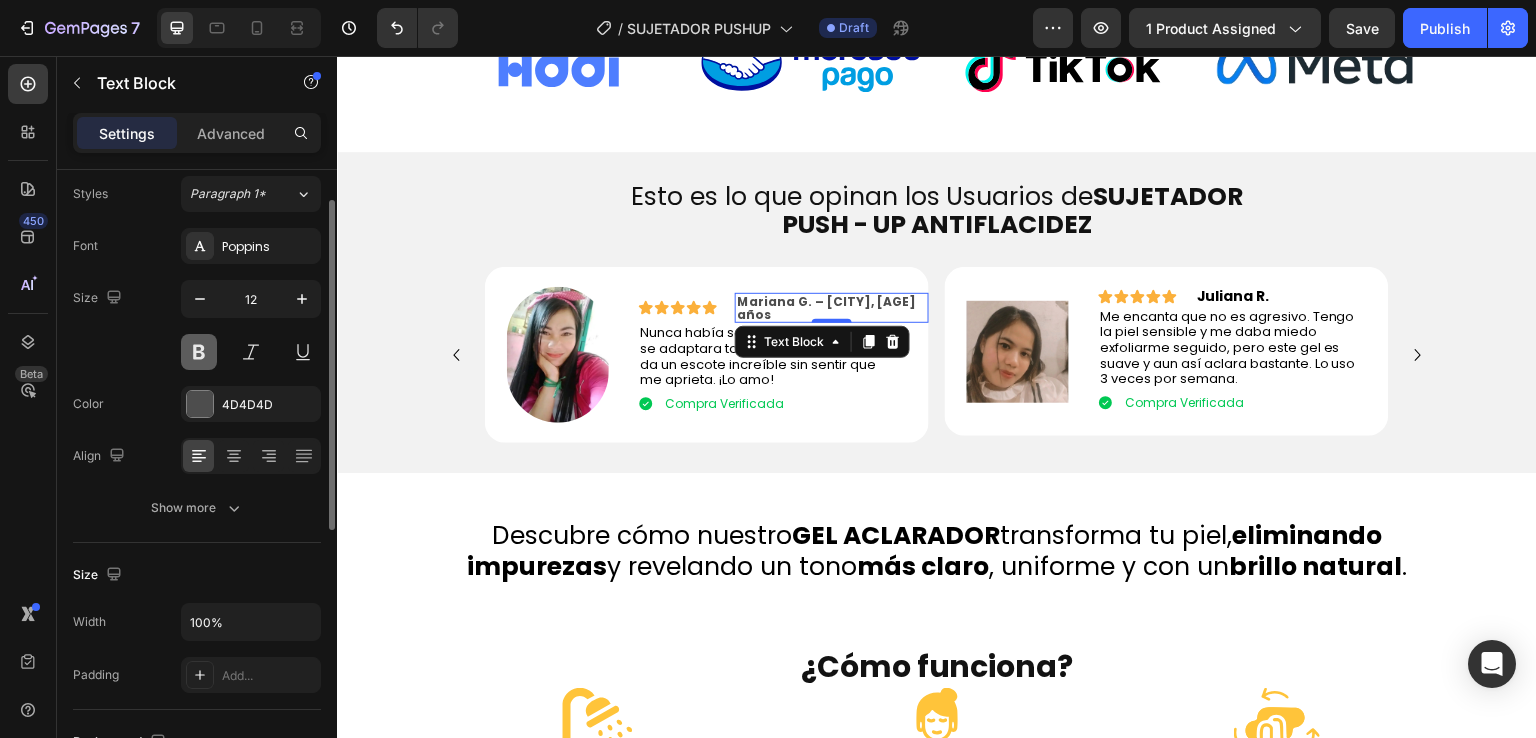 scroll, scrollTop: 0, scrollLeft: 0, axis: both 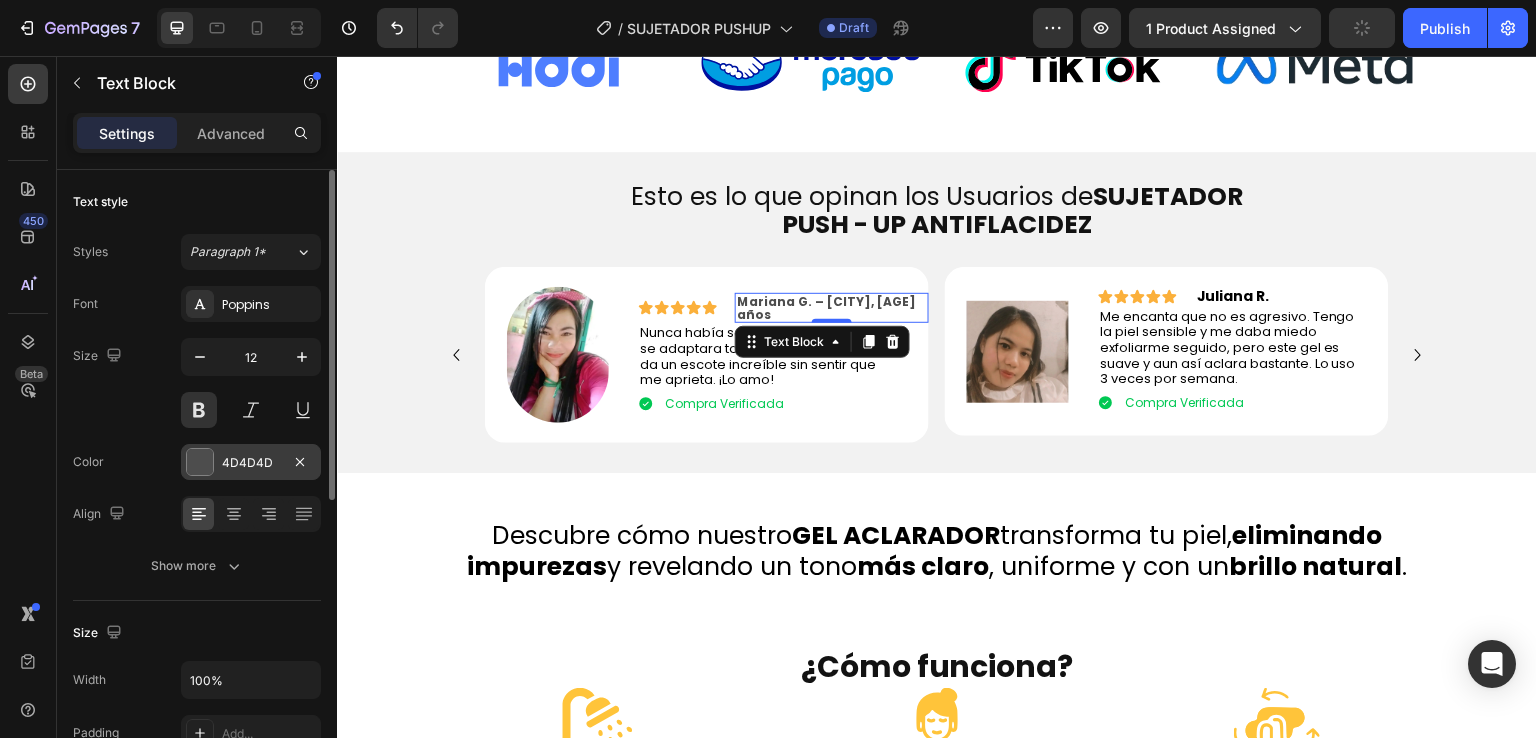 click at bounding box center [200, 462] 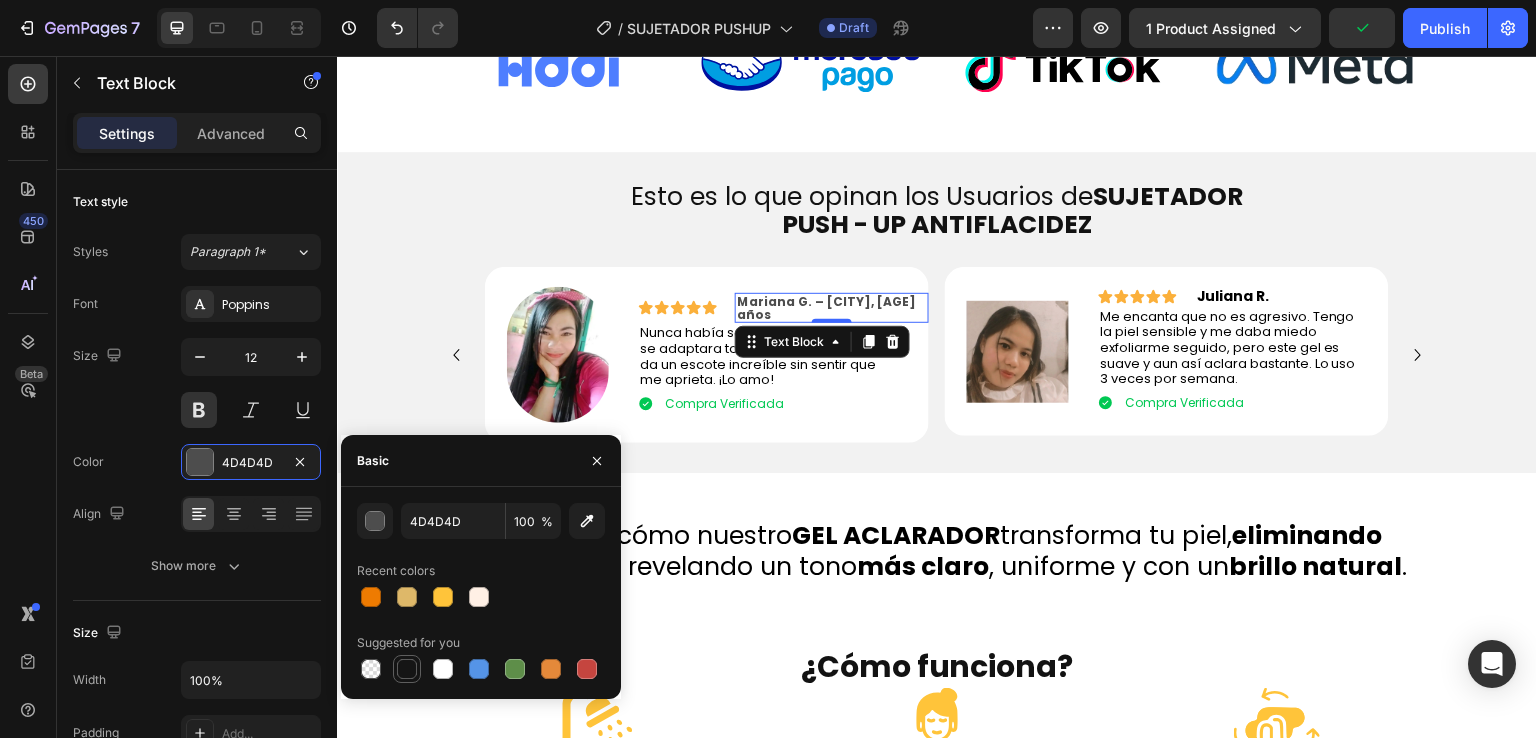 click at bounding box center [407, 669] 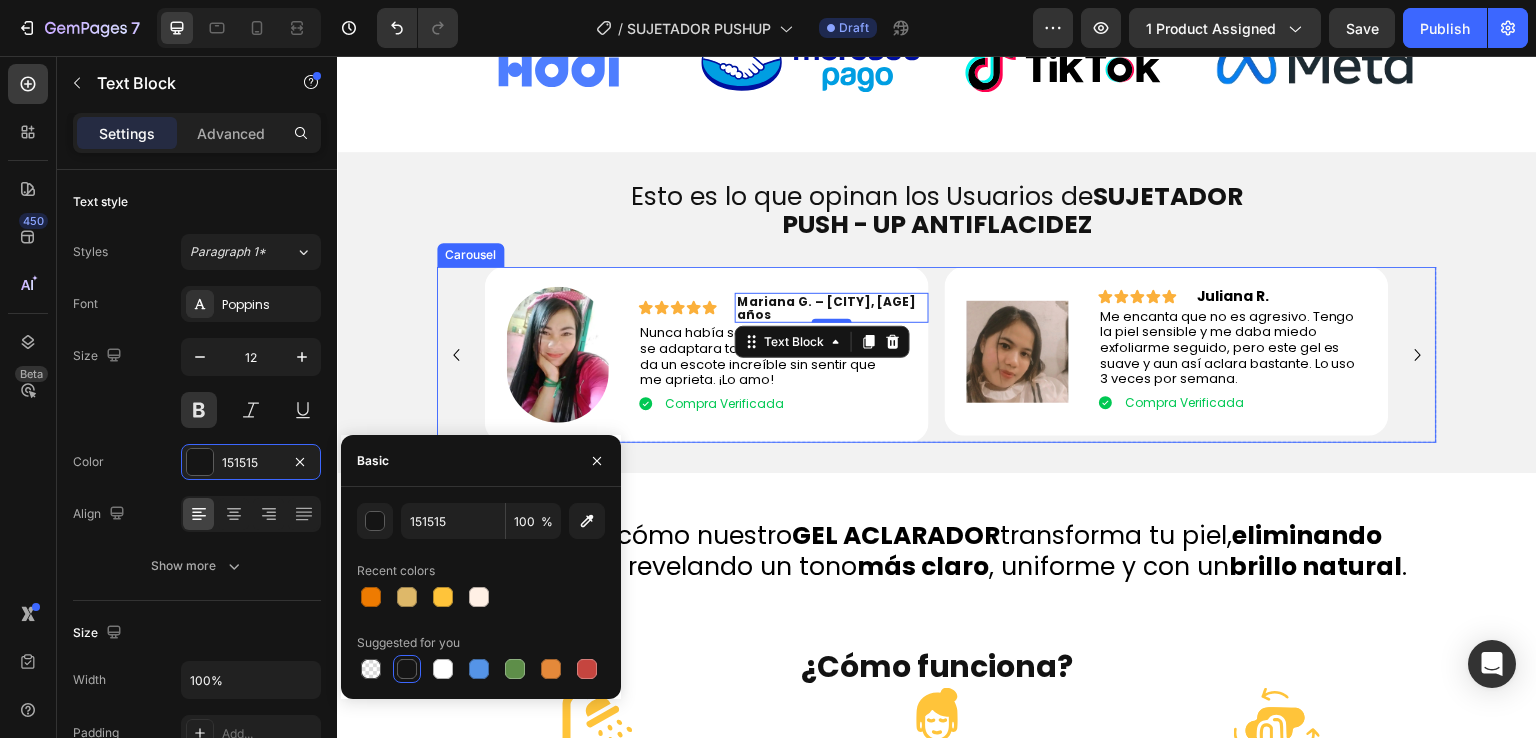 click on "⁠⁠⁠⁠⁠⁠⁠ Esto es lo que opinan los Usuarios de  SUJETADOR  PUSH - UP ANTIFLACIDEZ" at bounding box center (937, 210) 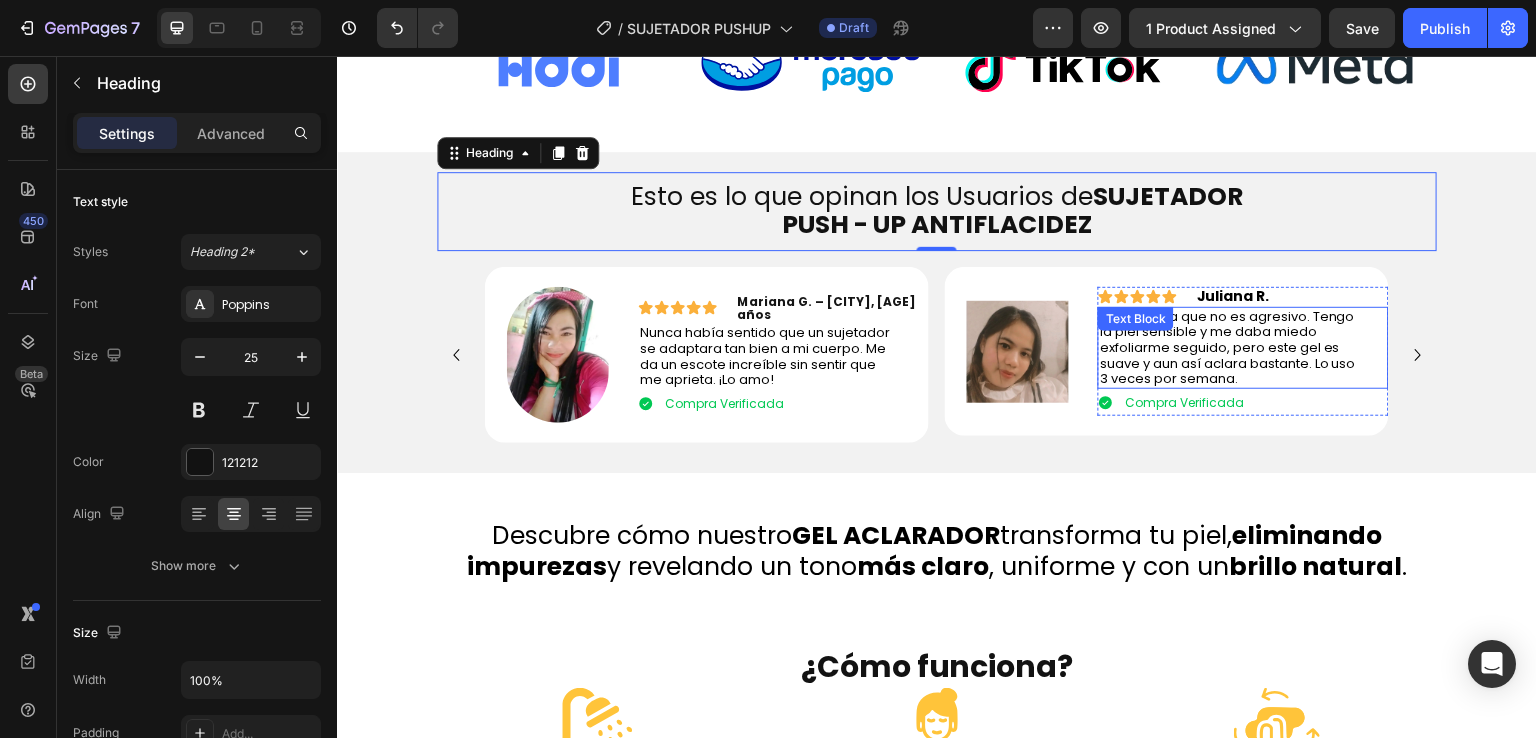 click on "Me encanta que no es agresivo. Tengo la piel sensible y me daba miedo exfoliarme seguido, pero este gel es suave y aun así aclara bastante. Lo uso 3 veces por semana." at bounding box center [1228, 347] 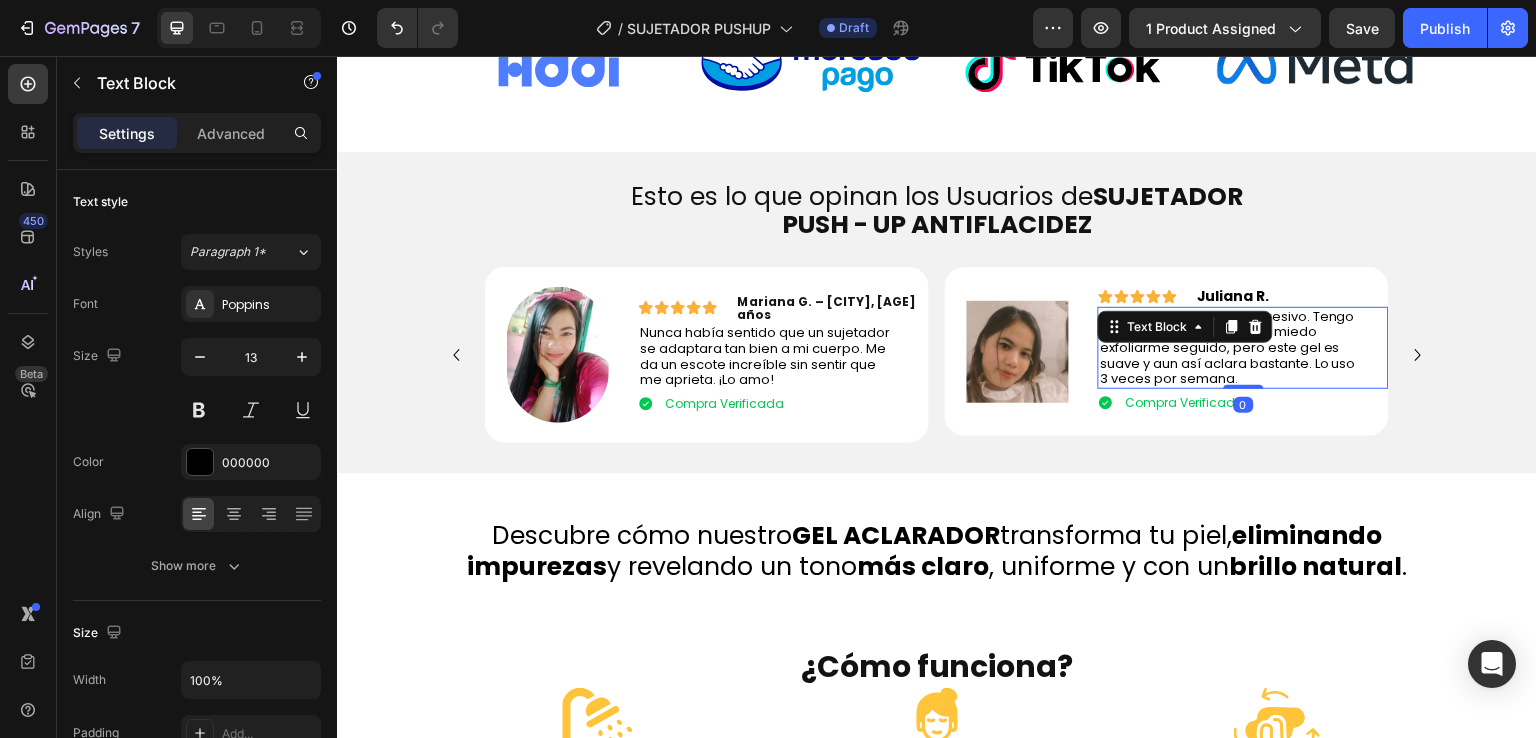 click on "Me encanta que no es agresivo. Tengo la piel sensible y me daba miedo exfoliarme seguido, pero este gel es suave y aun así aclara bastante. Lo uso 3 veces por semana." at bounding box center (1228, 347) 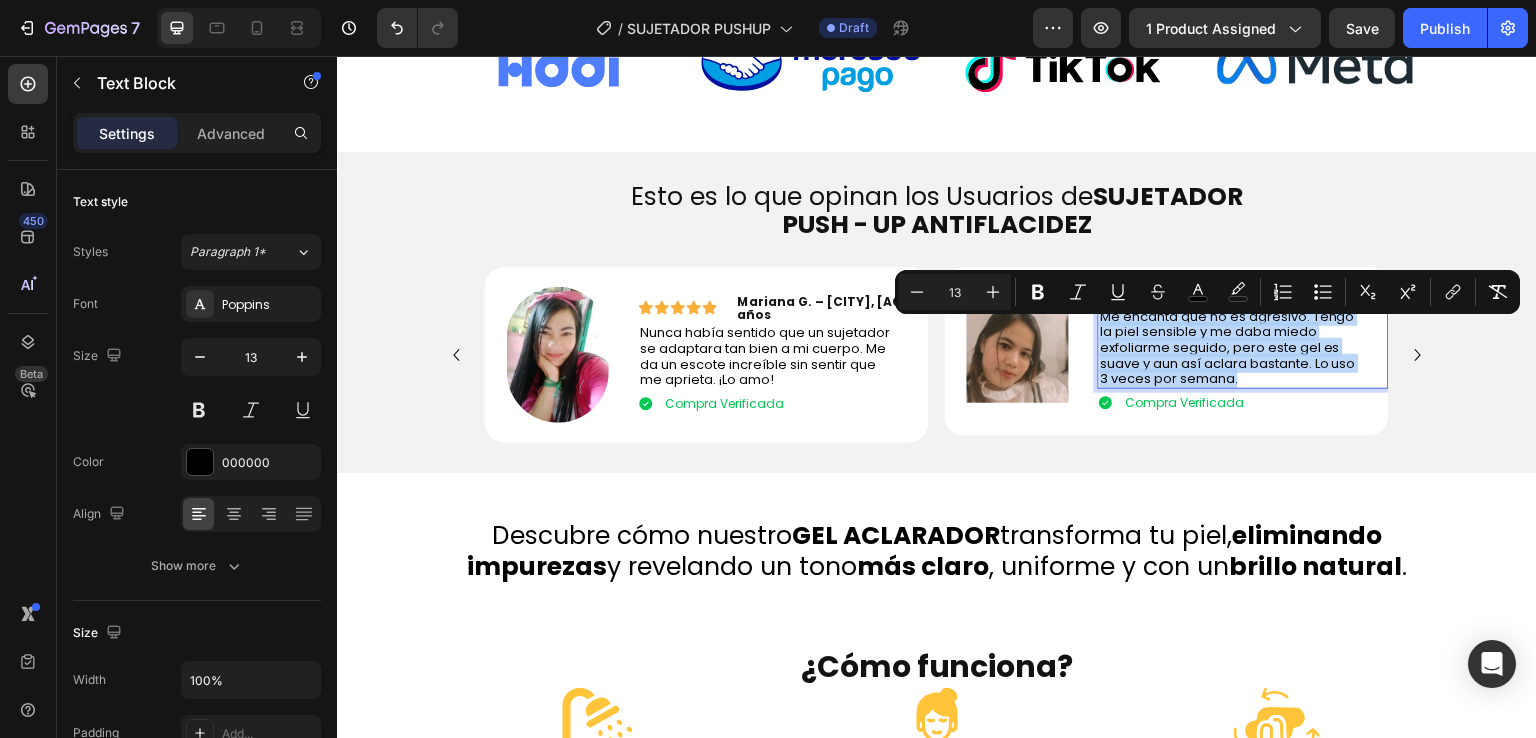 drag, startPoint x: 1232, startPoint y: 377, endPoint x: 1093, endPoint y: 325, distance: 148.40822 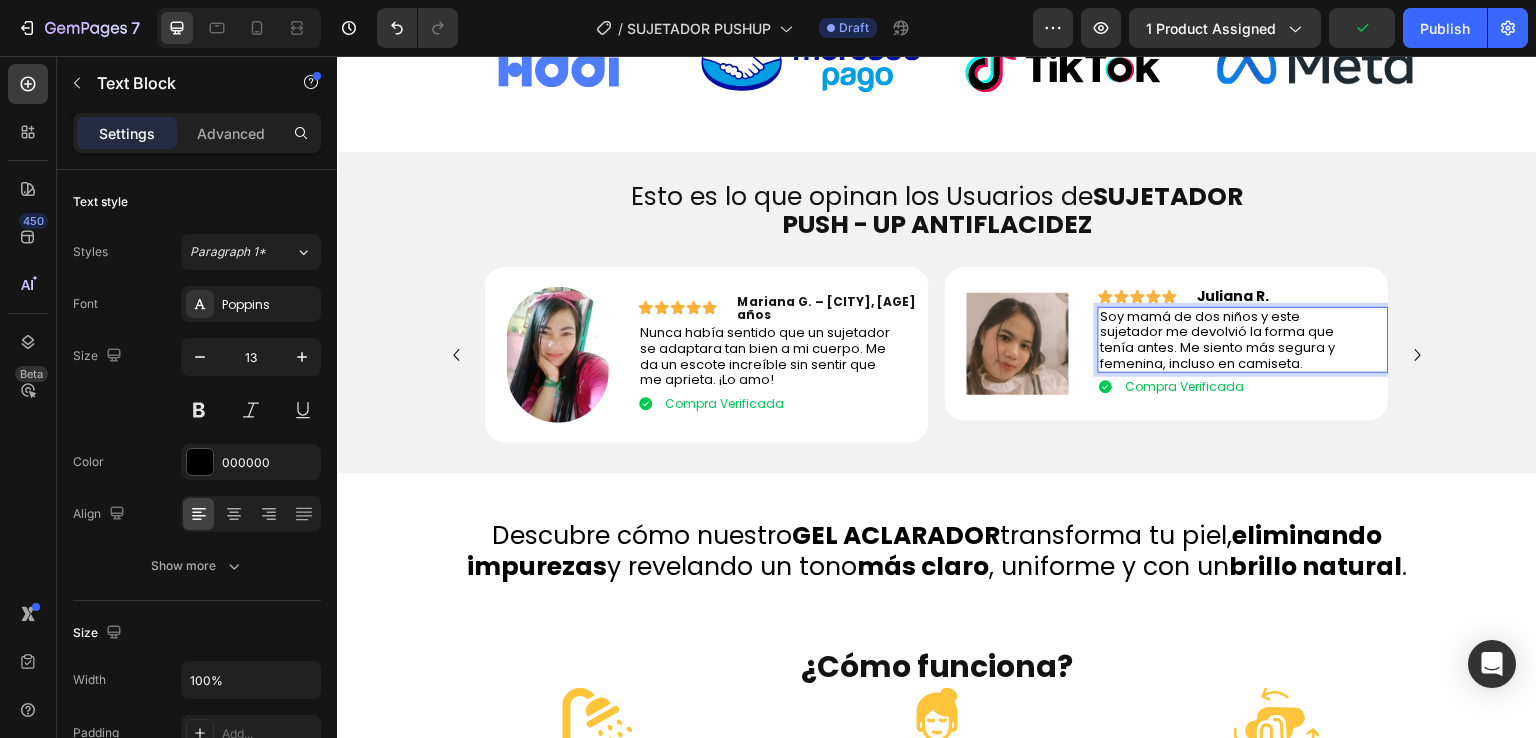 click on "Soy mamá de dos niños y este sujetador me devolvió la forma que tenía antes. Me siento más segura y femenina, incluso en camiseta." at bounding box center (1217, 340) 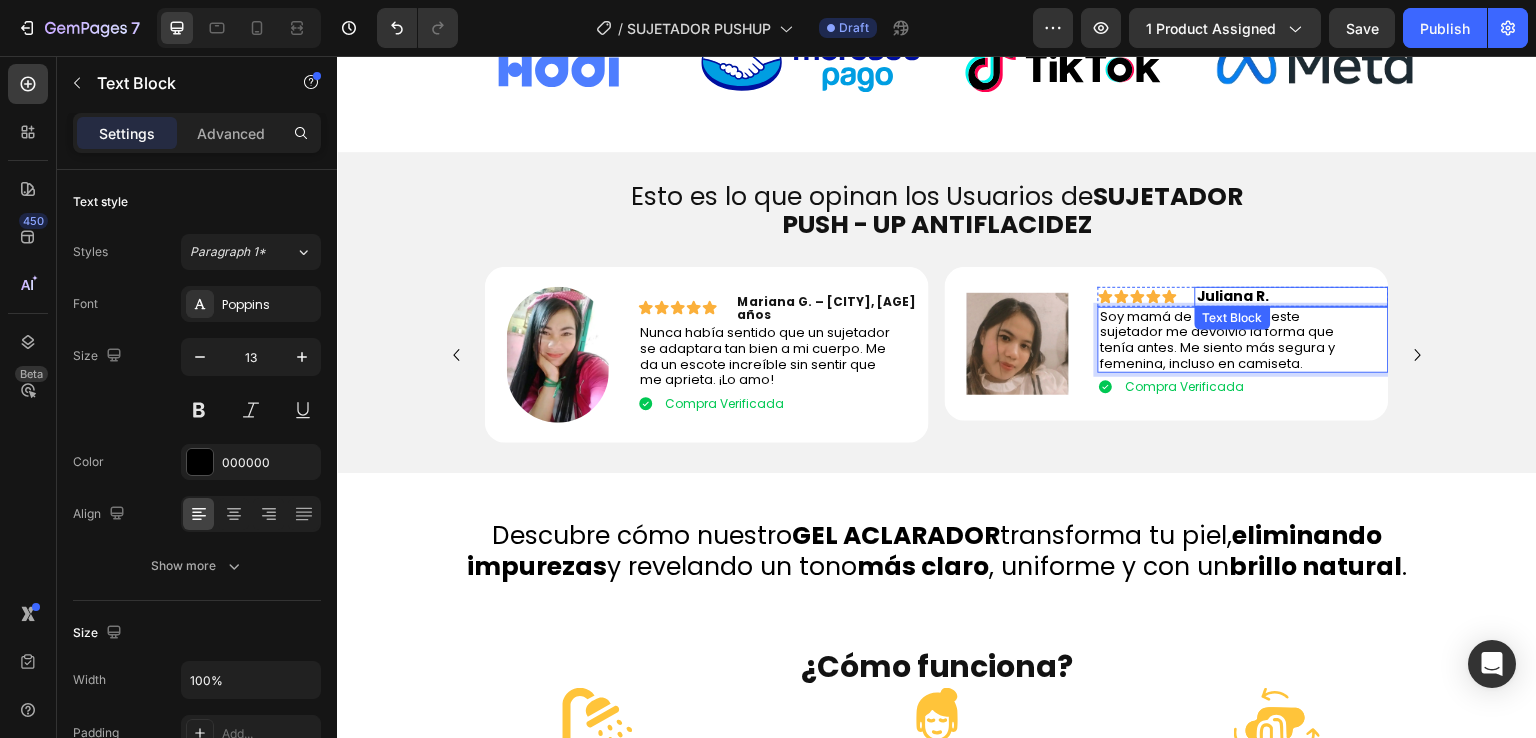 click on "Juliana R." at bounding box center [1233, 296] 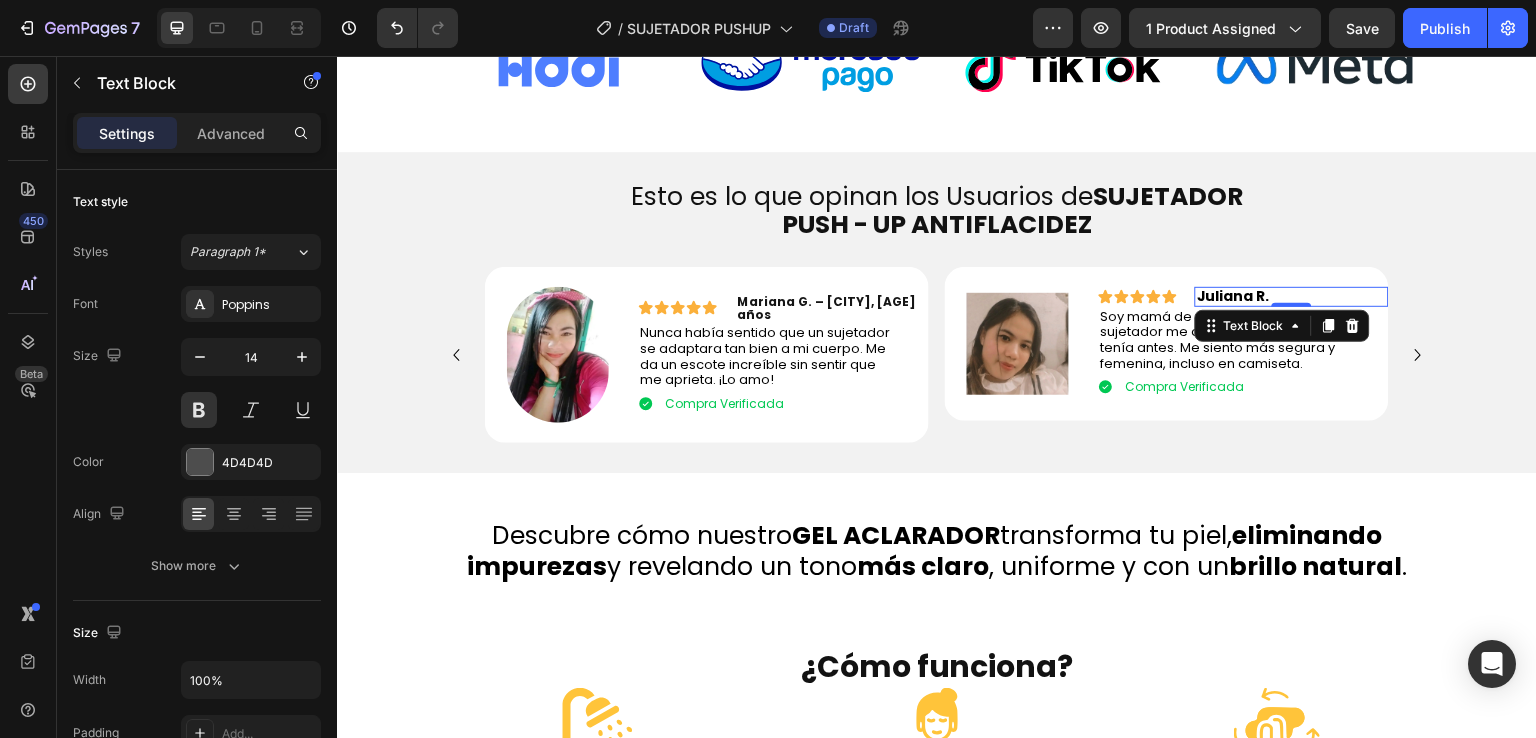 click on "Juliana R." at bounding box center [1233, 296] 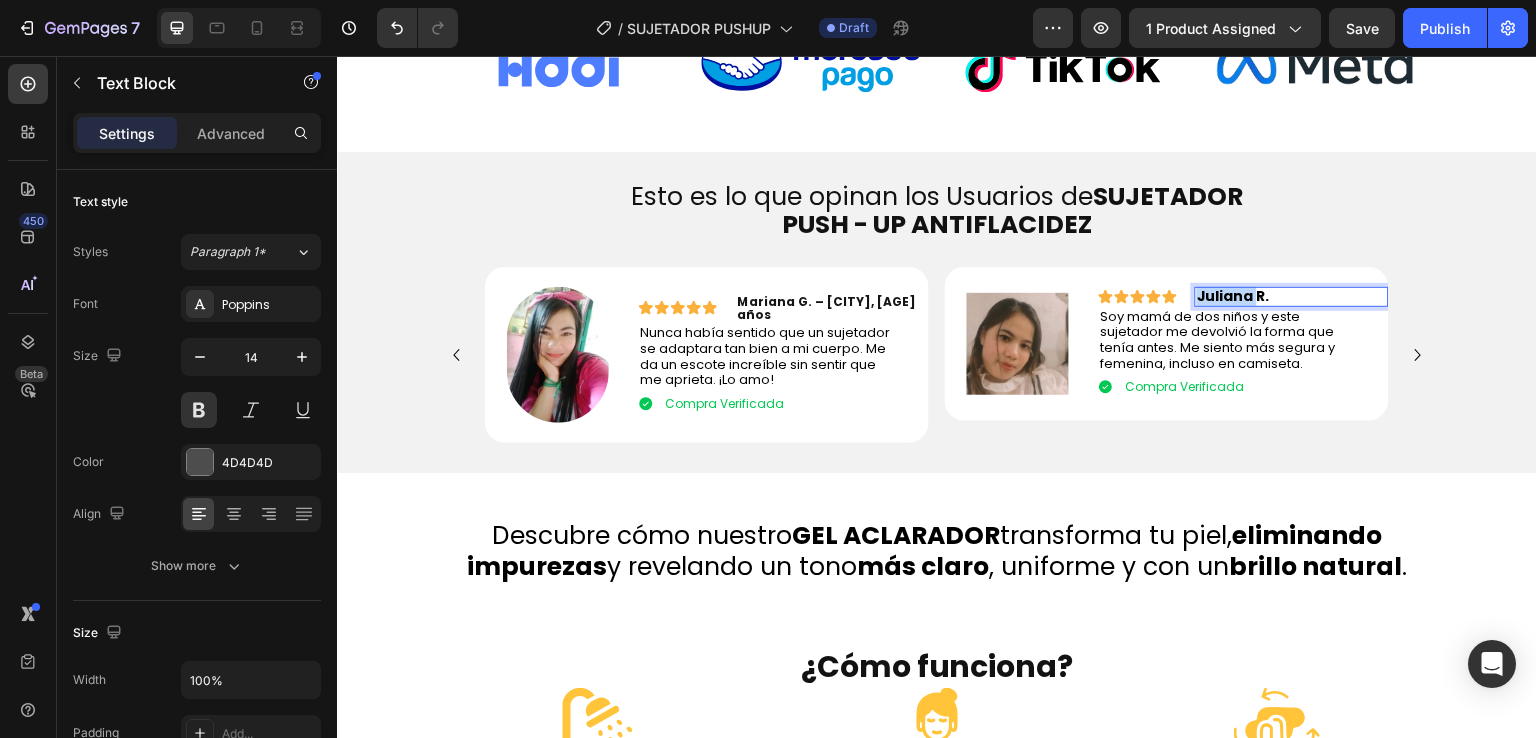 click on "Juliana R." at bounding box center [1233, 296] 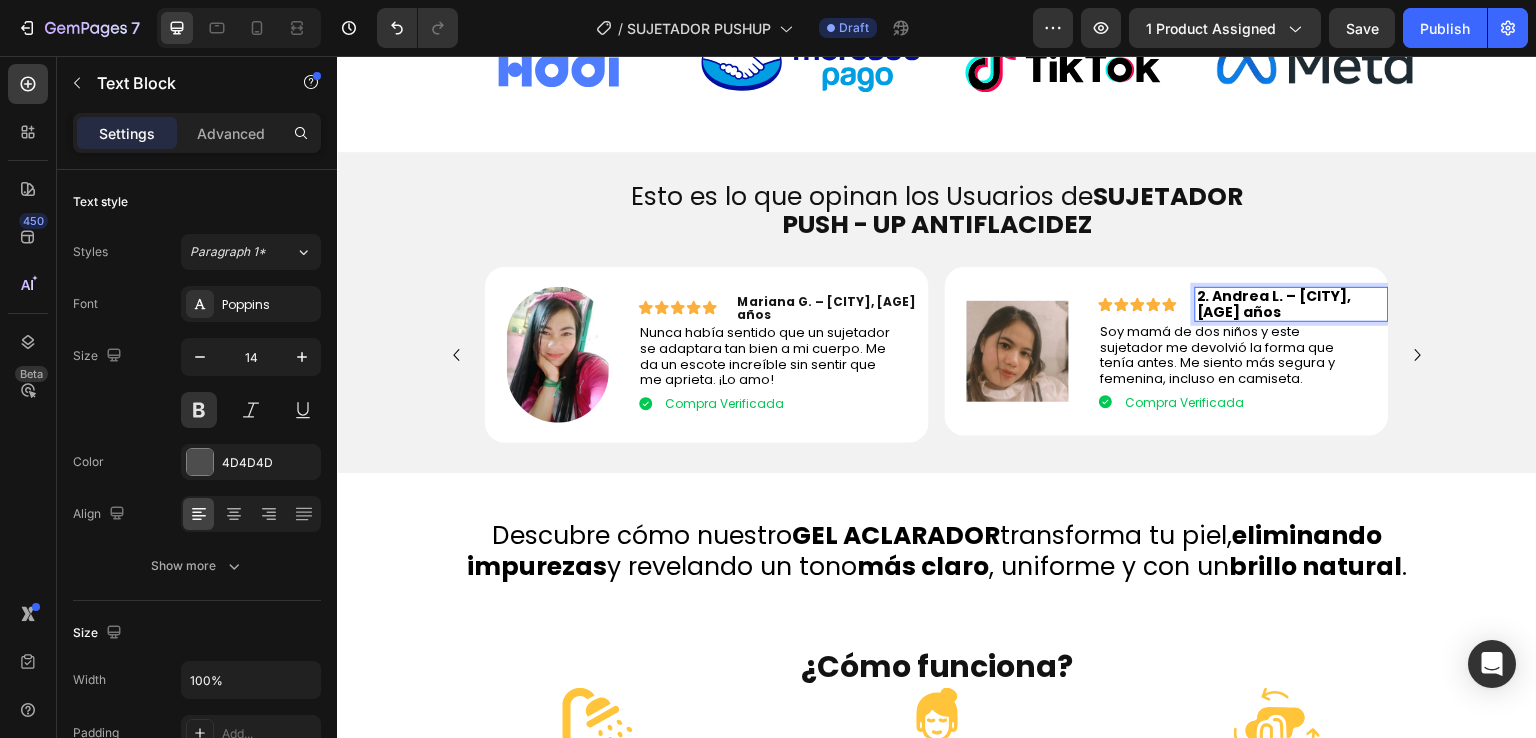 click on "2. Andrea L. – [CITY], [AGE] años" at bounding box center (1274, 303) 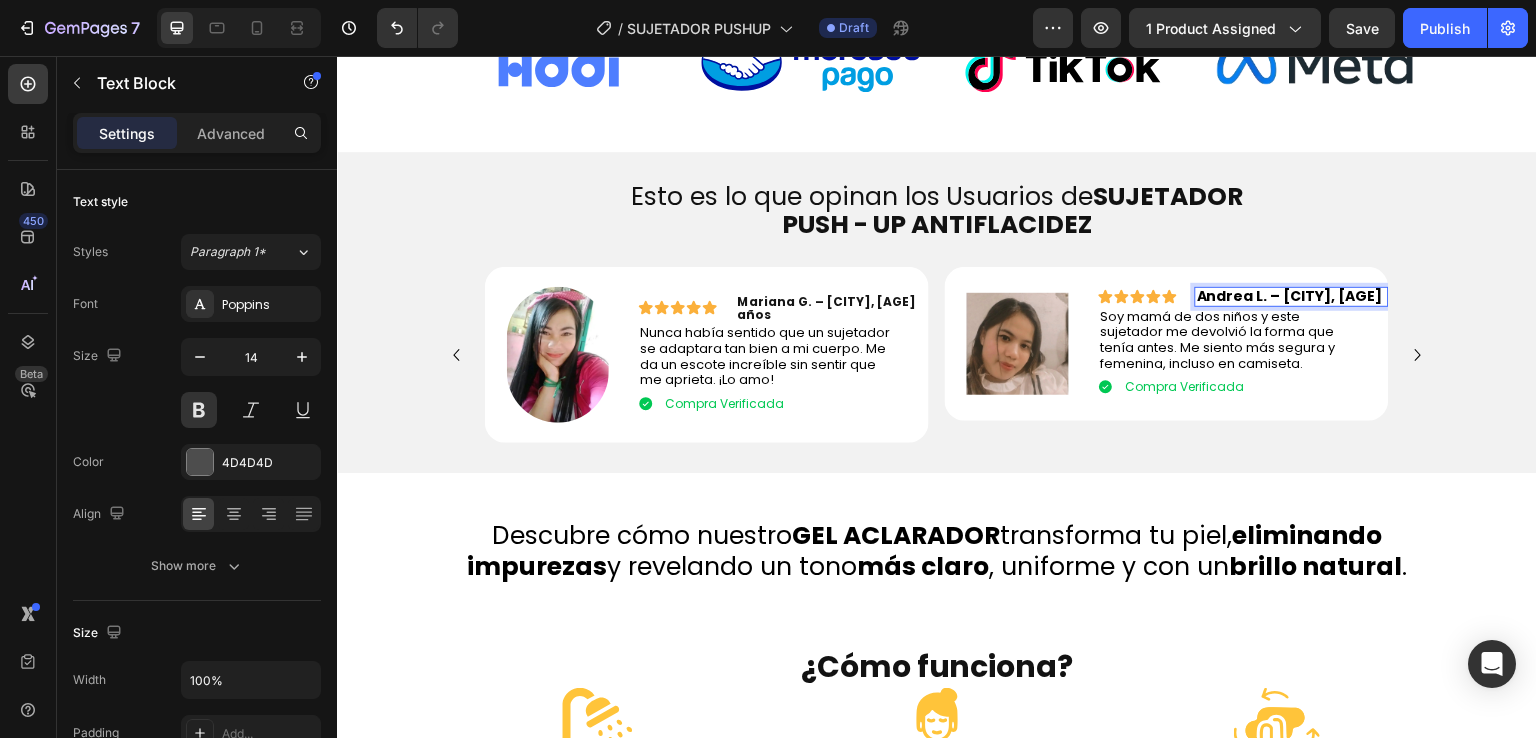 click on "Esto es lo que opinan los Usuarios de  SUJETADOR  PUSH - UP ANTIFLACIDEZ Heading Esto es lo que opinan los Usuarios del  Gel Exfoliante aclarador Heading Row
Image Icon Icon Icon Icon
Icon Icon List Mariana G. – [CITY], [AGE] Text Block Row Nunca había sentido que un sujetador se adaptara tan bien a mi cuerpo. Me da un escote increíble sin sentir que me aprieta. ¡Lo amo! Text Block Compra Verificada Item List Row Row Row Image Icon Icon Icon Icon
Icon Icon List Andrea L. – [CITY], [AGE] Text Block   0 Row Soy mamá de dos niños y este sujetador me devolvió la forma que tenía antes. Me siento más segura y femenina, incluso en camiseta. Text Block Compra Verificada Item List Row Row Row Image Icon Icon Icon Icon
Icon Icon List Angela Suarez. Text Block Row Text Block Compra Verificada Item List Row Row Row Image Icon Icon Icon Icon
Icon Icon List Text Block" at bounding box center [937, 307] 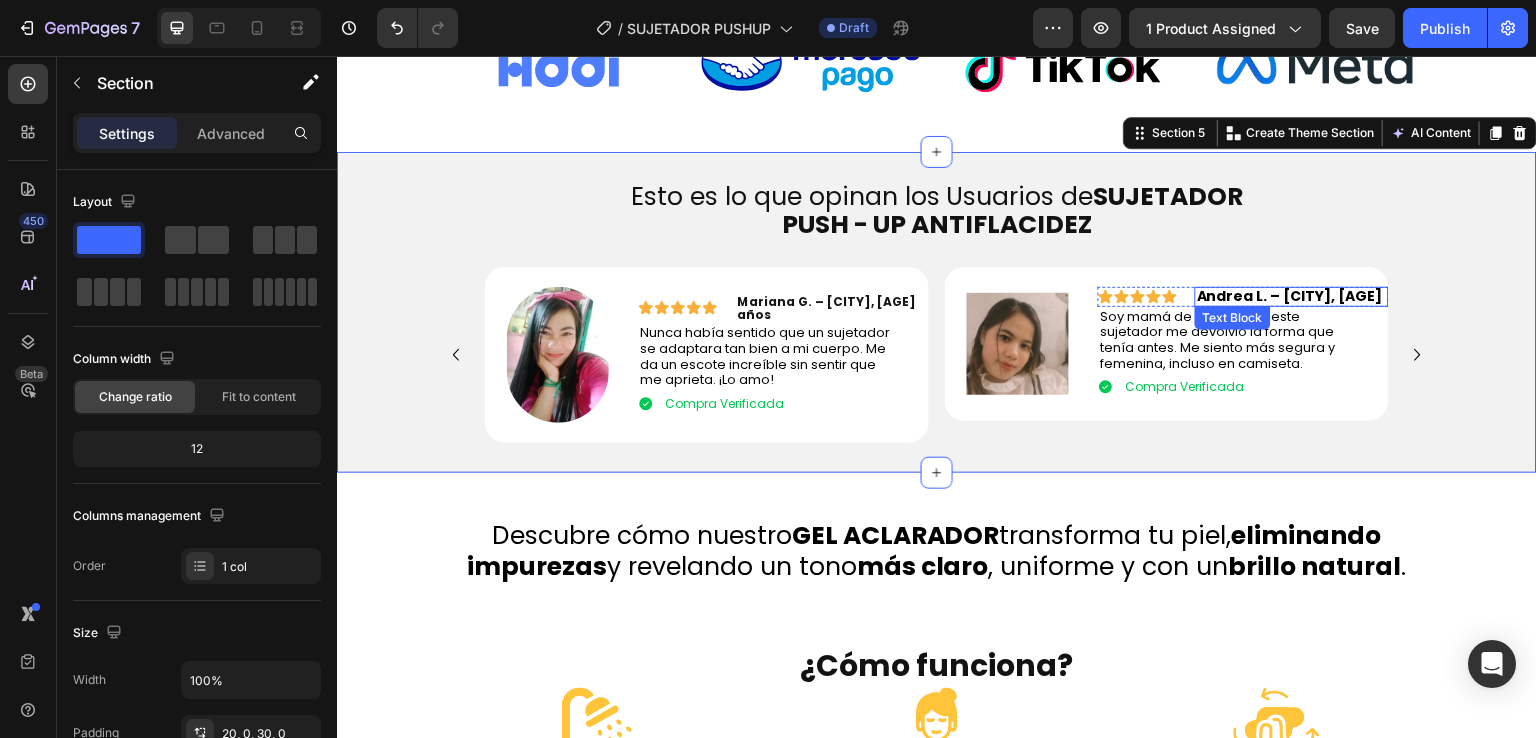 click on "Andrea L. – [CITY], [AGE]" at bounding box center [1290, 296] 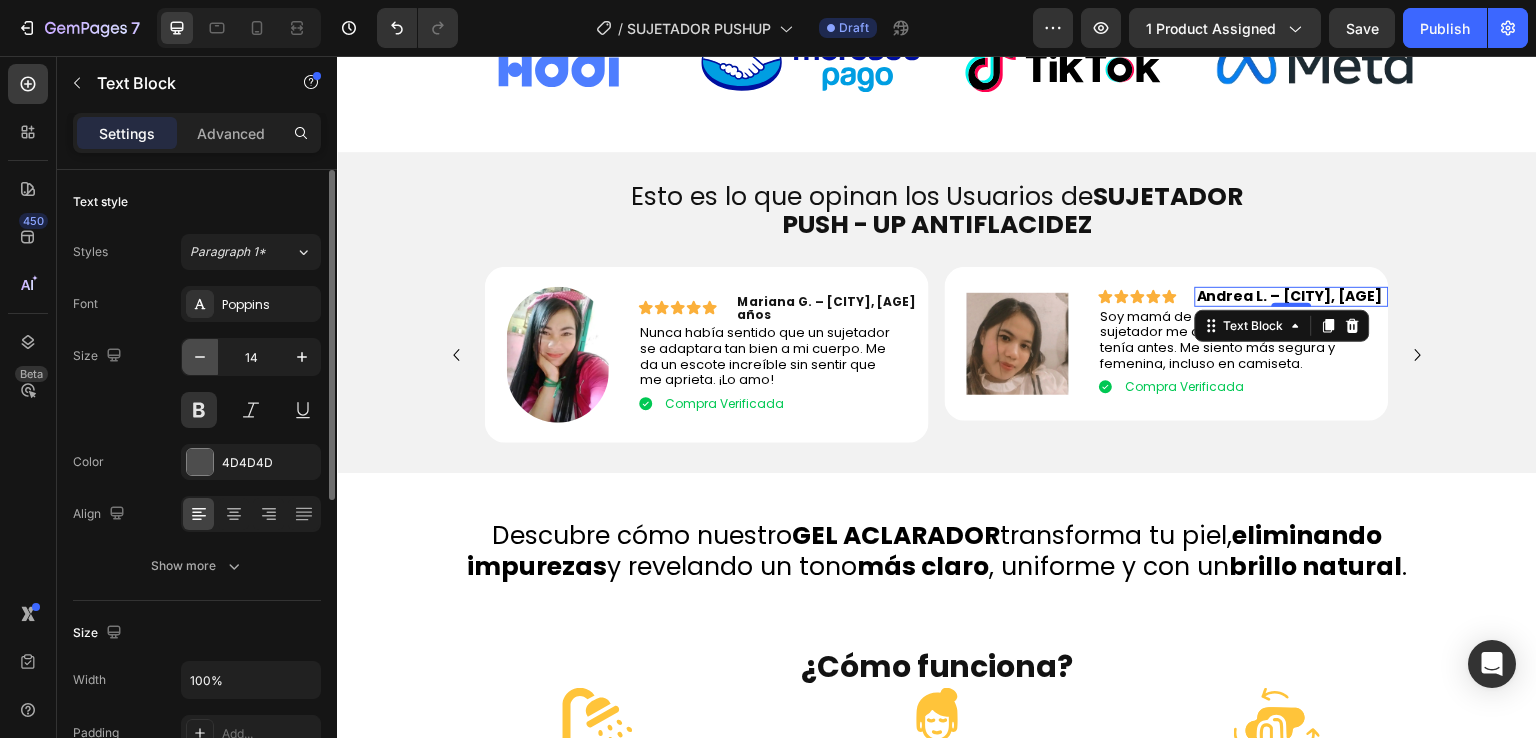 click at bounding box center (200, 357) 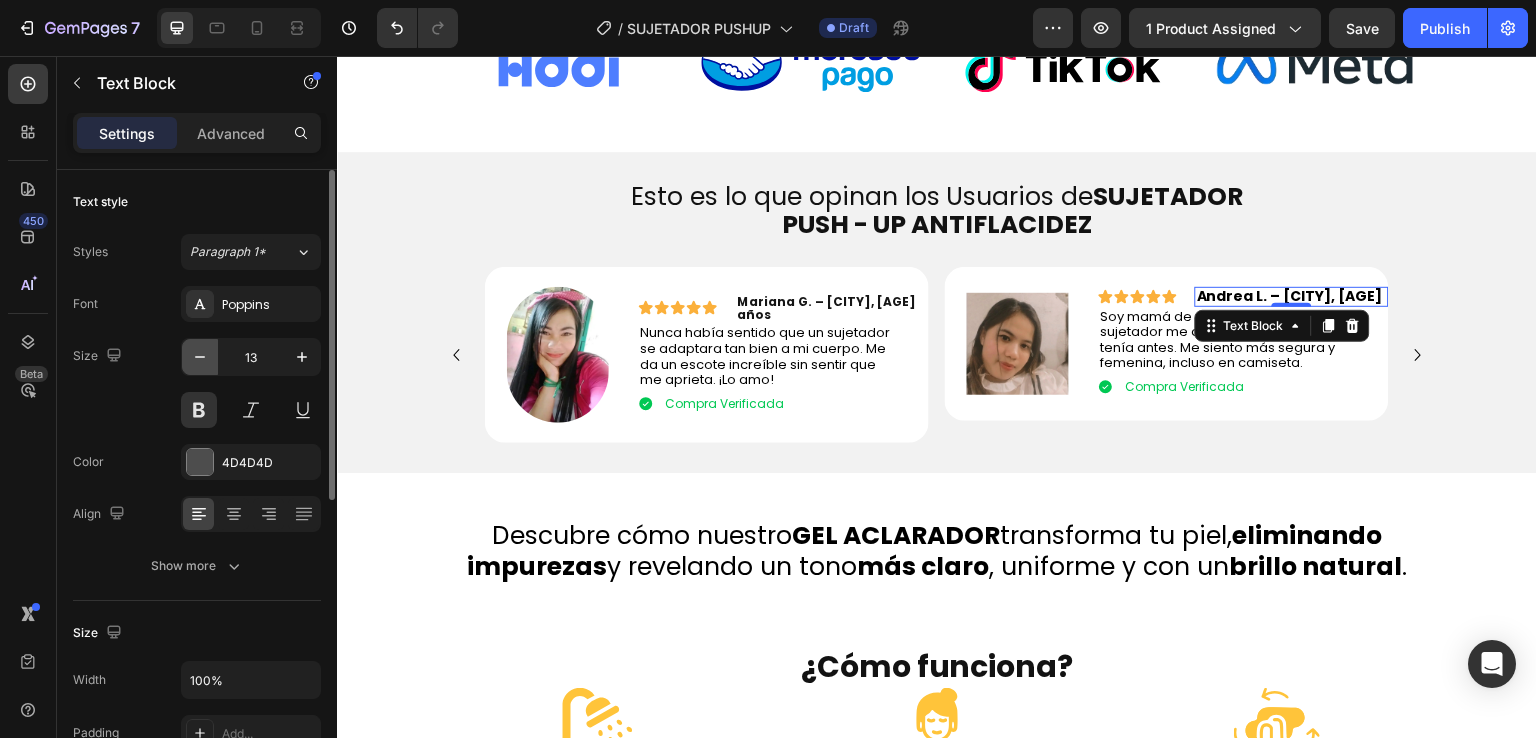 click 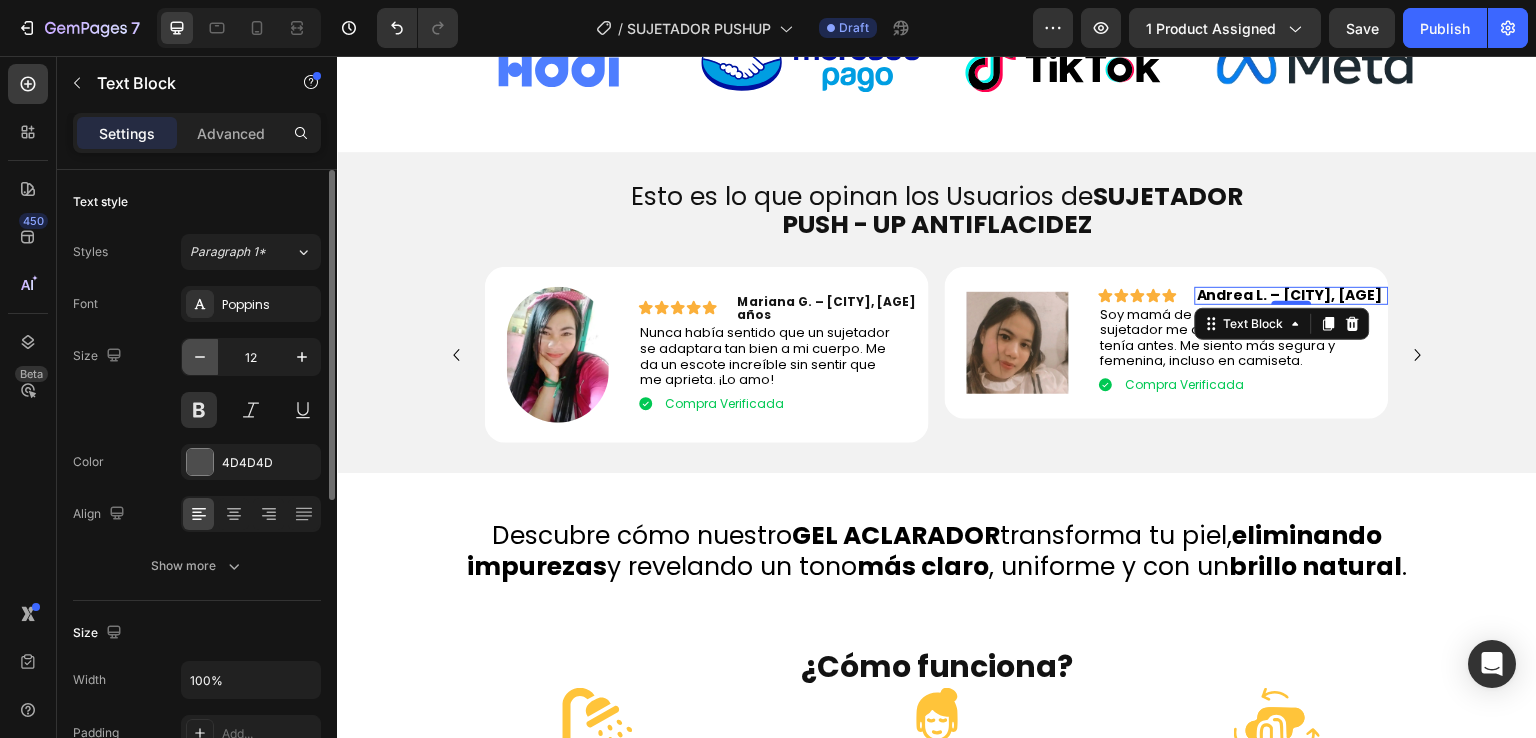 click 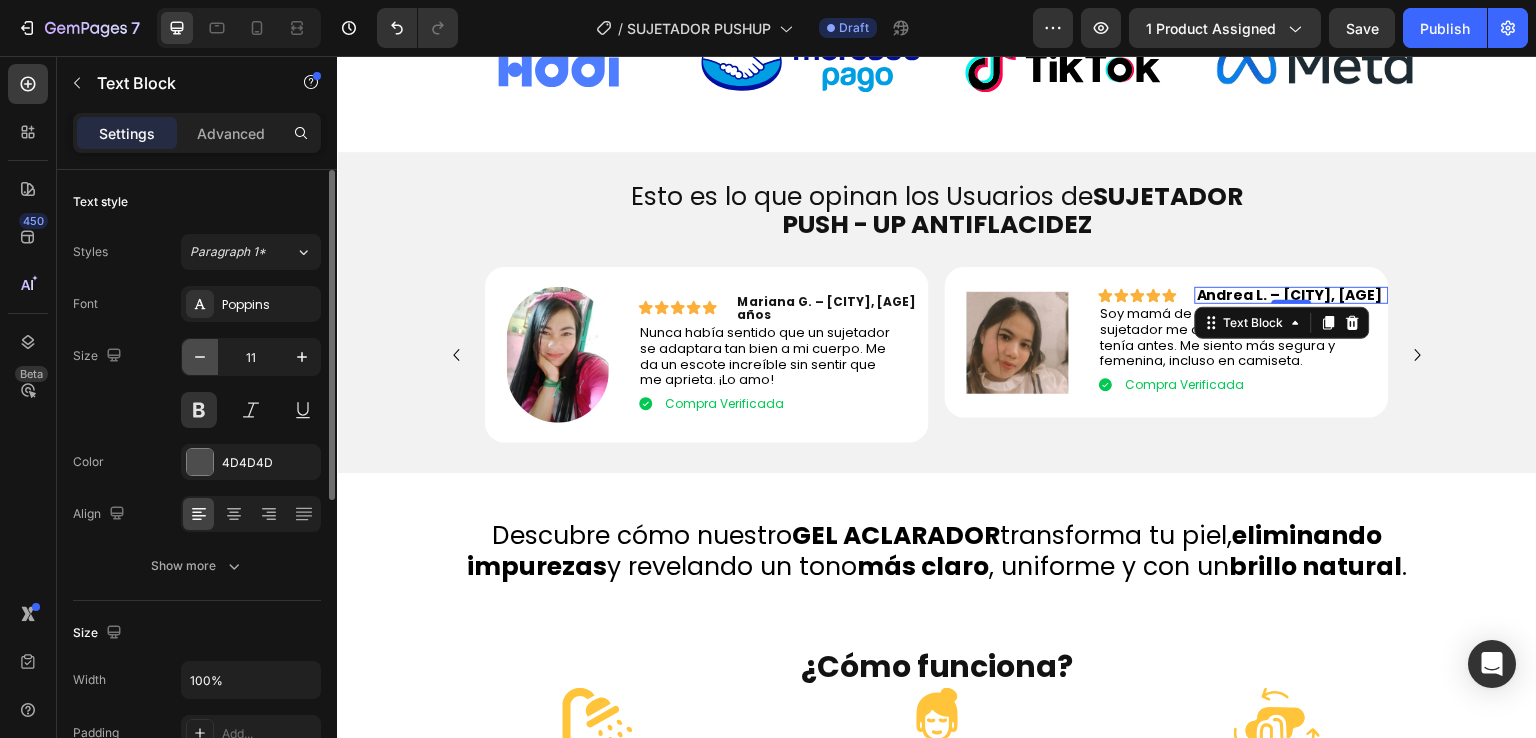 click 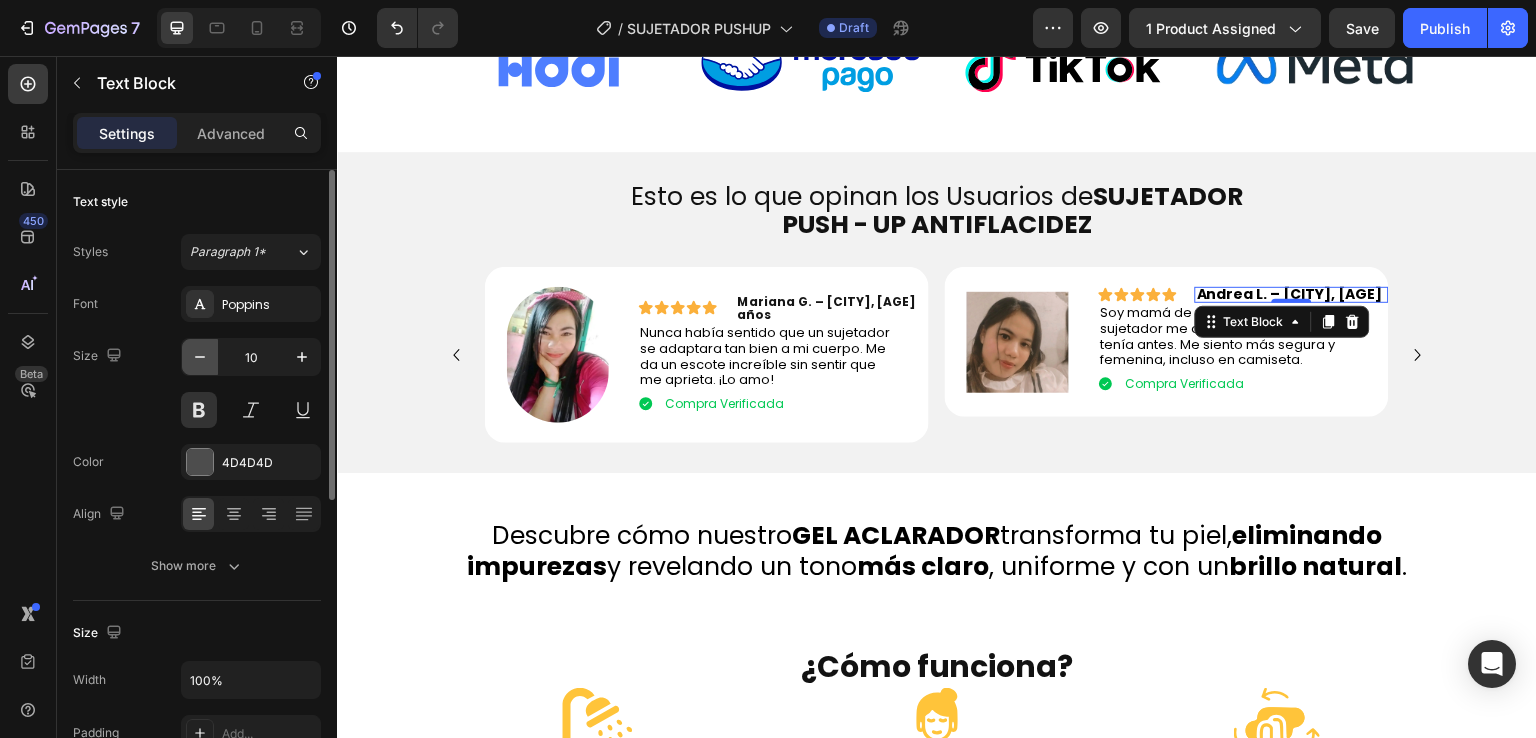 click 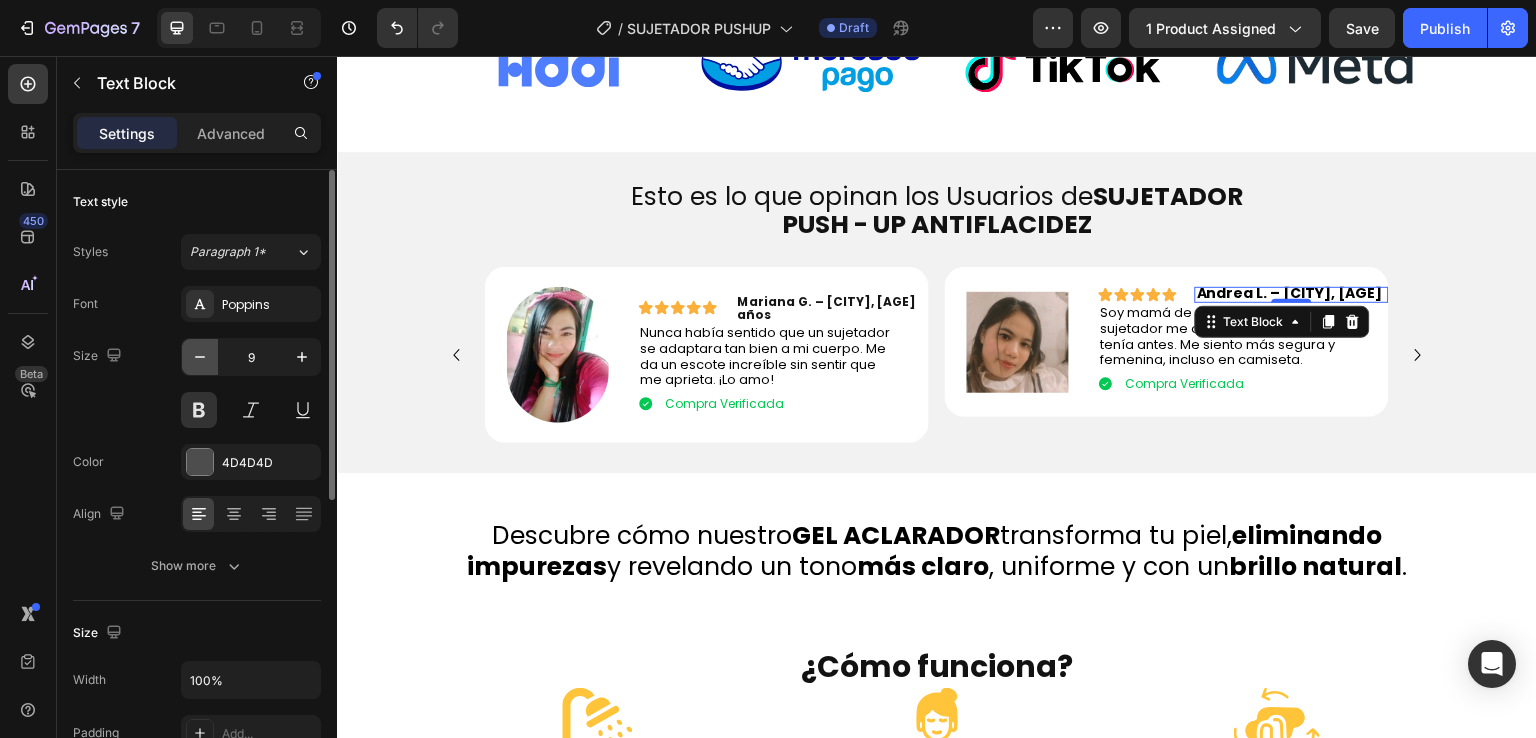 click 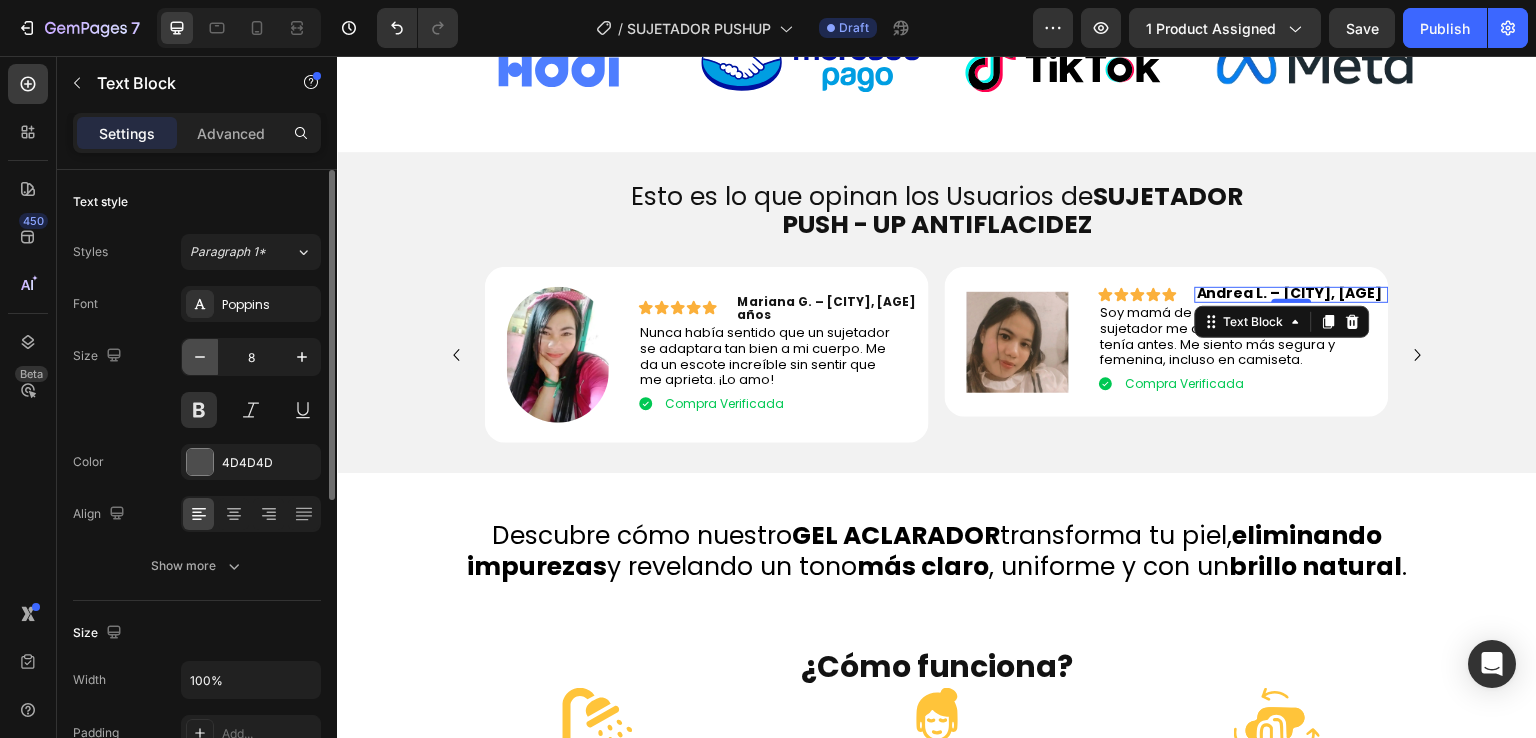 click 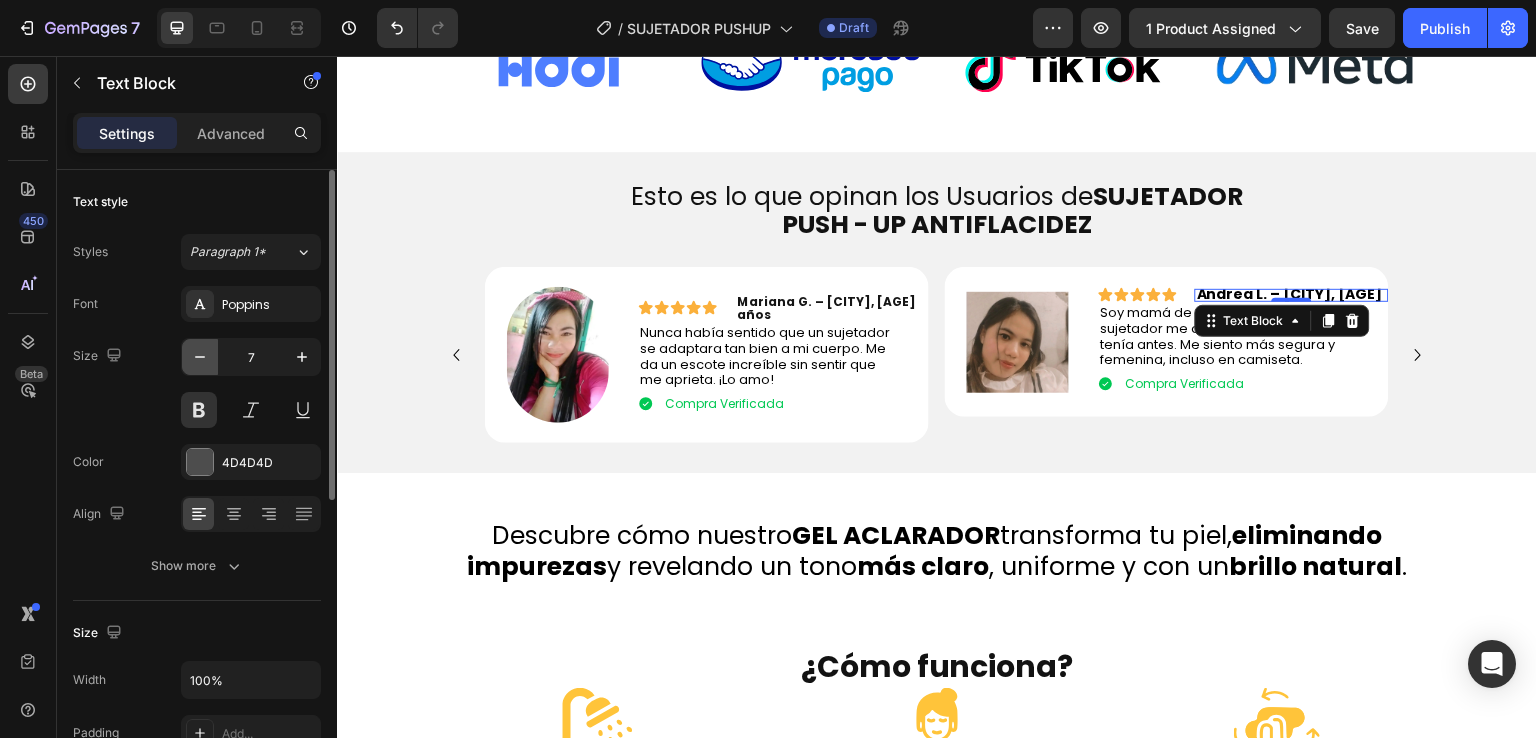 click 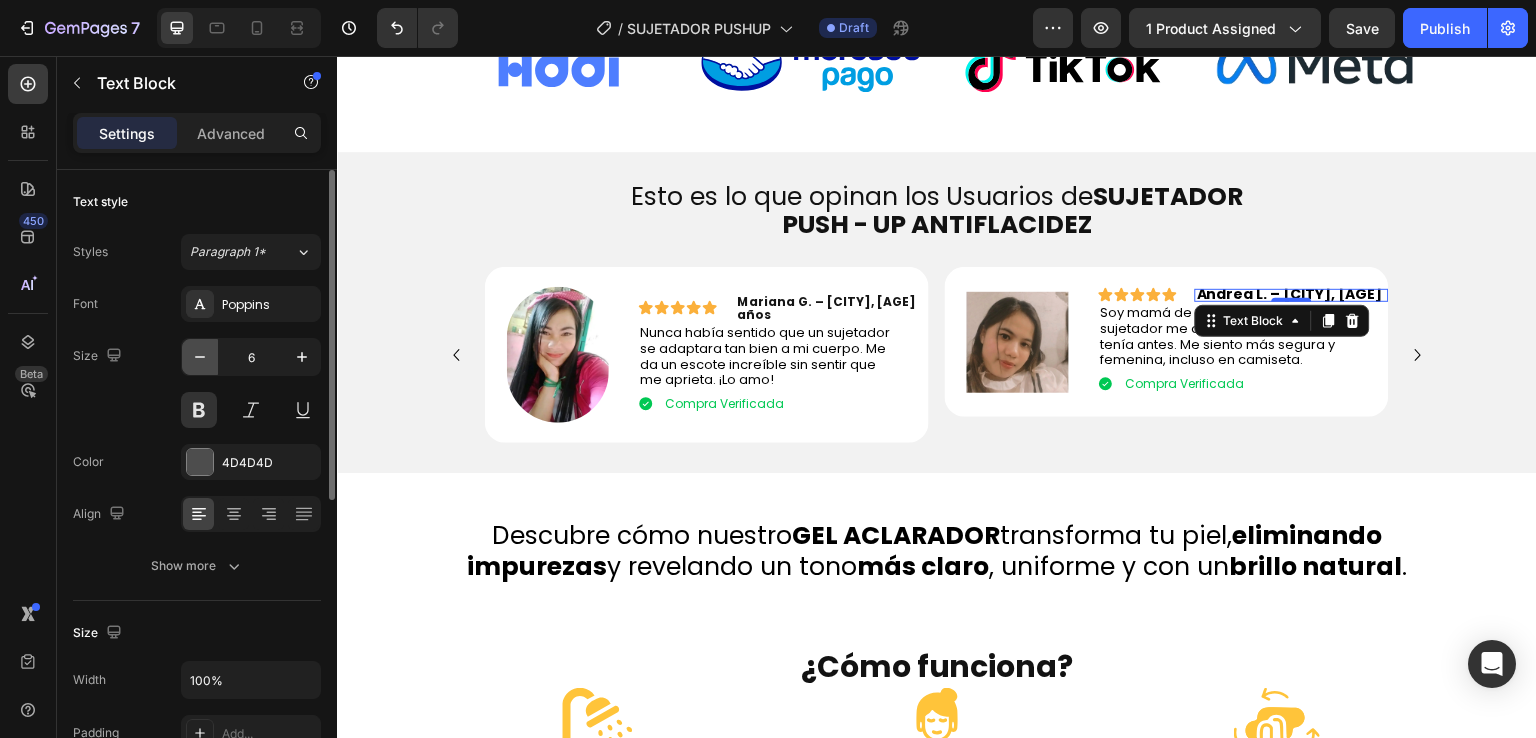 click 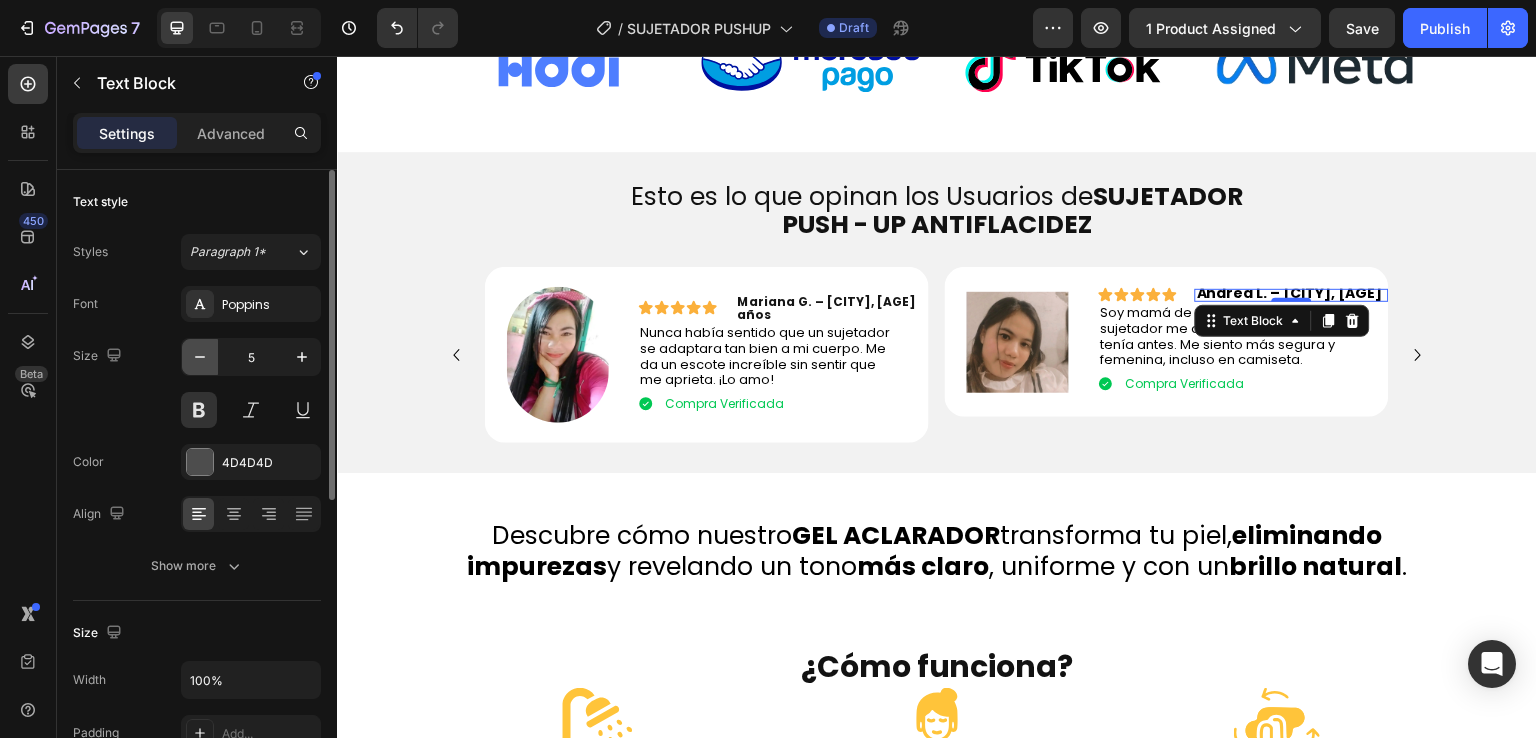 click 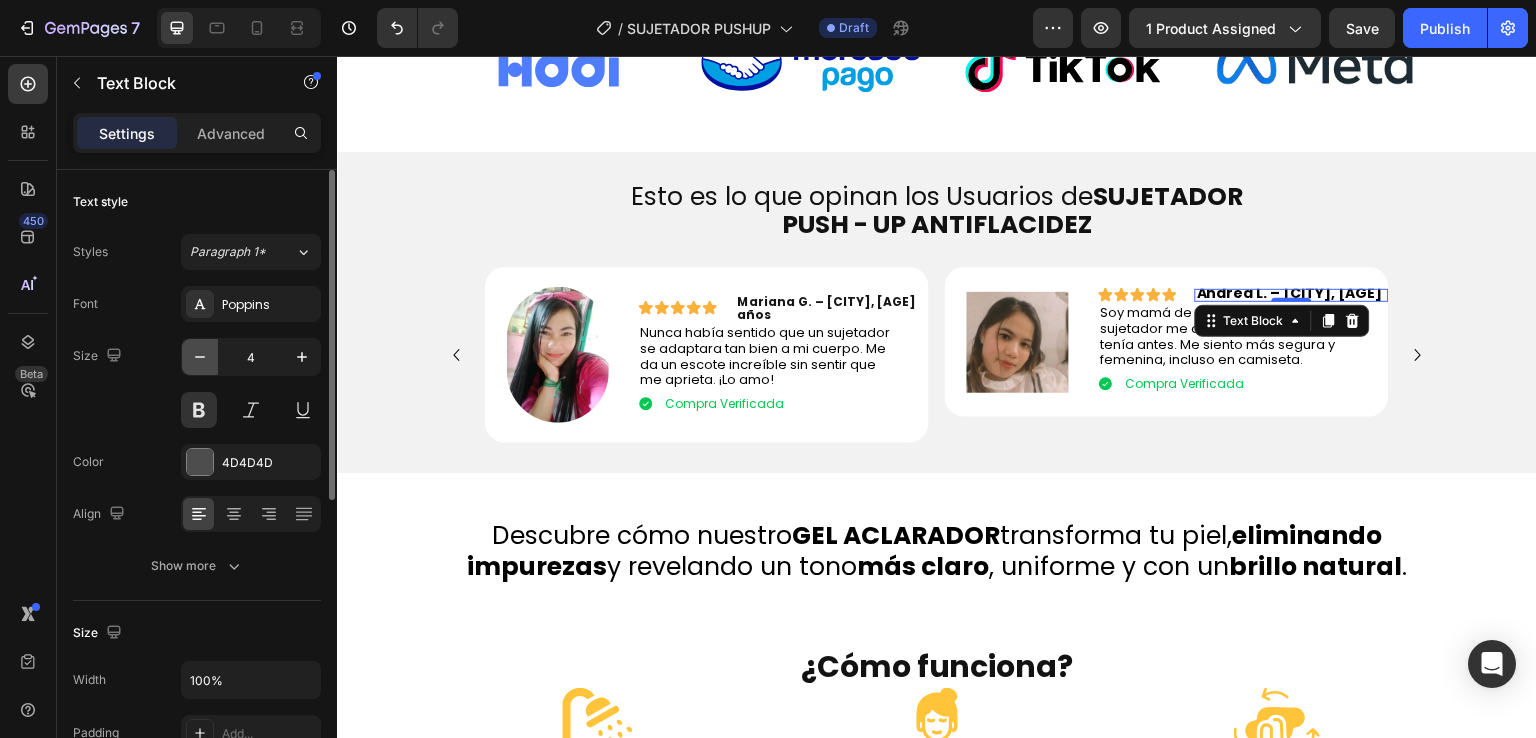 click 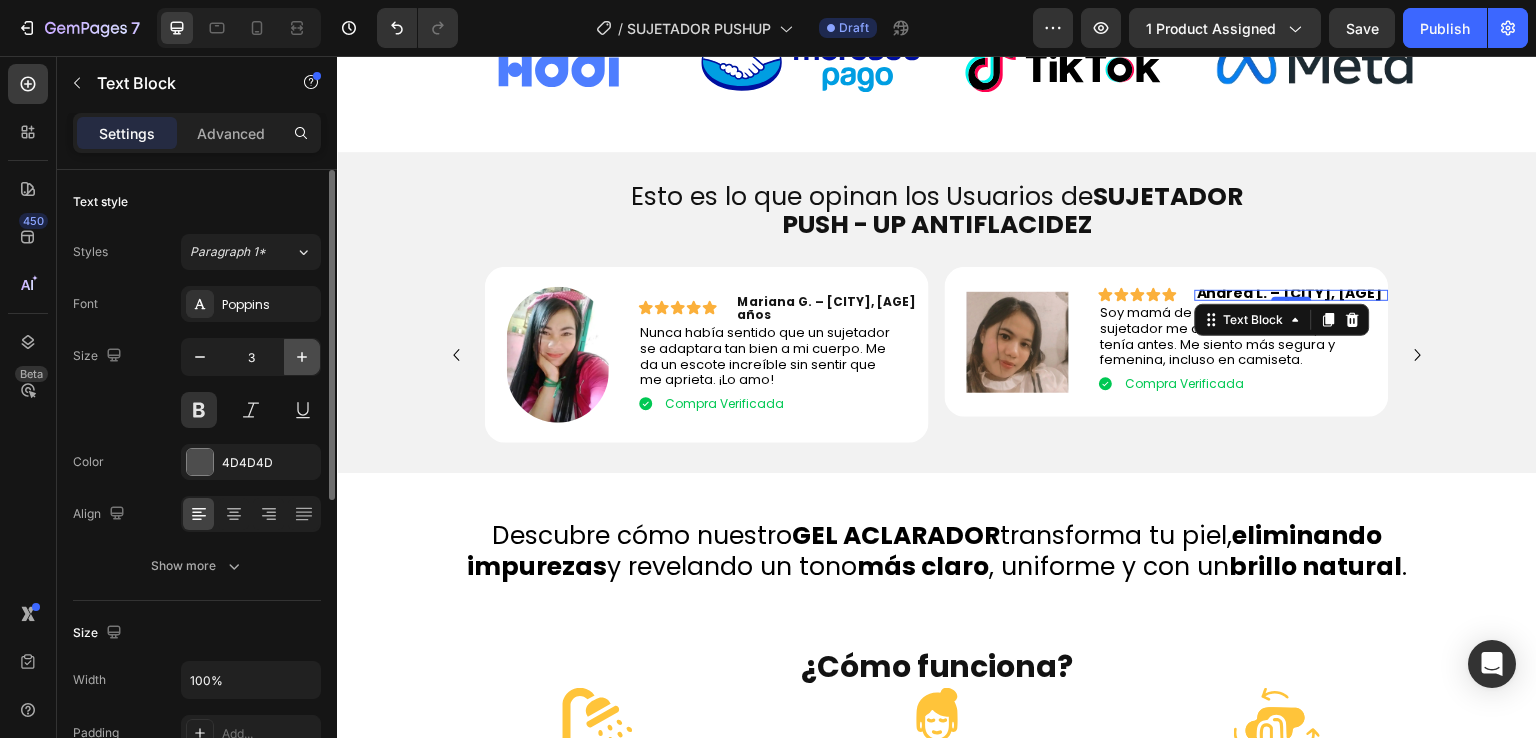 click 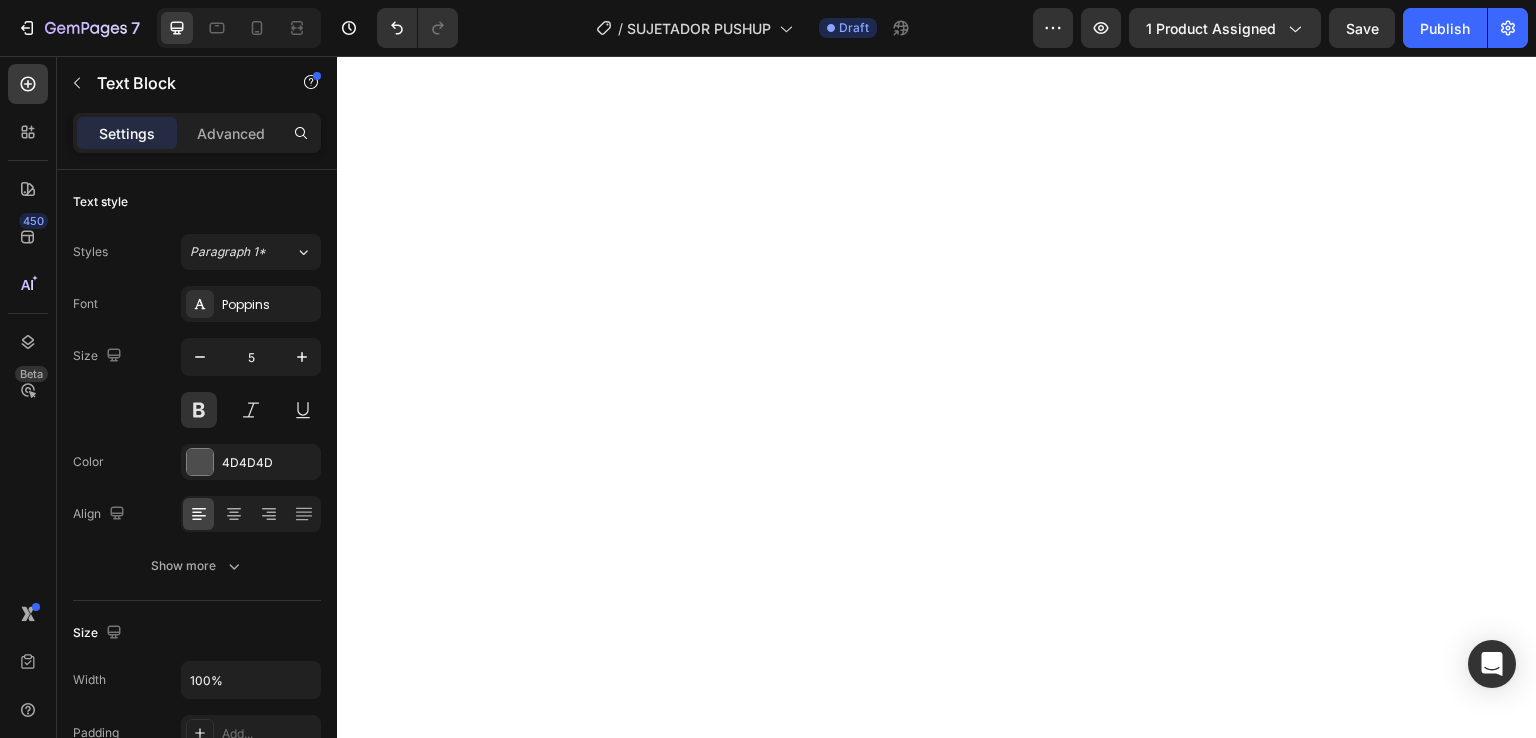 scroll, scrollTop: 0, scrollLeft: 0, axis: both 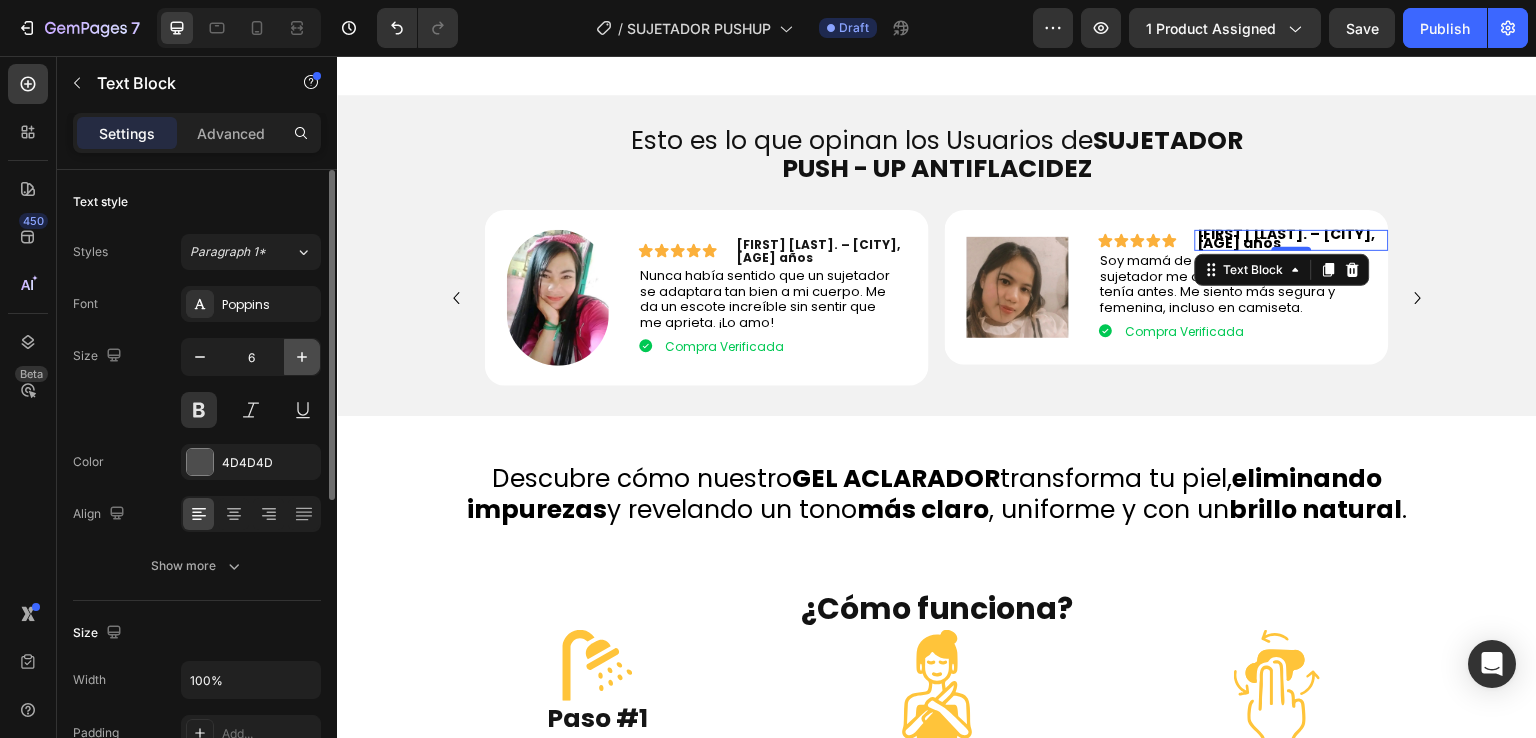 drag, startPoint x: 0, startPoint y: 0, endPoint x: 297, endPoint y: 353, distance: 461.32202 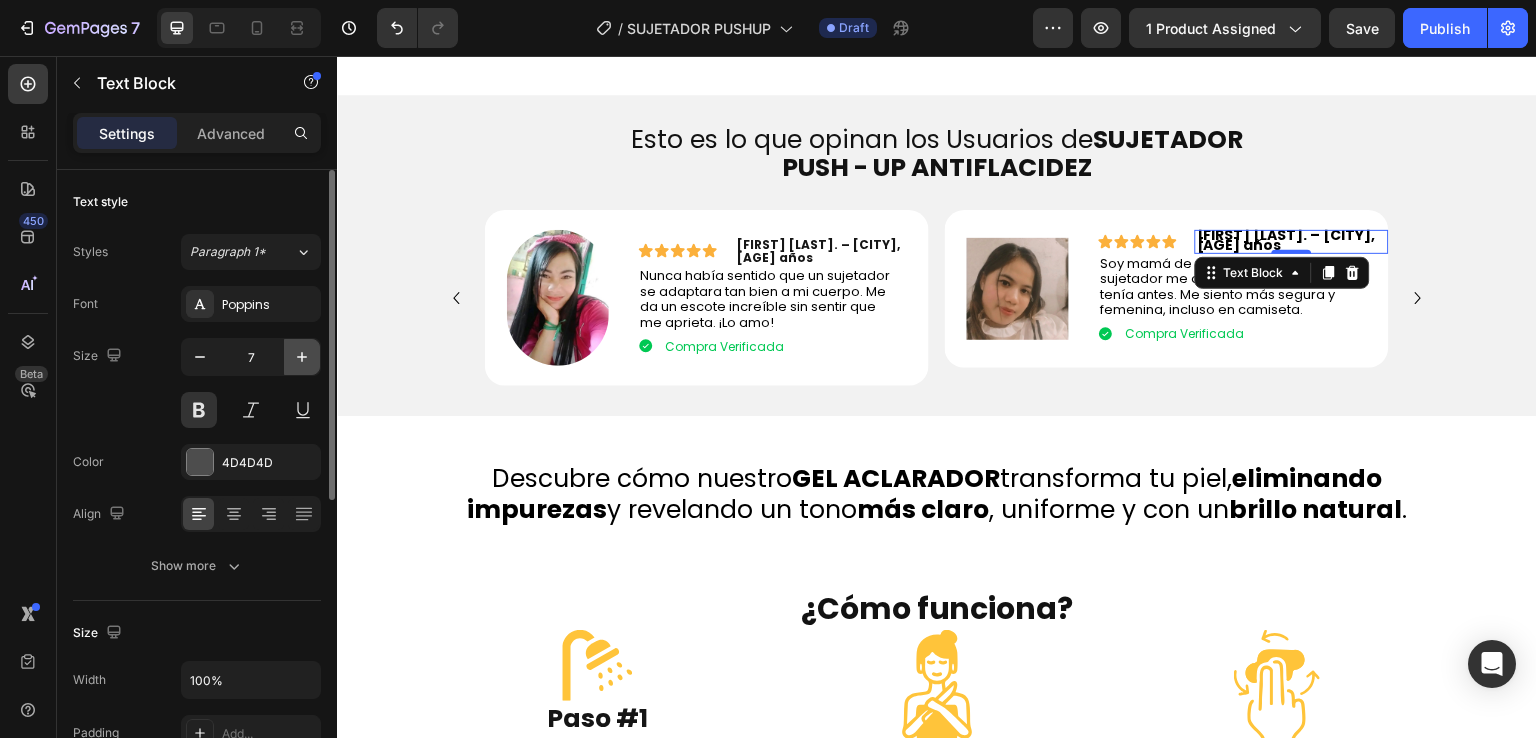 drag, startPoint x: 297, startPoint y: 353, endPoint x: 284, endPoint y: 359, distance: 14.3178215 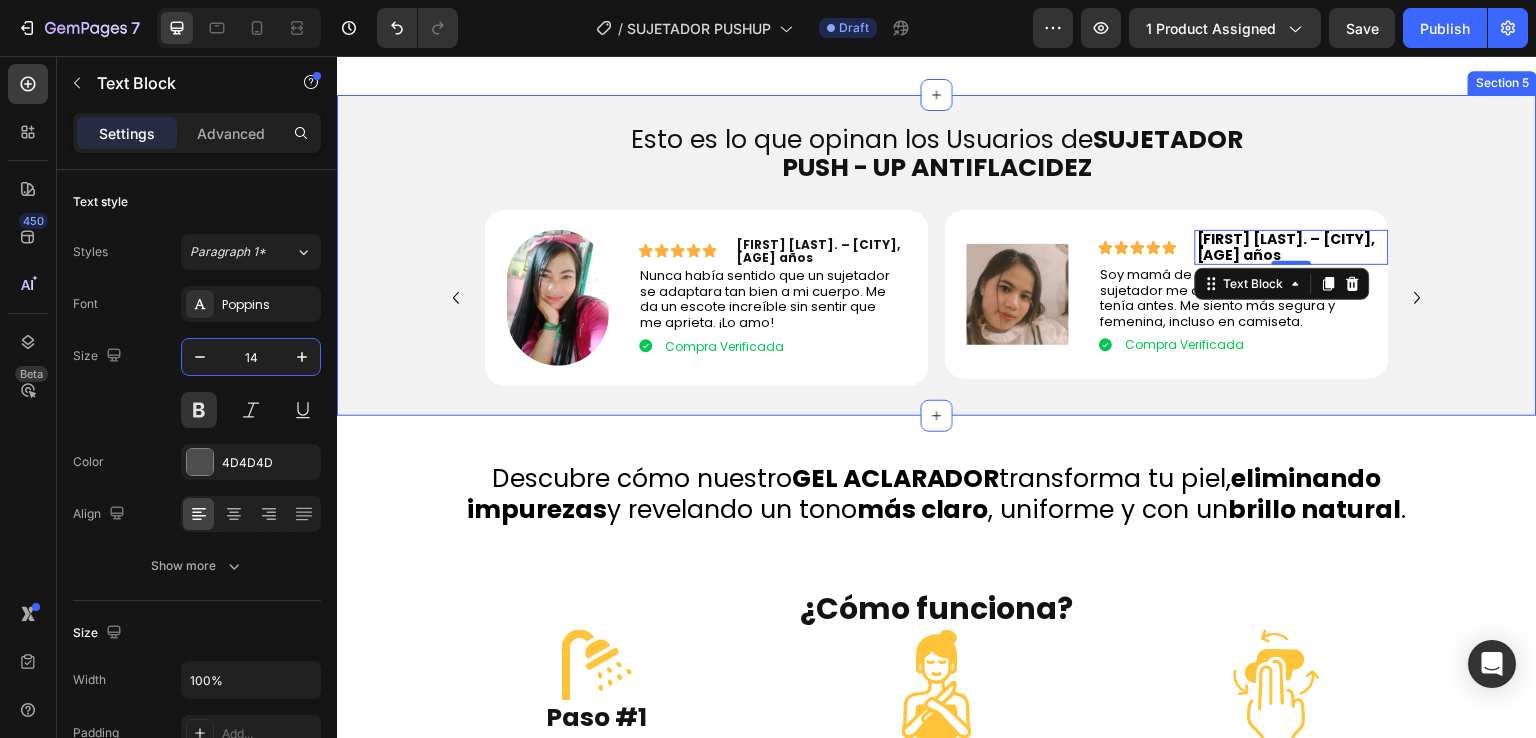 drag, startPoint x: 1484, startPoint y: 281, endPoint x: 1441, endPoint y: 280, distance: 43.011627 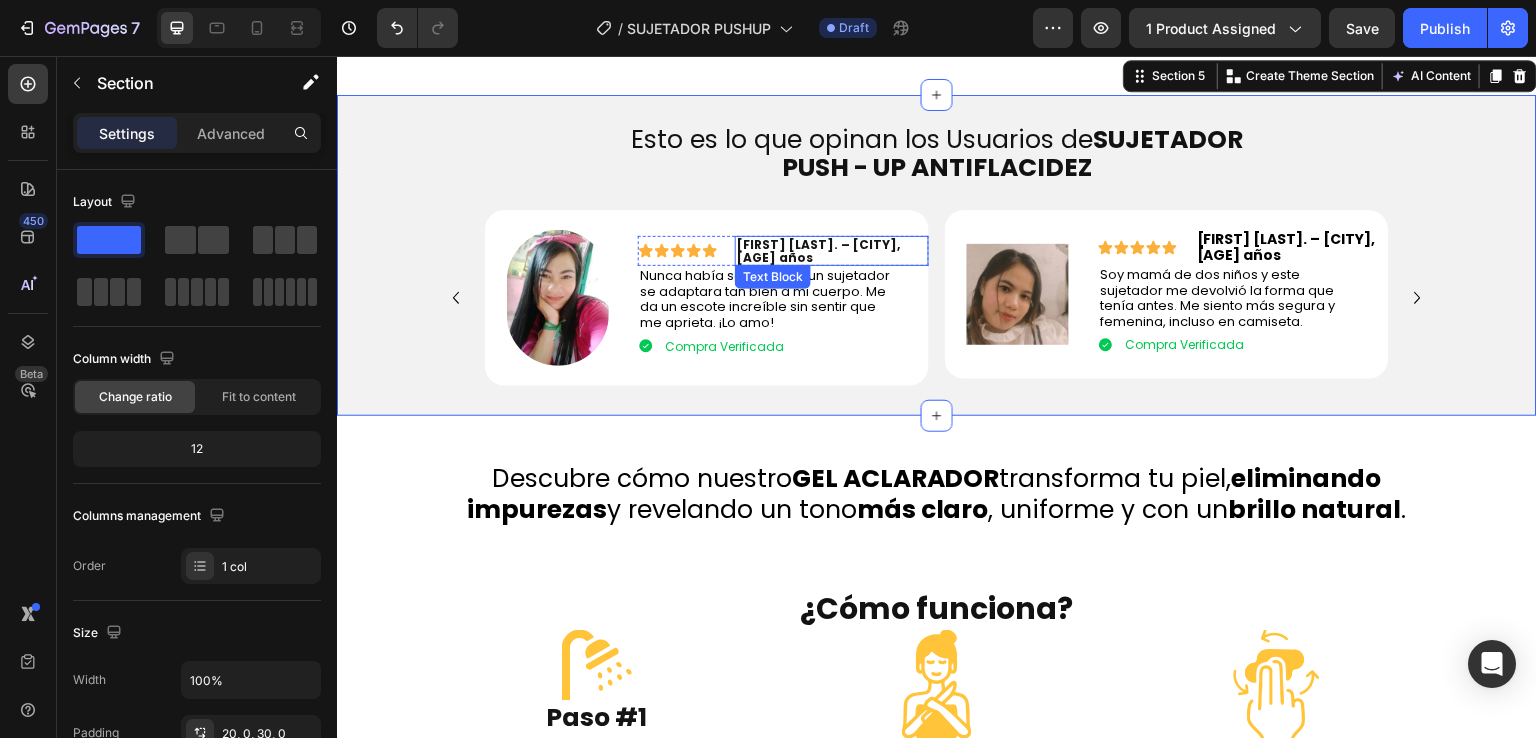 click on "Mariana G. – [CITY], [AGE] años" at bounding box center [818, 251] 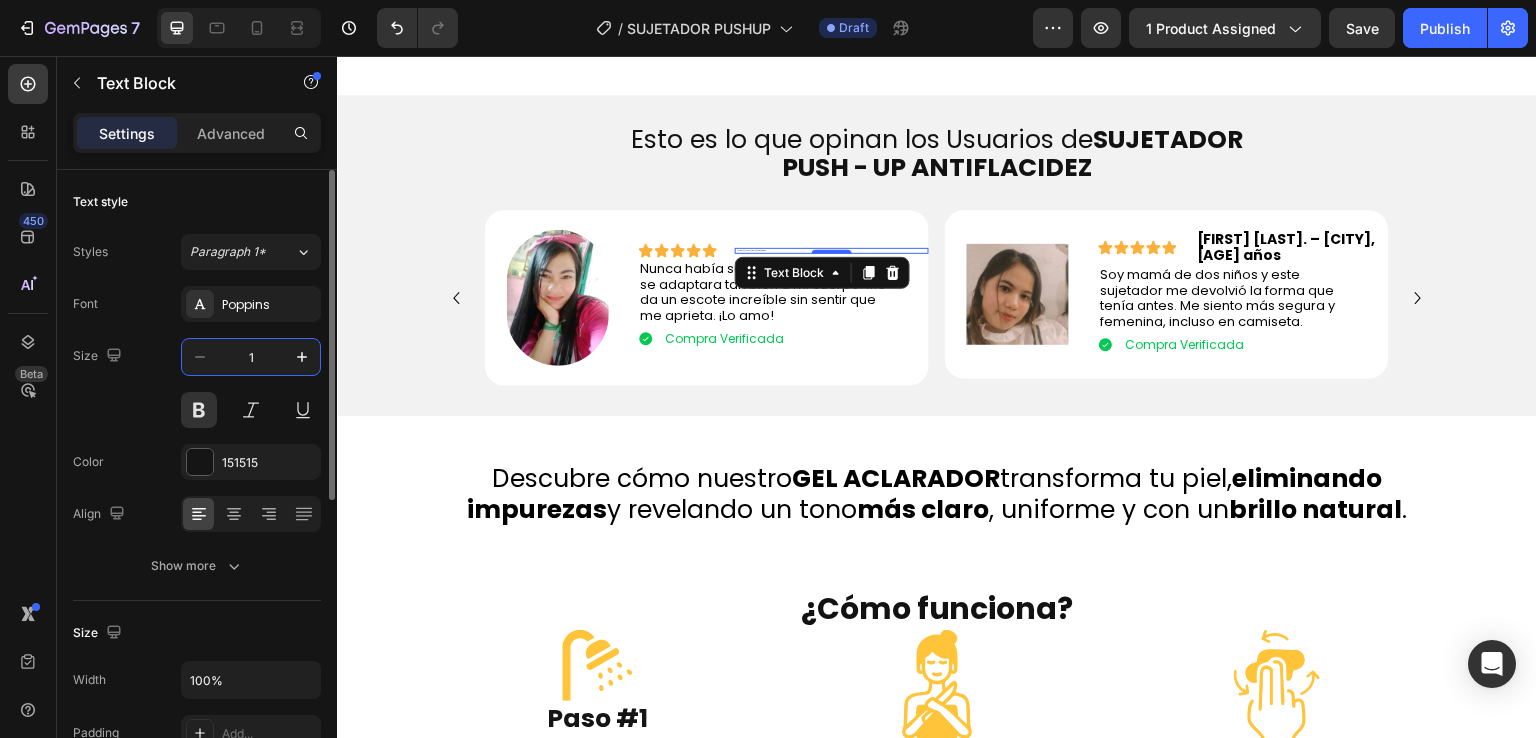 type on "14" 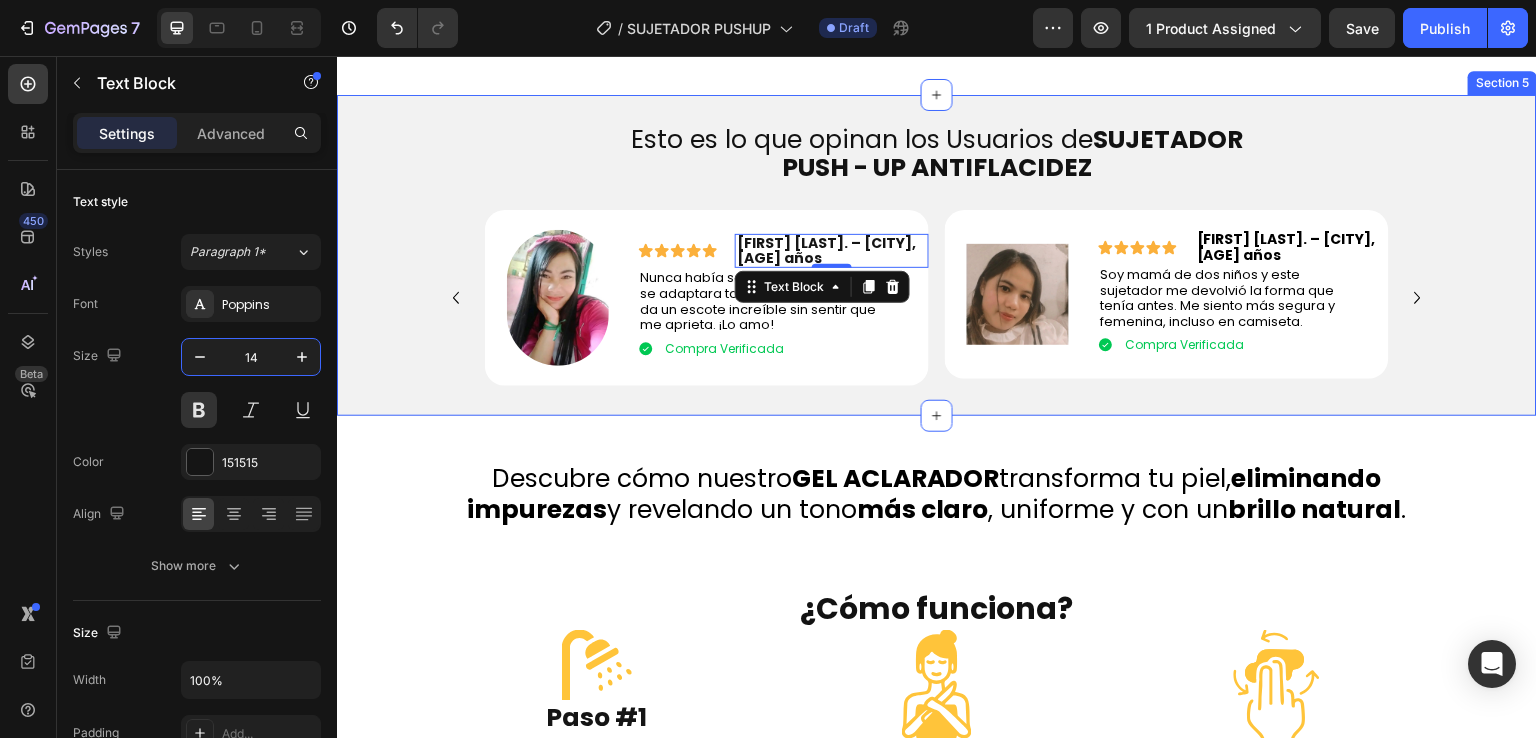 click on "⁠⁠⁠⁠⁠⁠⁠ Esto es lo que opinan los Usuarios de  SUJETADOR  PUSH - UP ANTIFLACIDEZ Heading Esto es lo que opinan los Usuarios del  Gel Exfoliante aclarador Heading Row
Image Icon Icon Icon Icon
Icon Icon List Mariana G. – Bogotá, 28 años Text Block   0 Row Nunca había sentido que un sujetador se adaptara tan bien a mi cuerpo. Me da un escote increíble sin sentir que me aprieta. ¡Lo amo! Text Block Compra Verificada Item List Row Row Row Image Icon Icon Icon Icon
Icon Icon List Andrea L. – Medellín, 35 años Text Block Row Soy mamá de dos niños y este sujetador me devolvió la forma que tenía antes. Me siento más segura y femenina, incluso en camiseta. Text Block Compra Verificada Item List Row Row Row Image Icon Icon Icon Icon
Icon Icon List Angela Suarez. Text Block Row Text Block Compra Verificada Item List Row Row Row Image Icon Icon Icon Icon
Icon Icon List Text Block" at bounding box center [937, 250] 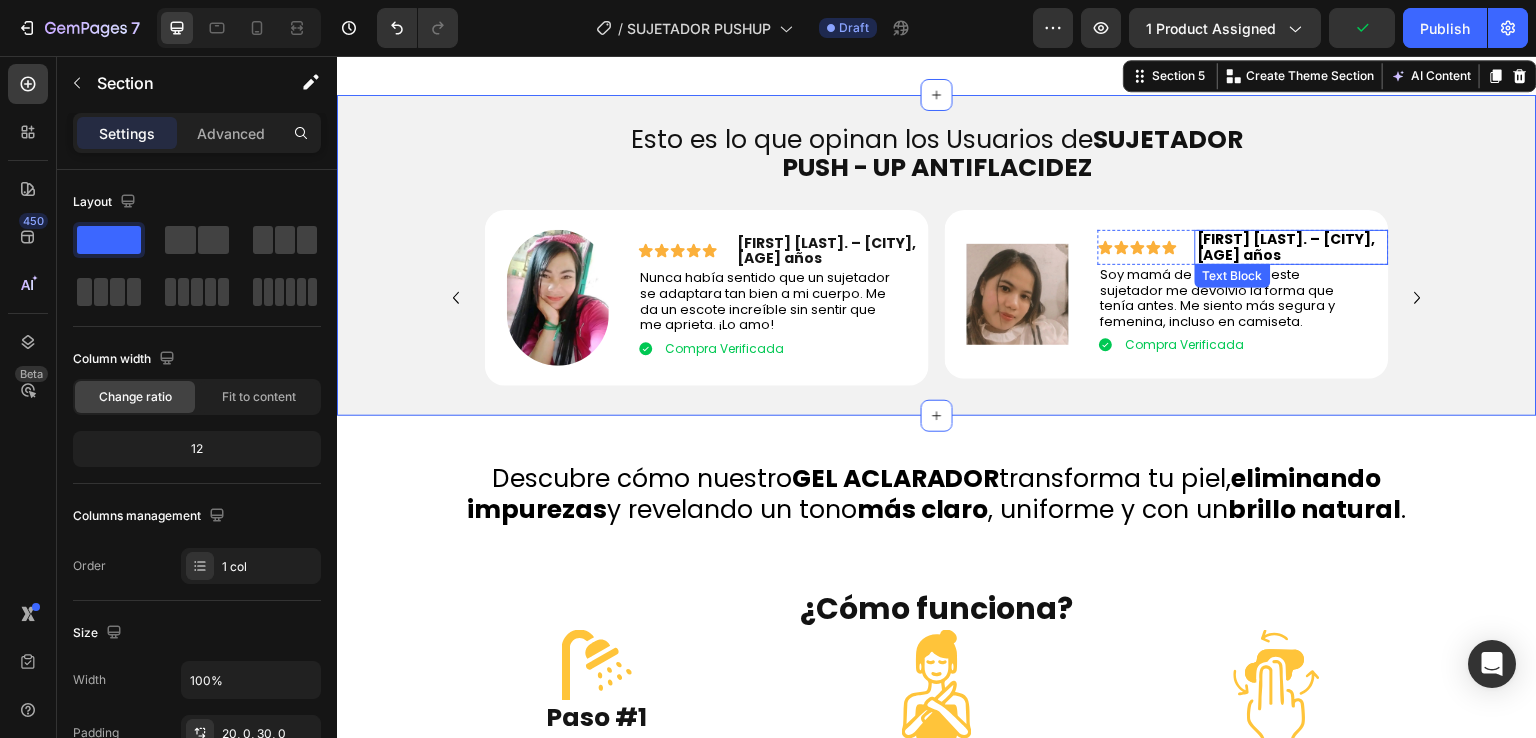 click on "Andrea L. – [CITY], [AGE]" at bounding box center [1286, 246] 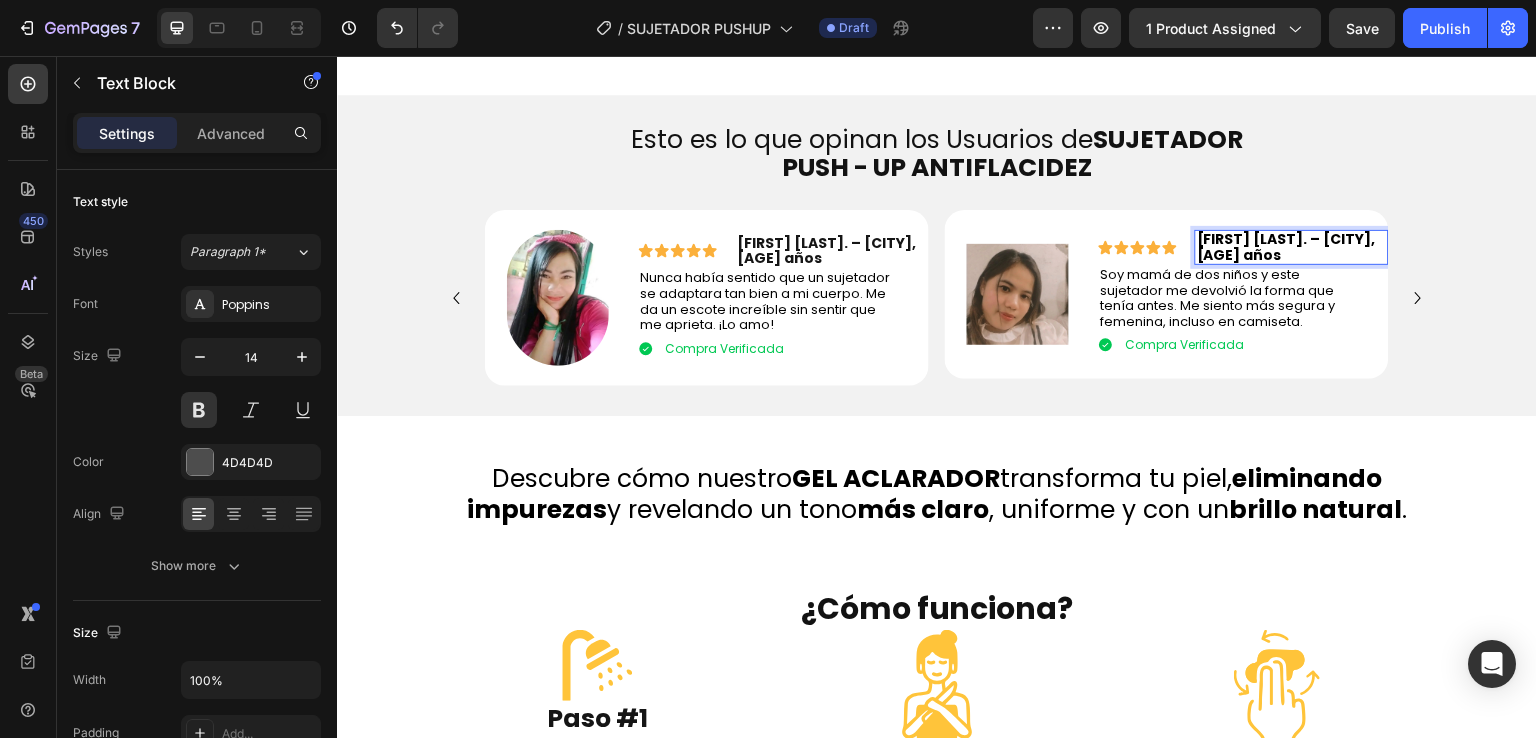 click on "Andrea L. – [CITY], [AGE]" at bounding box center [1286, 246] 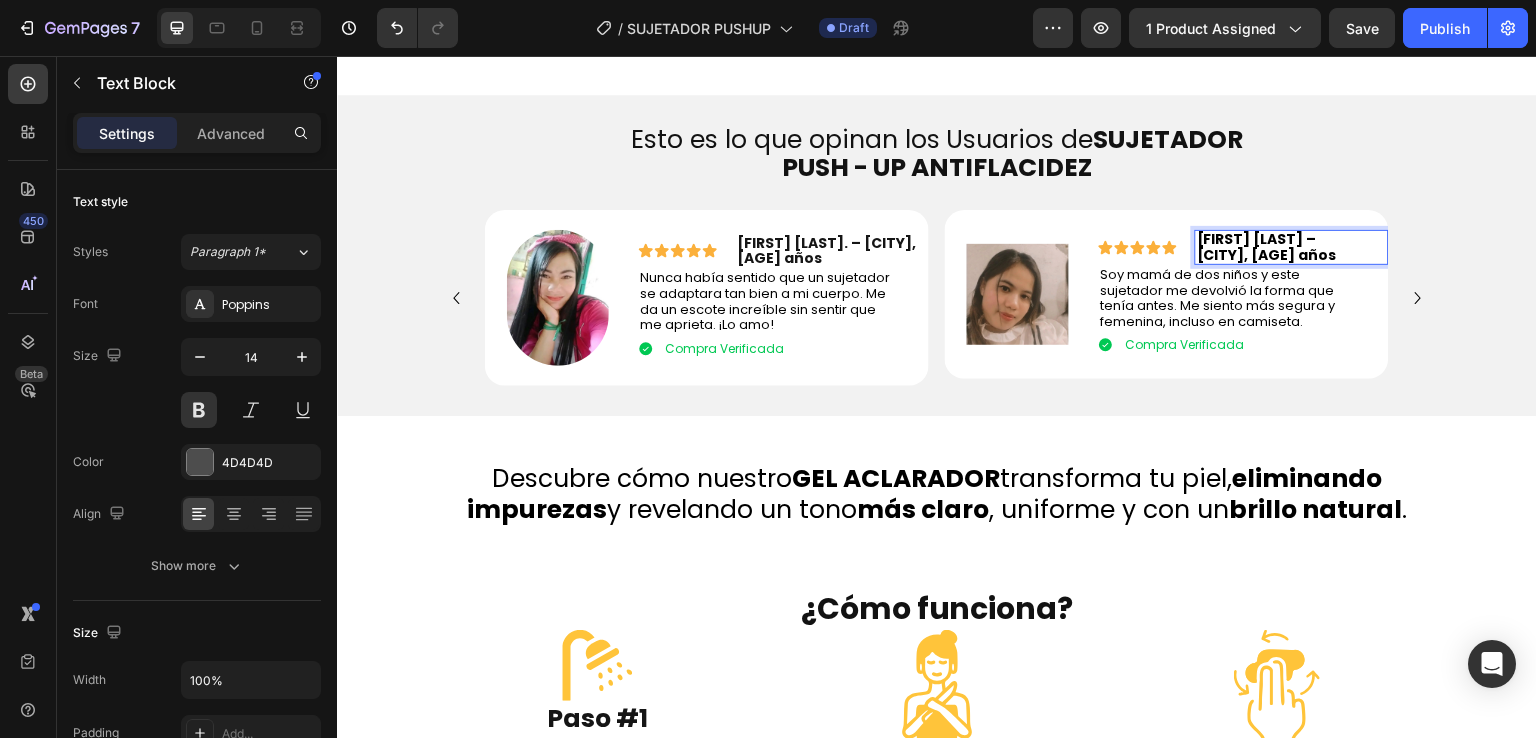 click on "Andrea L. –" at bounding box center (1257, 239) 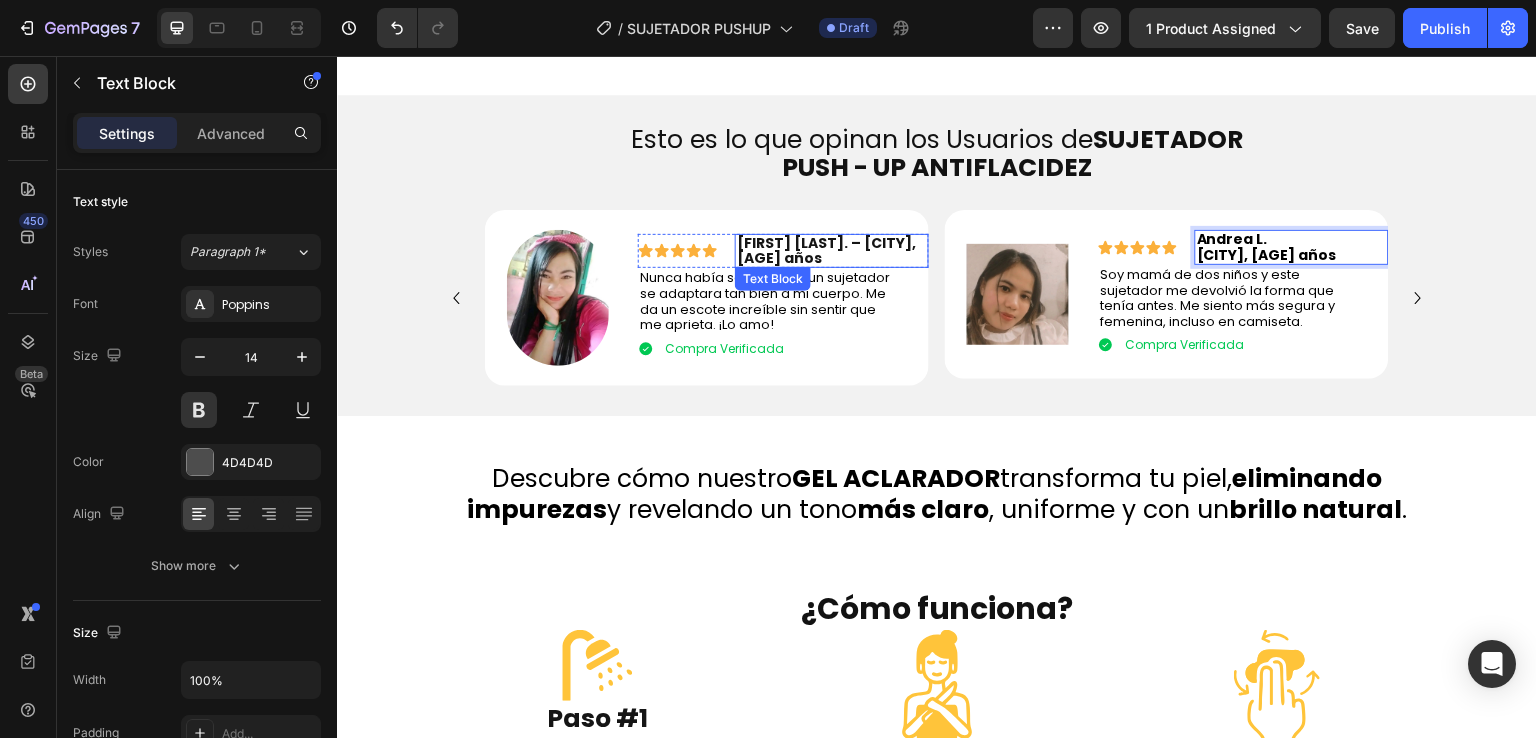 click on "Mariana G. – [CITY], [AGE] años" at bounding box center (826, 250) 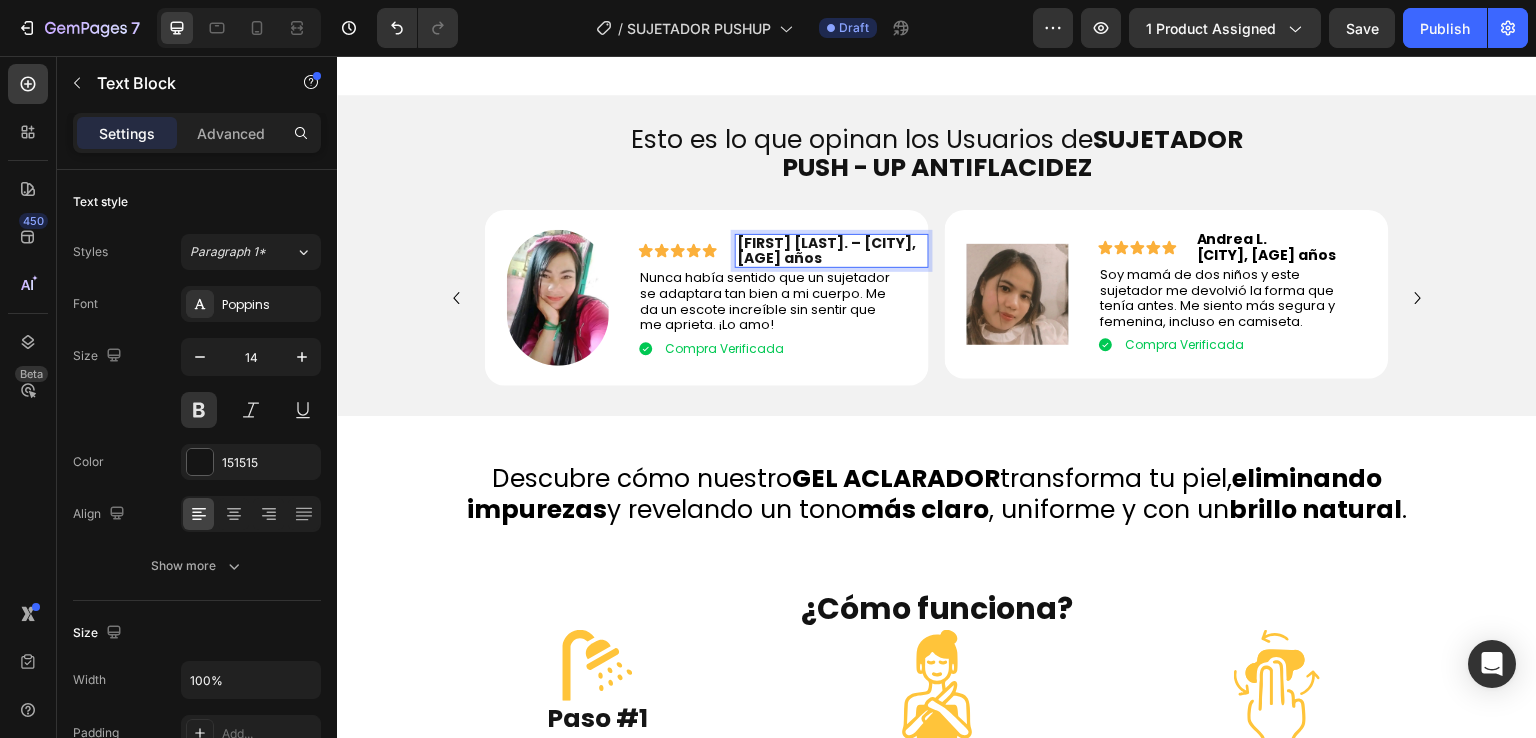 drag, startPoint x: 827, startPoint y: 299, endPoint x: 836, endPoint y: 309, distance: 13.453624 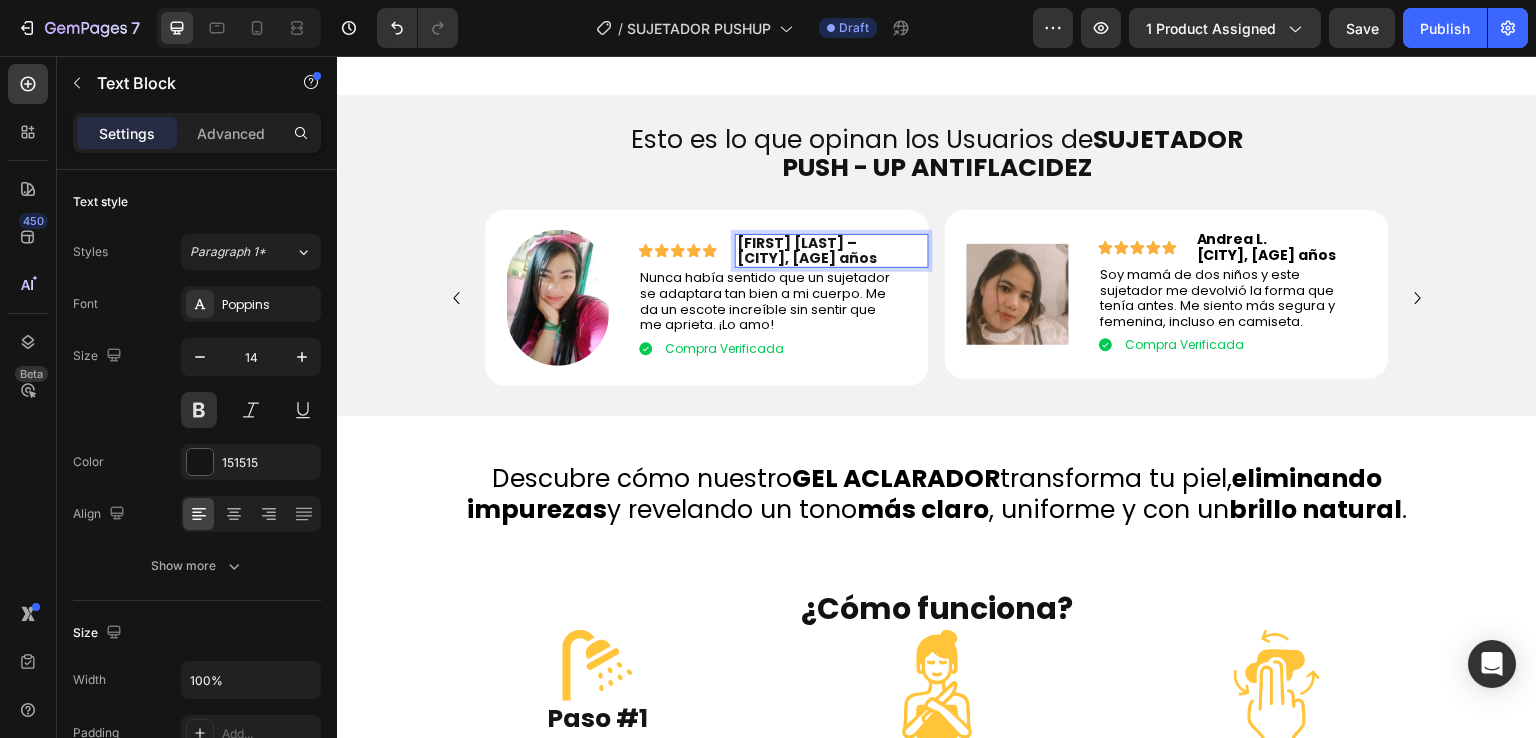 click on "Mariana G. –" at bounding box center (832, 243) 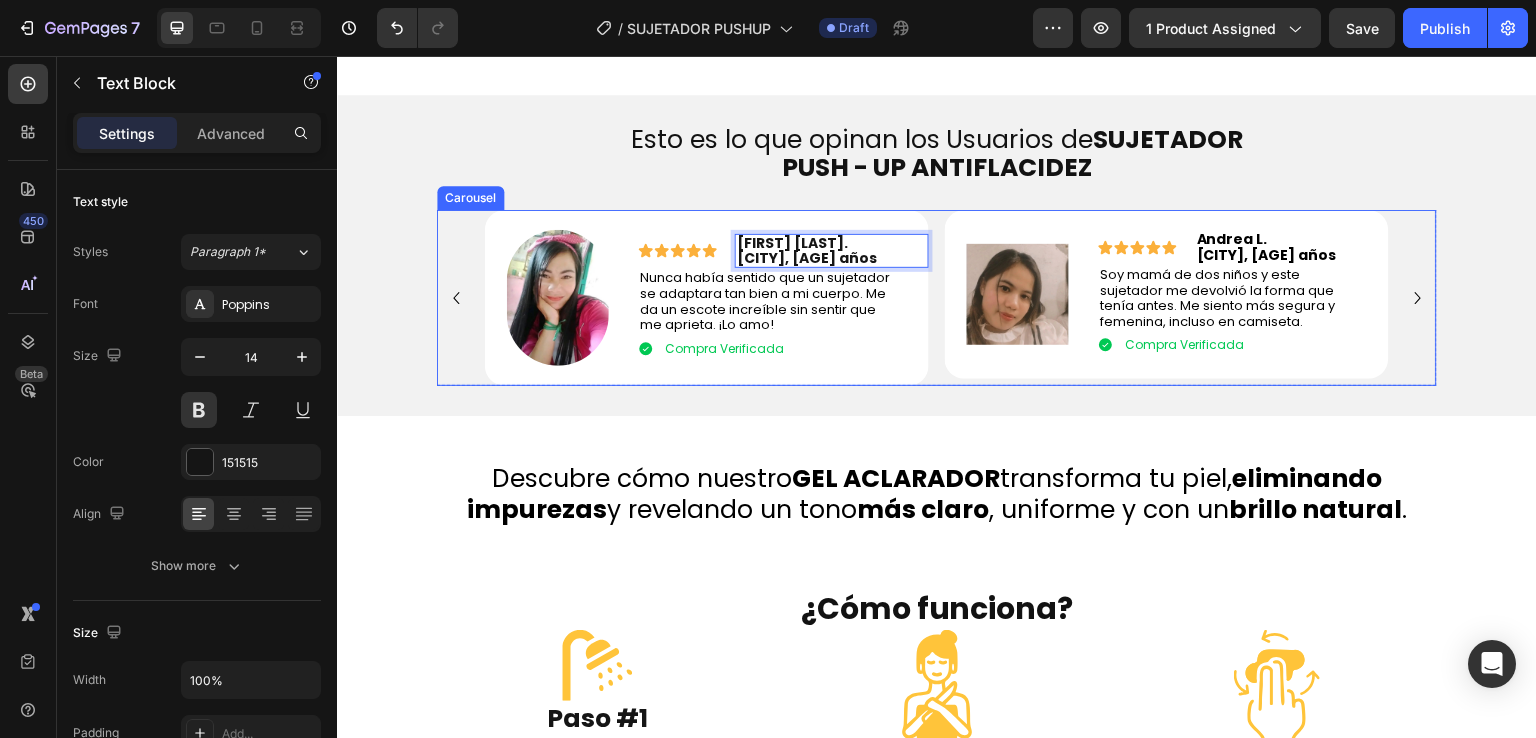 click on "⁠⁠⁠⁠⁠⁠⁠ Esto es lo que opinan los Usuarios de  SUJETADOR  PUSH - UP ANTIFLACIDEZ Heading Esto es lo que opinan los Usuarios del  Gel Exfoliante aclarador Heading Row
Image Icon Icon Icon Icon
Icon Icon List Mariana G. Bogotá, 28 años Text Block   0 Row Nunca había sentido que un sujetador se adaptara tan bien a mi cuerpo. Me da un escote increíble sin sentir que me aprieta. ¡Lo amo! Text Block Compra Verificada Item List Row Row Row Image Icon Icon Icon Icon
Icon Icon List Andrea L. Medellín, 35 años Text Block Row Soy mamá de dos niños y este sujetador me devolvió la forma que tenía antes. Me siento más segura y femenina, incluso en camiseta. Text Block Compra Verificada Item List Row Row Row Image Icon Icon Icon Icon
Icon Icon List Angela Suarez. Text Block Row Text Block Compra Verificada Item List Row Row Row Image Icon Icon Icon Icon
Icon Icon List Tatiana Salamanca" at bounding box center (937, 250) 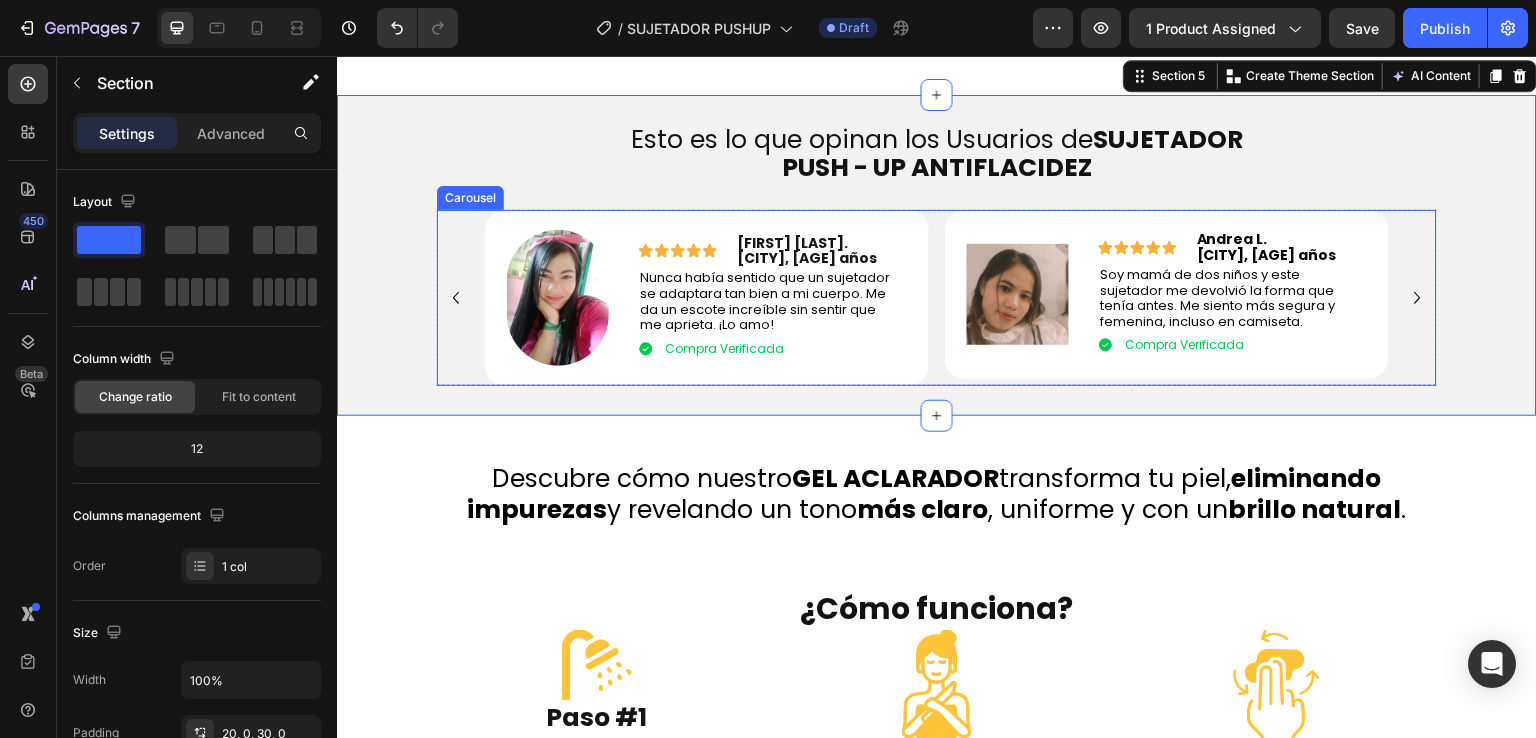 click 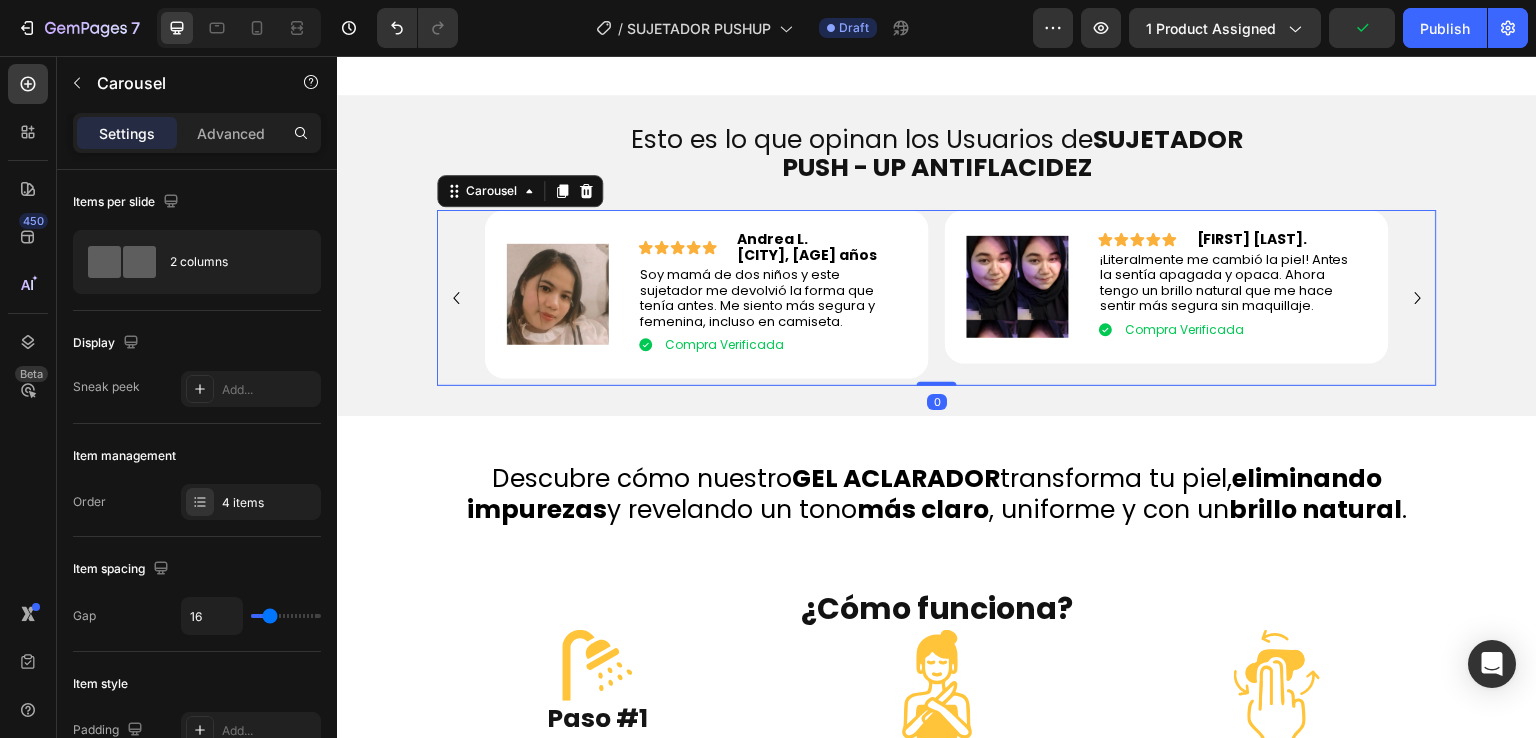 click 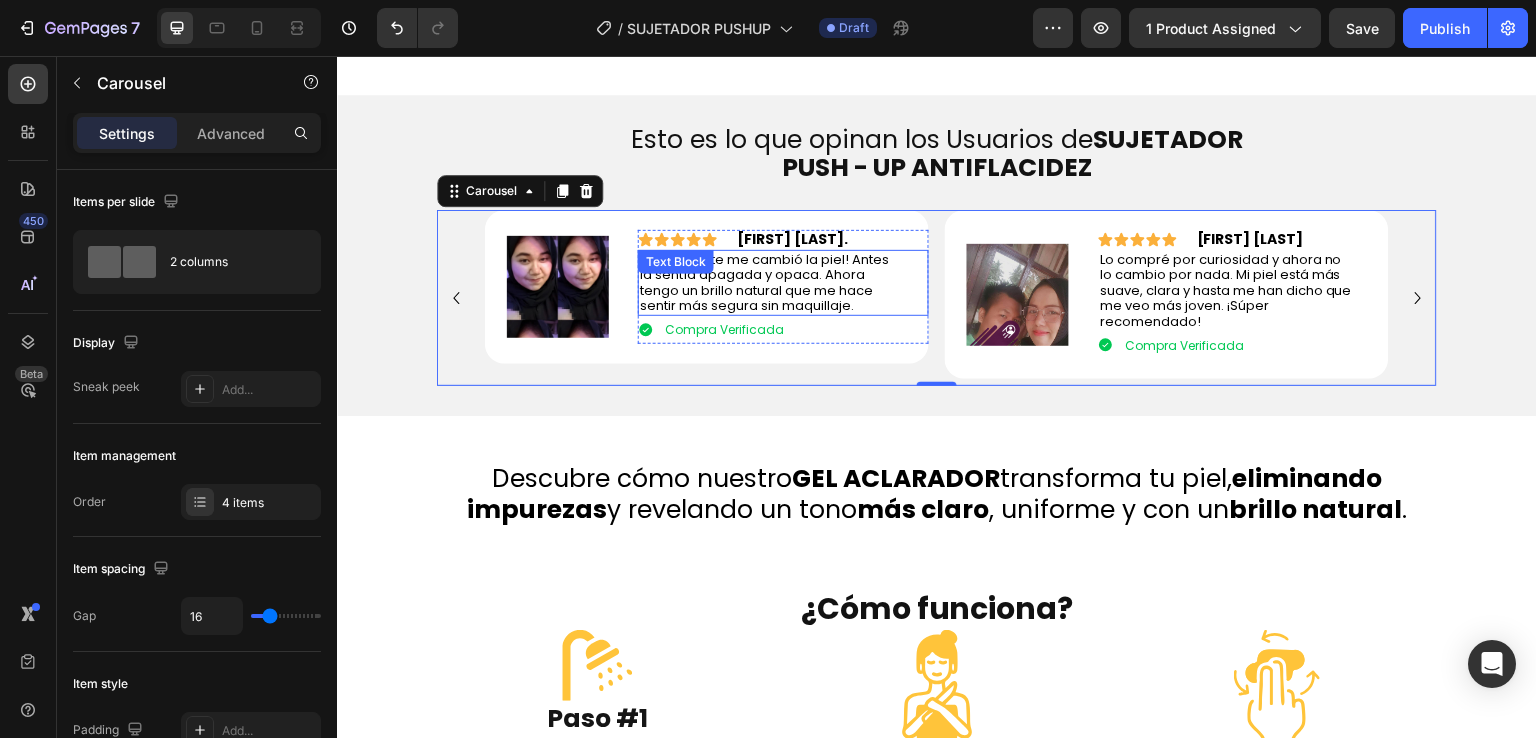 click on "¡Literalmente me cambió la piel! Antes la sentía apagada y opaca. Ahora tengo un brillo natural que me hace sentir más segura sin maquillaje. Text Block" at bounding box center (783, 283) 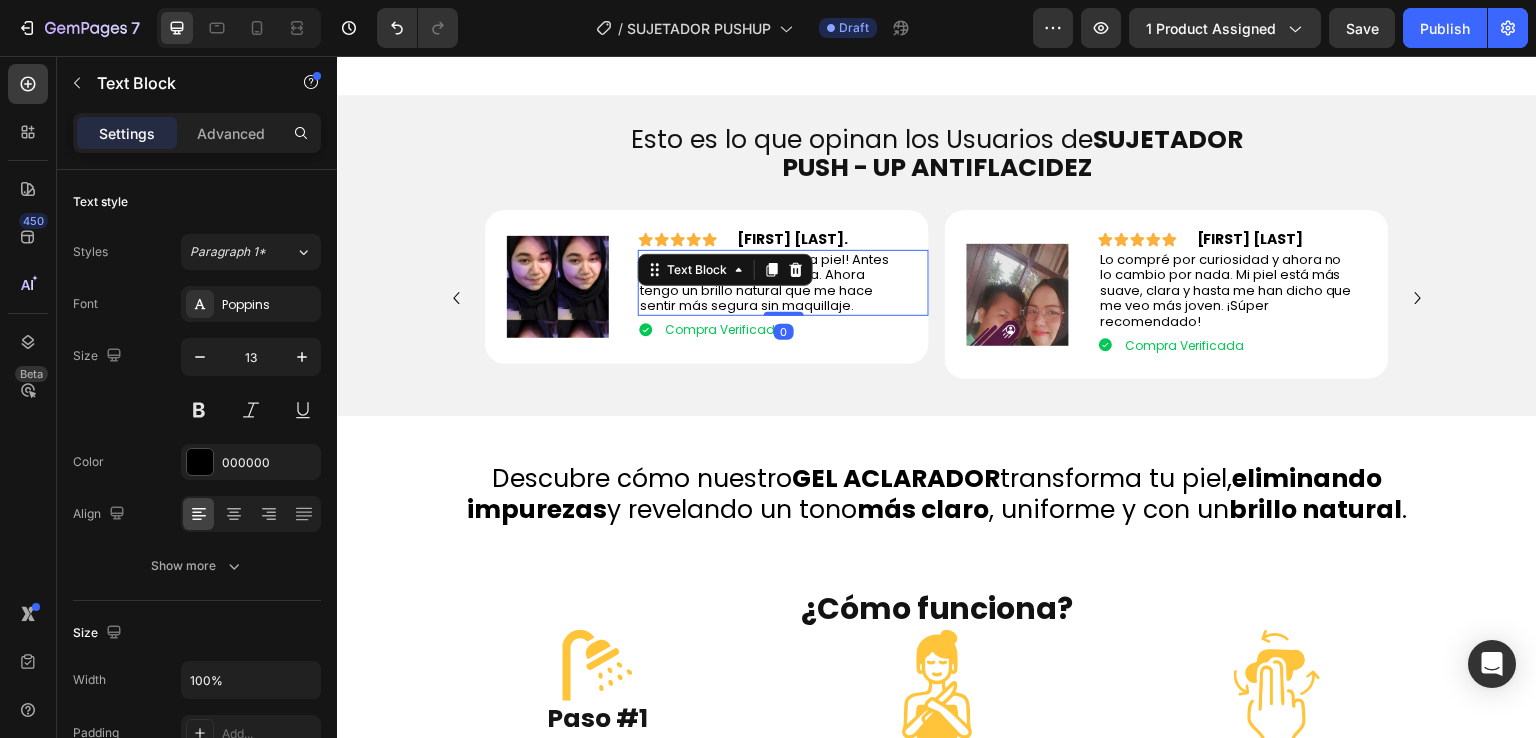 click on "¡Literalmente me cambió la piel! Antes la sentía apagada y opaca. Ahora tengo un brillo natural que me hace sentir más segura sin maquillaje." at bounding box center (764, 283) 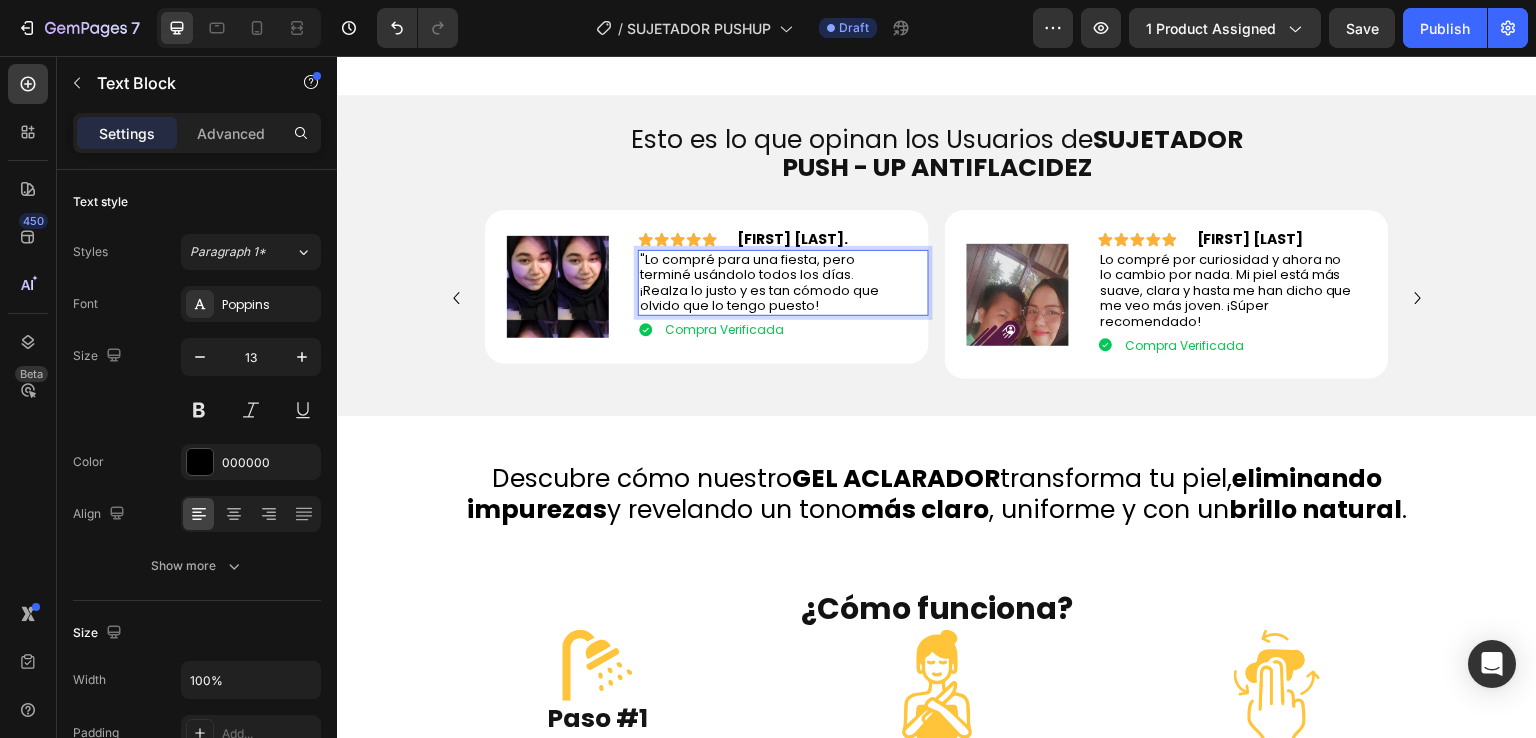 click on ""Lo compré para una fiesta, pero terminé usándolo todos los días. ¡Realza lo justo y es tan cómodo que olvido que lo tengo puesto!" at bounding box center [759, 283] 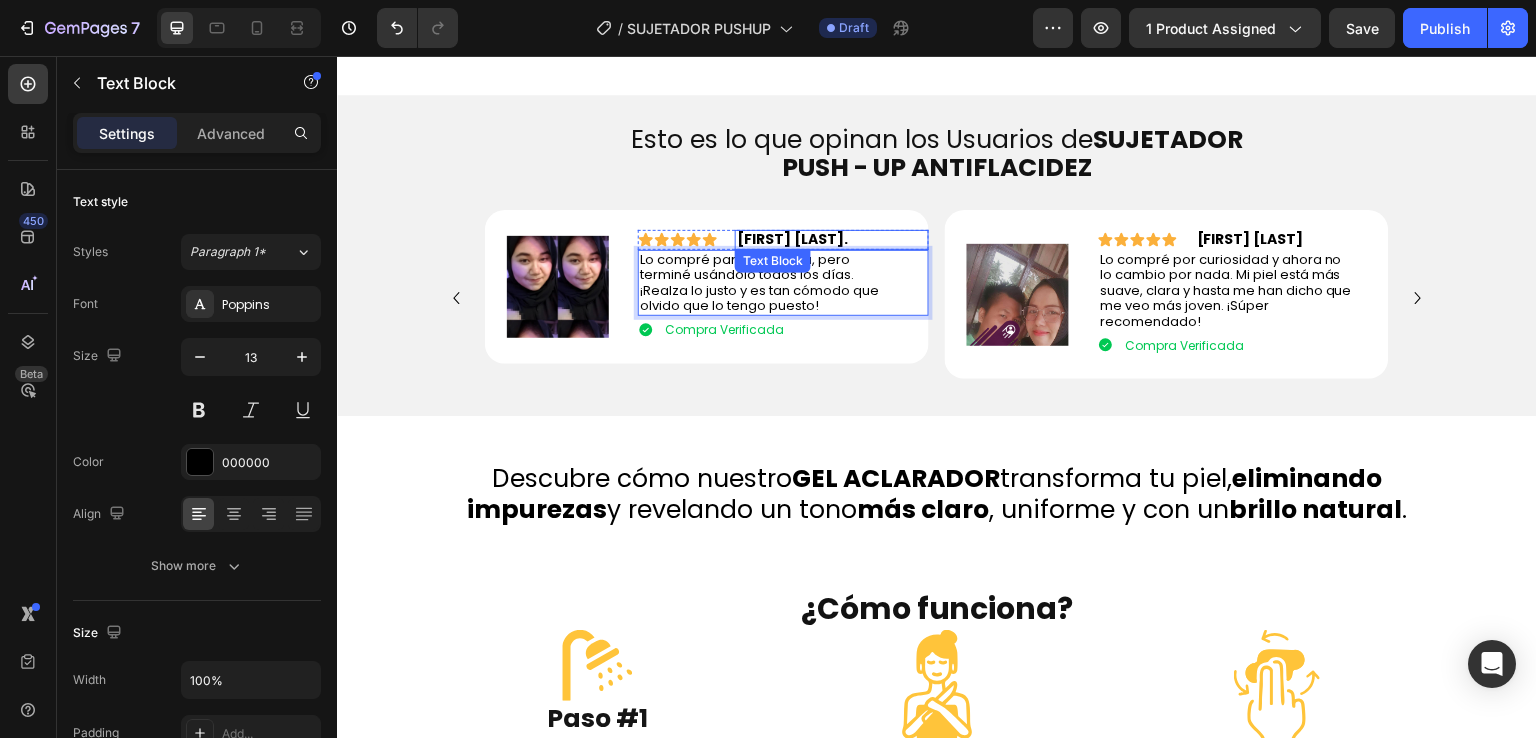 click on "Angela Suarez." at bounding box center [792, 239] 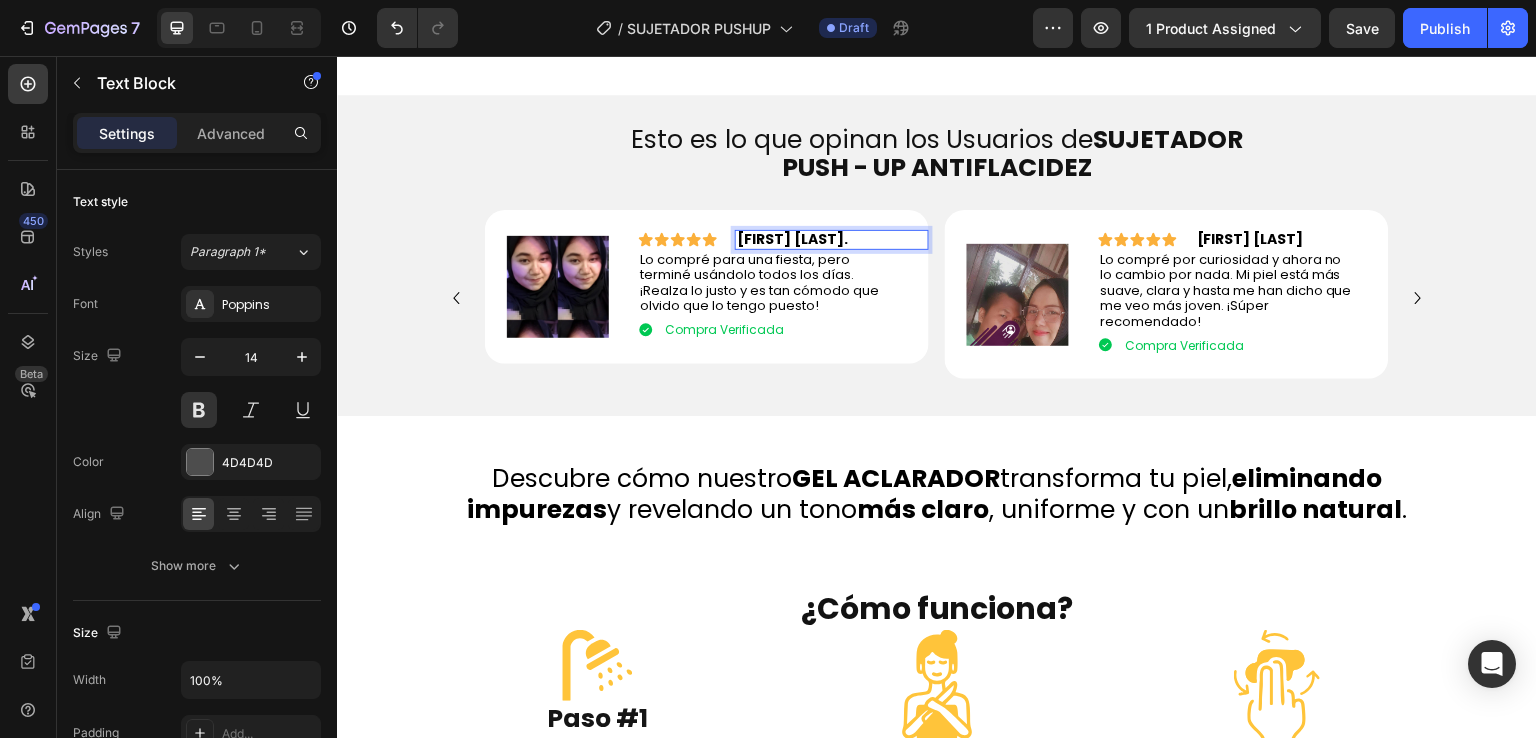 click on "Angela Suarez." at bounding box center [792, 239] 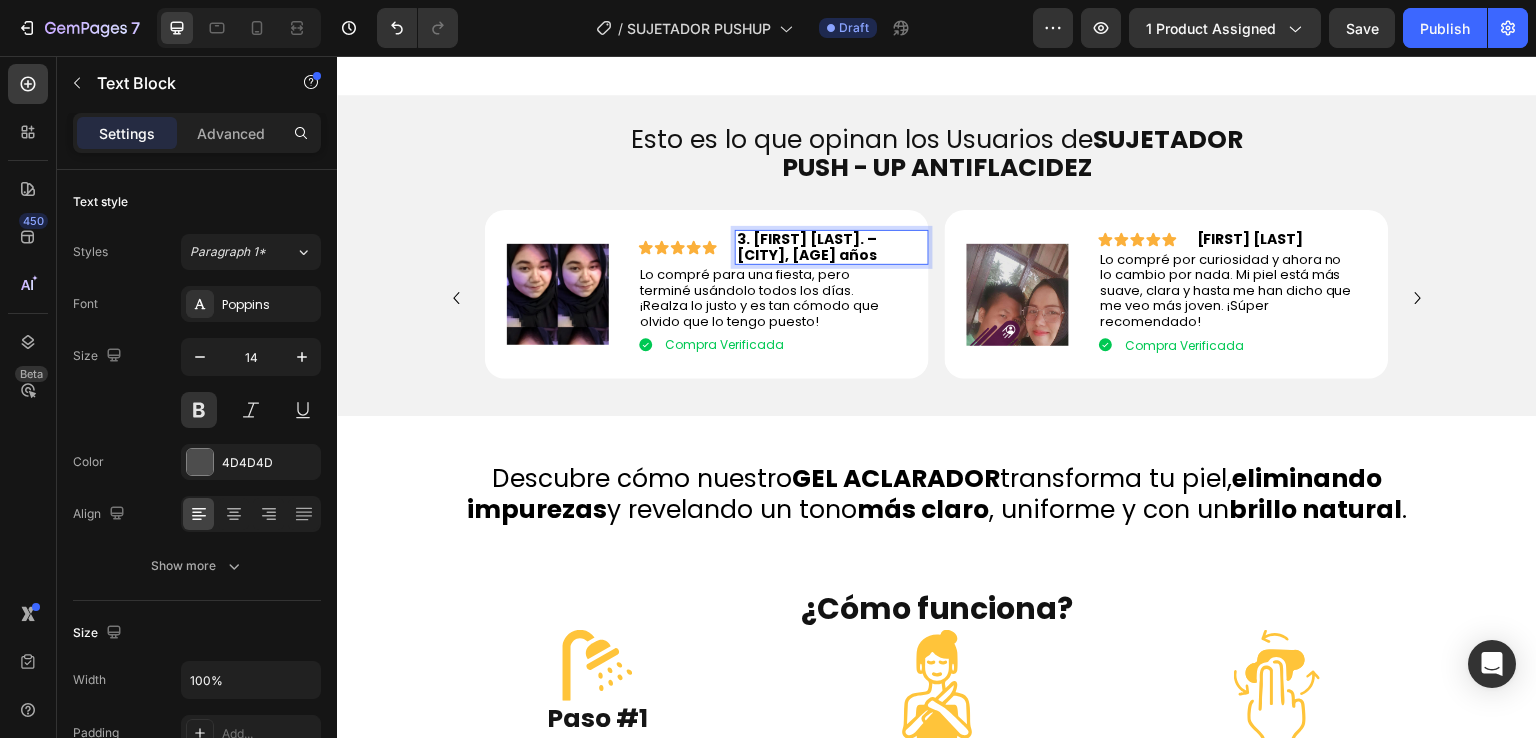 click on "3. Camila R. – Cali, 22 años" at bounding box center (807, 246) 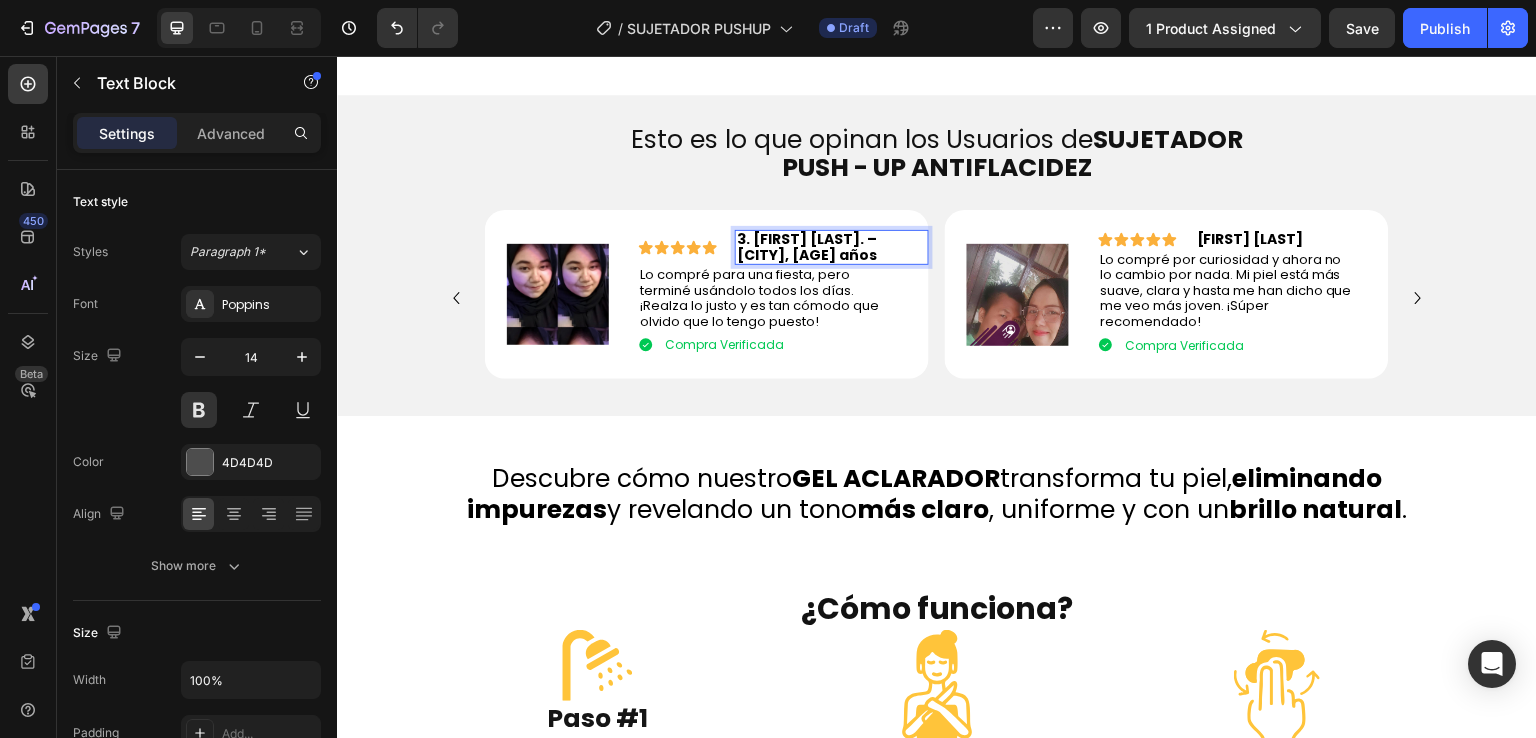 click on "3. Camila R. –" at bounding box center (807, 239) 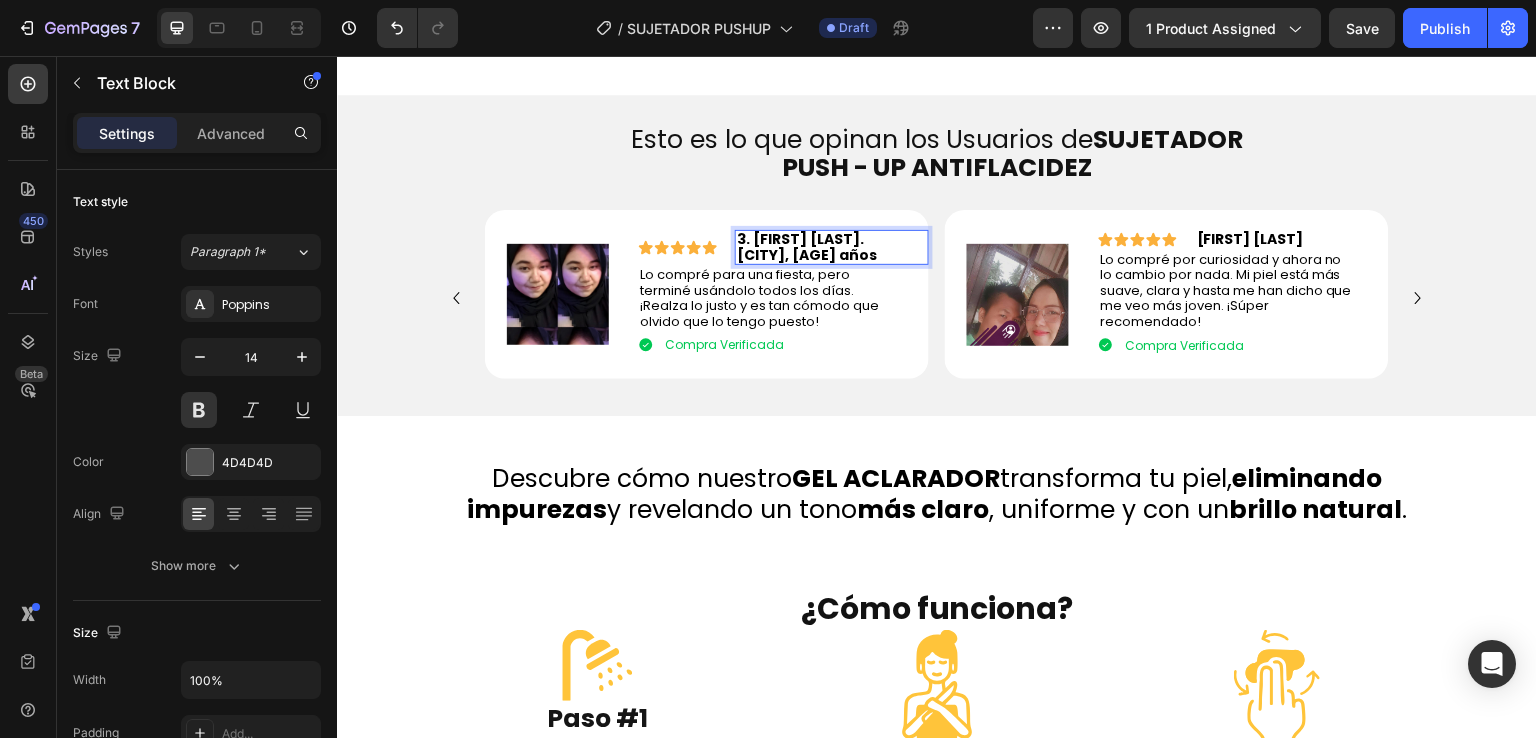 click on "3. Camila R." at bounding box center [800, 239] 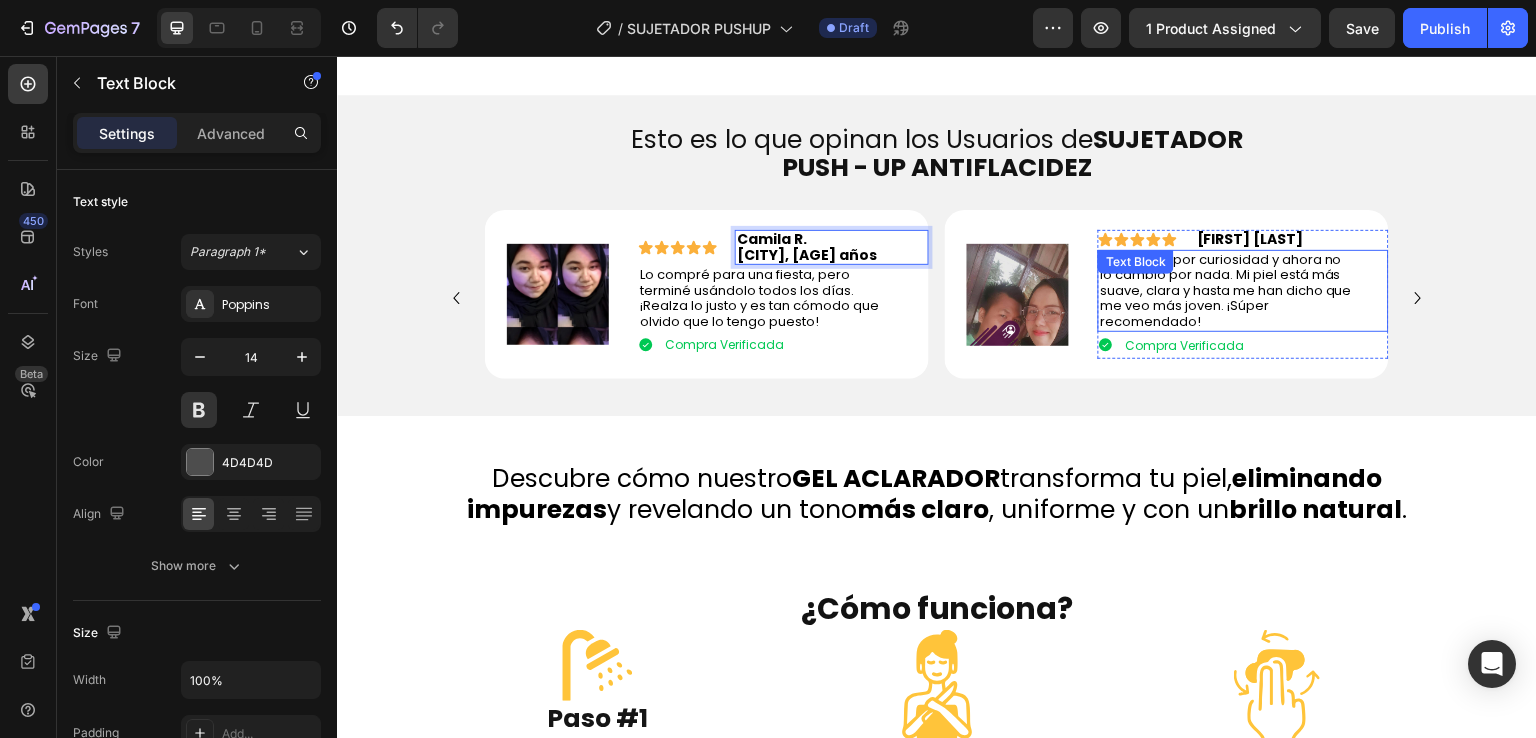 click on "Lo compré por curiosidad y ahora no lo cambio por nada. Mi piel está más suave, clara y hasta me han dicho que me veo más joven. ¡Súper recomendado! Text Block" at bounding box center (1243, 291) 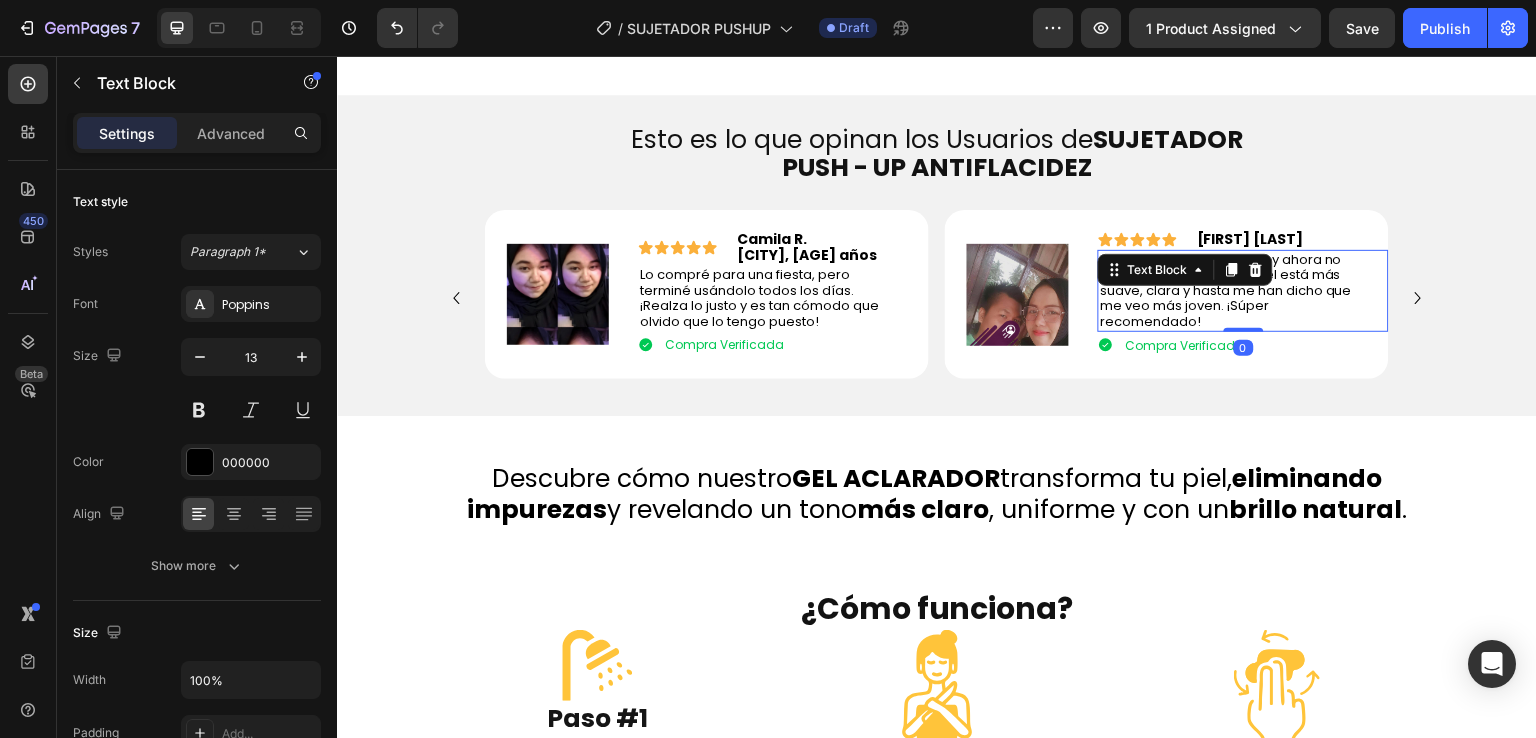 click on "Text Block" at bounding box center [1185, 270] 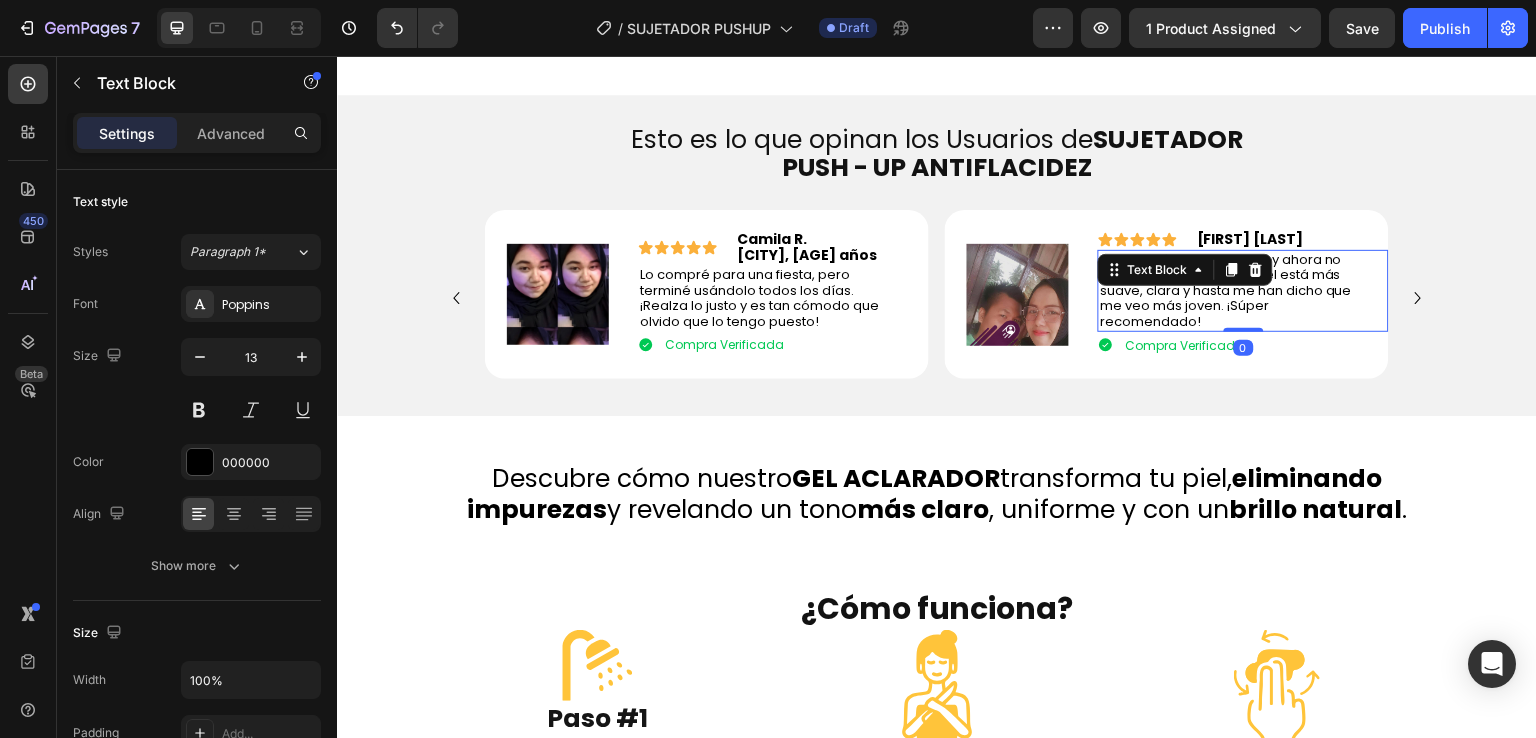 click on "Lo compré por curiosidad y ahora no lo cambio por nada. Mi piel está más suave, clara y hasta me han dicho que me veo más joven. ¡Súper recomendado!" at bounding box center (1226, 290) 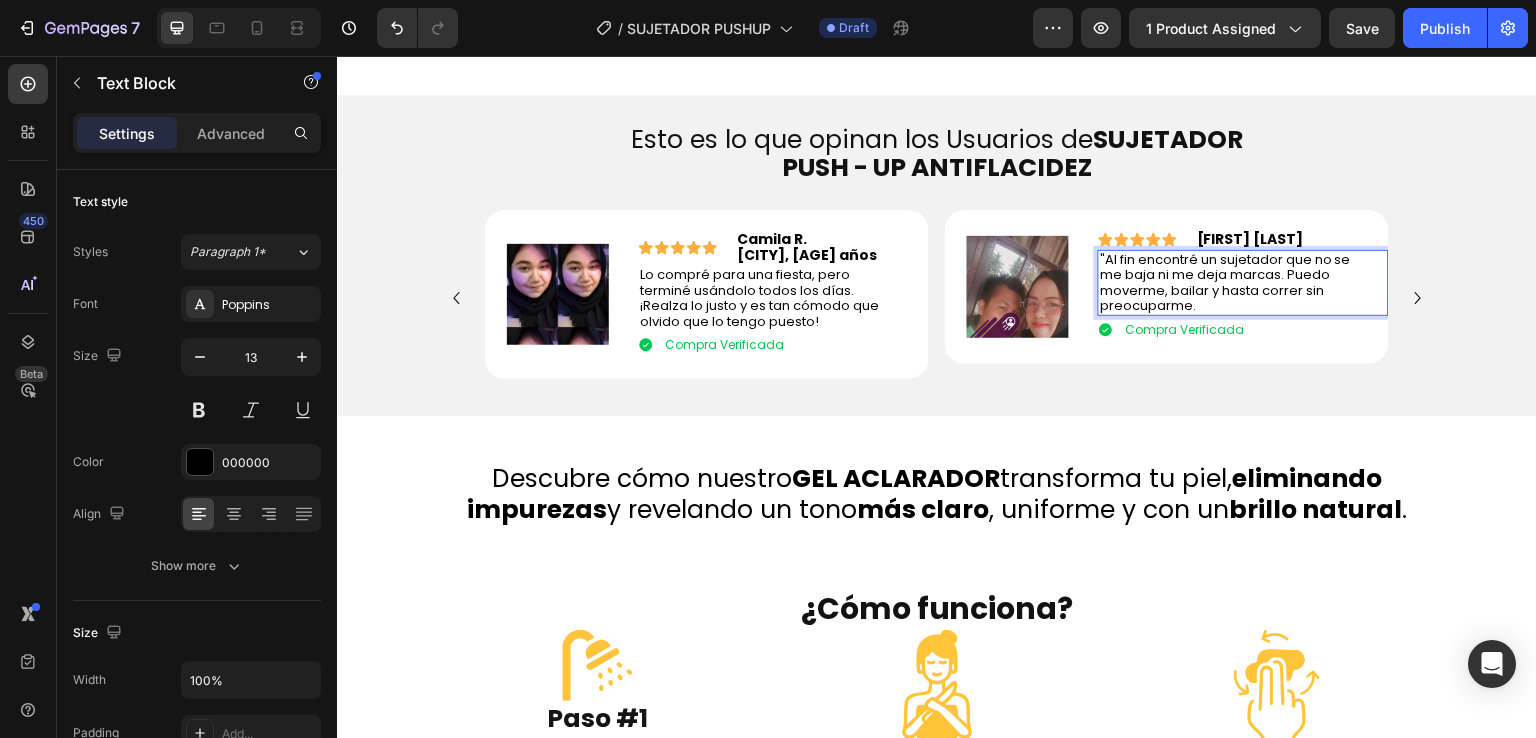 drag, startPoint x: 1099, startPoint y: 314, endPoint x: 1104, endPoint y: 326, distance: 13 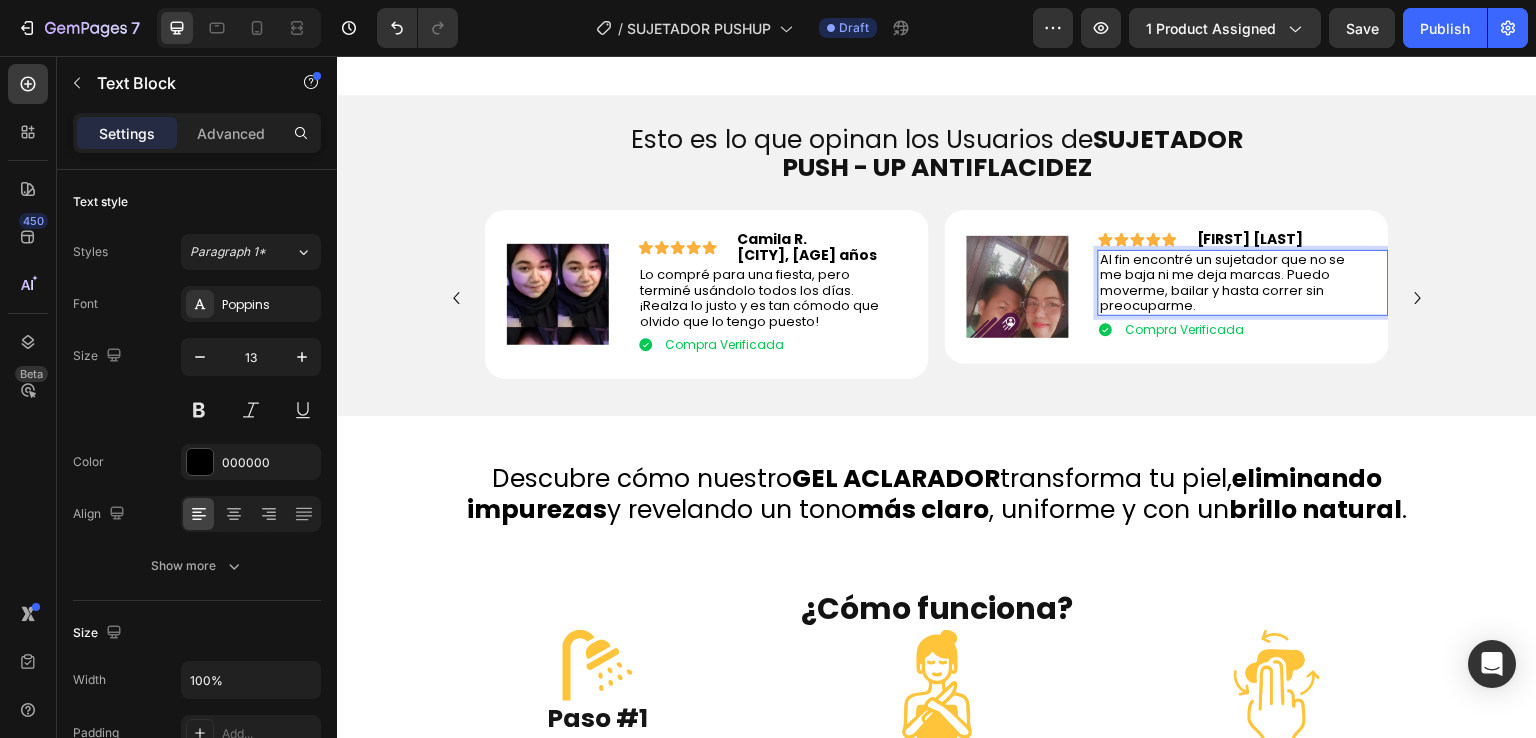 click on "[FIRST] [LAST]" at bounding box center (1250, 239) 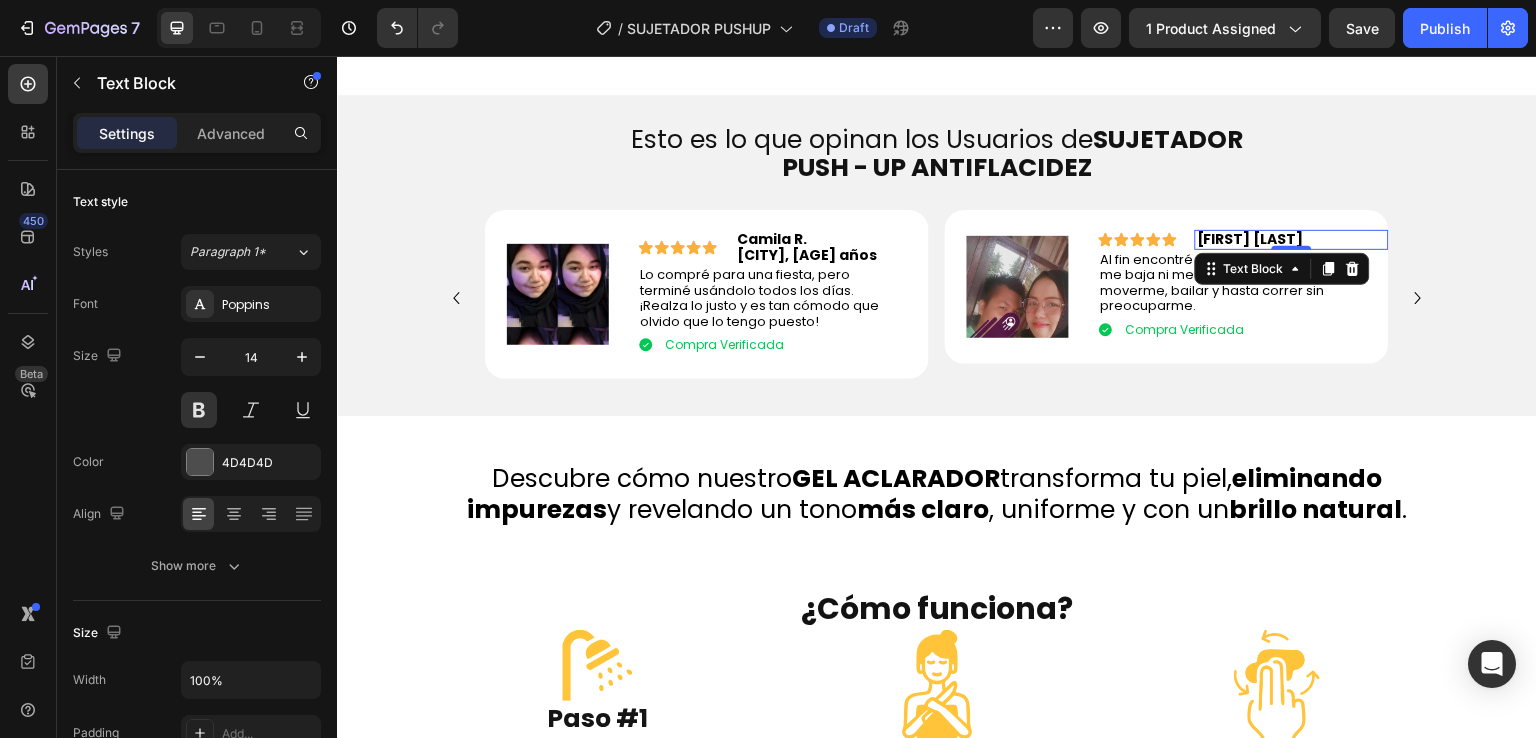 click on "[FIRST] [LAST]" at bounding box center (1250, 239) 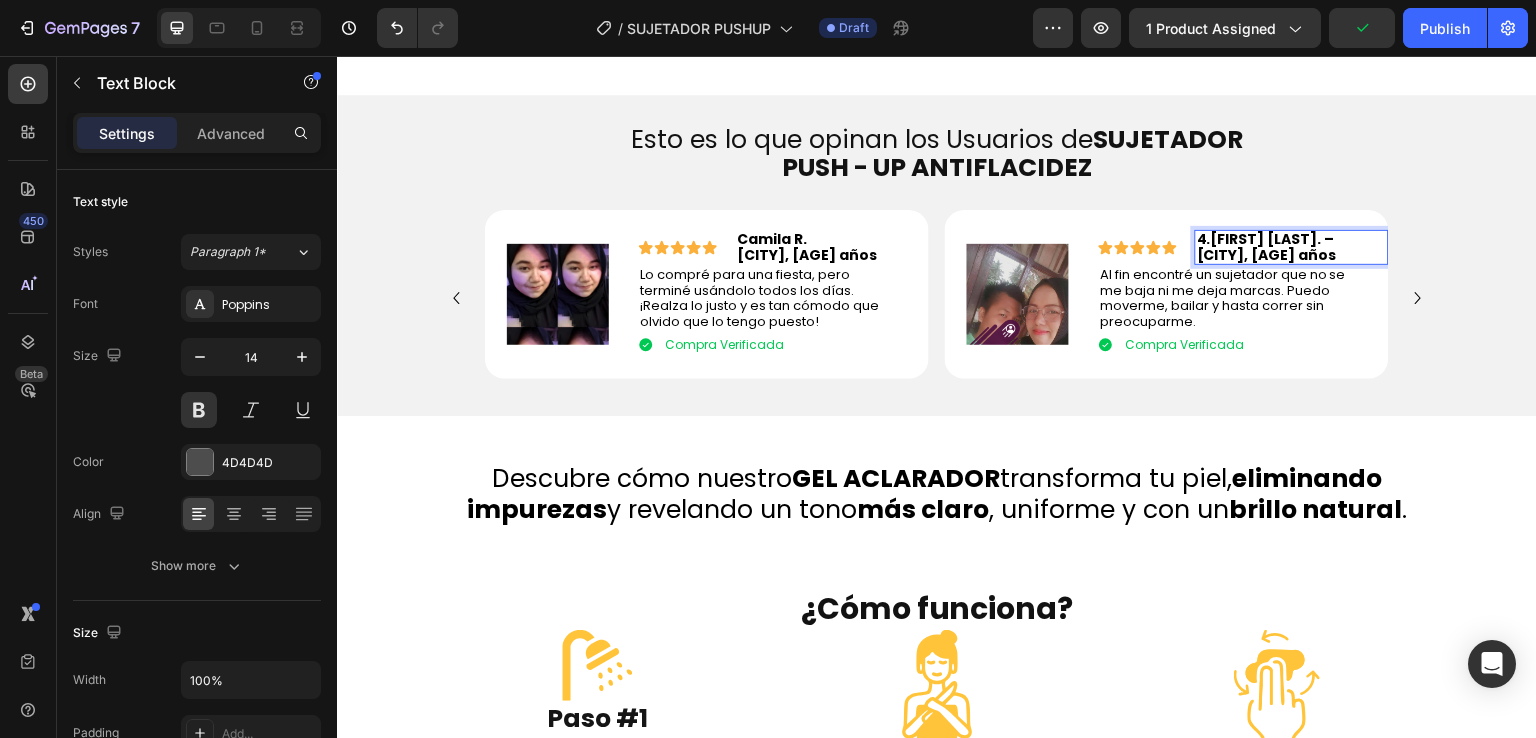click on "4. Valentina M. – Barranquilla, 31 años" at bounding box center (1292, 247) 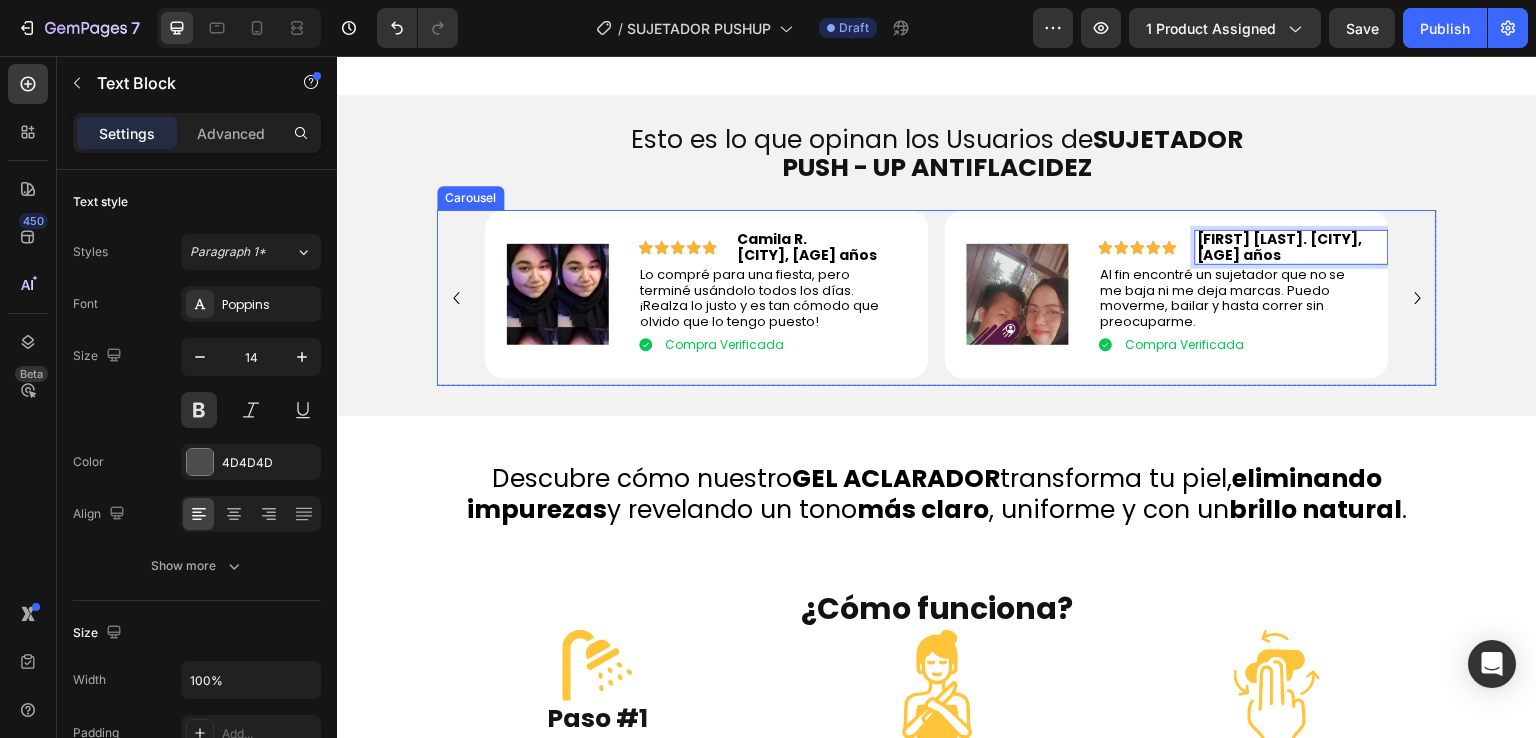 click 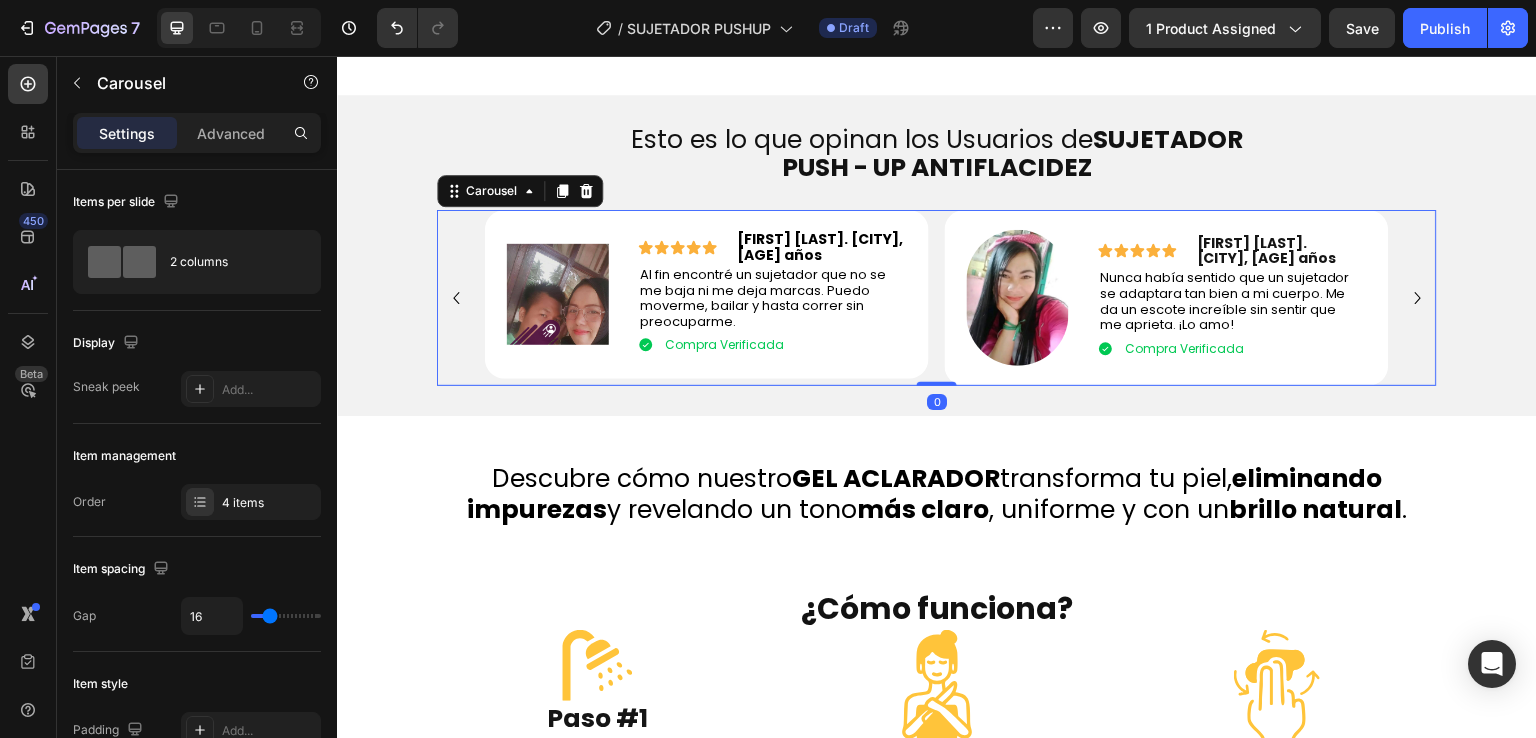 click 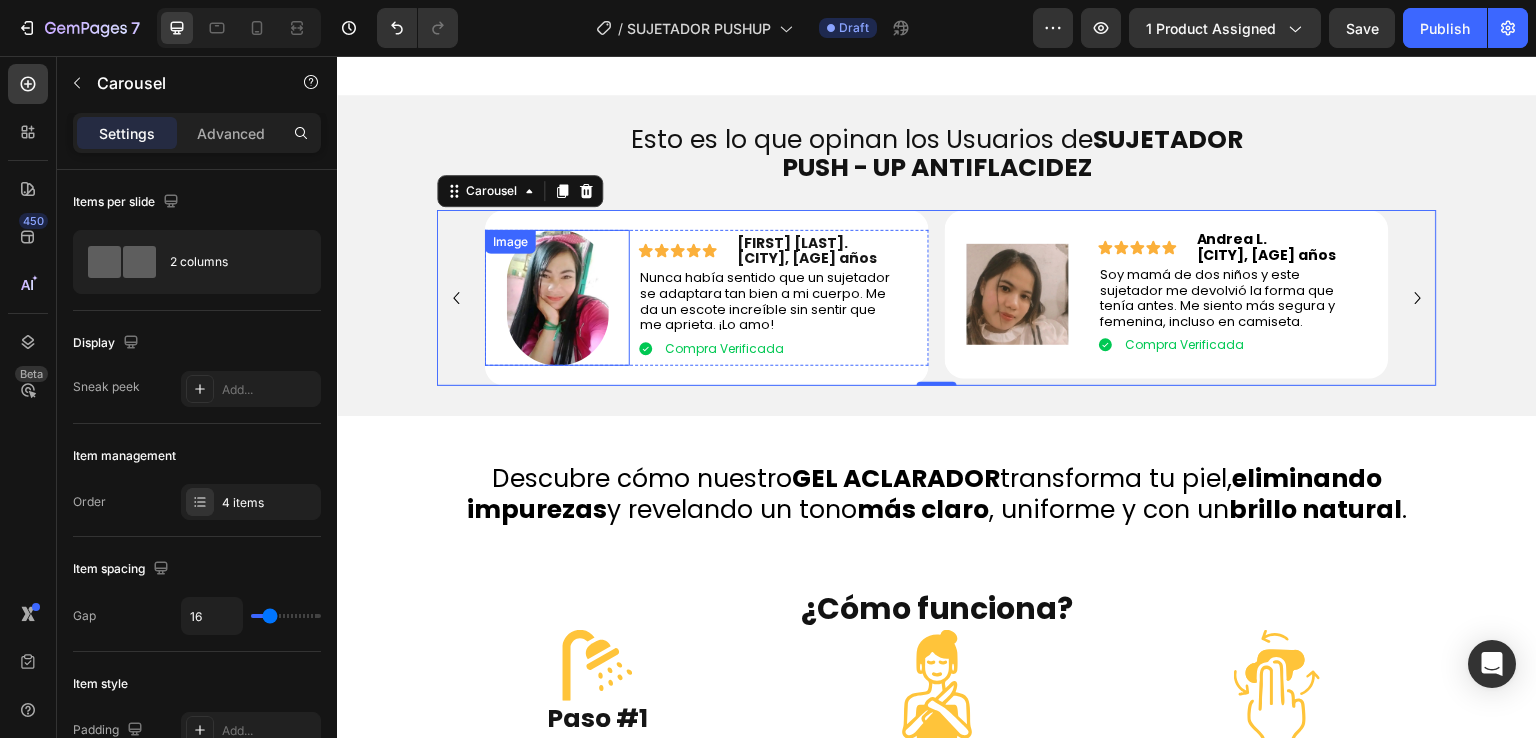 click at bounding box center (558, 298) 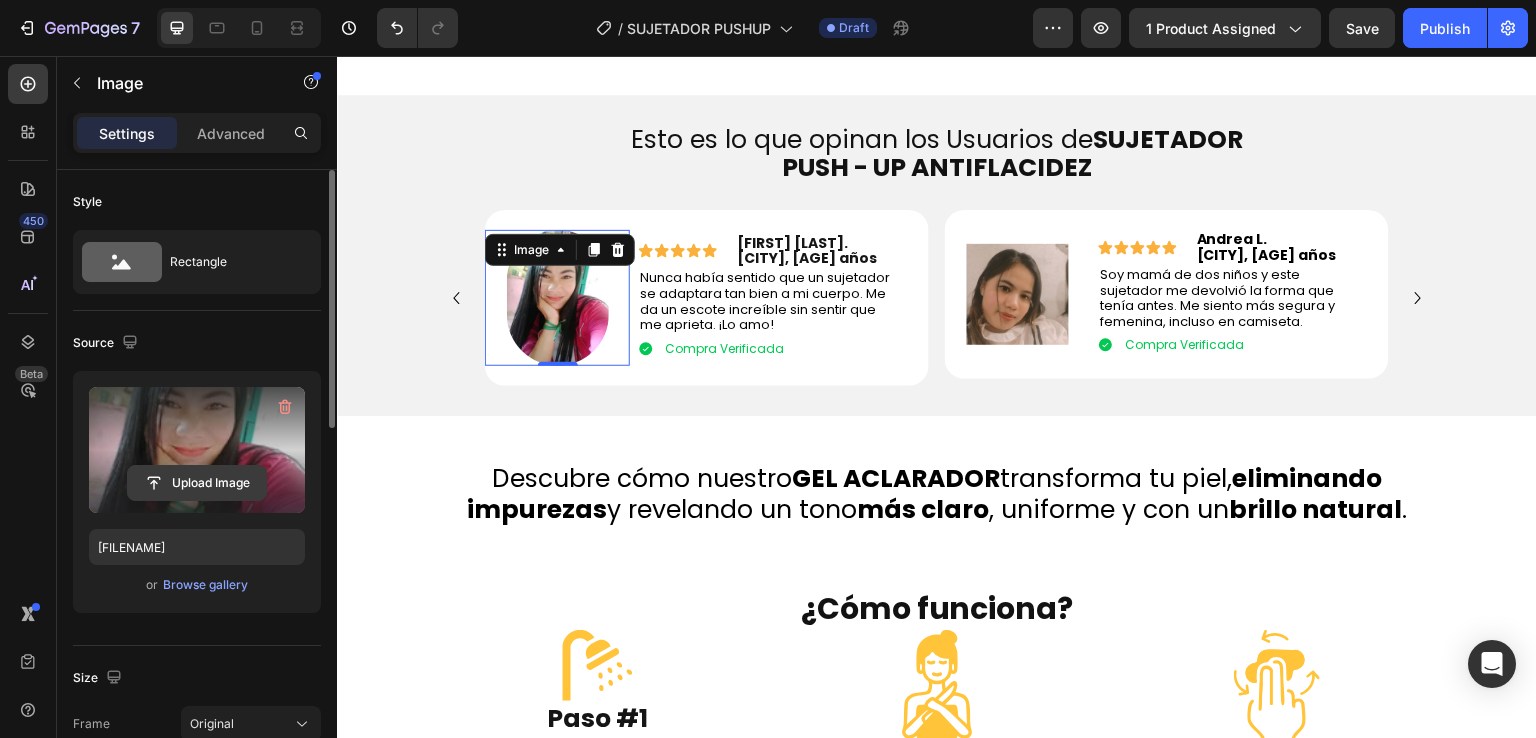 click 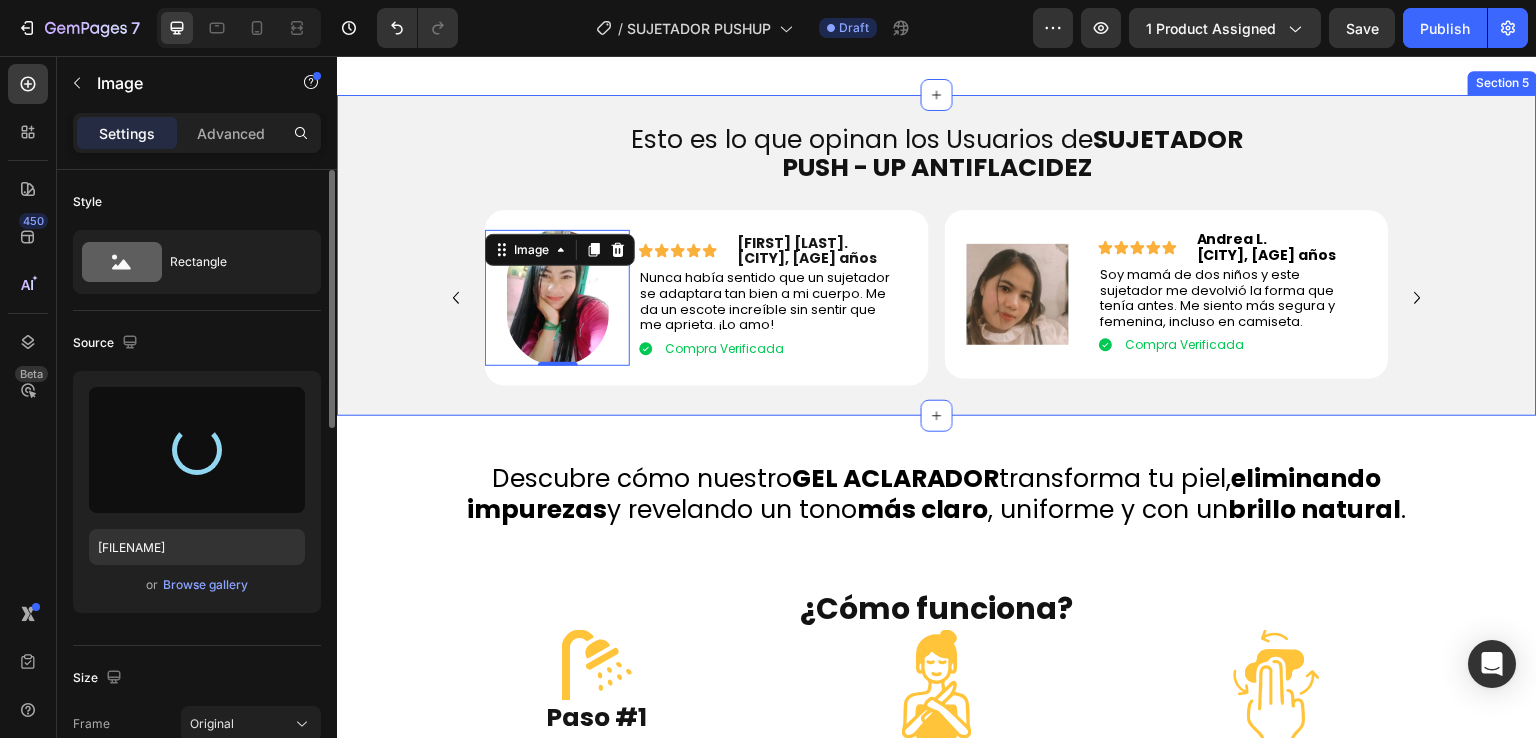 type on "https://cdn.shopify.com/s/files/1/0674/3484/0382/files/gempages_490663051666654355-4511f6e1-c4a6-461f-bc9b-62006cbe0d42.jpg" 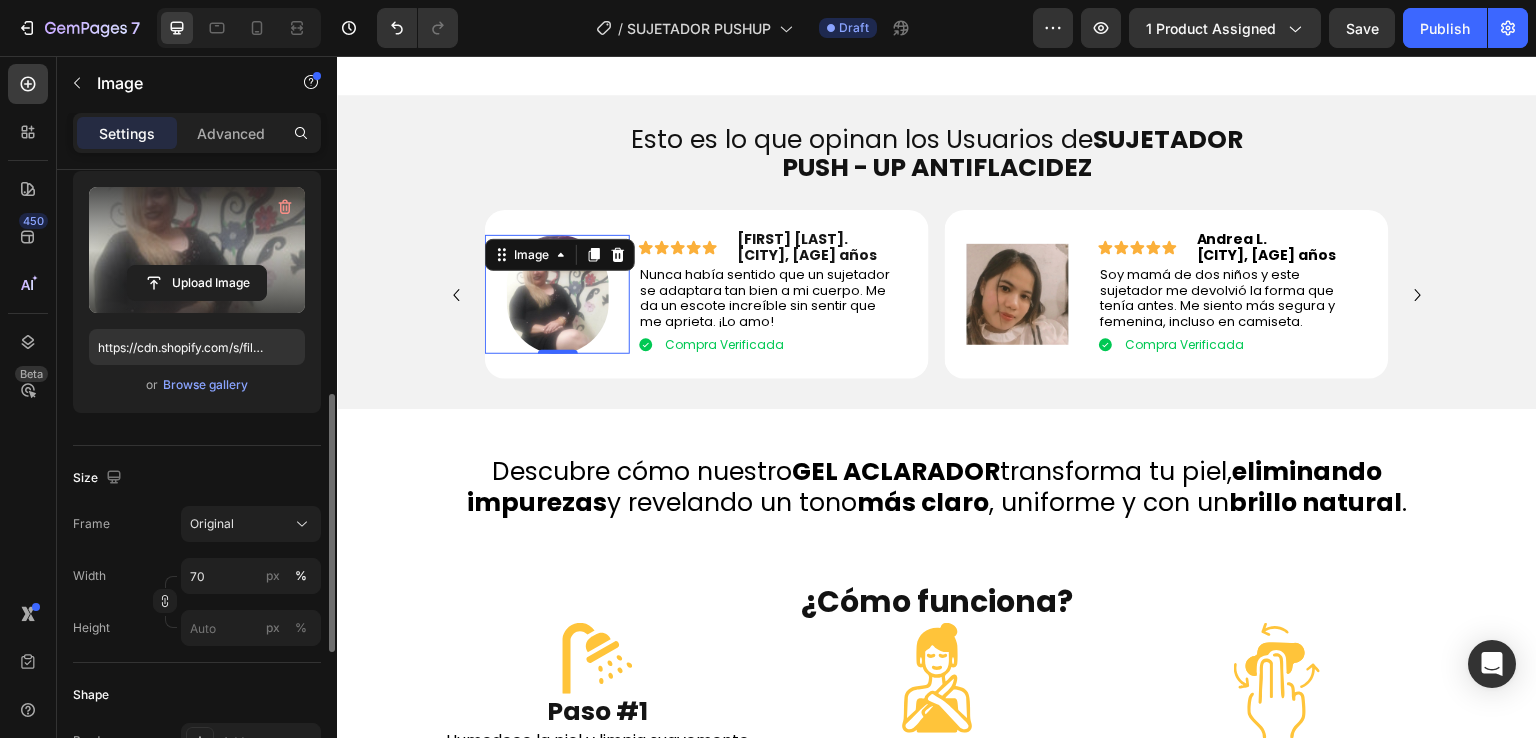 scroll, scrollTop: 400, scrollLeft: 0, axis: vertical 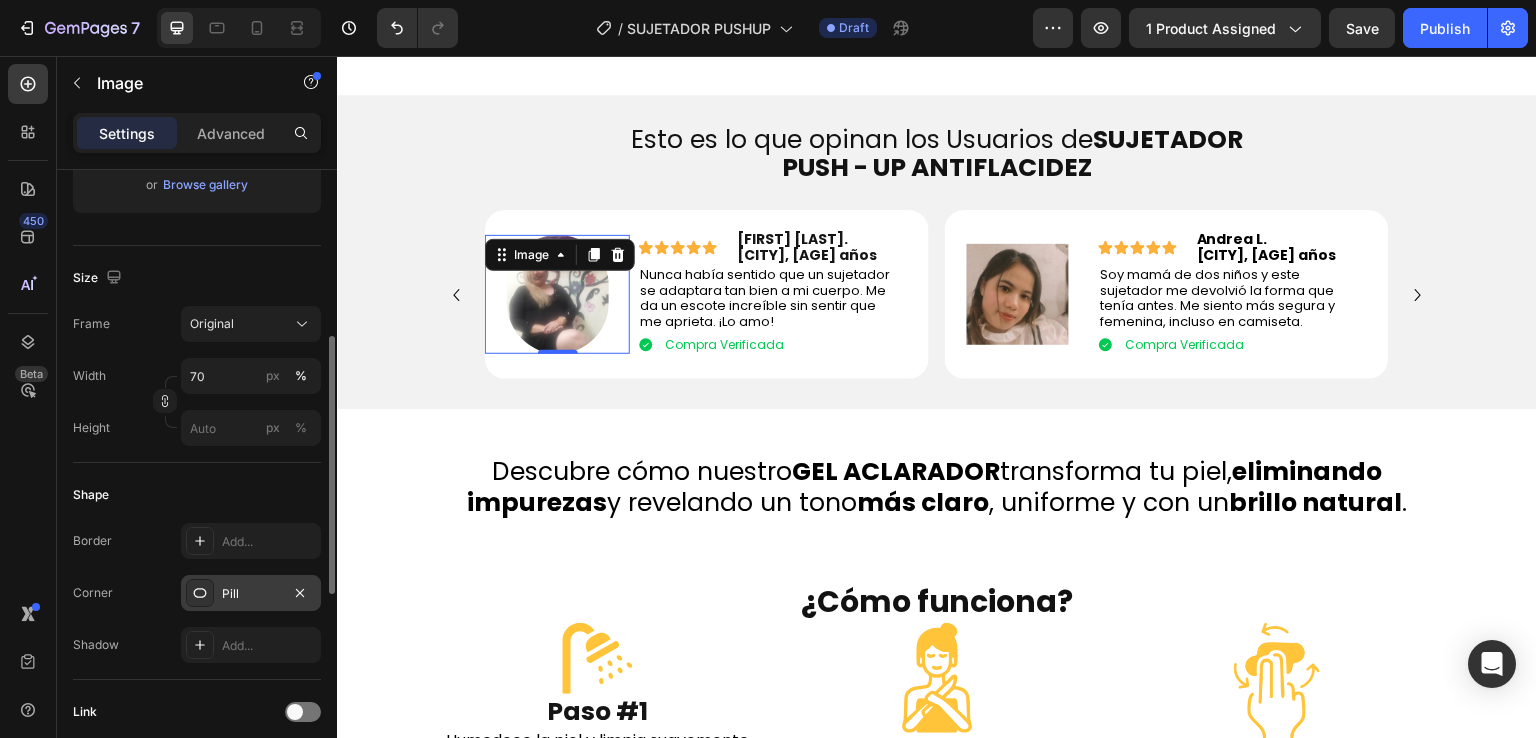 click 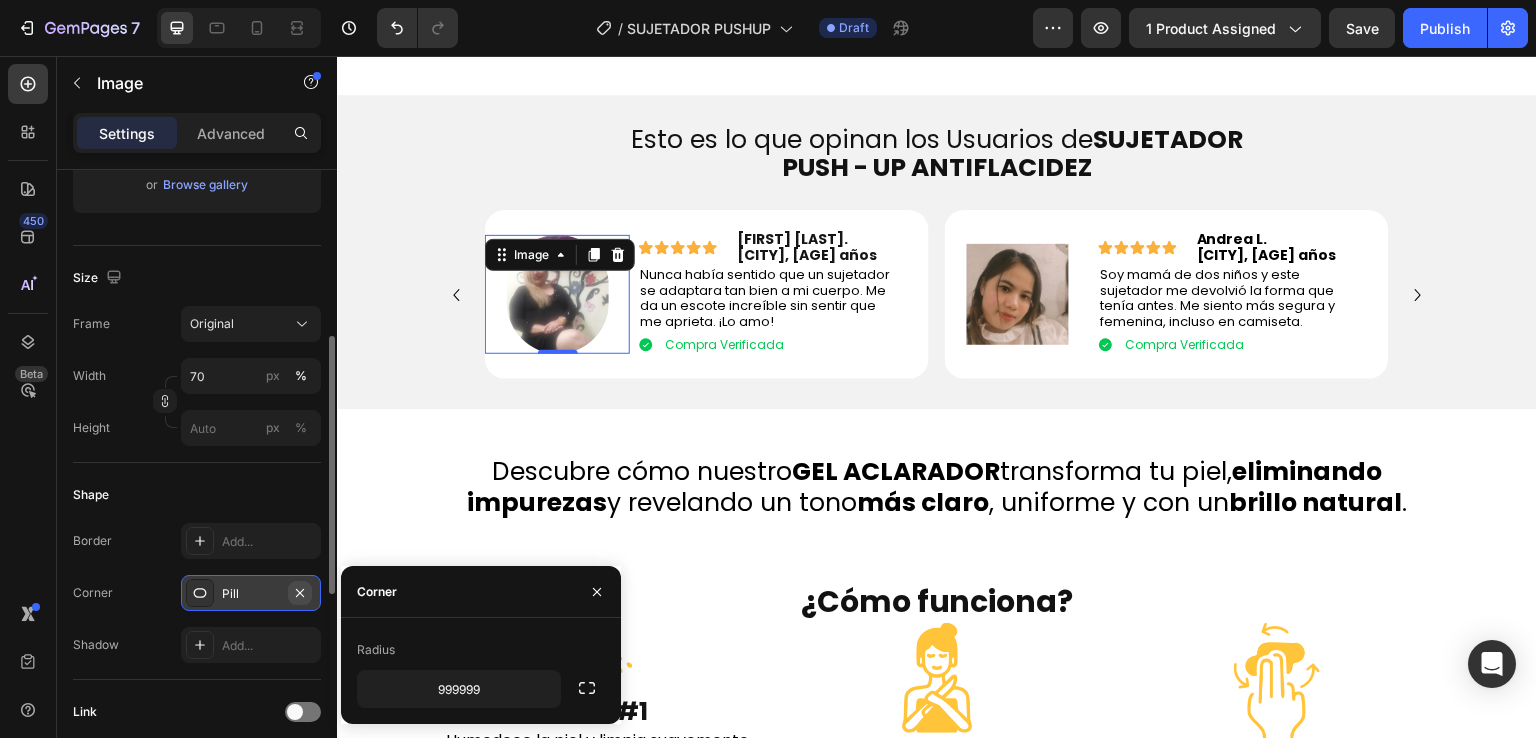 click 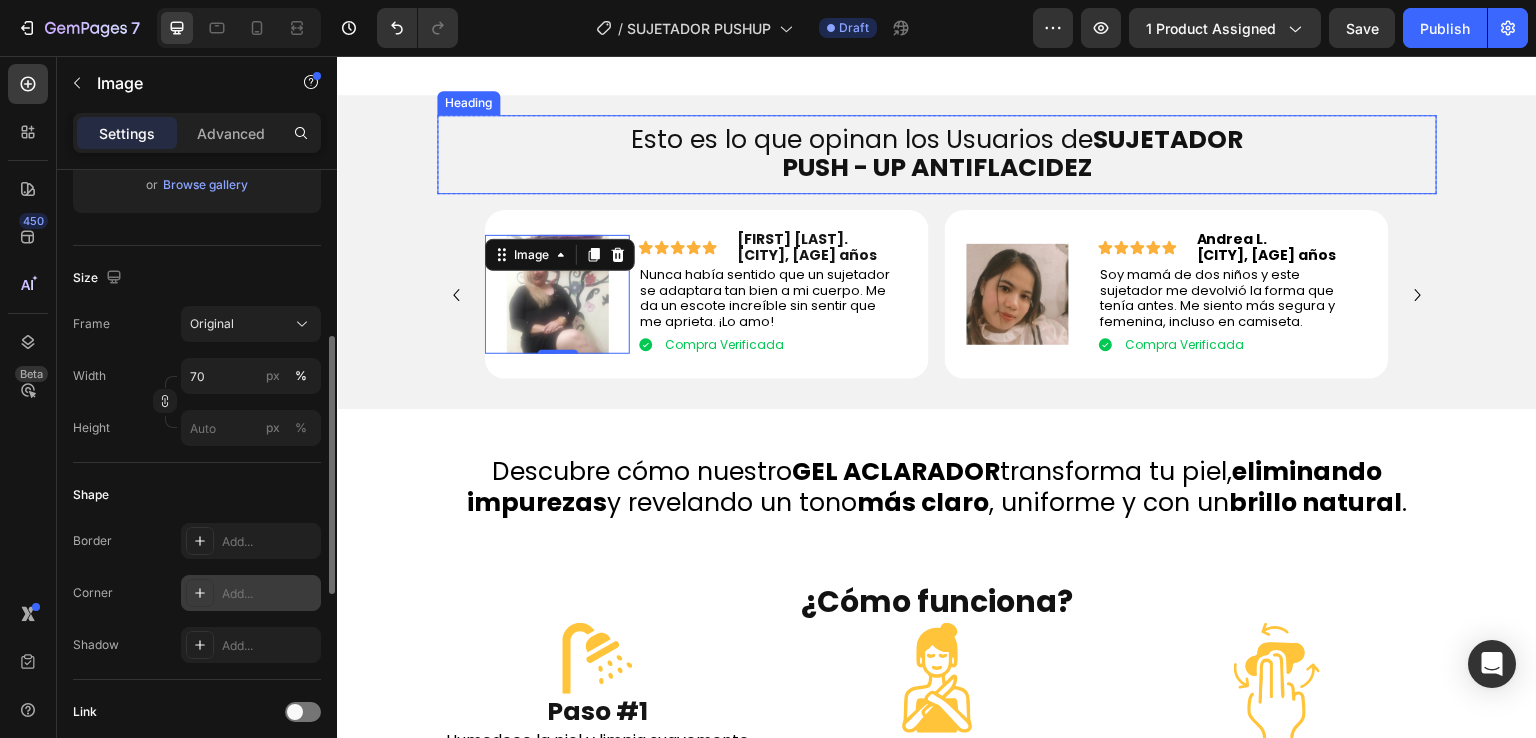 click on "⁠⁠⁠⁠⁠⁠⁠ Esto es lo que opinan los Usuarios de  SUJETADOR  PUSH - UP ANTIFLACIDEZ" at bounding box center [937, 153] 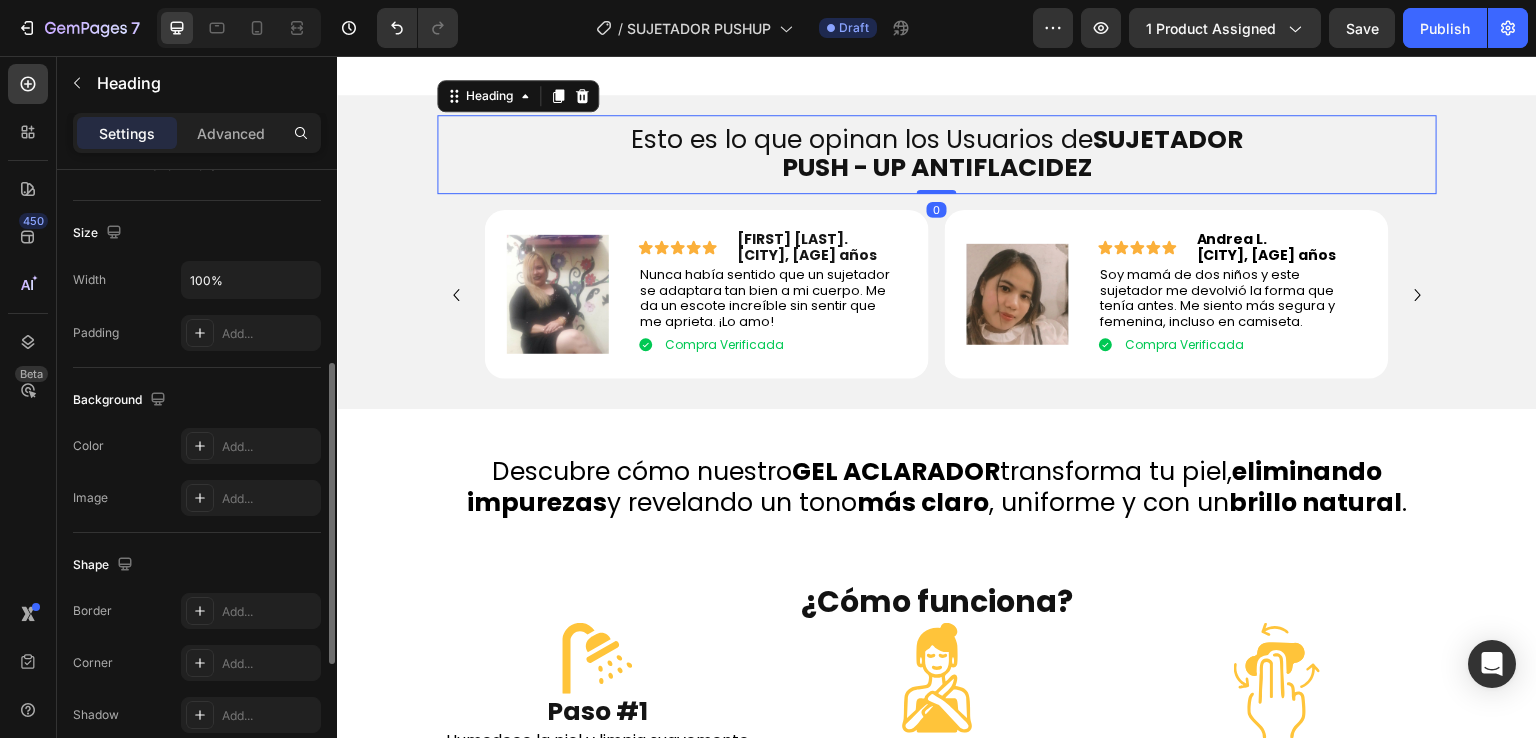 scroll, scrollTop: 0, scrollLeft: 0, axis: both 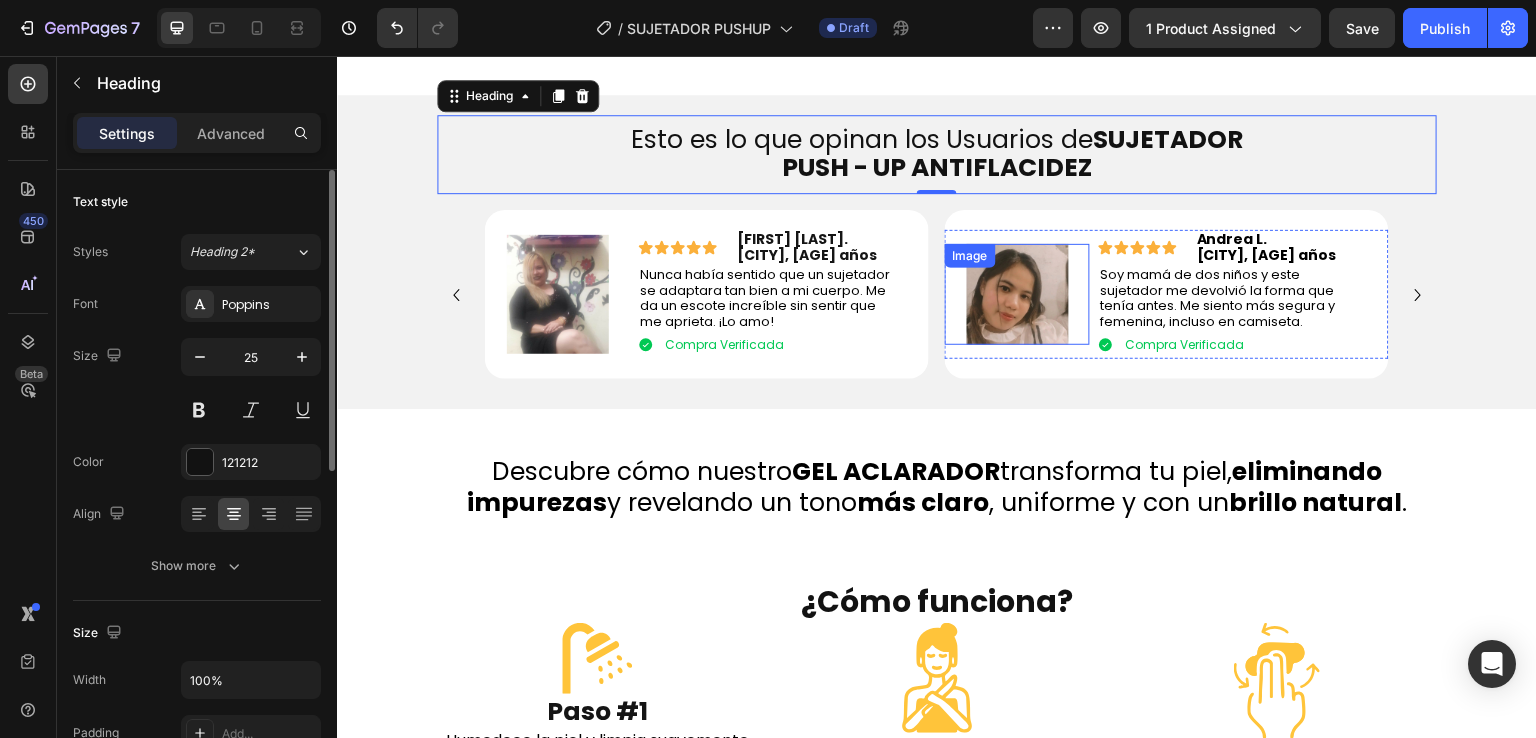 click at bounding box center [1018, 294] 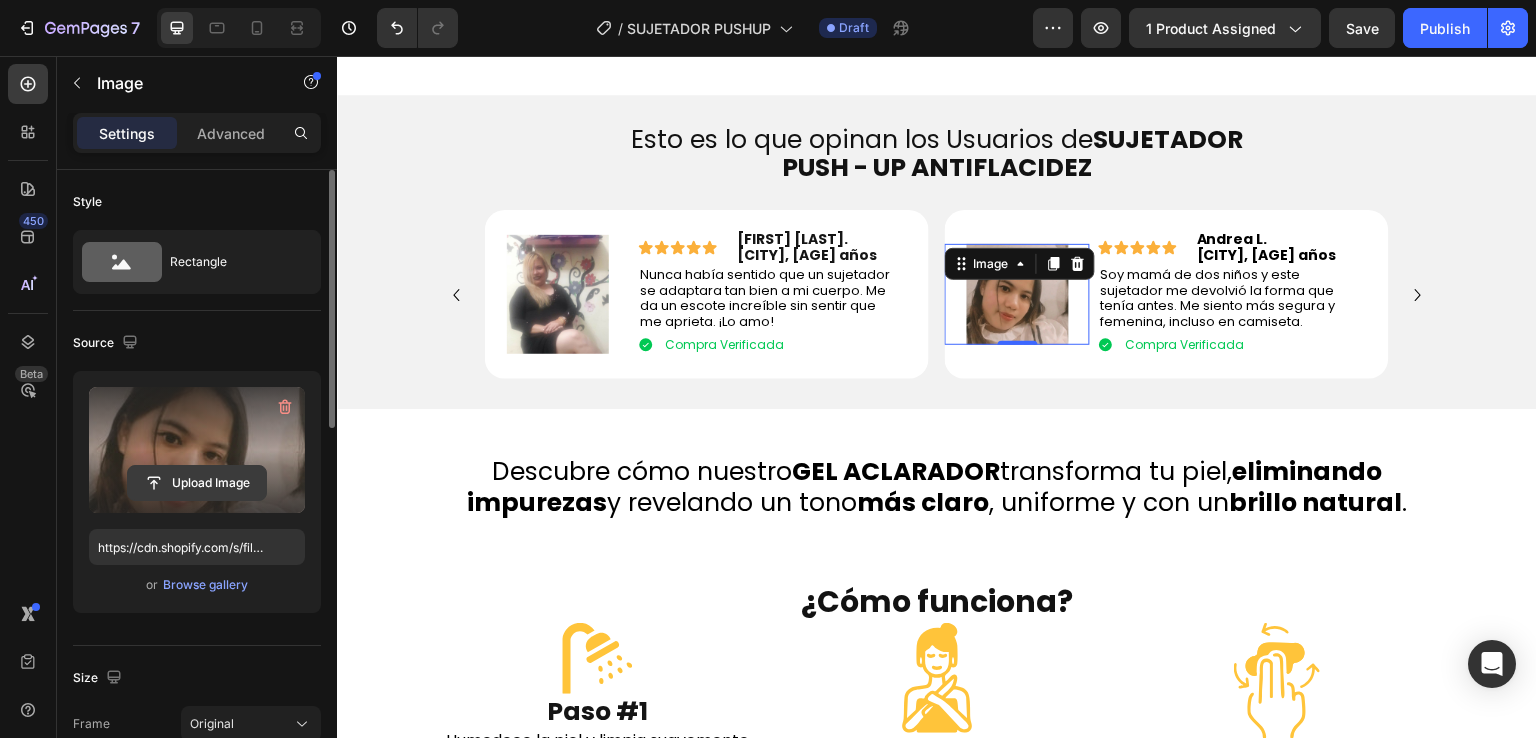 click 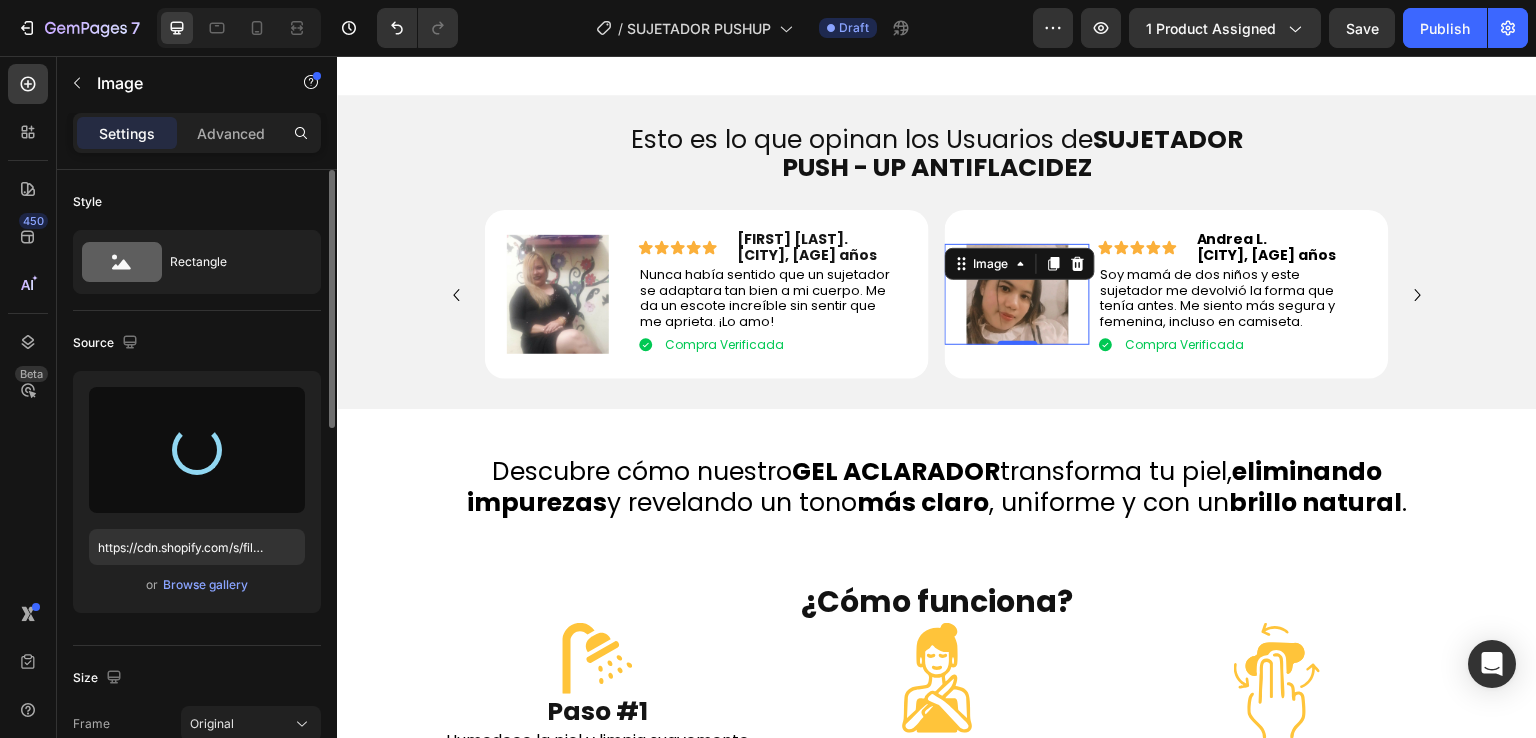 type on "https://cdn.shopify.com/s/files/1/0674/3484/0382/files/gempages_490663051666654355-54a95b71-5dd4-4b70-b34b-ffe76552b719.jpg" 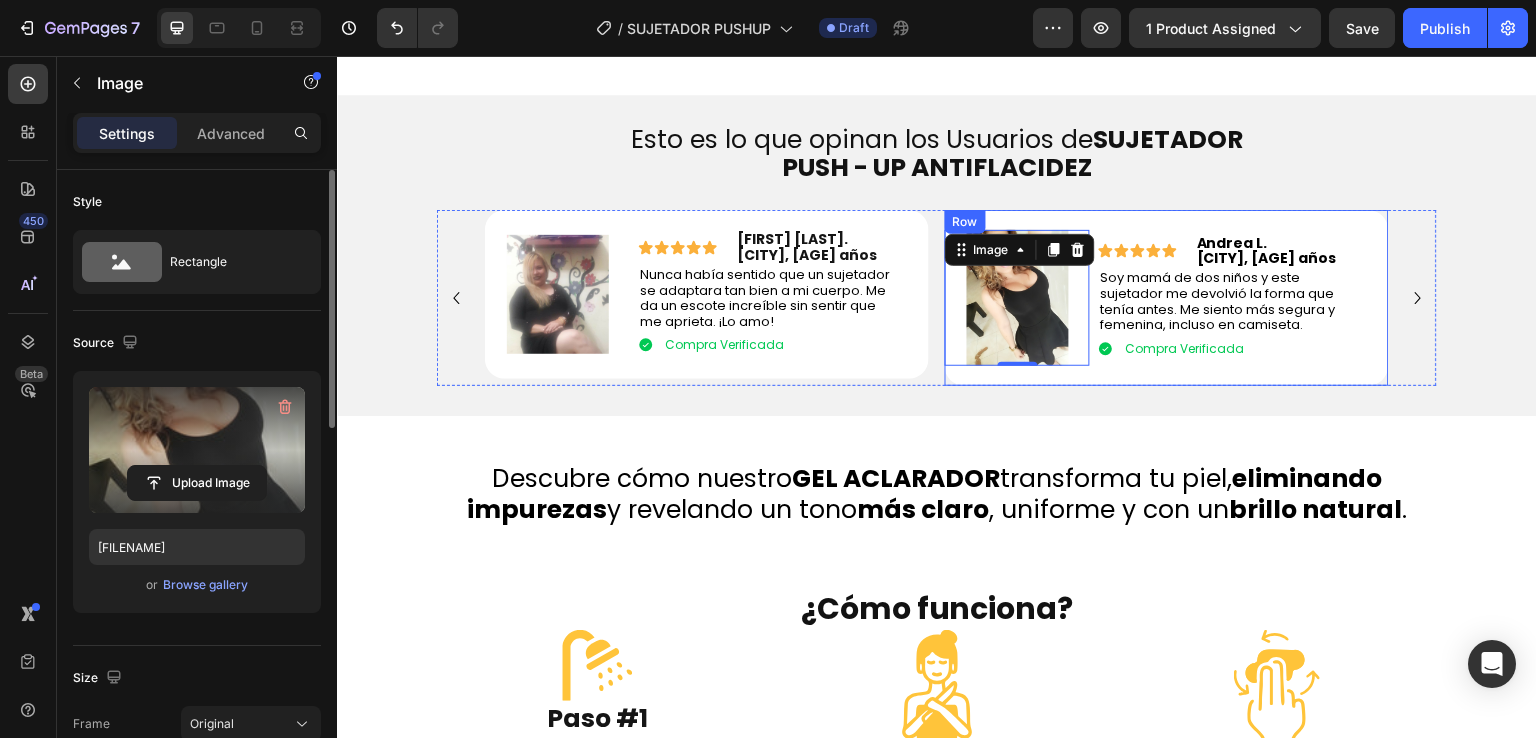click on "⁠⁠⁠⁠⁠⁠⁠ Esto es lo que opinan los Usuarios de  SUJETADOR  PUSH - UP ANTIFLACIDEZ" at bounding box center [937, 153] 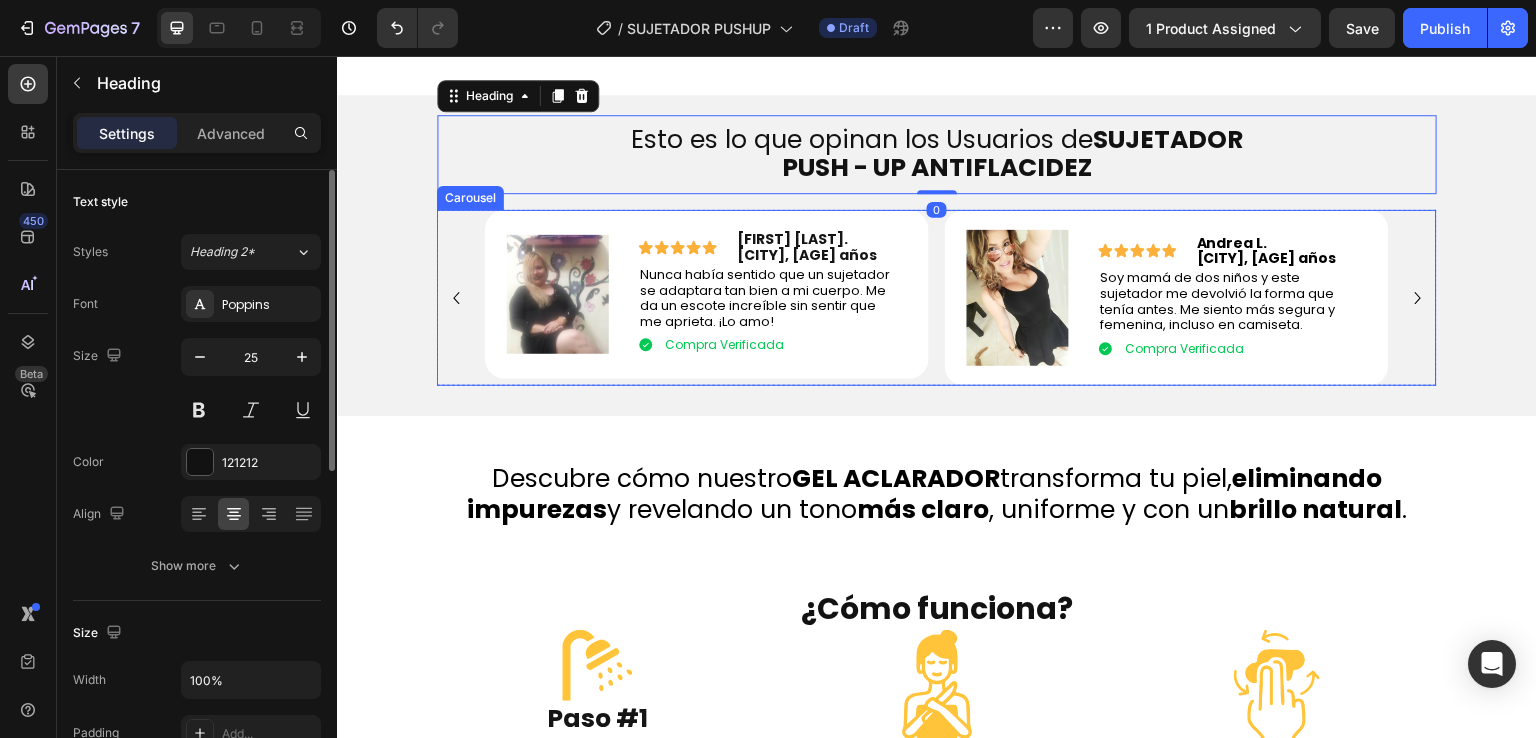 click 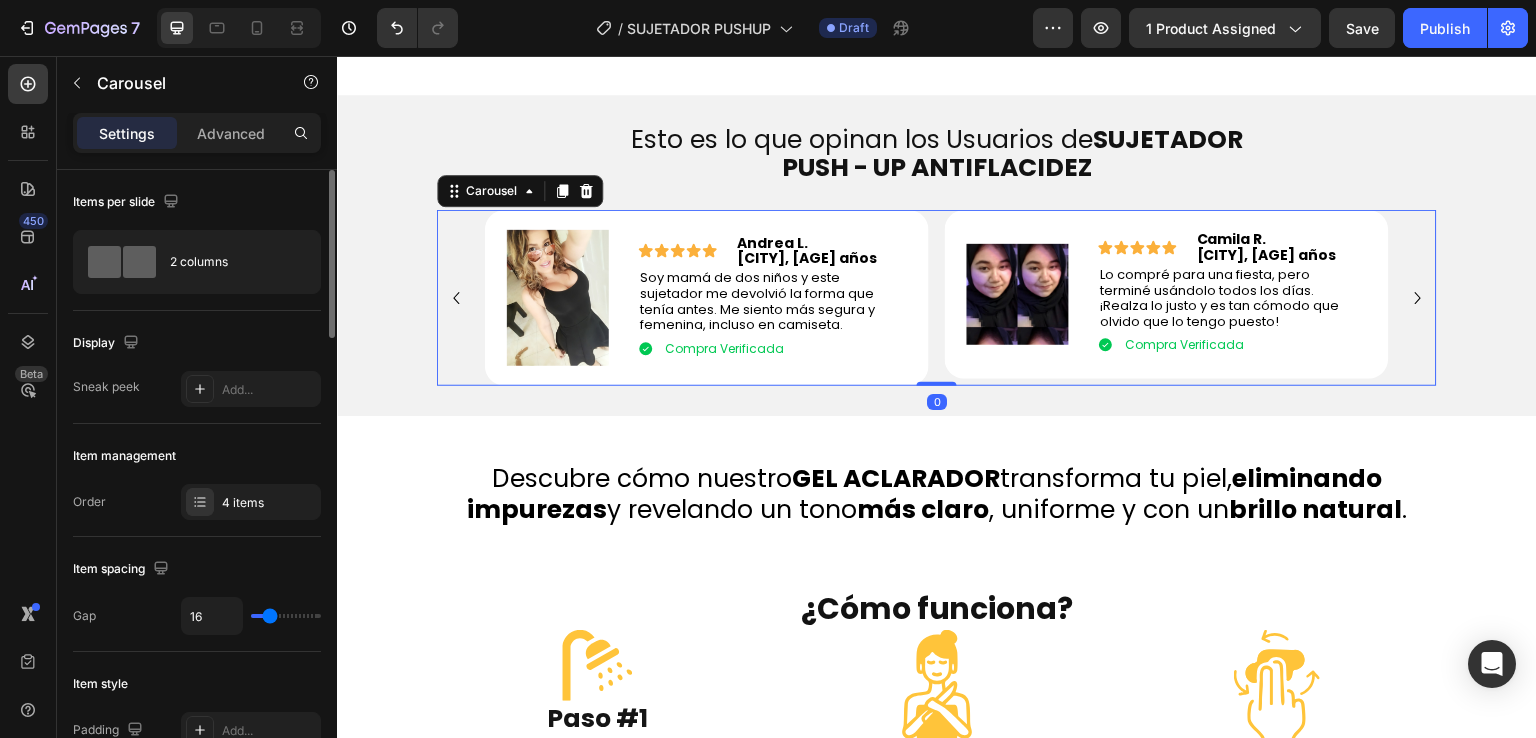click 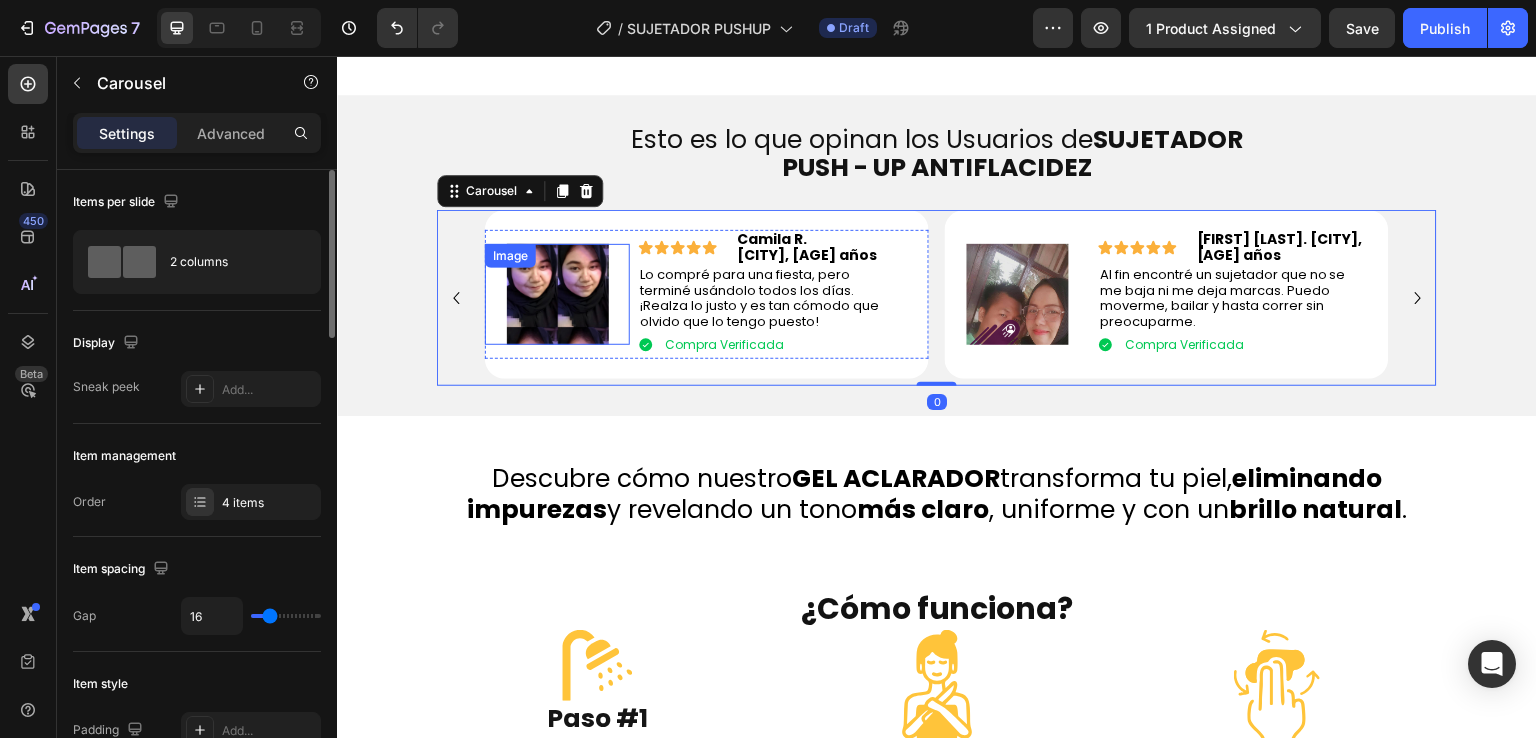 click at bounding box center [558, 295] 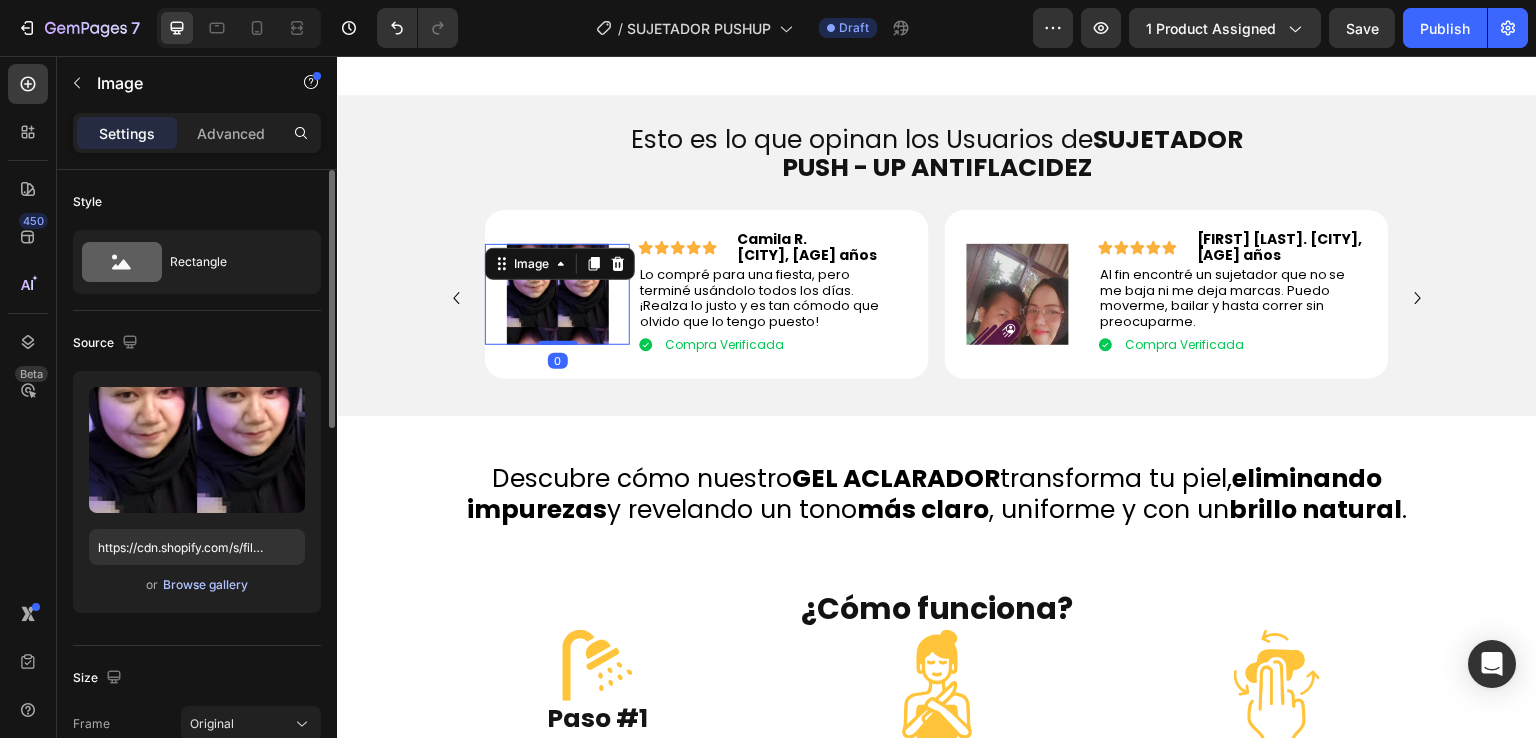 click on "Browse gallery" at bounding box center (205, 585) 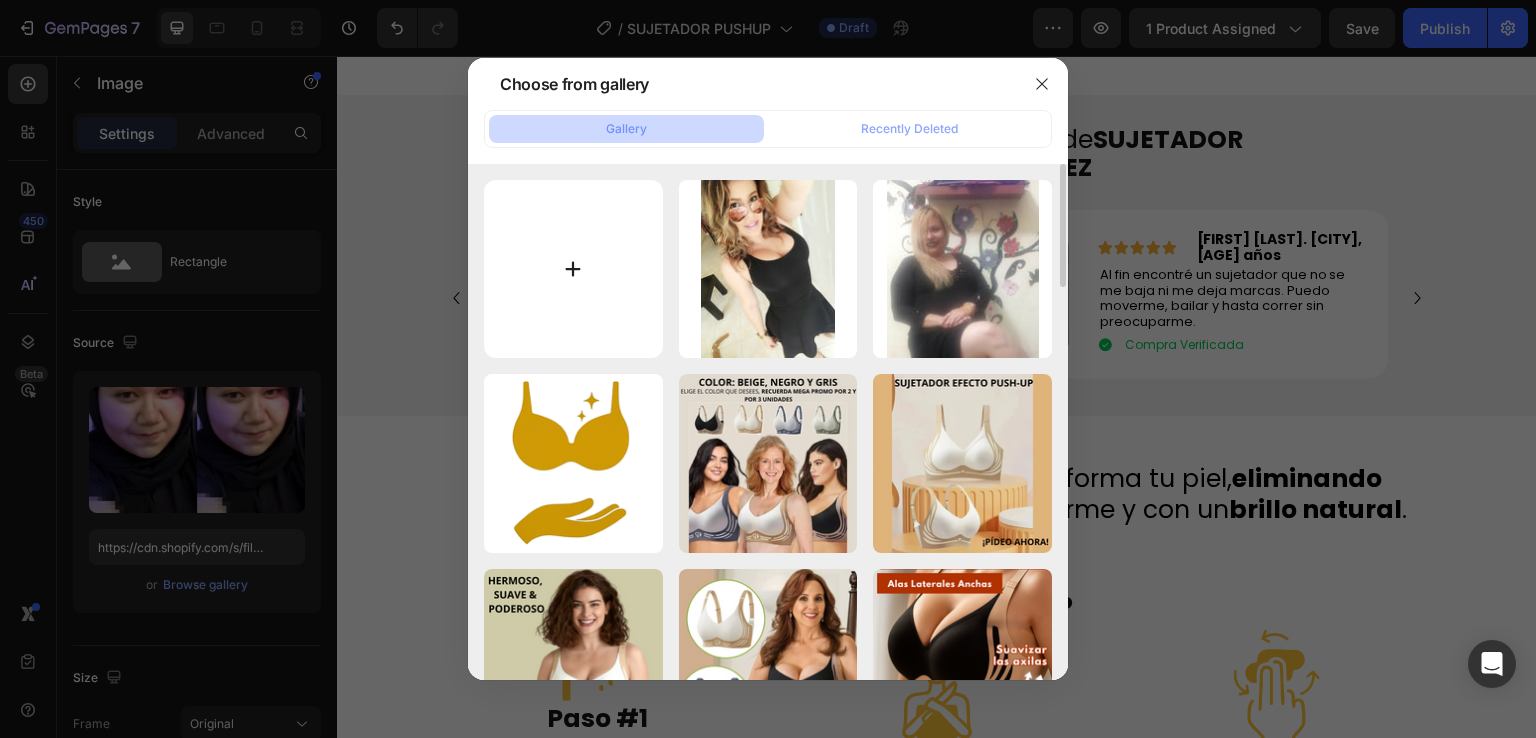 click at bounding box center (573, 269) 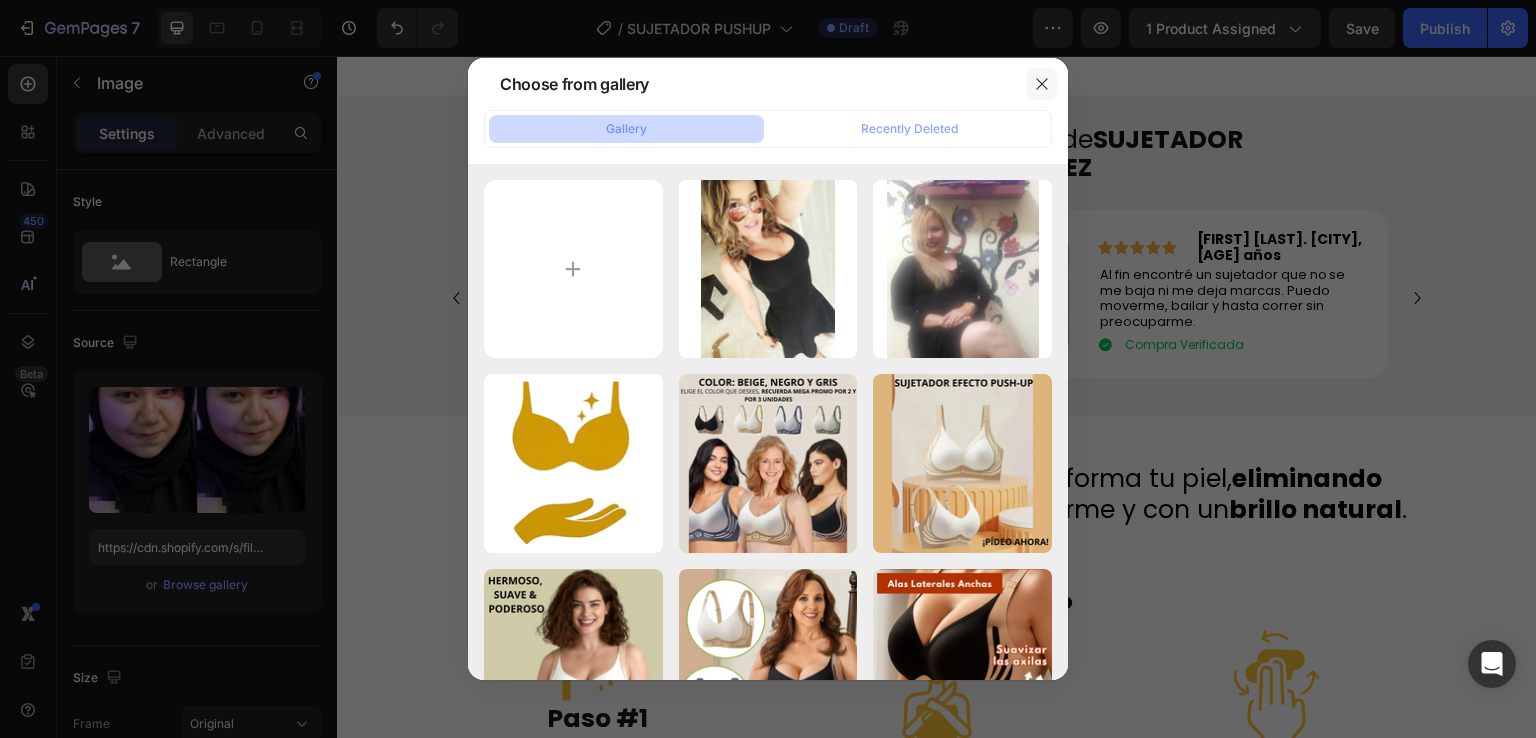 click 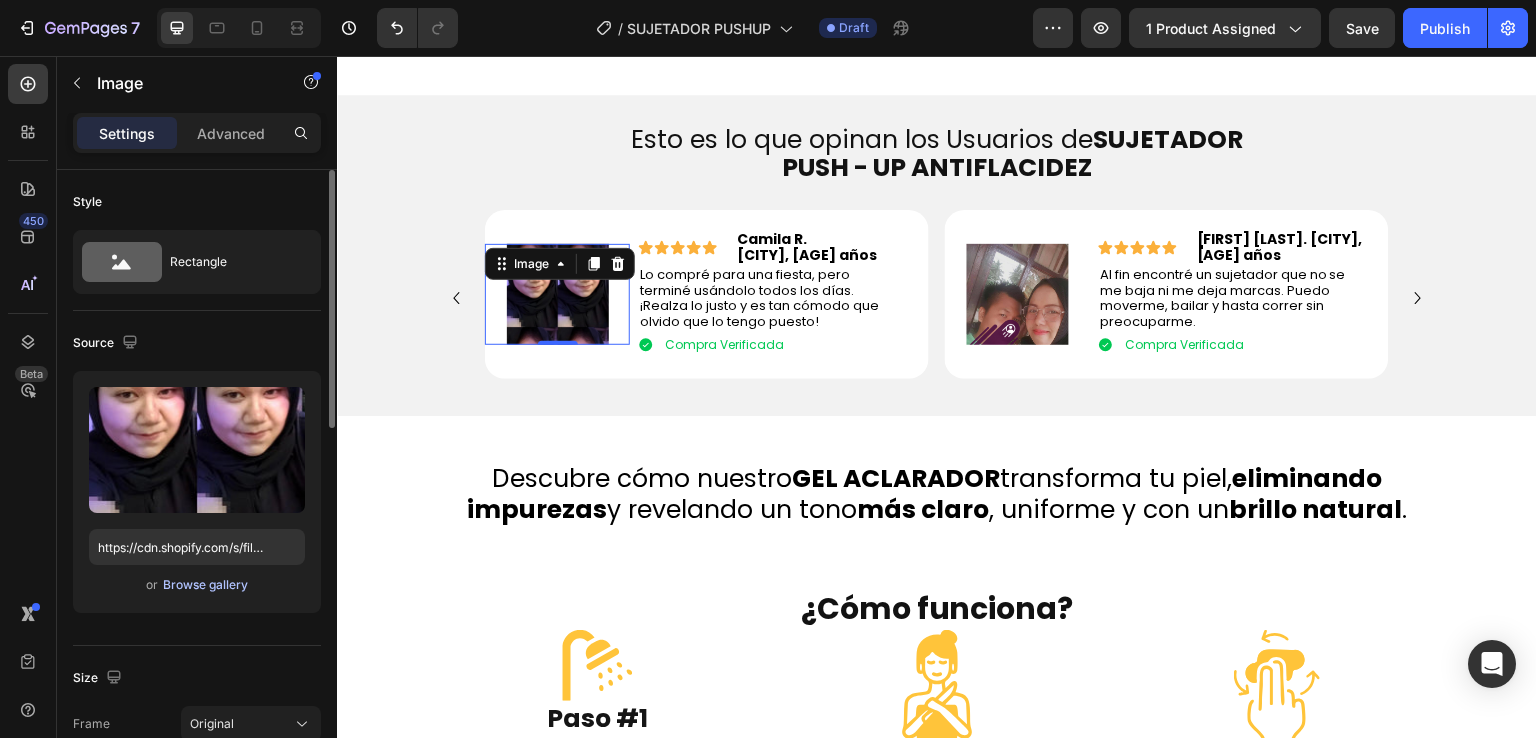 click on "Browse gallery" at bounding box center (205, 585) 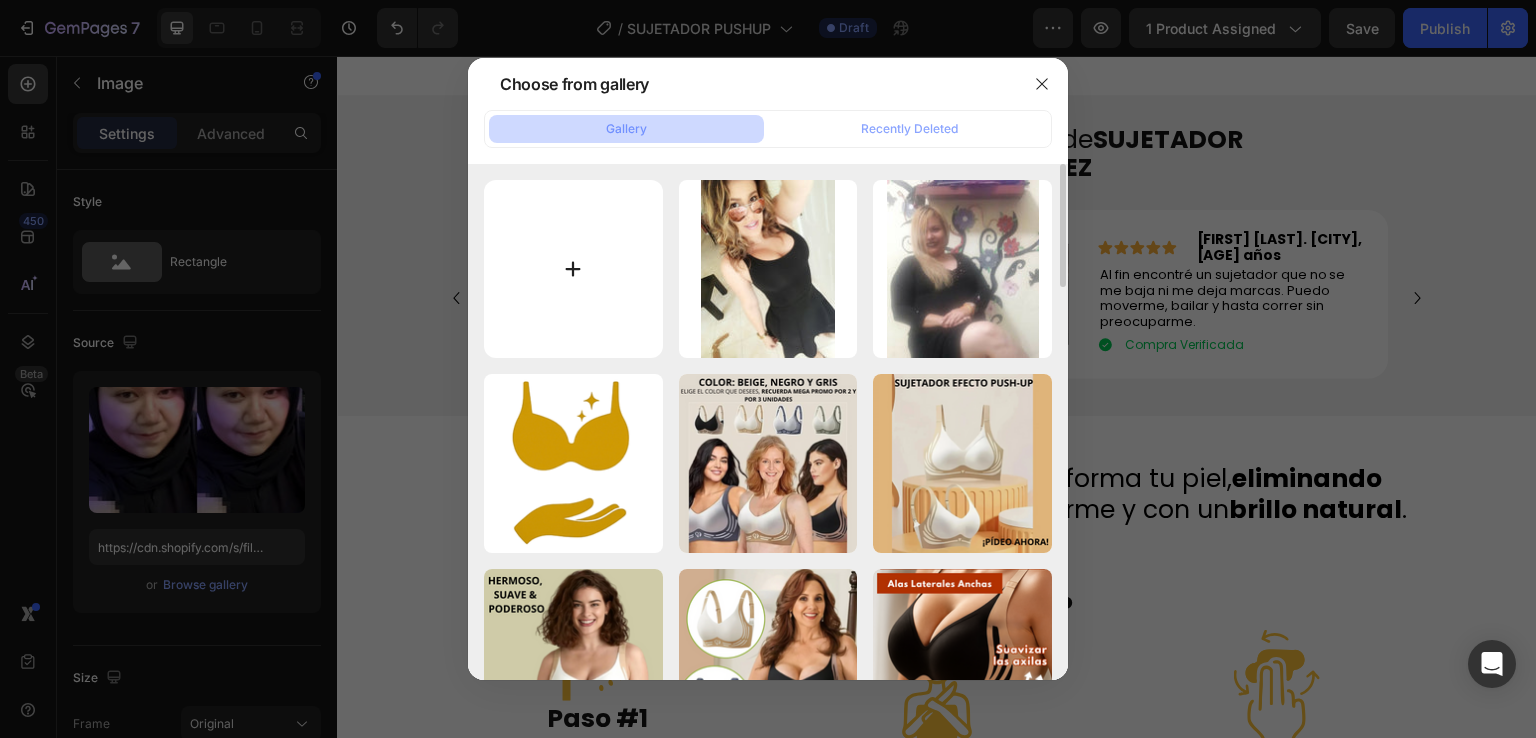click at bounding box center [573, 269] 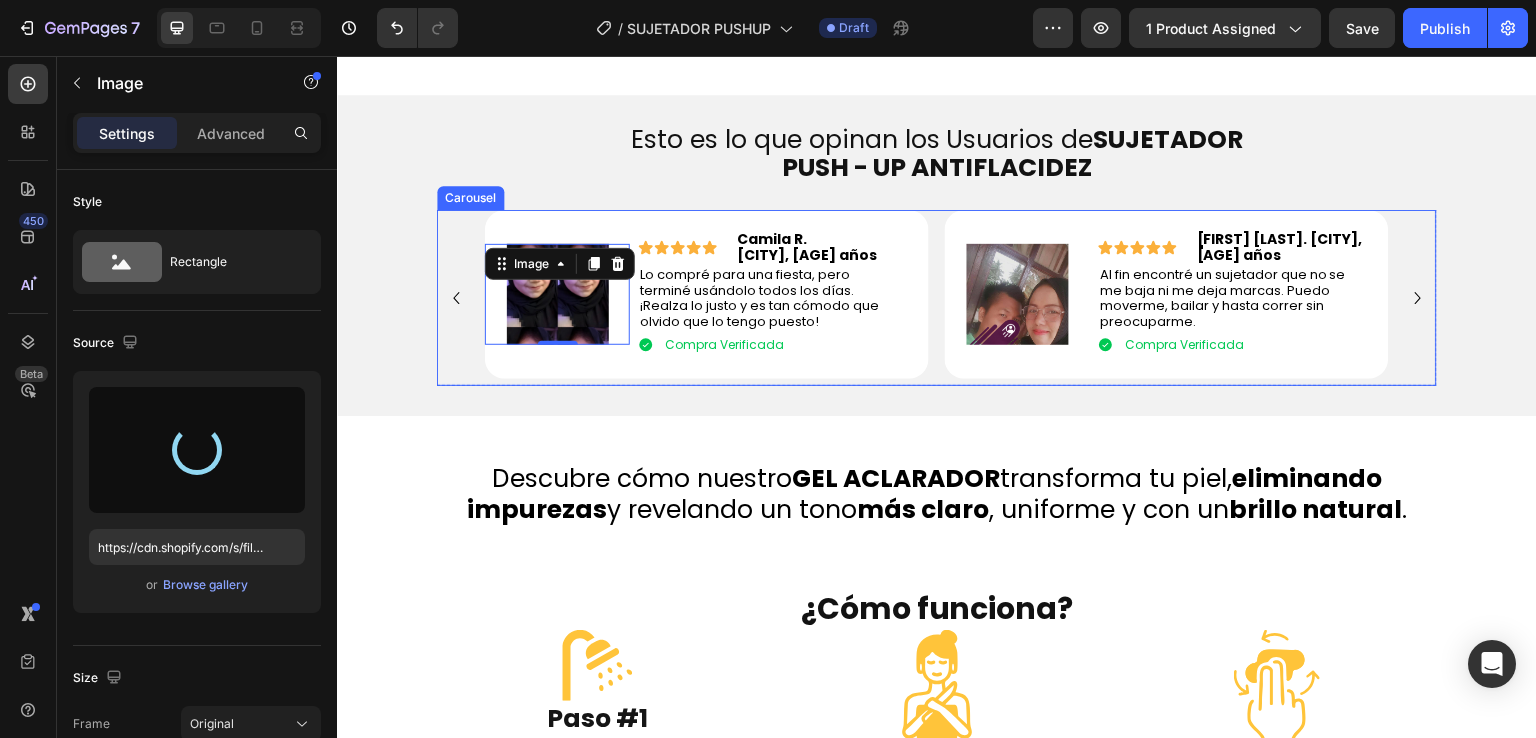 type on "https://cdn.shopify.com/s/files/1/0674/3484/0382/files/gempages_490663051666654355-6a85a64f-1fb1-4fe5-b739-6c4136377088.jpg" 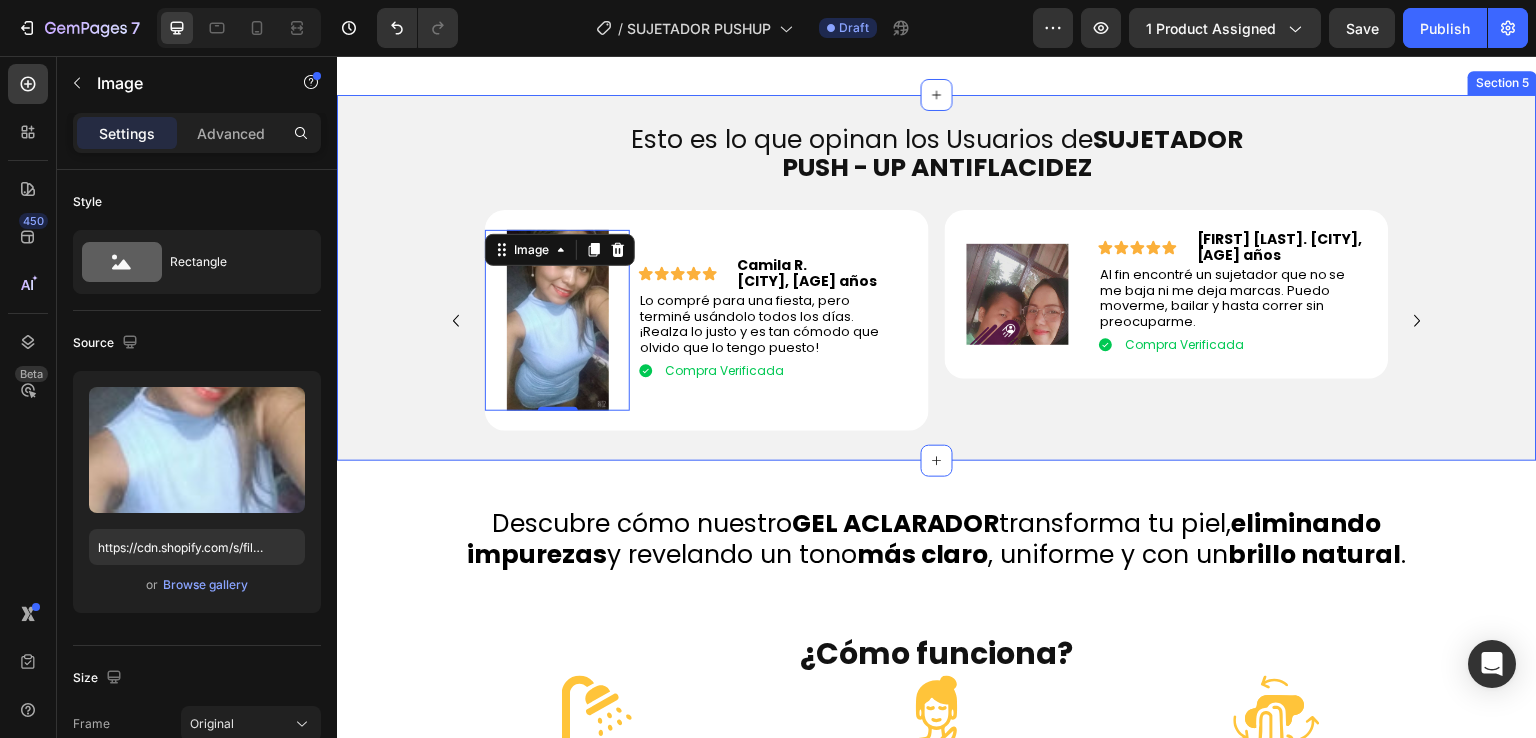 click on "⁠⁠⁠⁠⁠⁠⁠ Esto es lo que opinan los Usuarios de  SUJETADOR  PUSH - UP ANTIFLACIDEZ Heading Esto es lo que opinan los Usuarios del  Gel Exfoliante aclarador Heading Row
Image Icon Icon Icon Icon
Icon Icon List Mariana G. Bogotá, 28 años Text Block Row Nunca había sentido que un sujetador se adaptara tan bien a mi cuerpo. Me da un escote increíble sin sentir que me aprieta. ¡Lo amo! Text Block Compra Verificada Item List Row Row Row Image Icon Icon Icon Icon
Icon Icon List Andrea L. Medellín, 35 años Text Block Row Soy mamá de dos niños y este sujetador me devolvió la forma que tenía antes. Me siento más segura y femenina, incluso en camiseta. Text Block Compra Verificada Item List Row Row Row Image   0 Icon Icon Icon Icon
Icon Icon List Camila R.  Cali, 22 años Text Block Row Text Block Compra Verificada Item List Row Row Row Image Icon Icon Icon Icon
Icon Icon List Row Row" at bounding box center (937, 273) 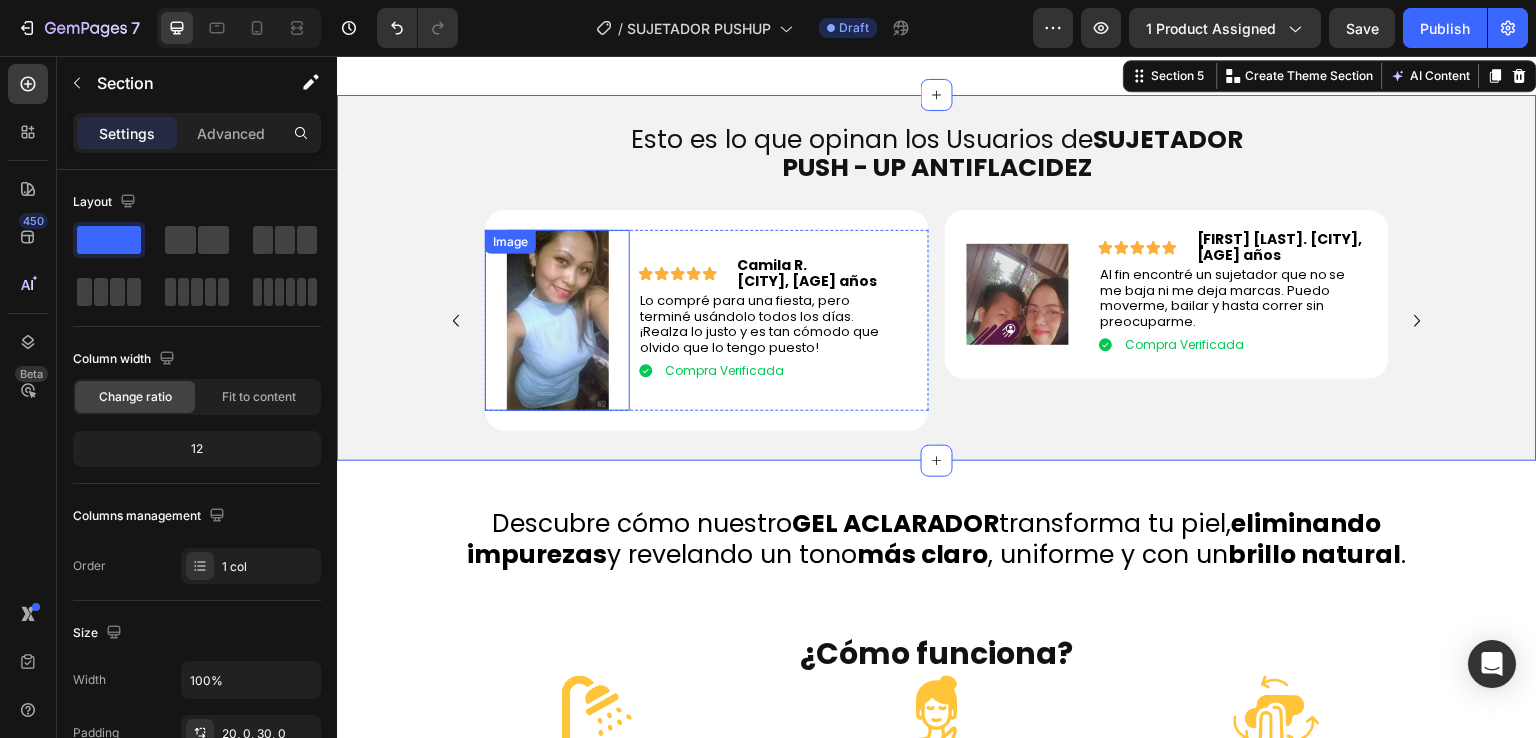 click at bounding box center (558, 320) 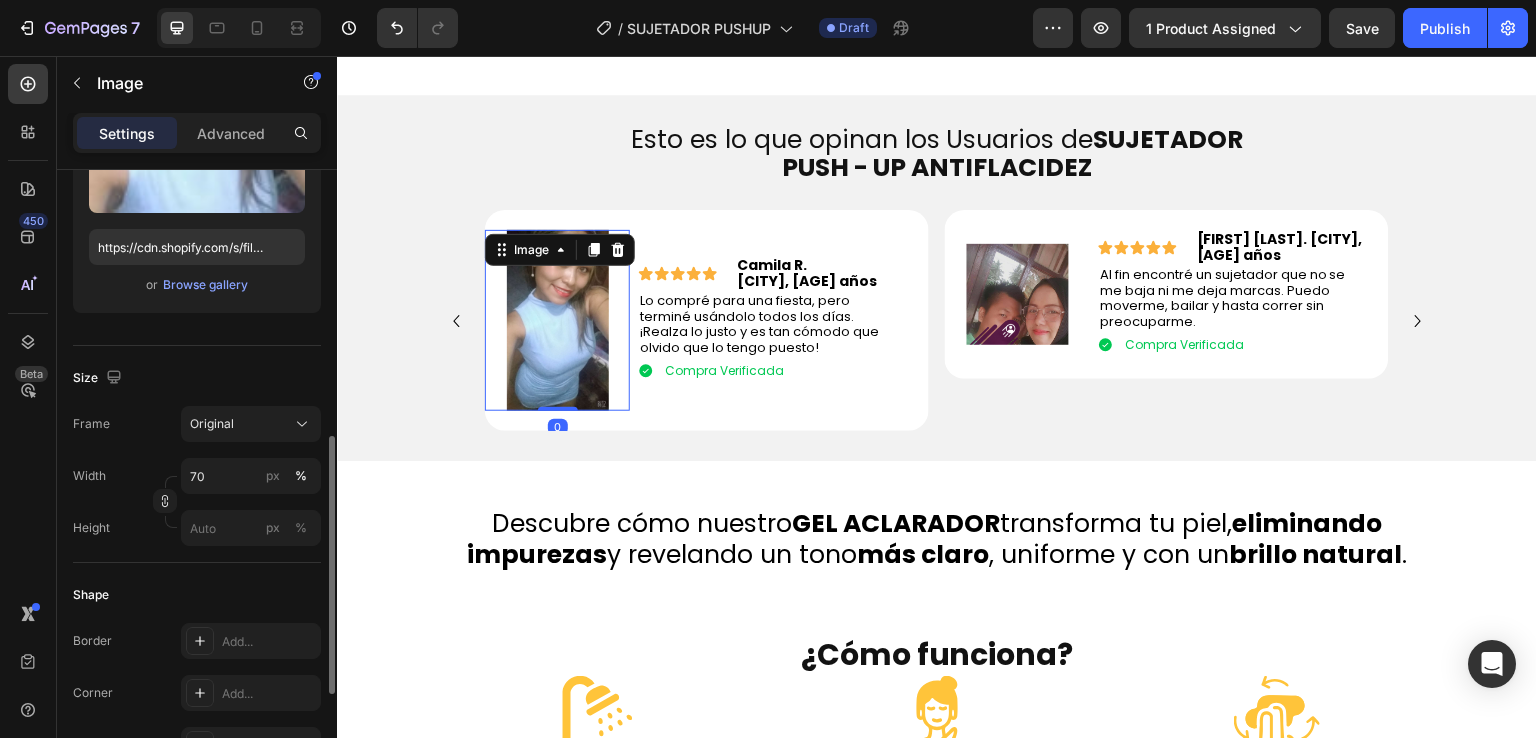 scroll, scrollTop: 400, scrollLeft: 0, axis: vertical 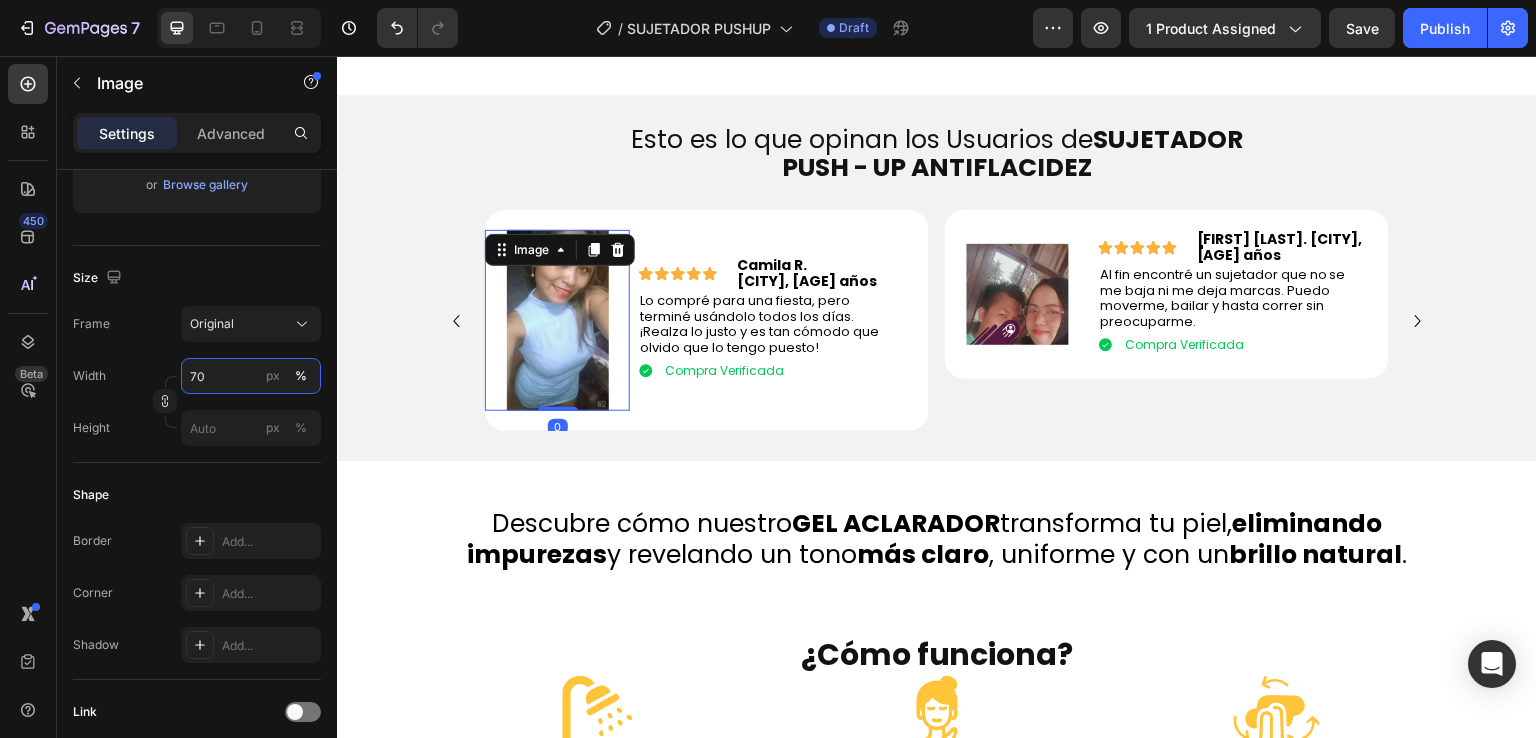 click on "70" at bounding box center [251, 376] 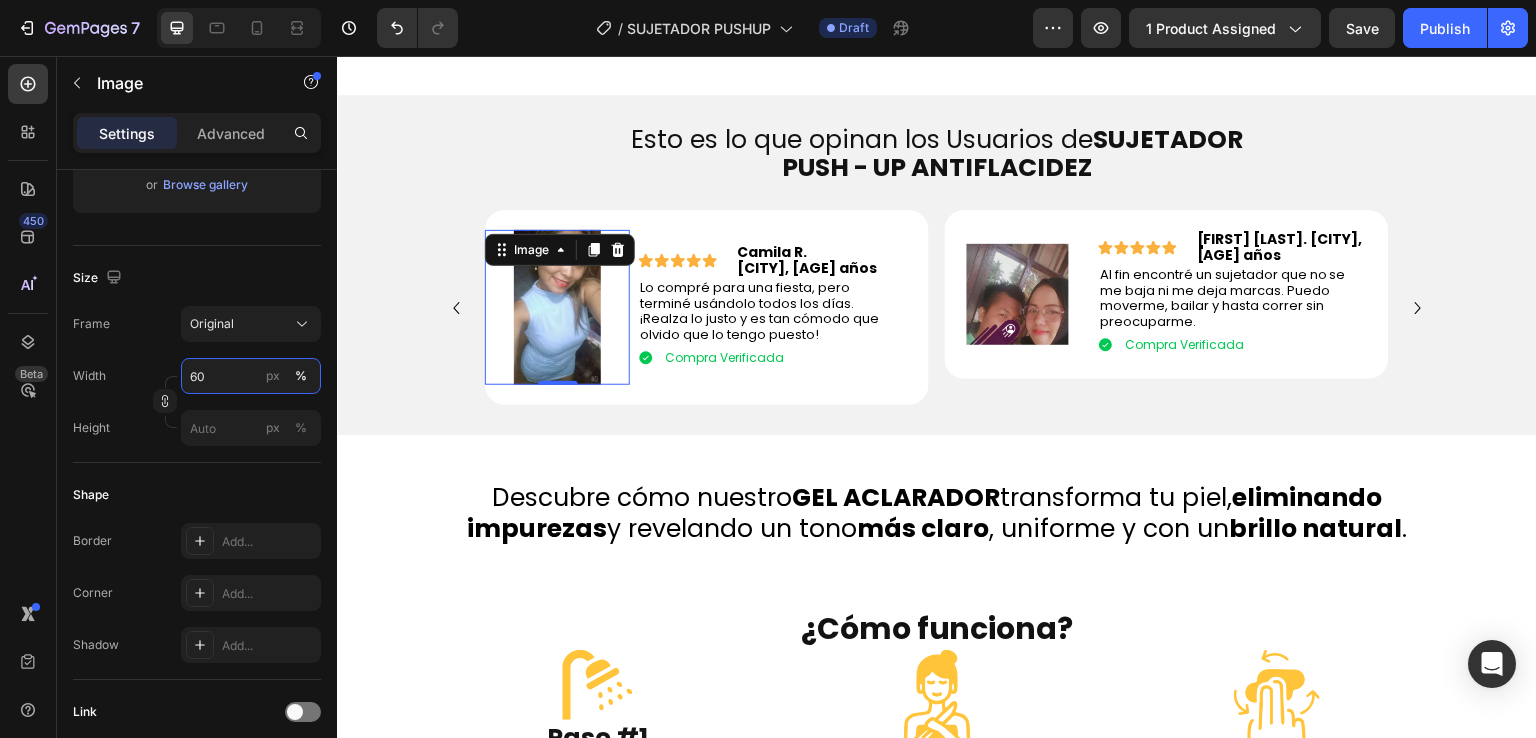 drag, startPoint x: 227, startPoint y: 375, endPoint x: 151, endPoint y: 380, distance: 76.1643 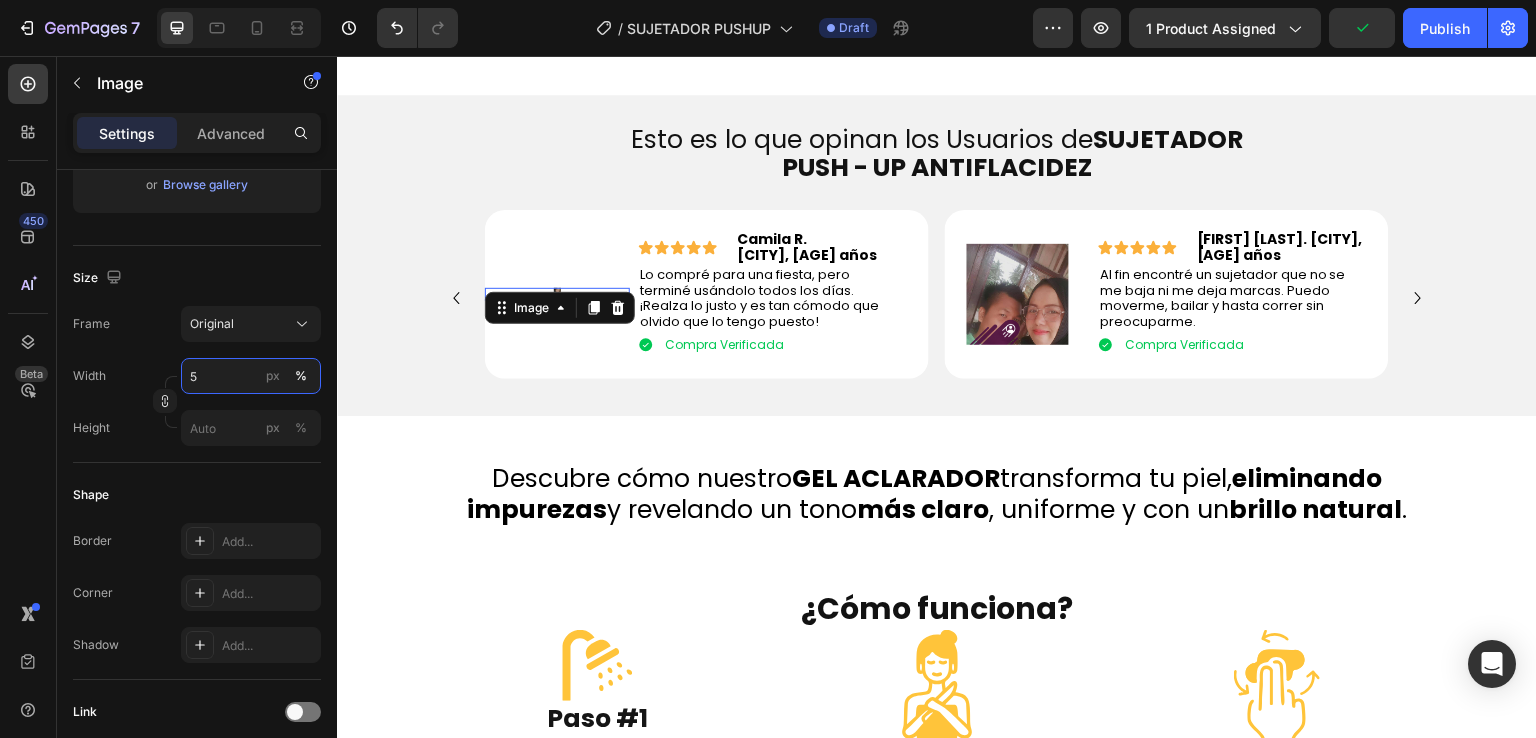 type on "50" 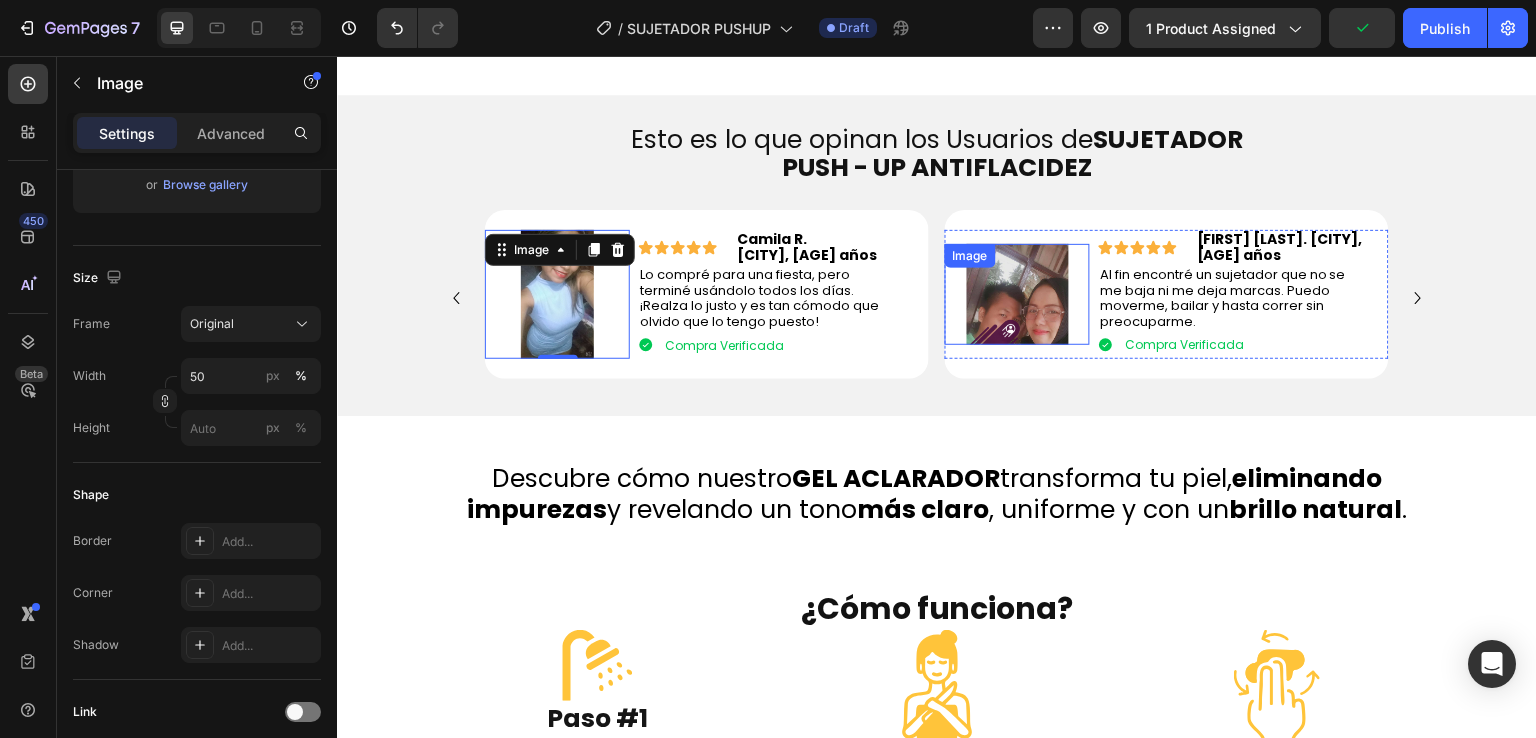 click at bounding box center (1018, 295) 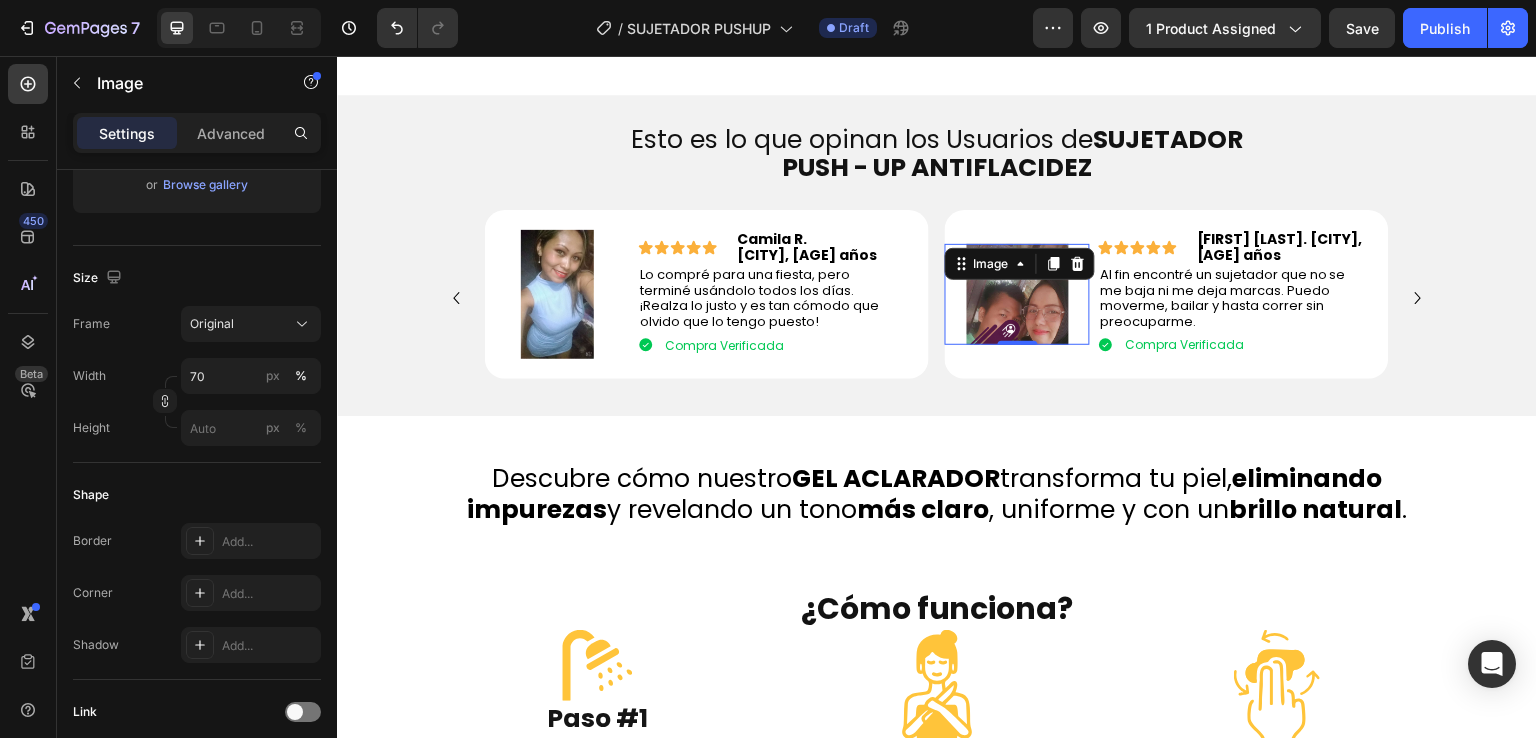 click at bounding box center (1018, 295) 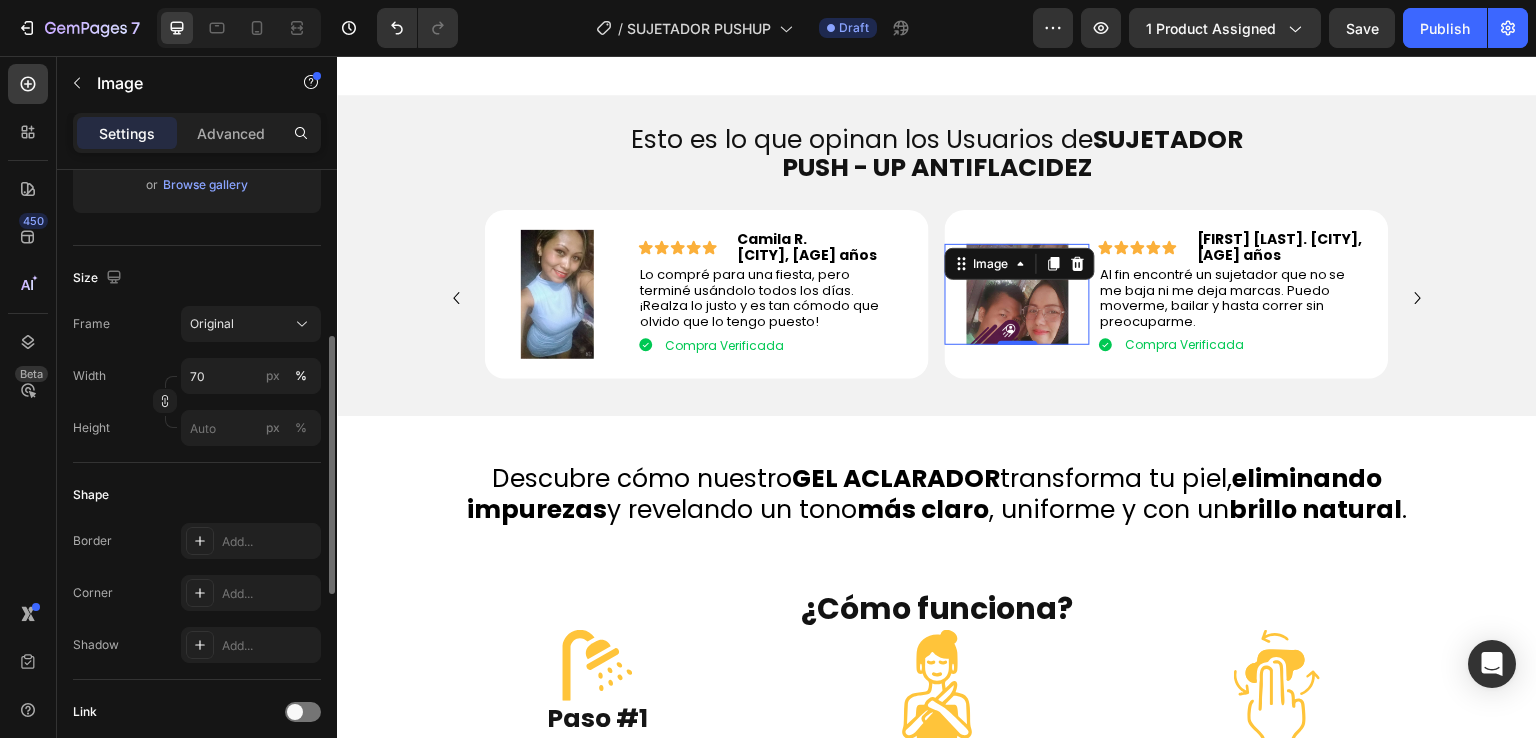 scroll, scrollTop: 0, scrollLeft: 0, axis: both 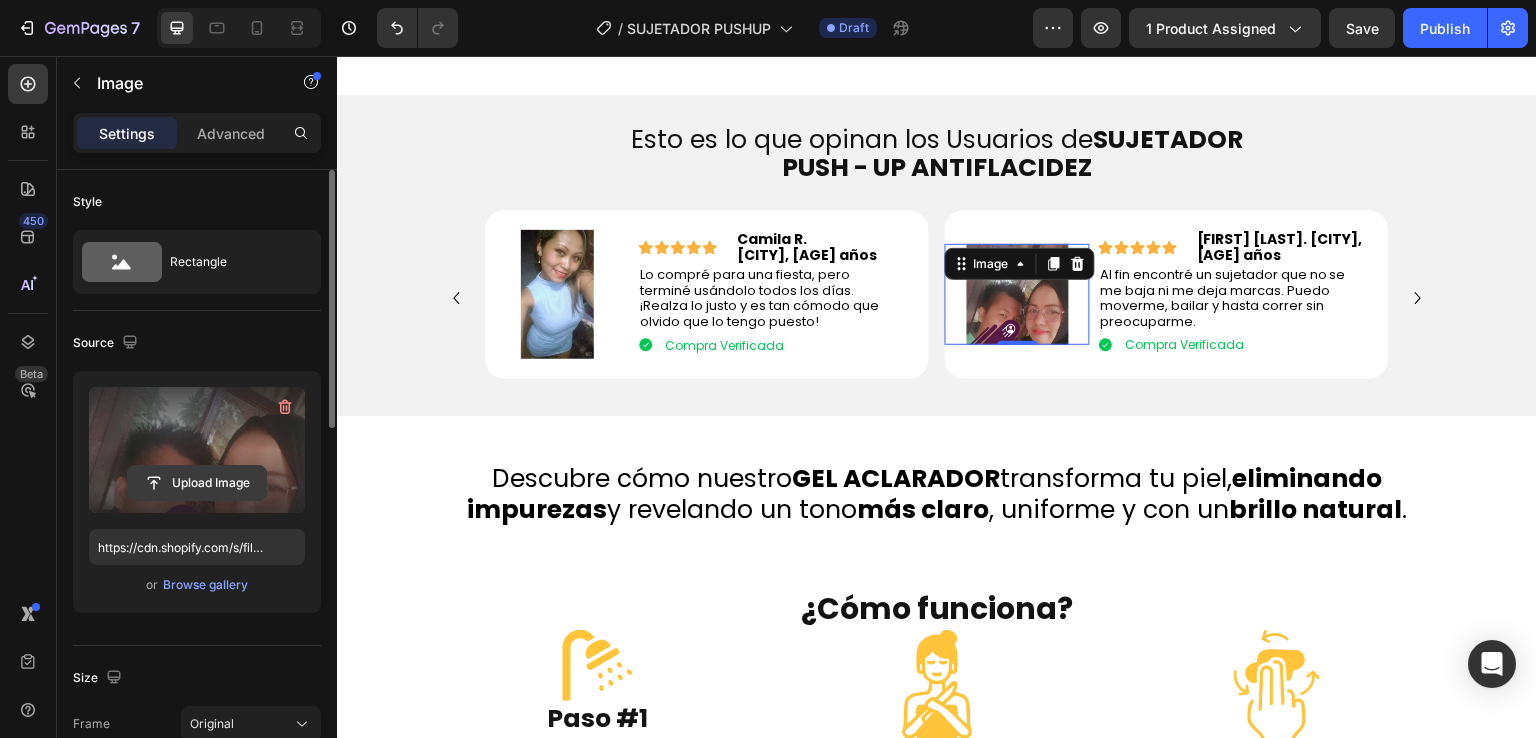 click 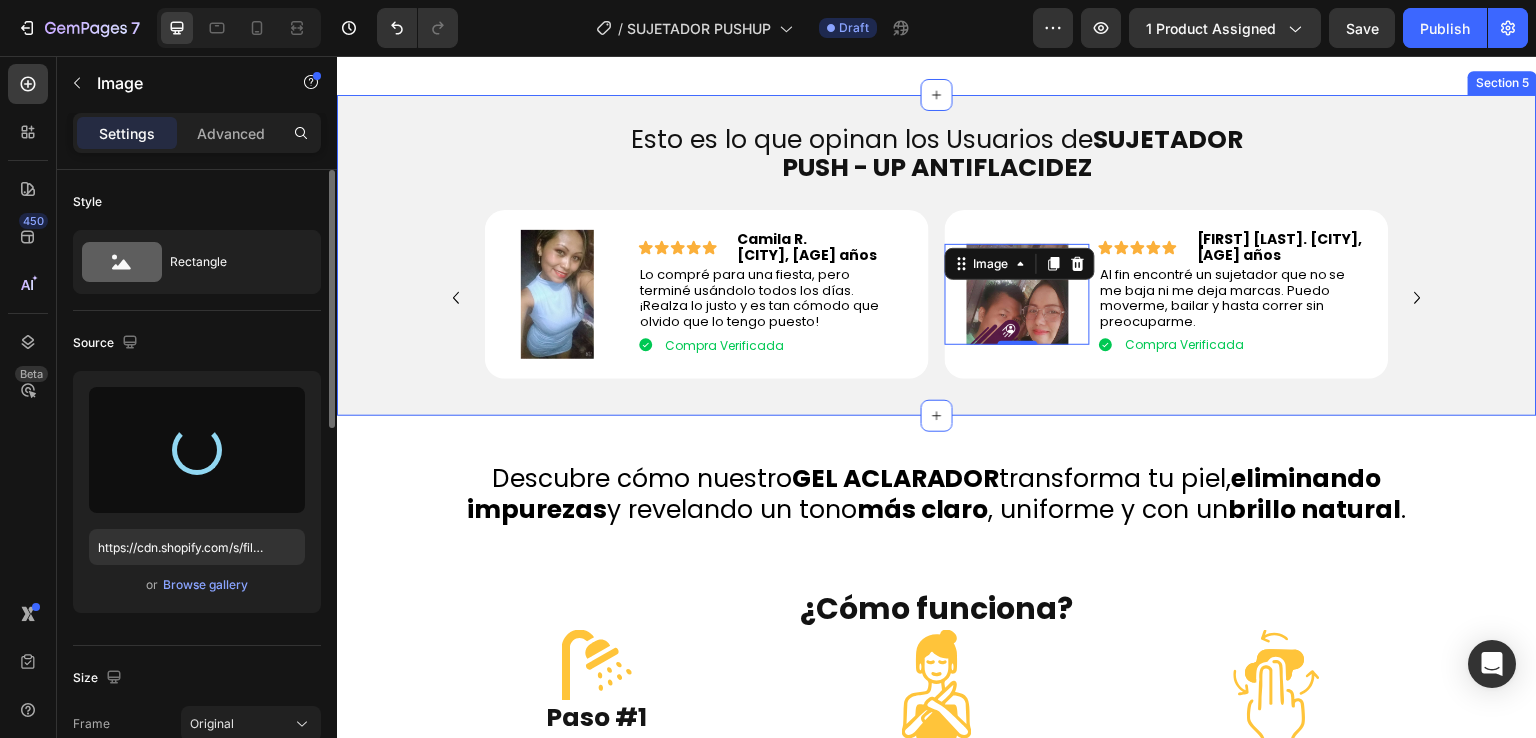 type on "https://cdn.shopify.com/s/files/1/0674/3484/0382/files/gempages_490663051666654355-beaa58c0-adf2-4de2-a747-4e8bea7b7c6e.jpg" 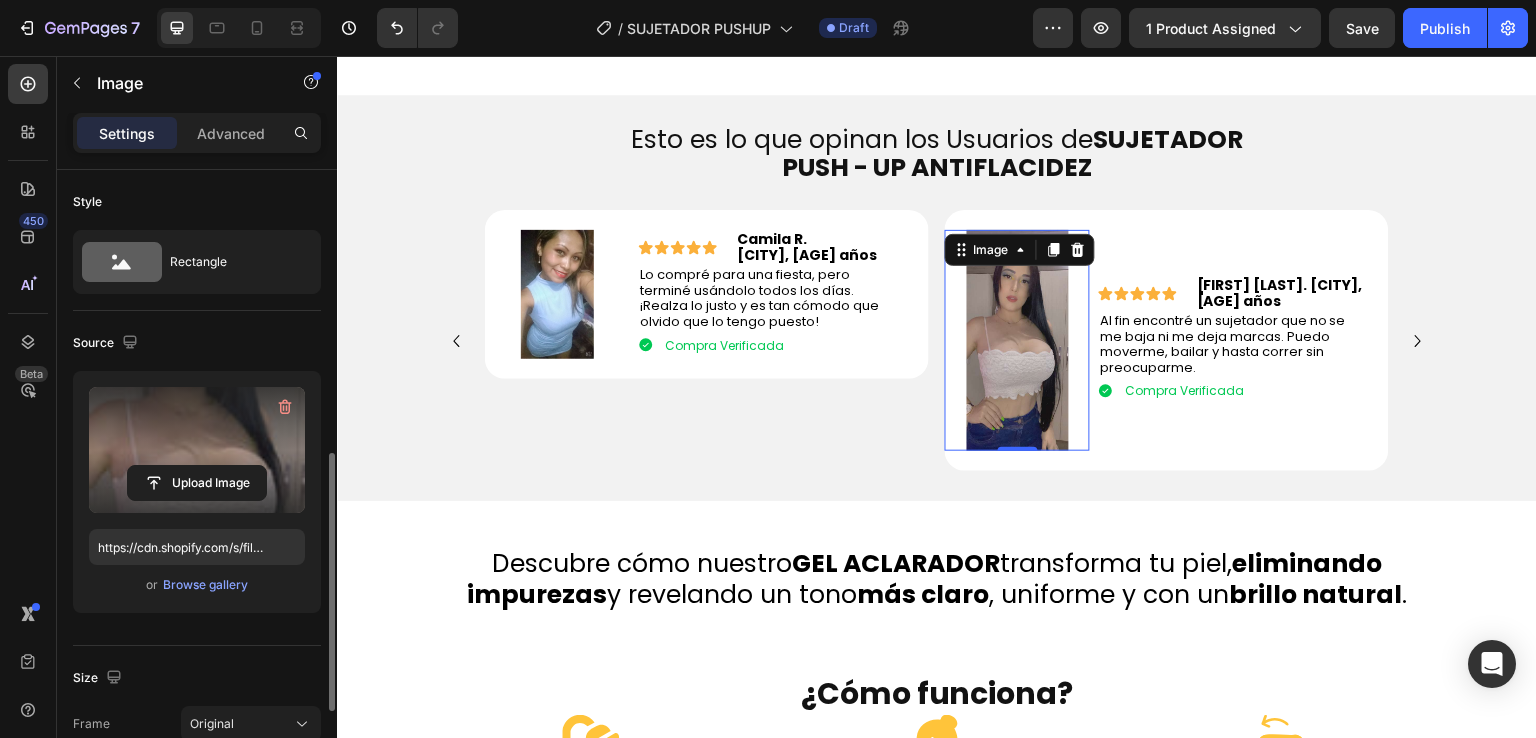 scroll, scrollTop: 500, scrollLeft: 0, axis: vertical 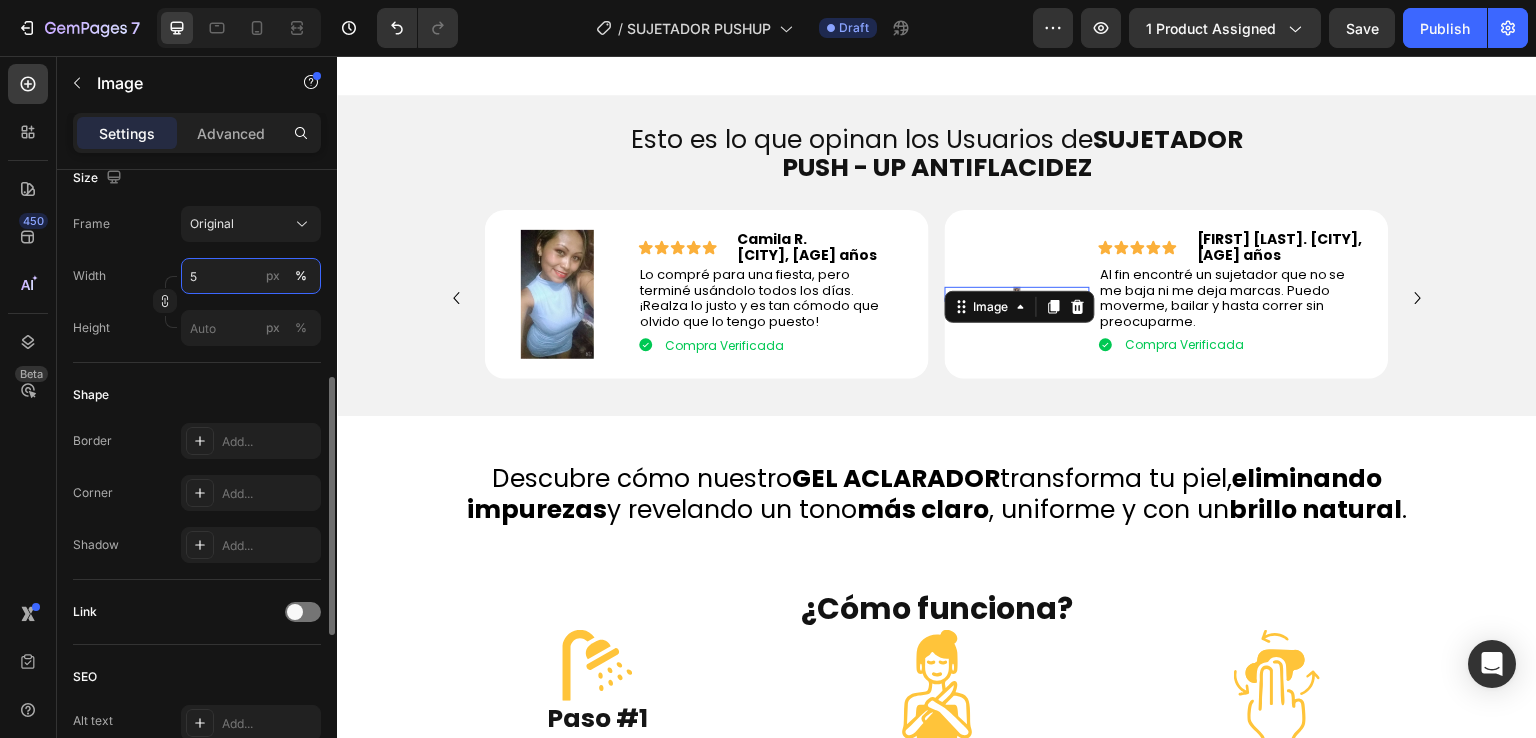 type on "50" 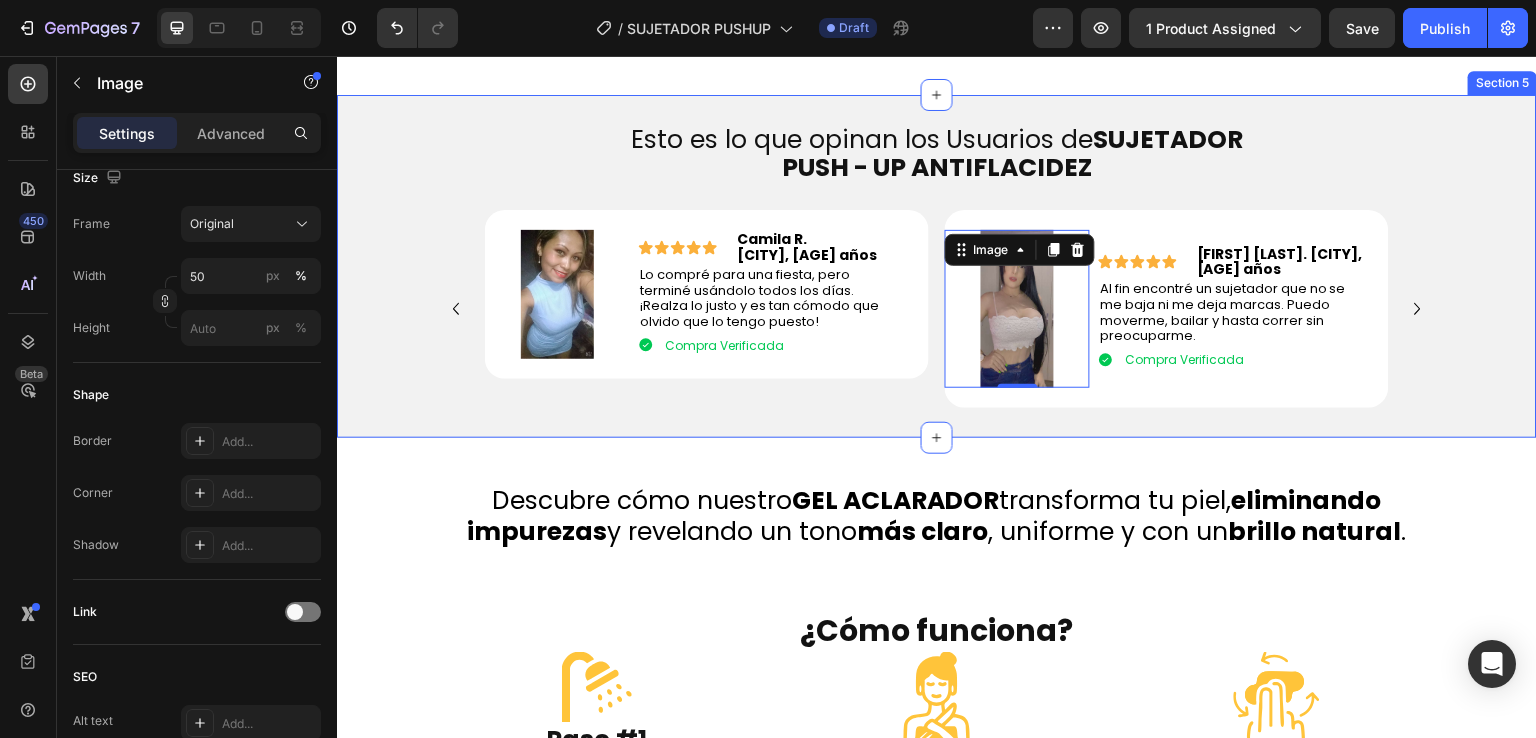 click on "⁠⁠⁠⁠⁠⁠⁠ Esto es lo que opinan los Usuarios de  SUJETADOR  PUSH - UP ANTIFLACIDEZ Heading Esto es lo que opinan los Usuarios del  Gel Exfoliante aclarador Heading Row
Image Icon Icon Icon Icon
Icon Icon List Mariana G. Bogotá, 28 años Text Block Row Nunca había sentido que un sujetador se adaptara tan bien a mi cuerpo. Me da un escote increíble sin sentir que me aprieta. ¡Lo amo! Text Block Compra Verificada Item List Row Row Row Image Icon Icon Icon Icon
Icon Icon List Andrea L. Medellín, 35 años Text Block Row Soy mamá de dos niños y este sujetador me devolvió la forma que tenía antes. Me siento más segura y femenina, incluso en camiseta. Text Block Compra Verificada Item List Row Row Row Image Icon Icon Icon Icon
Icon Icon List Camila R.  Cali, 22 años Text Block Row Text Block Compra Verificada Item List Row Row Row Image   0 Icon Icon Icon Icon
Icon Icon List Row Row" at bounding box center (937, 261) 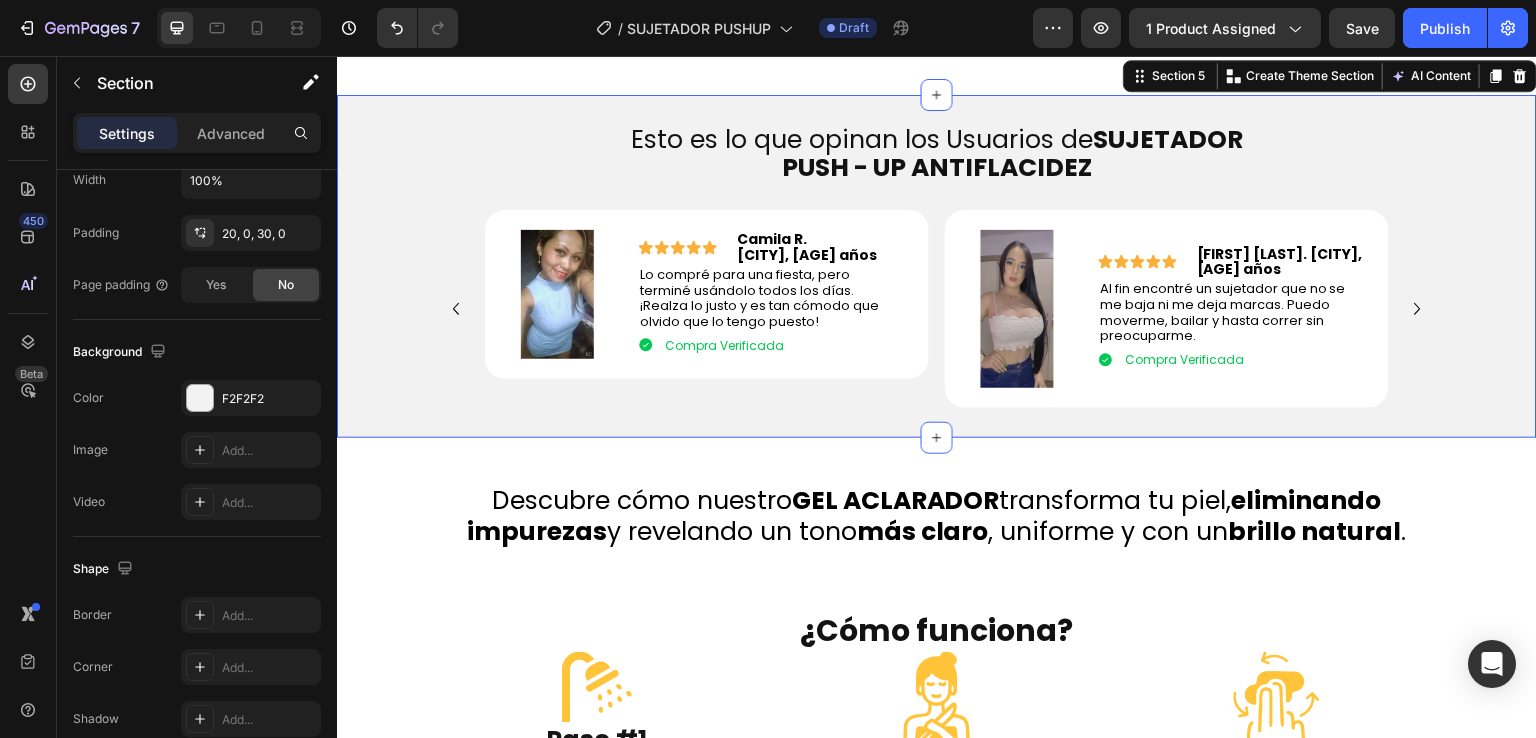scroll, scrollTop: 0, scrollLeft: 0, axis: both 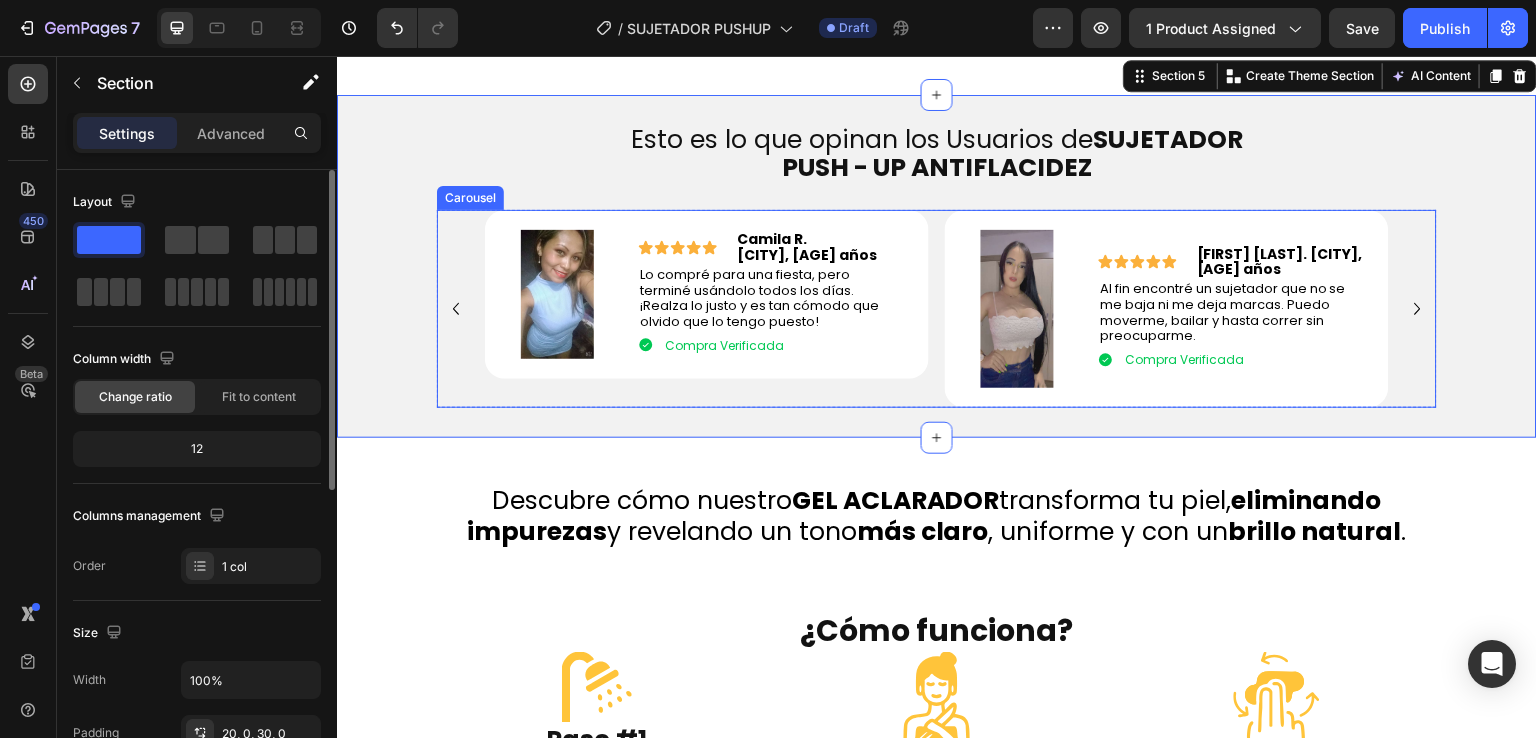 click 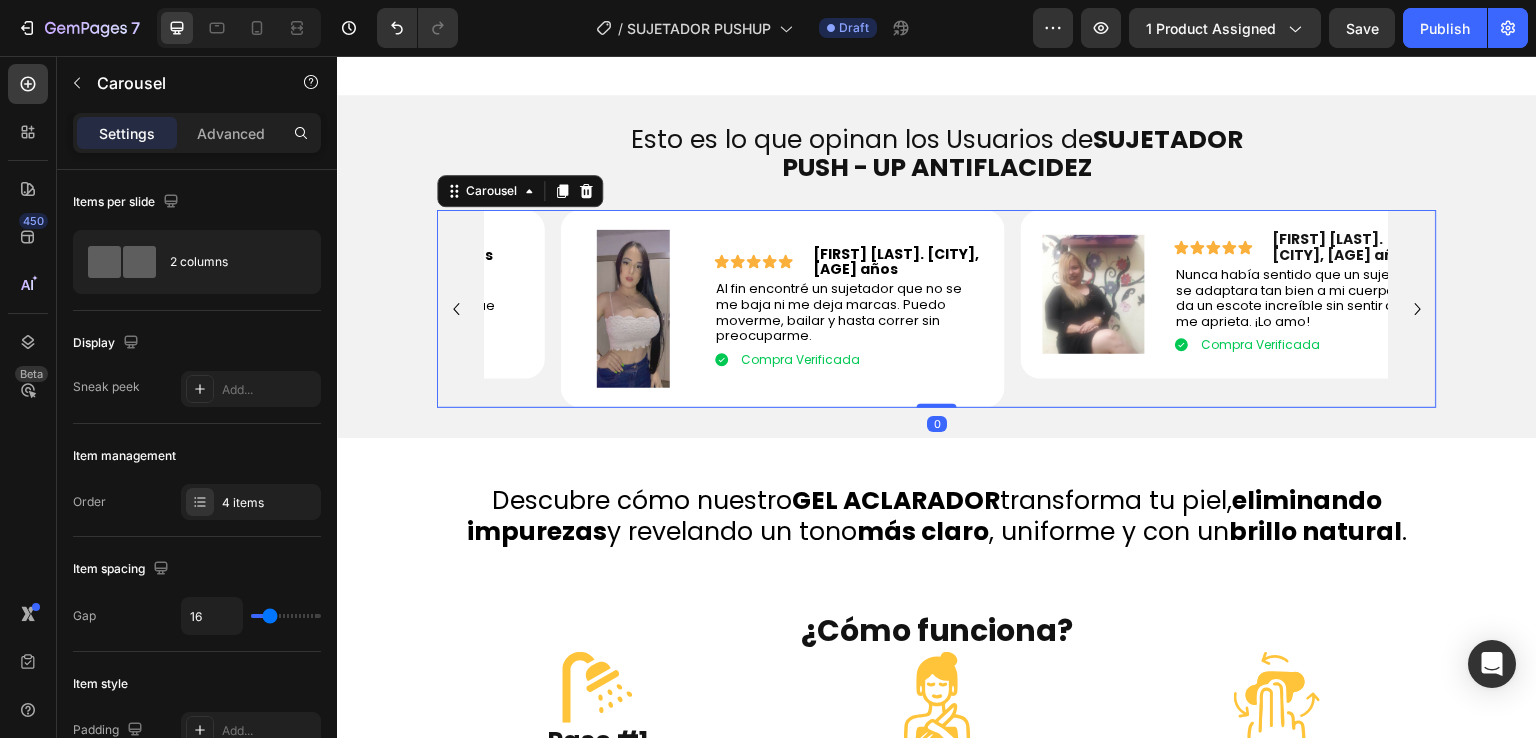 click 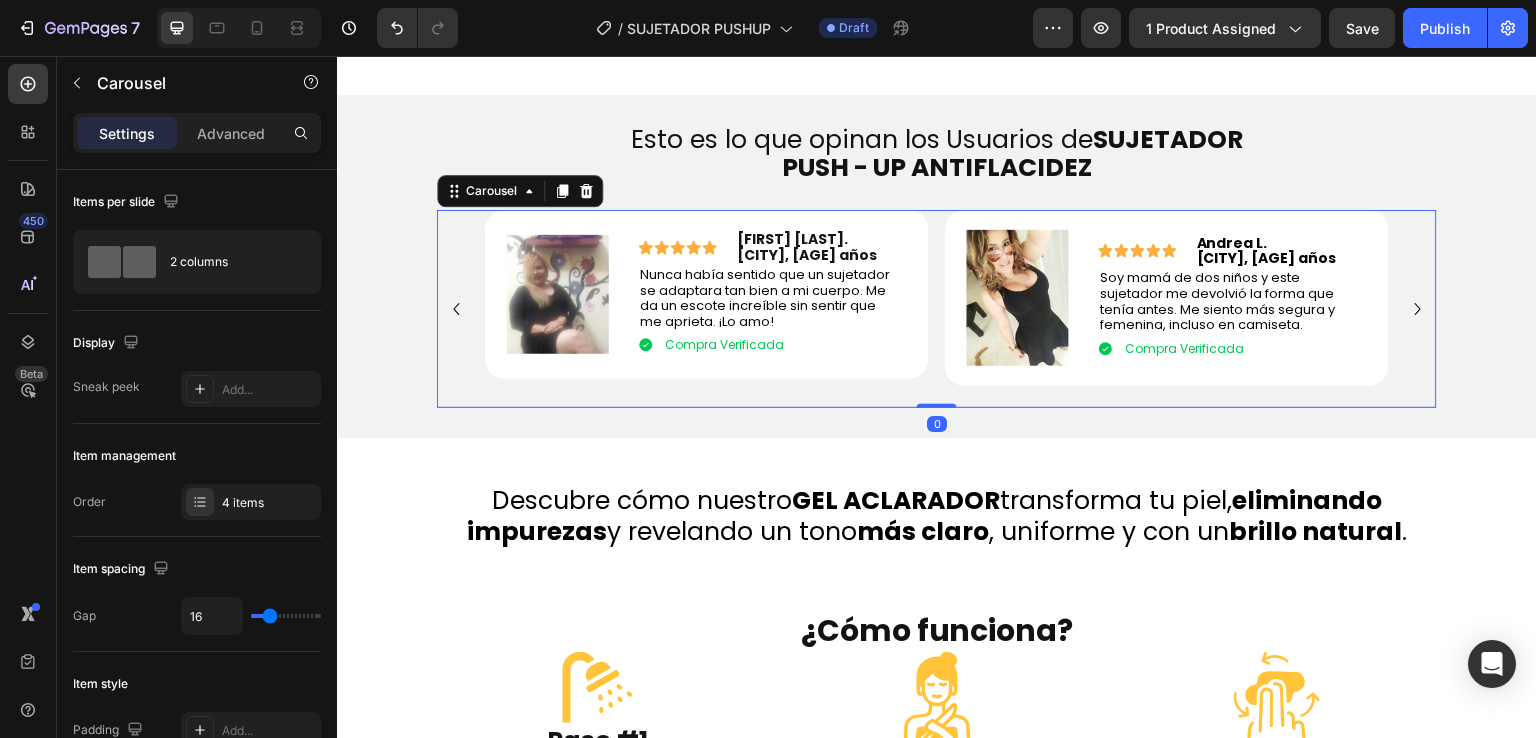 click 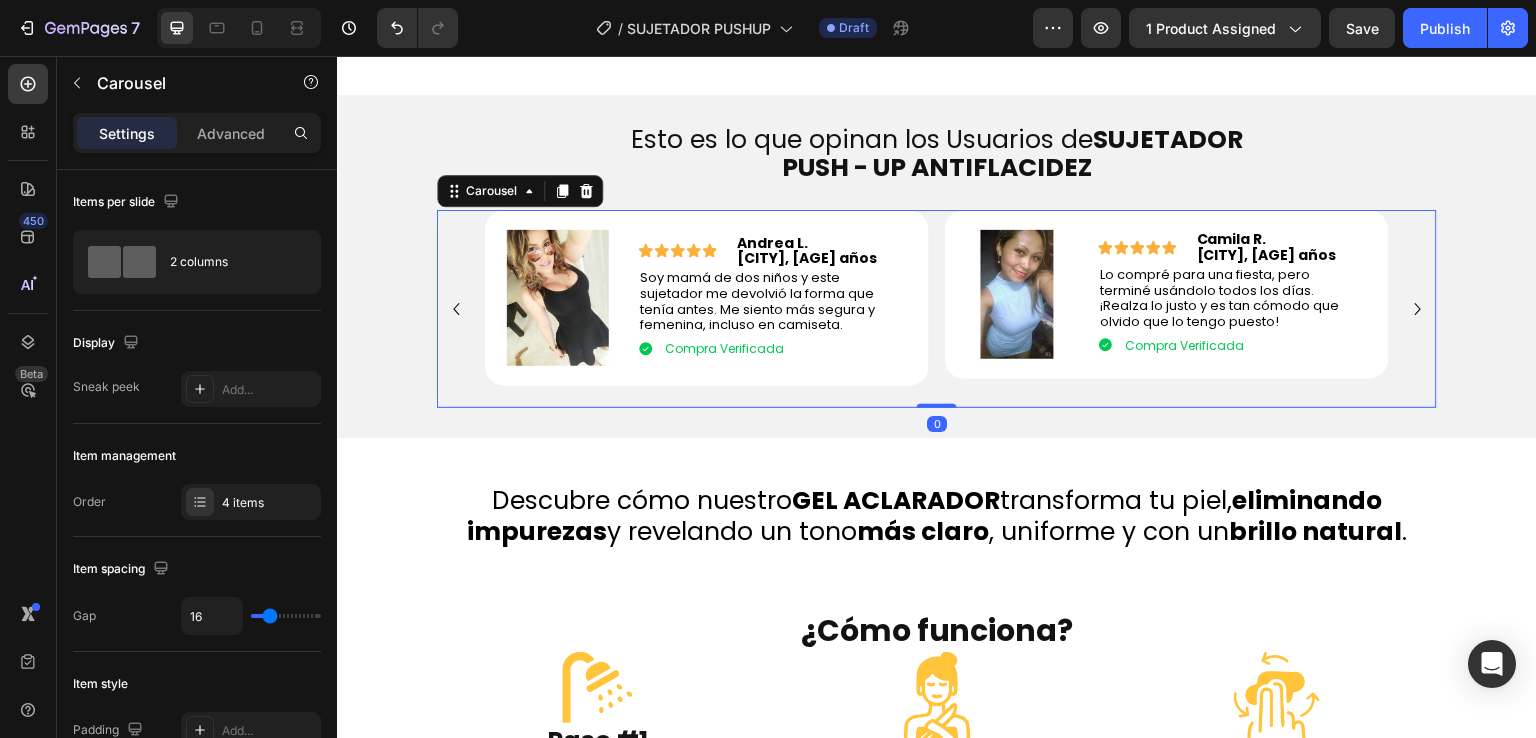 click 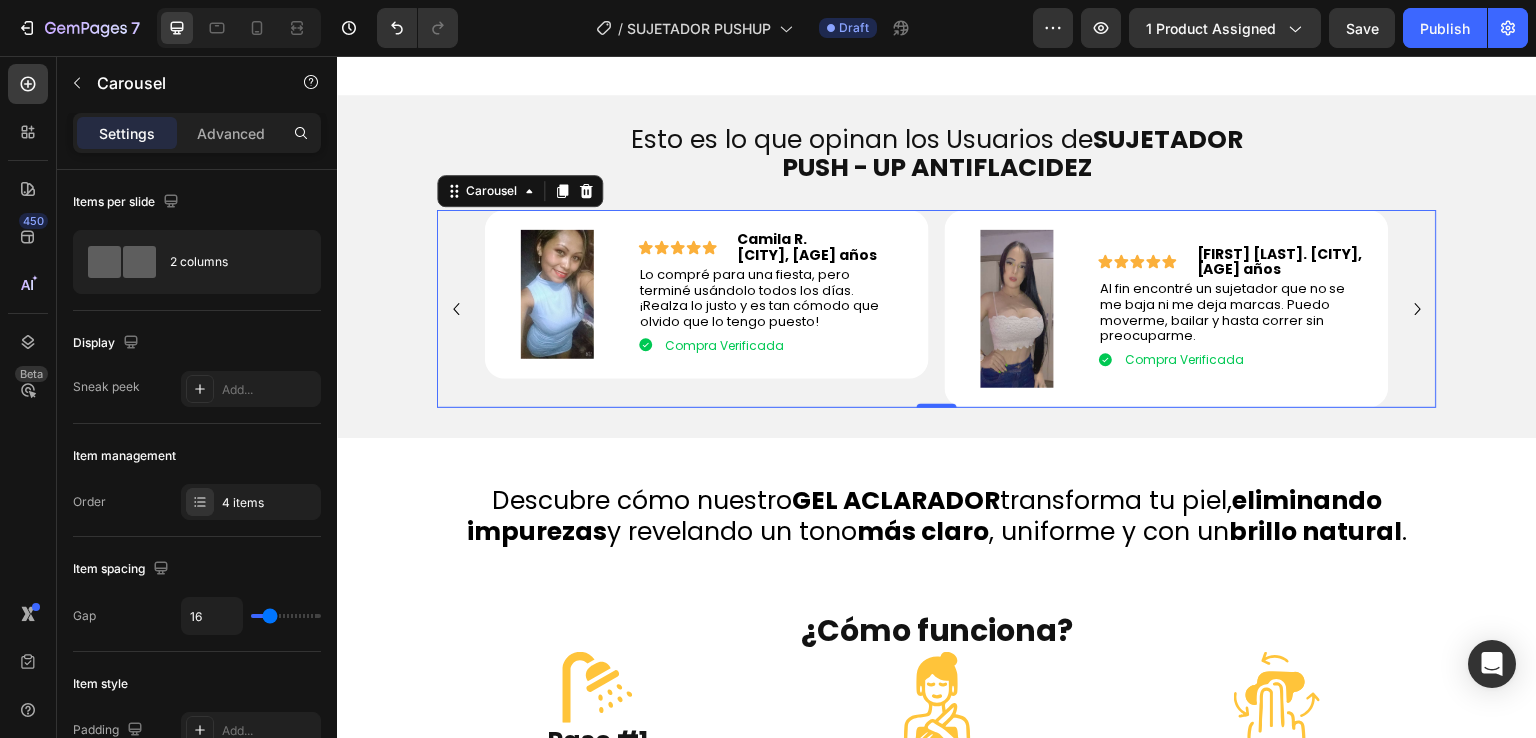 click 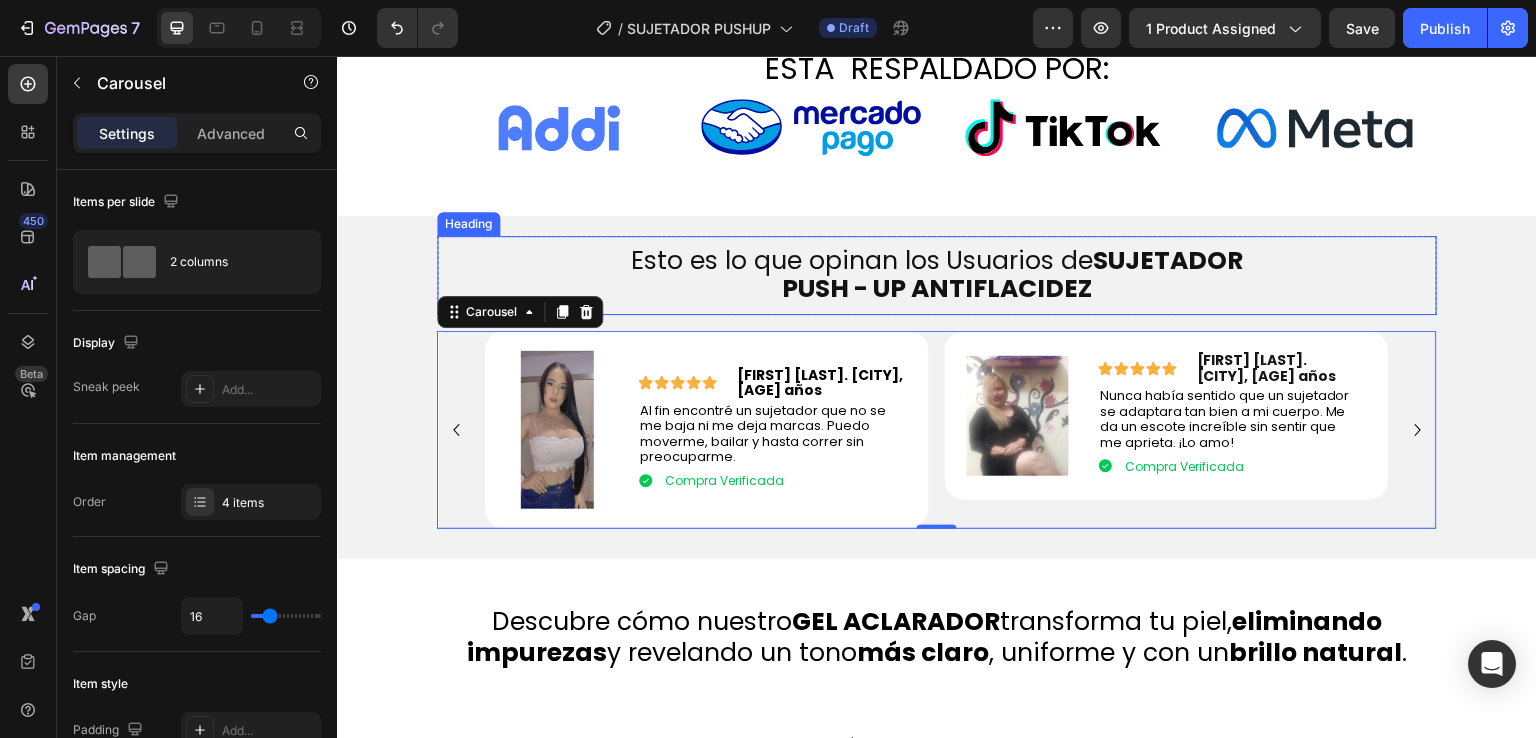 scroll, scrollTop: 1096, scrollLeft: 0, axis: vertical 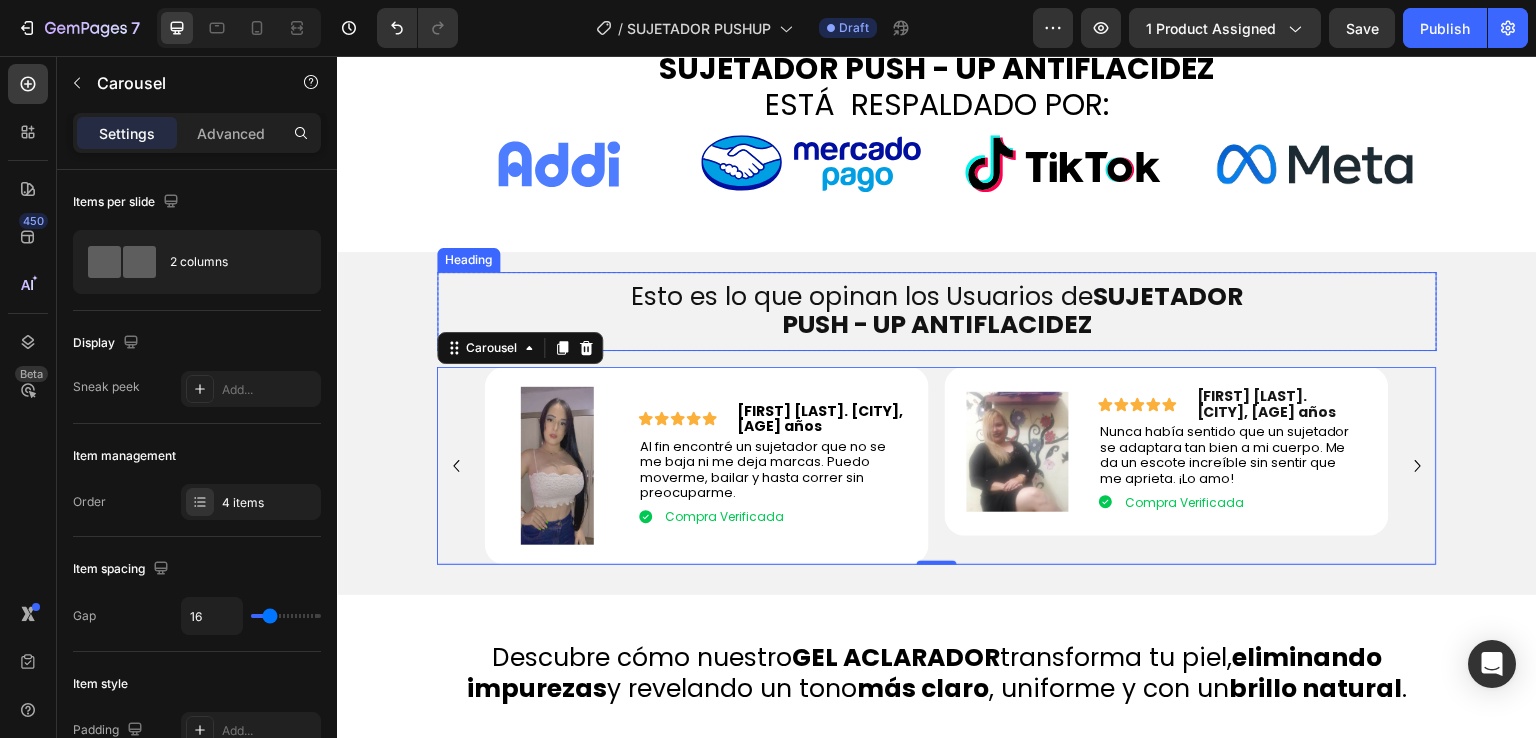 click on "PUSH - UP ANTIFLACIDEZ" at bounding box center [937, 324] 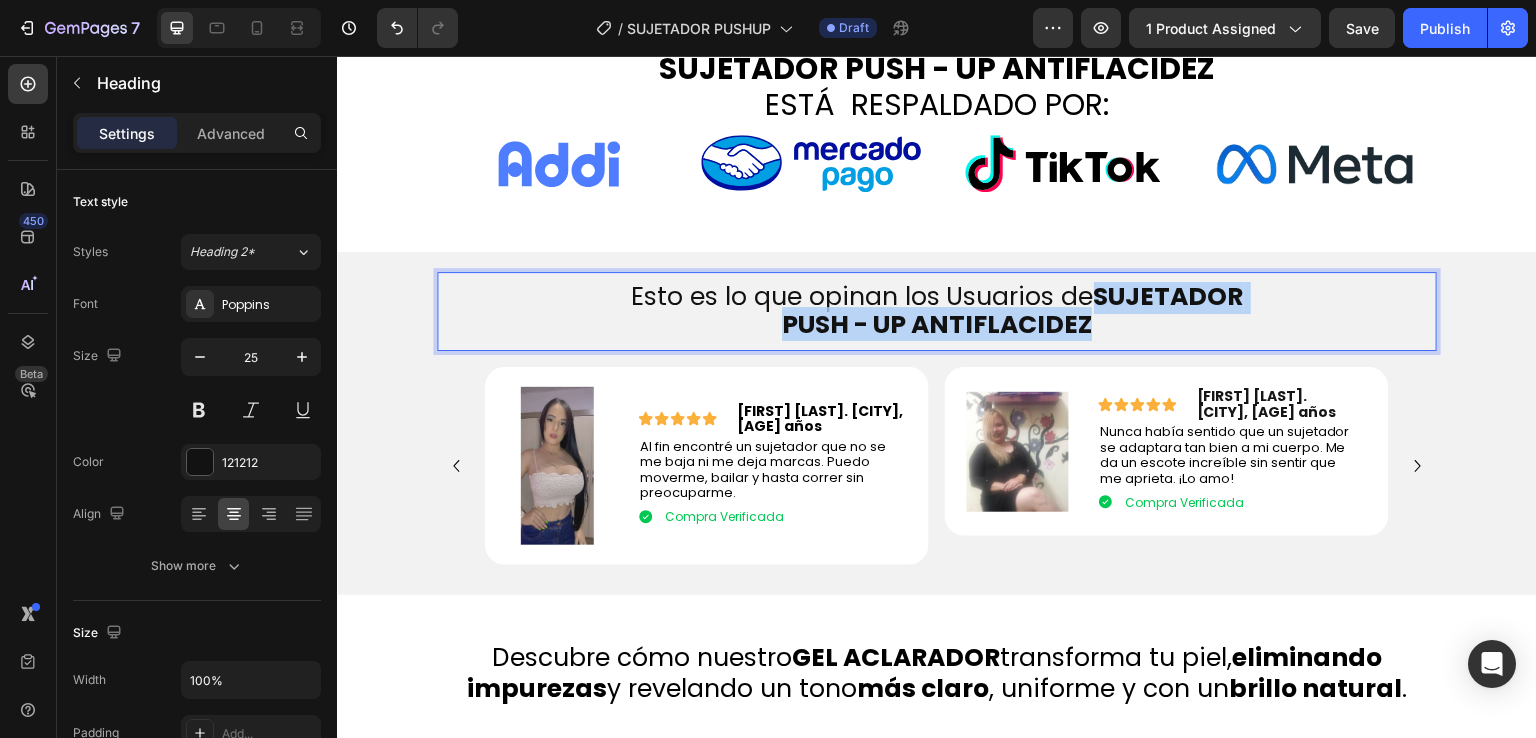 drag, startPoint x: 1090, startPoint y: 291, endPoint x: 1102, endPoint y: 325, distance: 36.05551 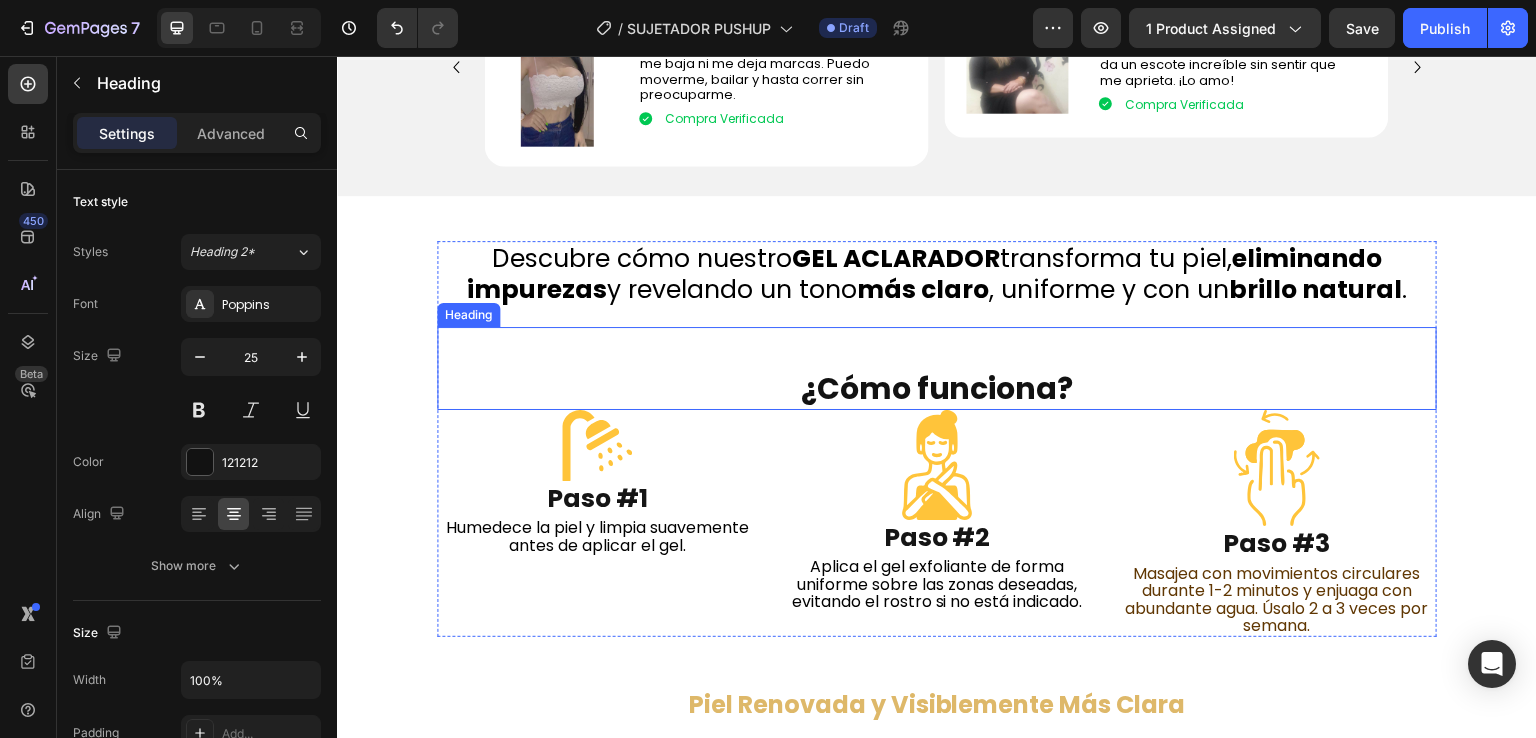 scroll, scrollTop: 1496, scrollLeft: 0, axis: vertical 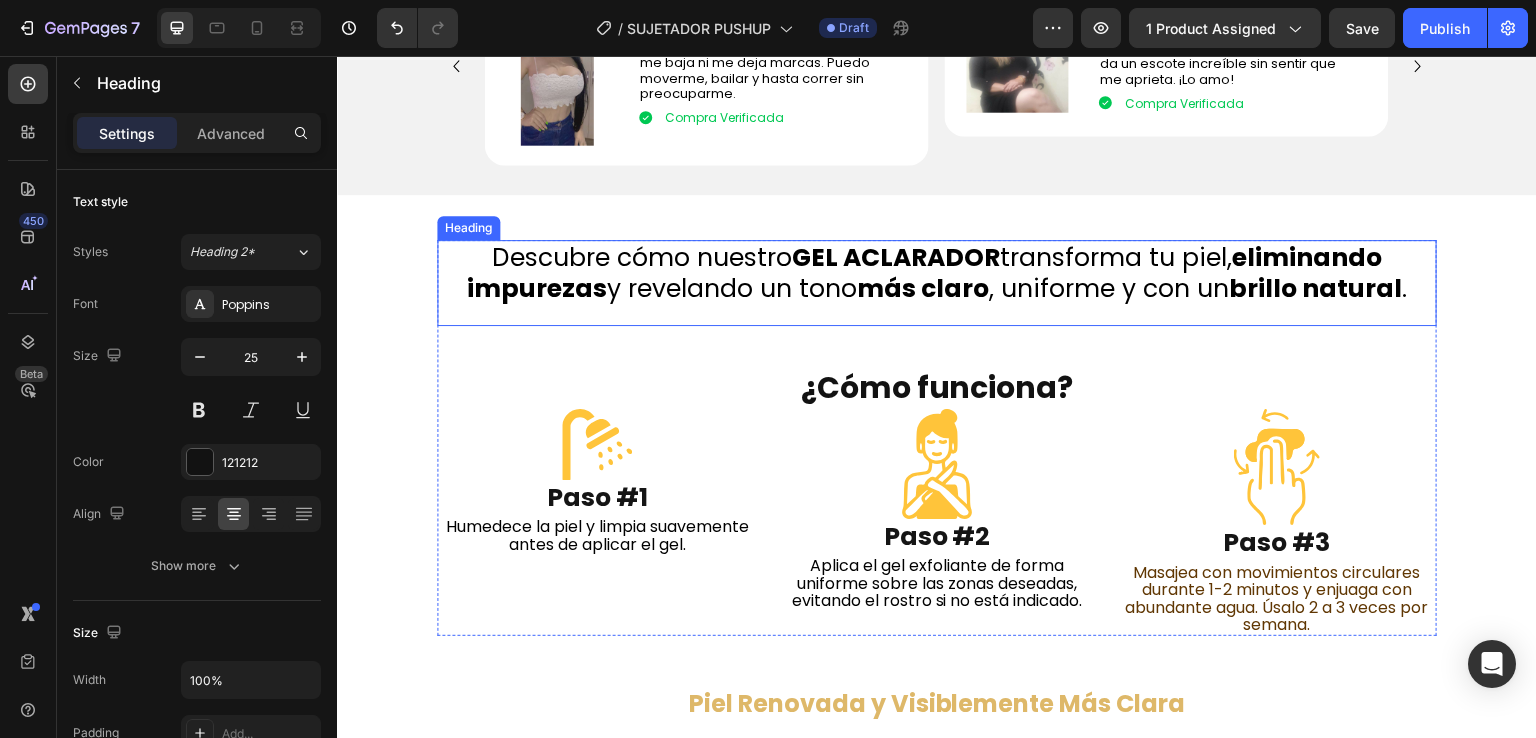 click on "GEL ACLARADOR" at bounding box center (896, 257) 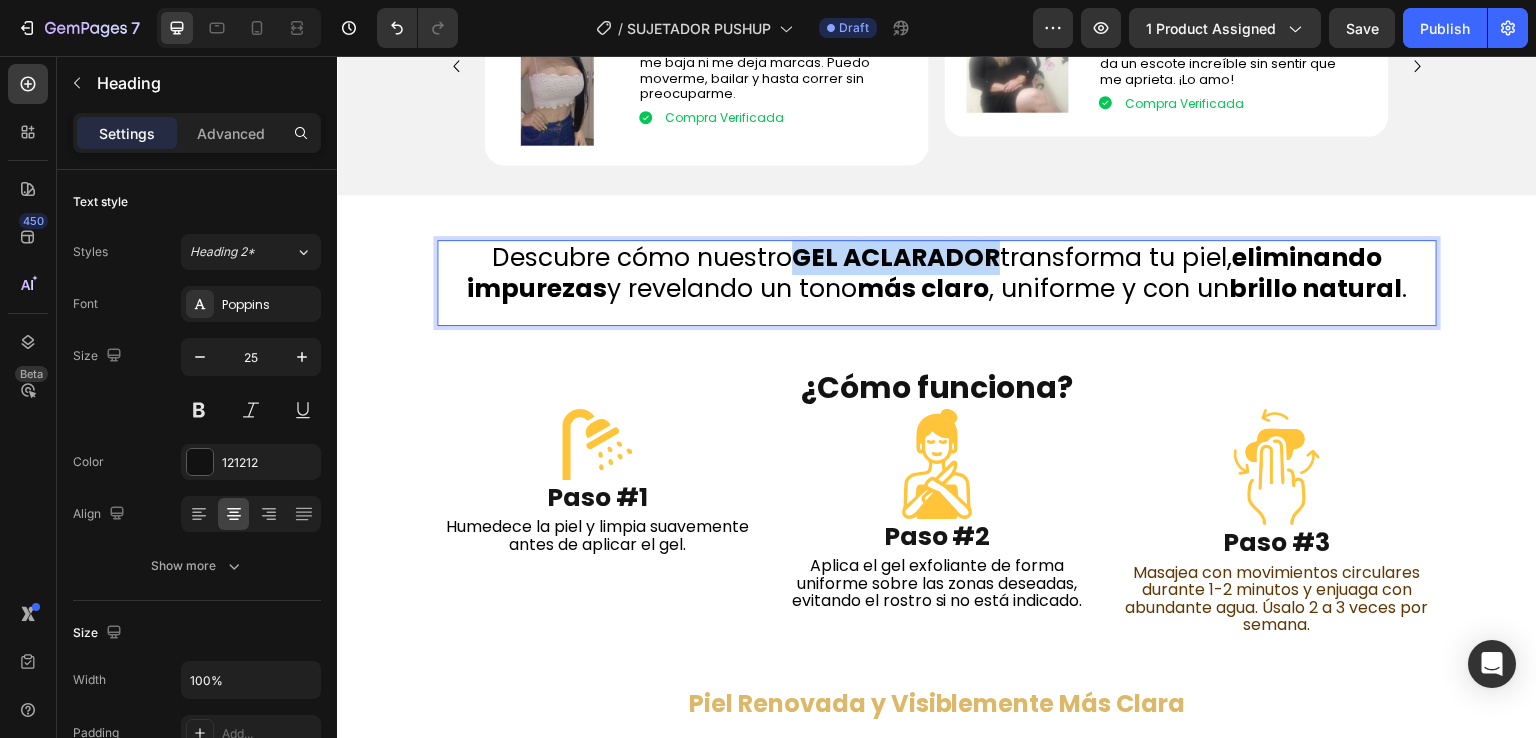 drag, startPoint x: 787, startPoint y: 257, endPoint x: 986, endPoint y: 258, distance: 199.00252 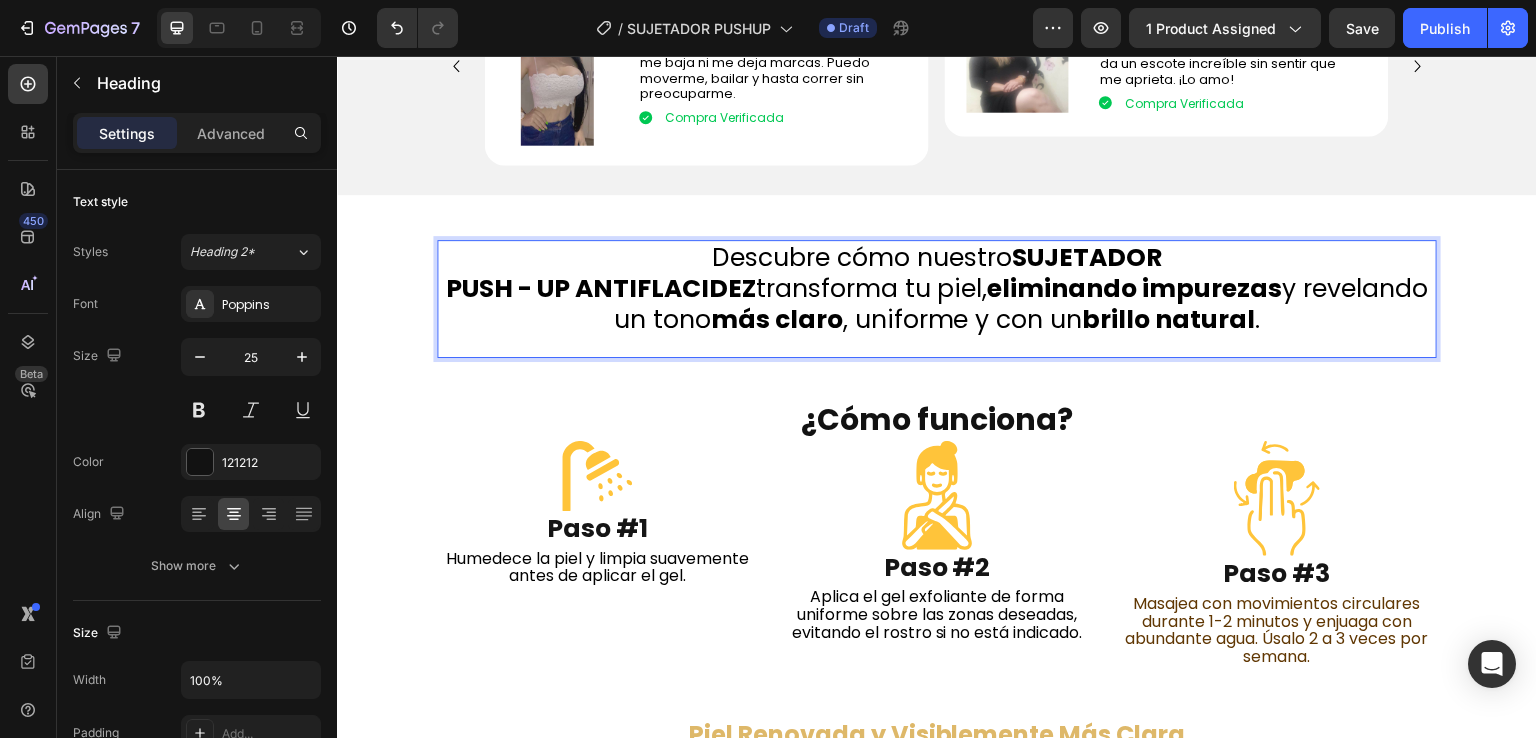 click on "Descubre cómo nuestro  SUJETADOR  PUSH - UP ANTIFLACIDEZ  transforma tu piel,  eliminando impurezas  y revelando un tono  más claro , uniforme y con un  brillo natural ." at bounding box center [937, 289] 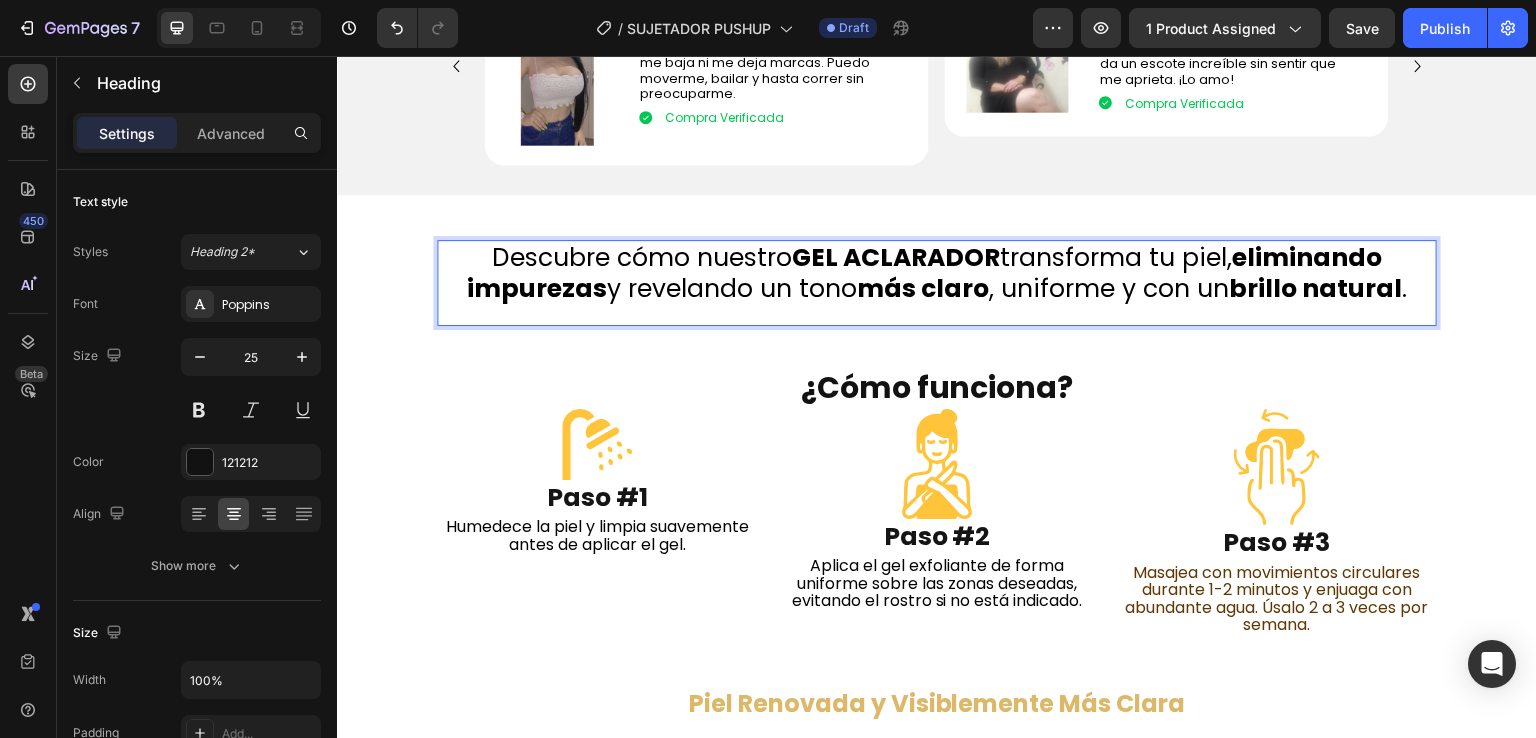 click on "Descubre cómo nuestro  GEL ACLARADOR  transforma tu piel,  eliminando impurezas  y revelando un tono  más claro , uniforme y con un  brillo natural ." at bounding box center (937, 273) 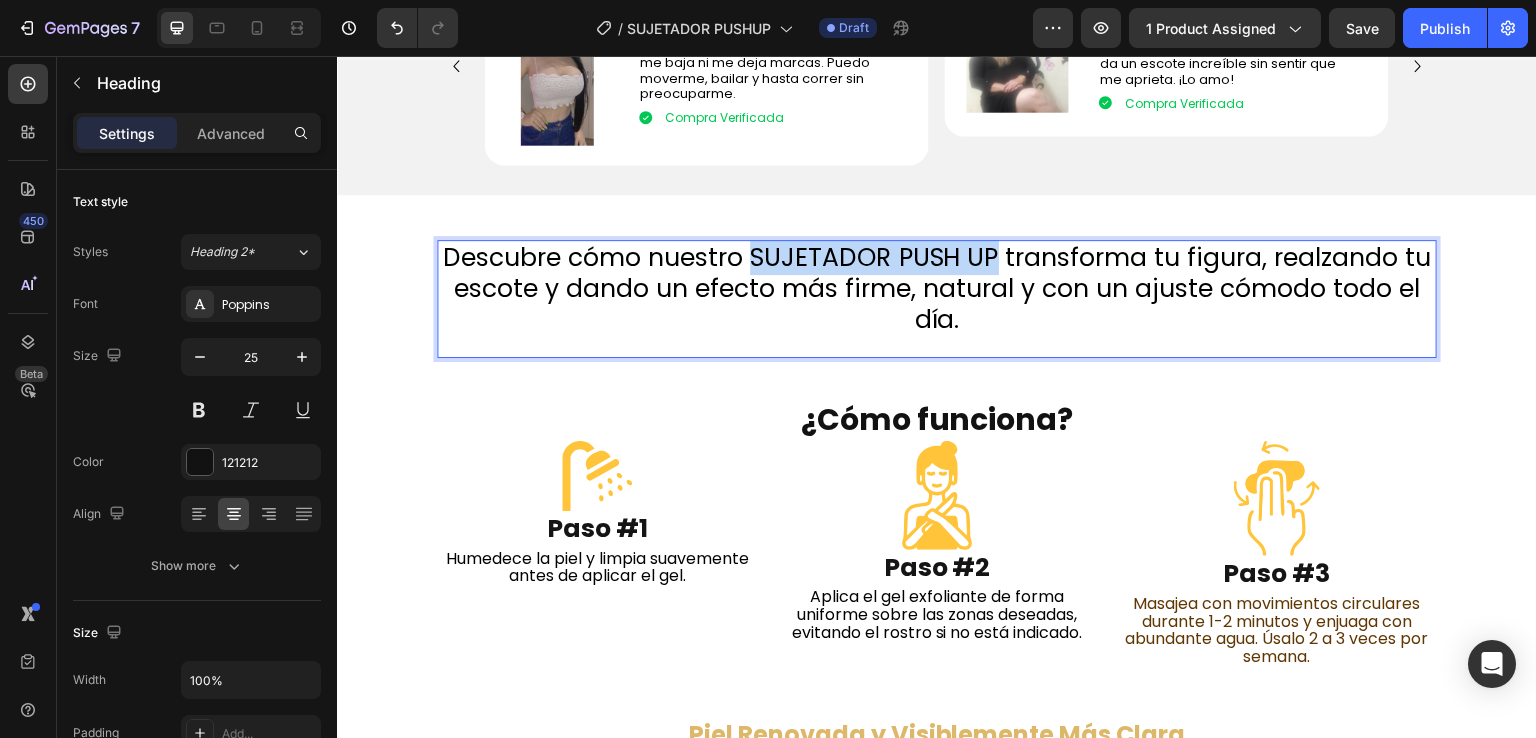 drag, startPoint x: 745, startPoint y: 253, endPoint x: 986, endPoint y: 253, distance: 241 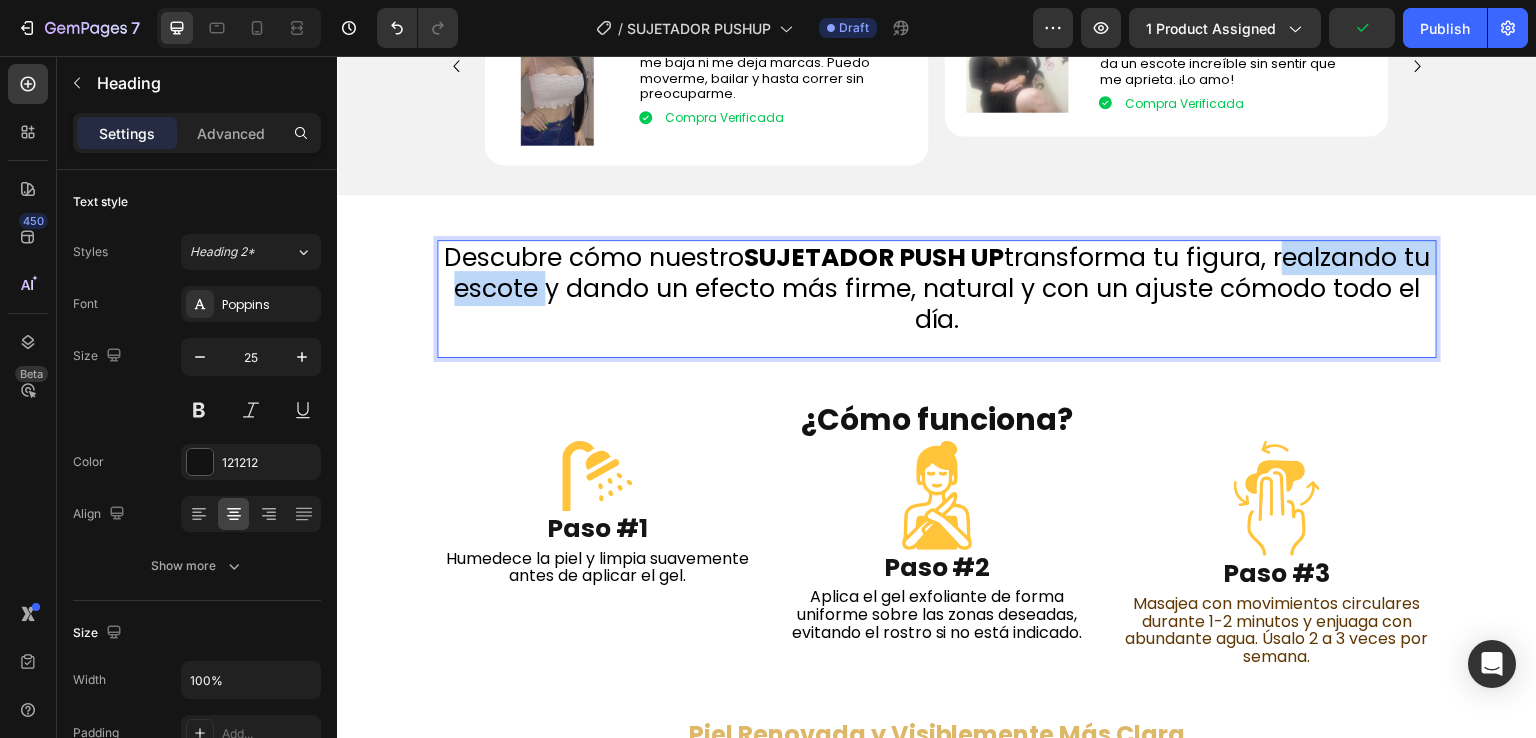 drag, startPoint x: 1271, startPoint y: 257, endPoint x: 528, endPoint y: 293, distance: 743.87164 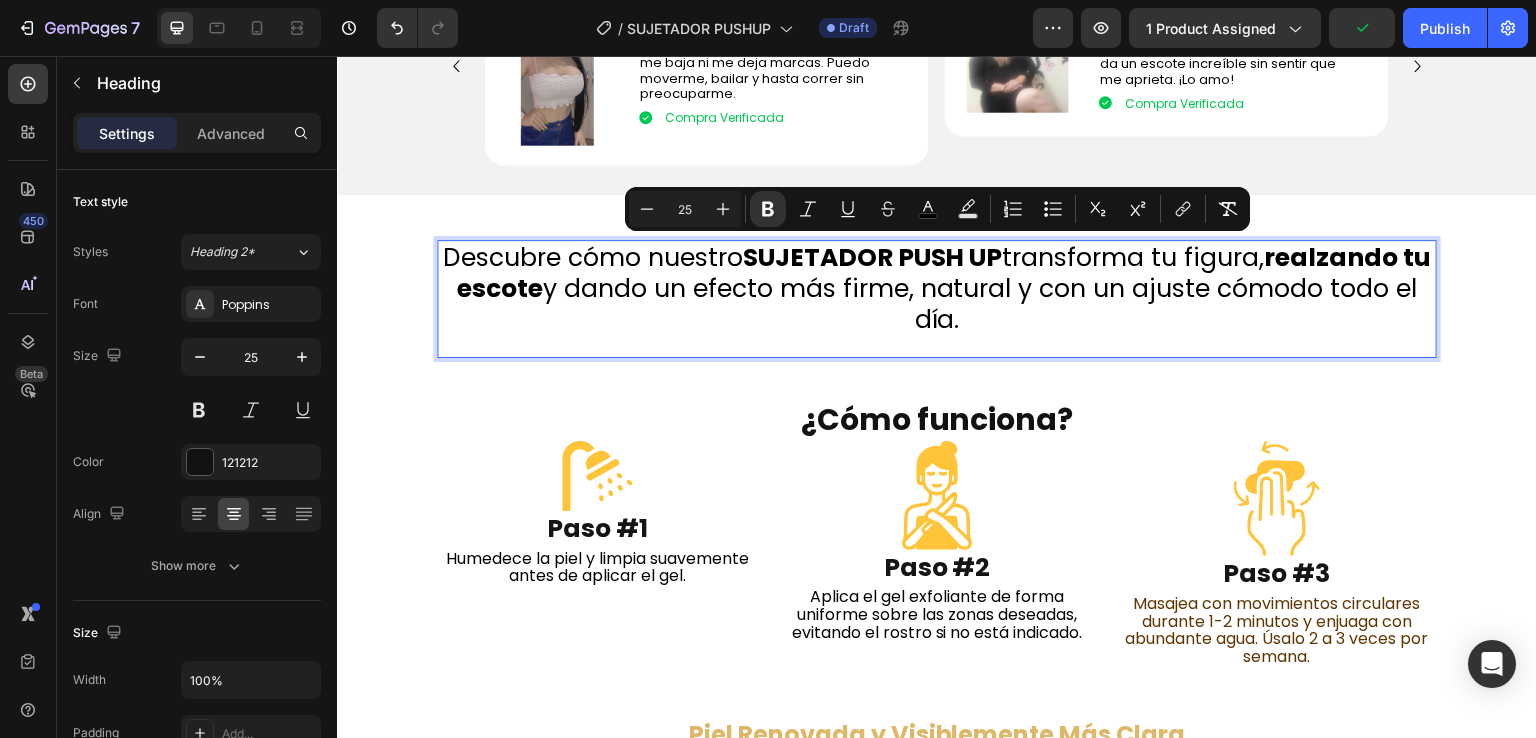 click on "Descubre cómo nuestro  SUJETADOR PUSH UP  transforma tu figura,  realzando tu escote  y dando un efecto más firme, natural y con un ajuste cómodo todo el día." at bounding box center (937, 289) 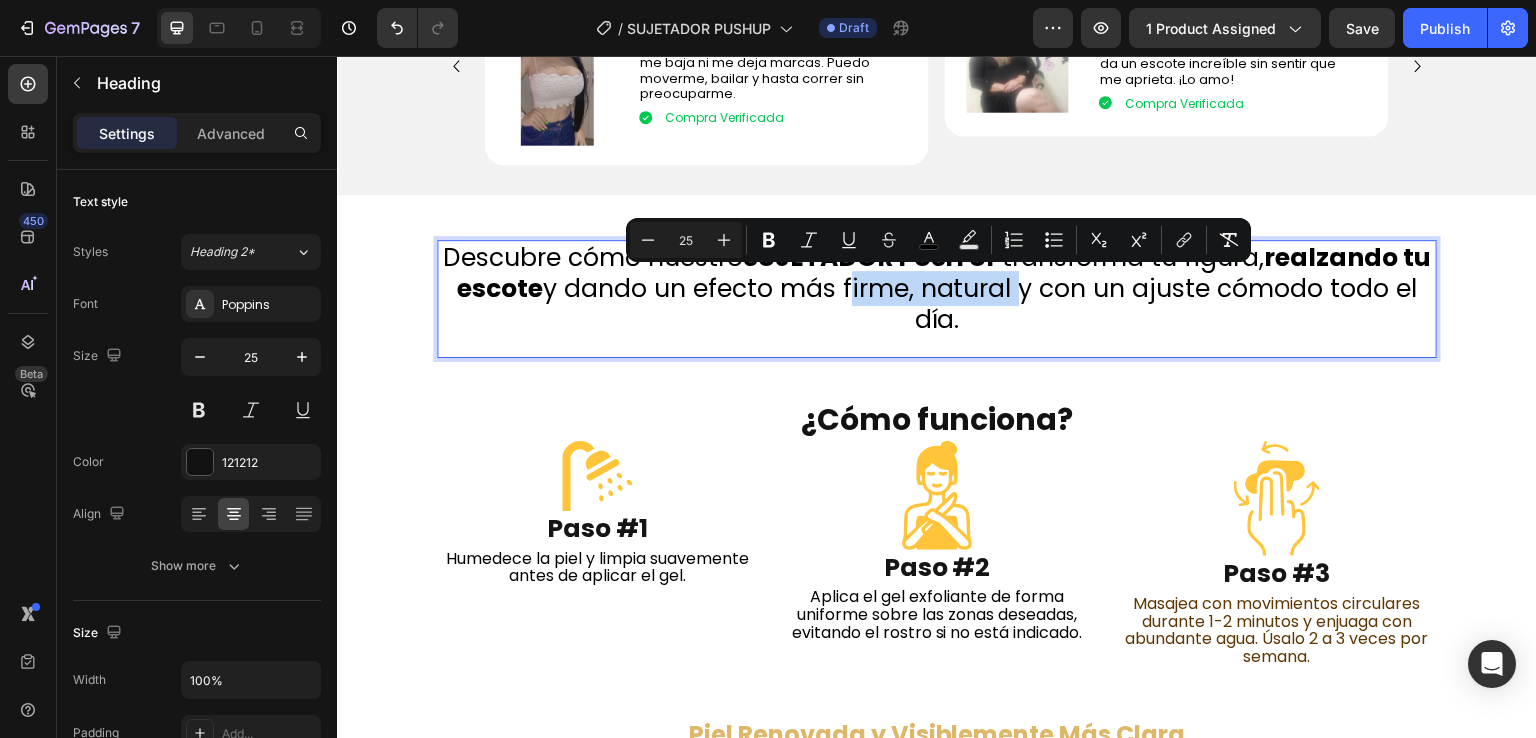 drag, startPoint x: 856, startPoint y: 291, endPoint x: 1020, endPoint y: 293, distance: 164.01219 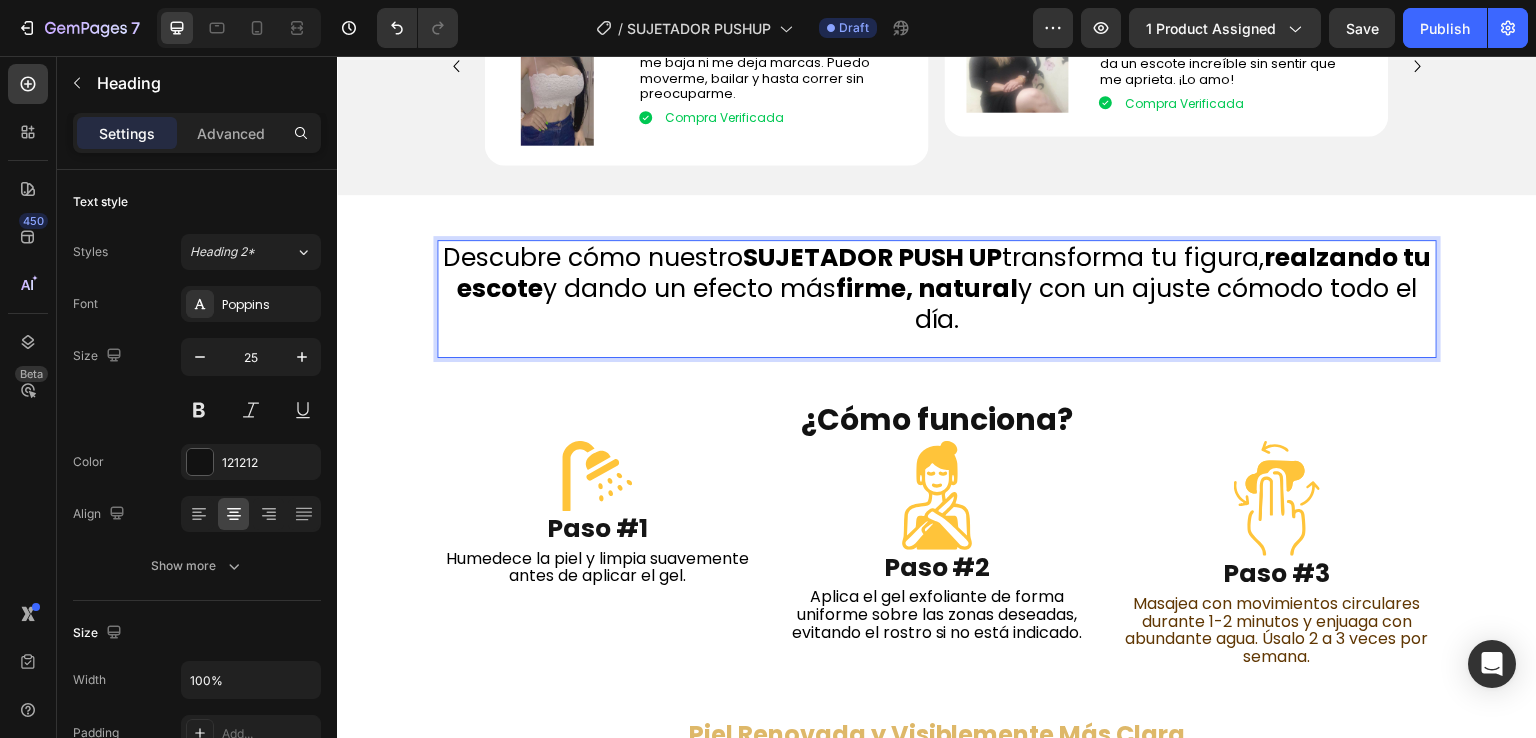 click on "Descubre cómo nuestro  SUJETADOR PUSH UP  transforma tu figura,  realzando tu escote  y dando un efecto más  firme, natural  y con un ajuste cómodo todo el día." at bounding box center [937, 289] 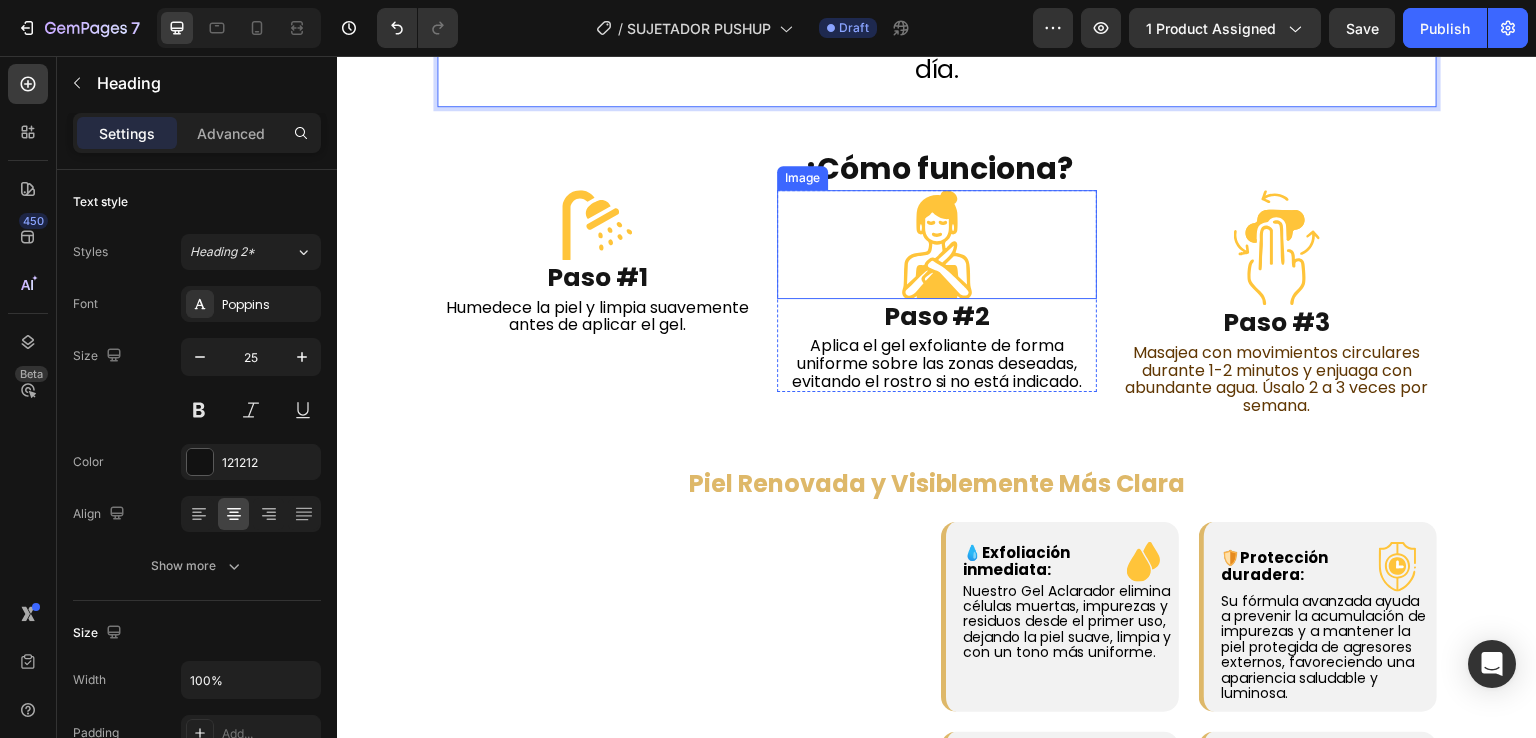 scroll, scrollTop: 1696, scrollLeft: 0, axis: vertical 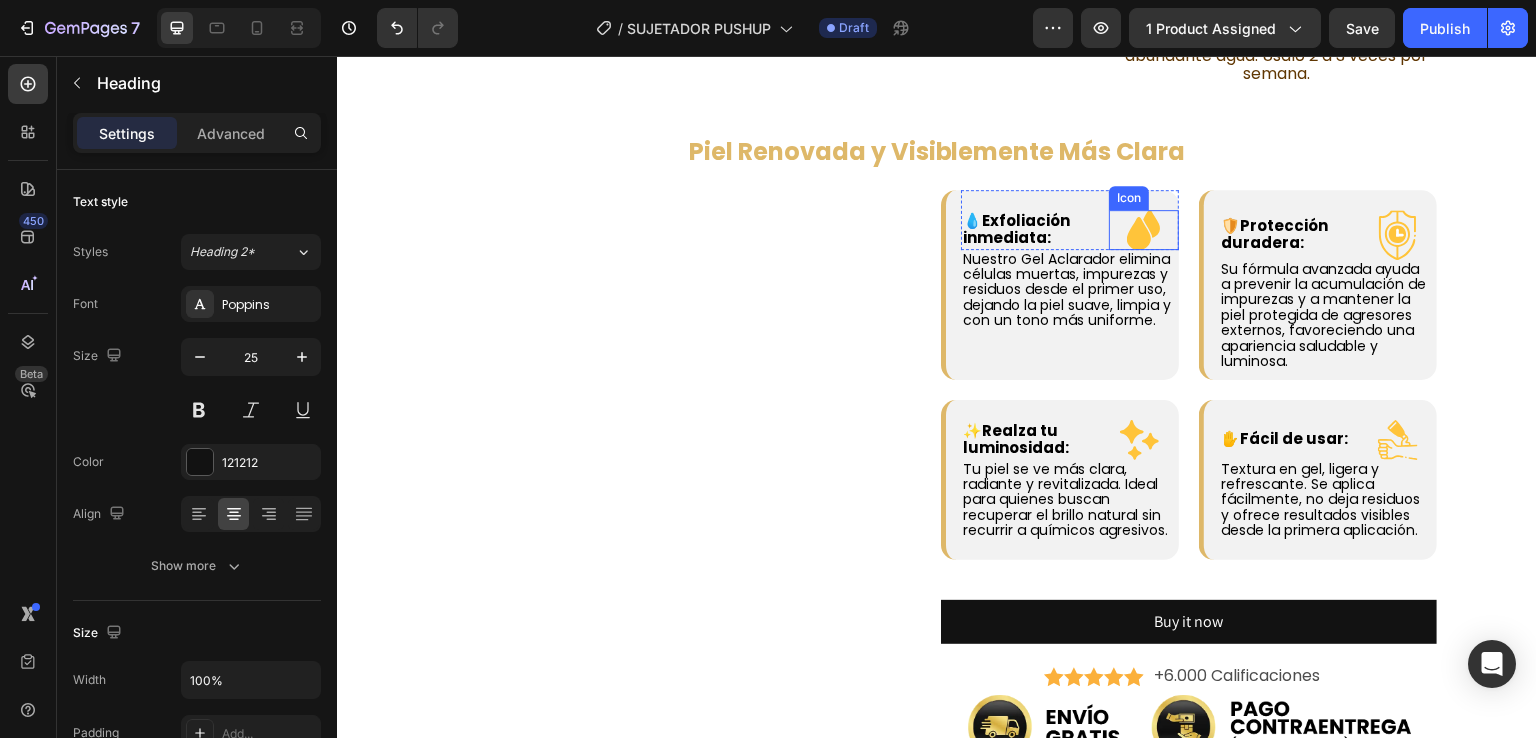 click 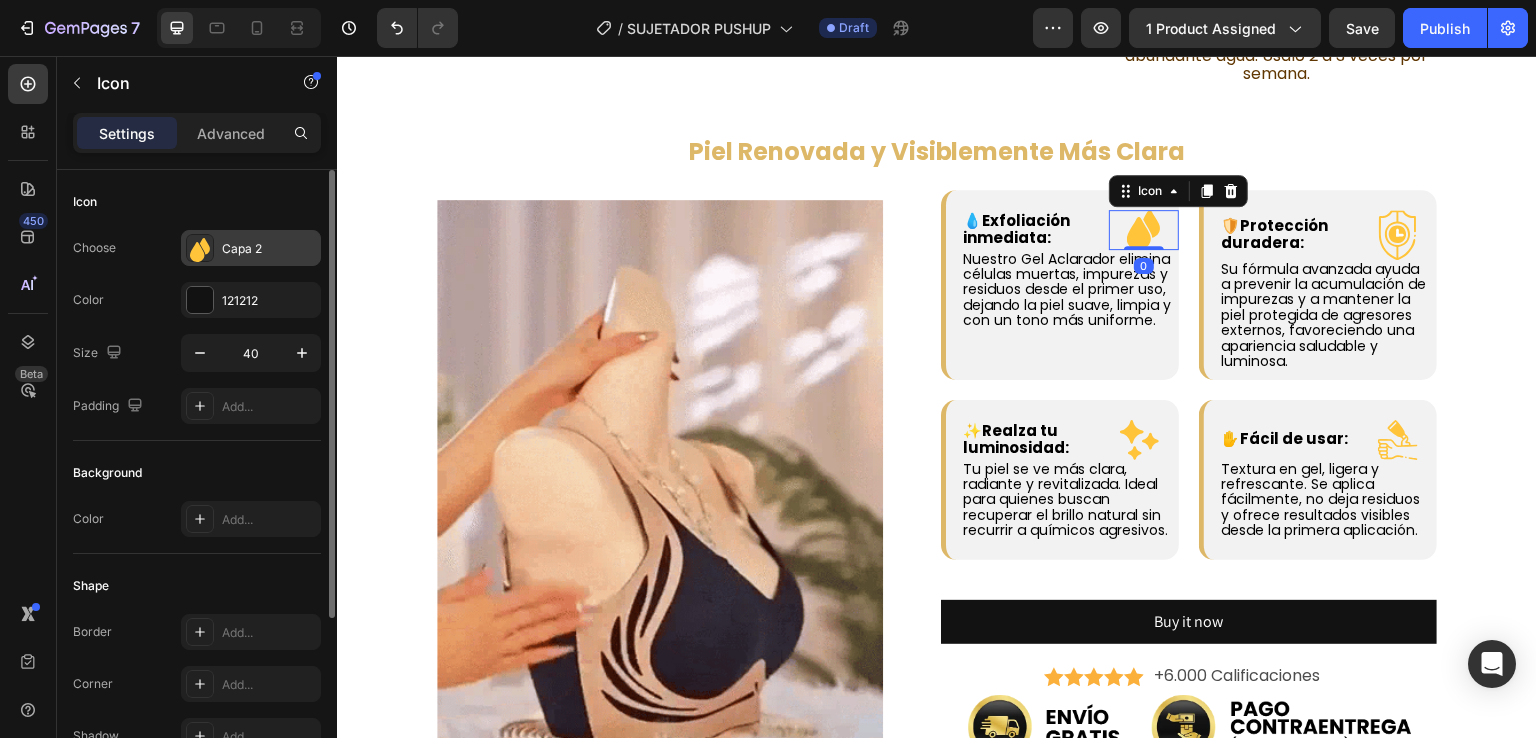 click 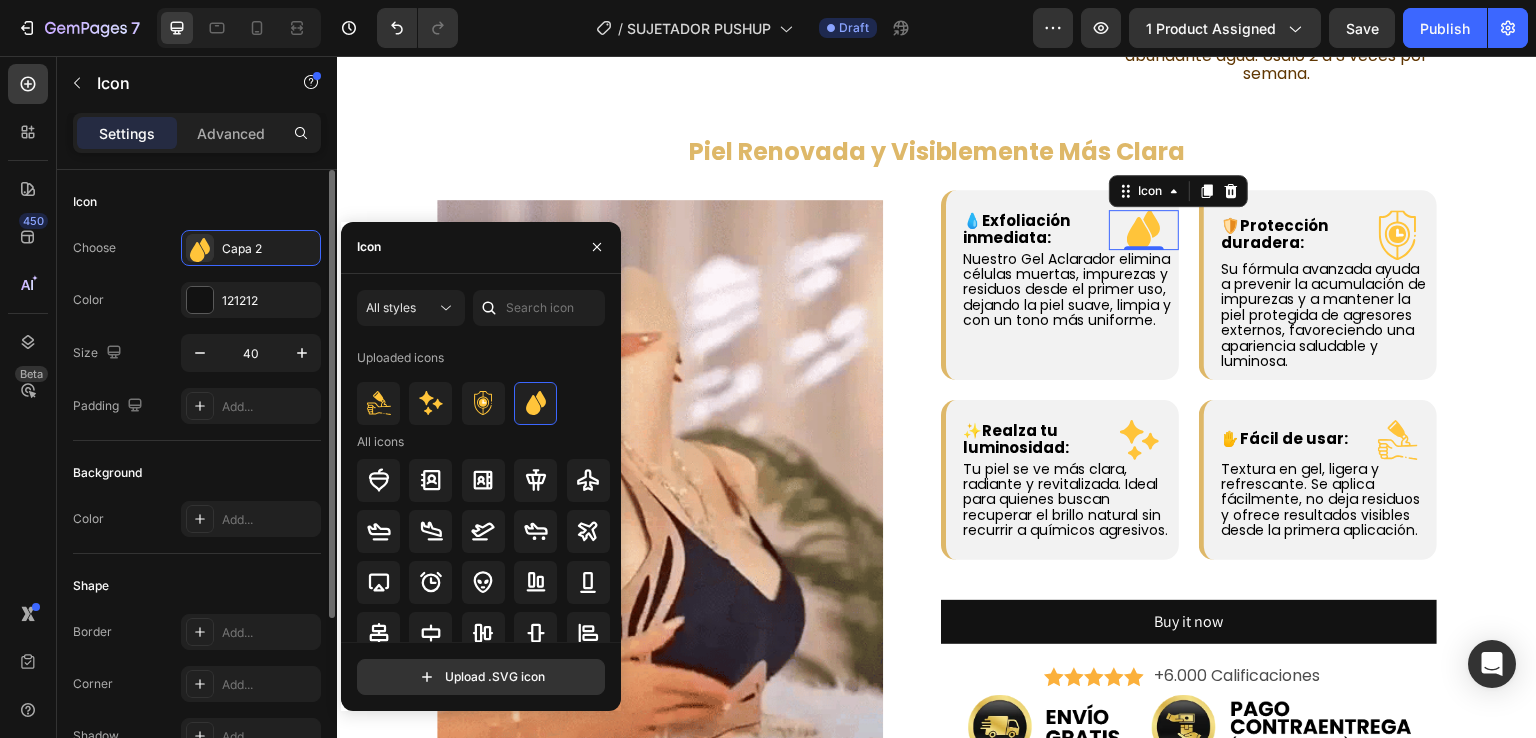 click on "Icon" at bounding box center (197, 202) 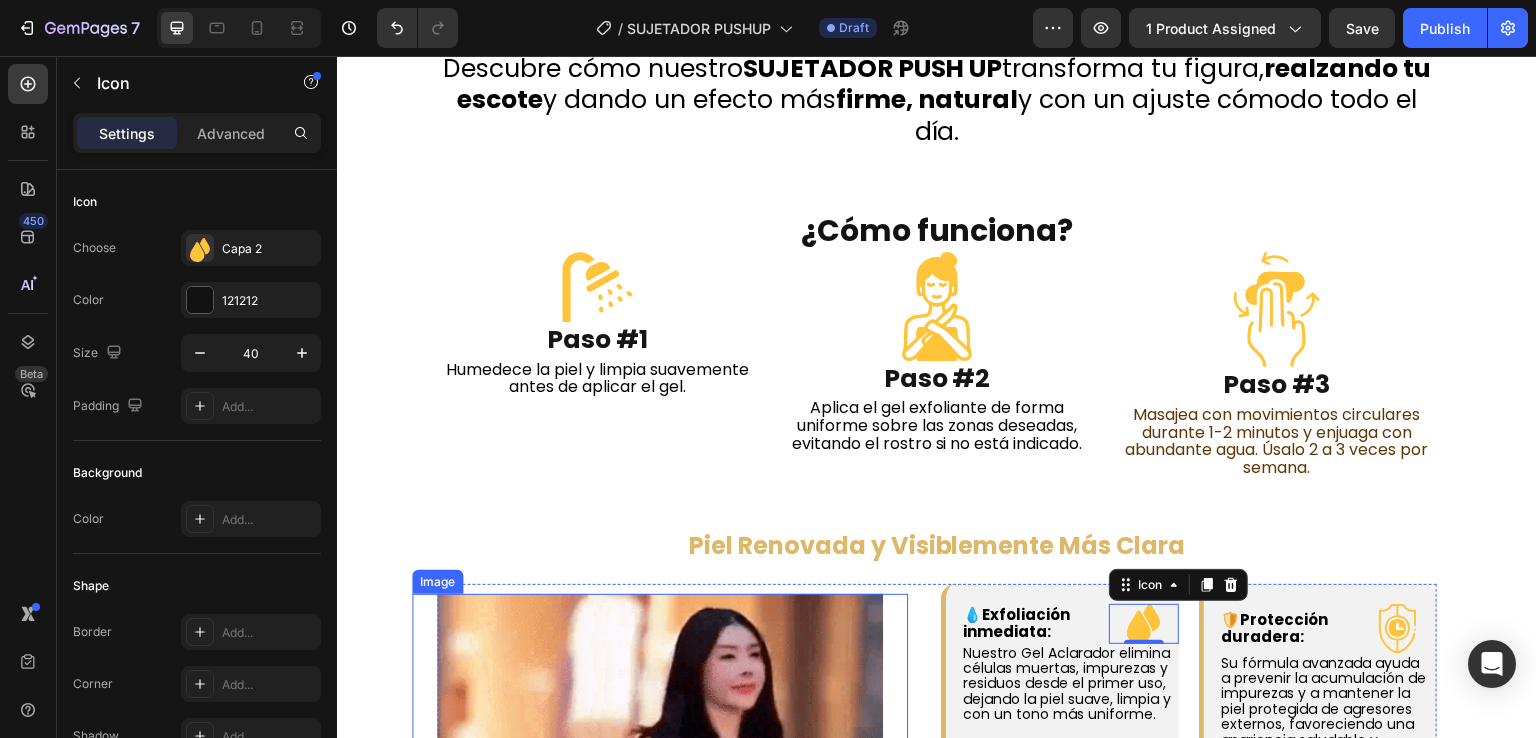scroll, scrollTop: 1679, scrollLeft: 0, axis: vertical 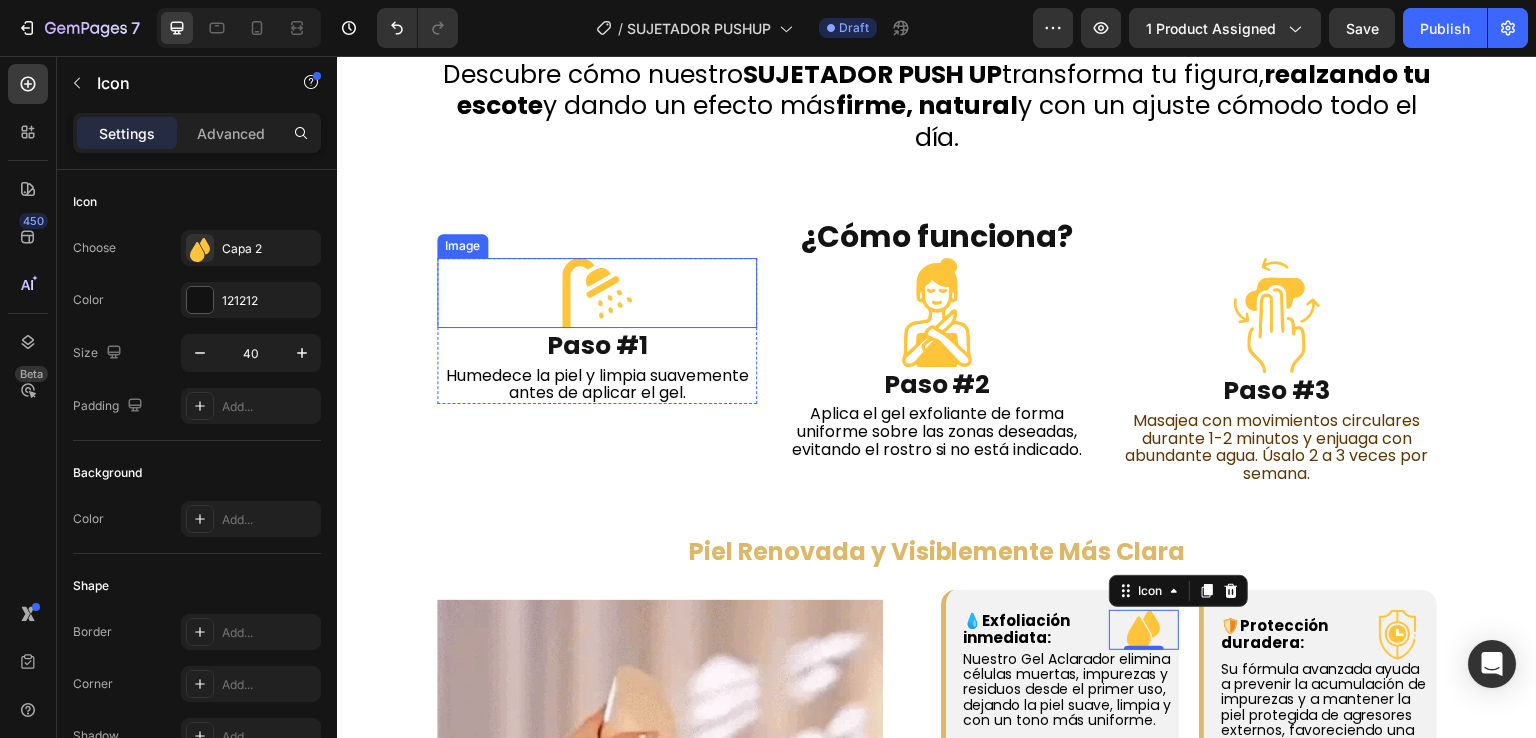click at bounding box center (597, 293) 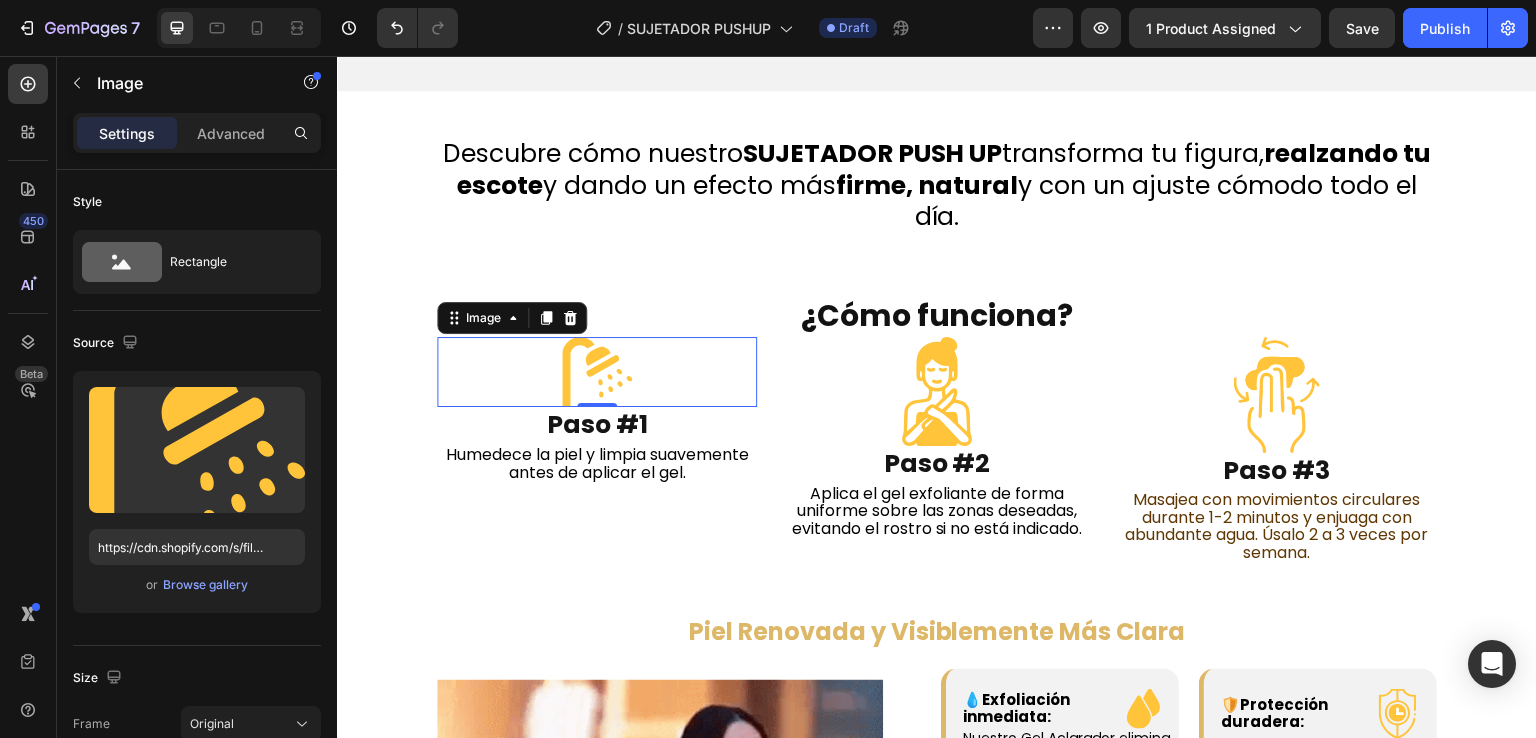 scroll, scrollTop: 1471, scrollLeft: 0, axis: vertical 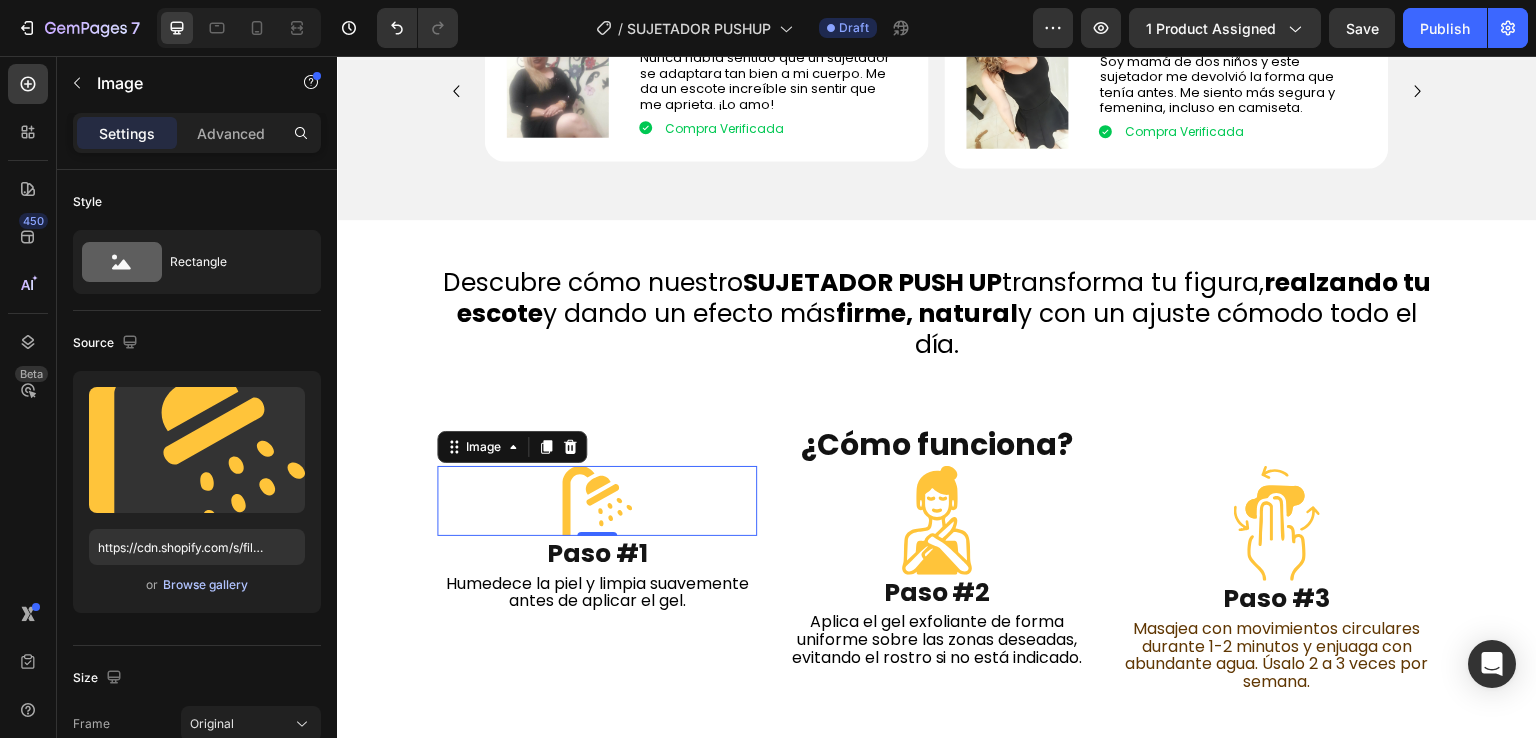 click on "Browse gallery" at bounding box center (205, 585) 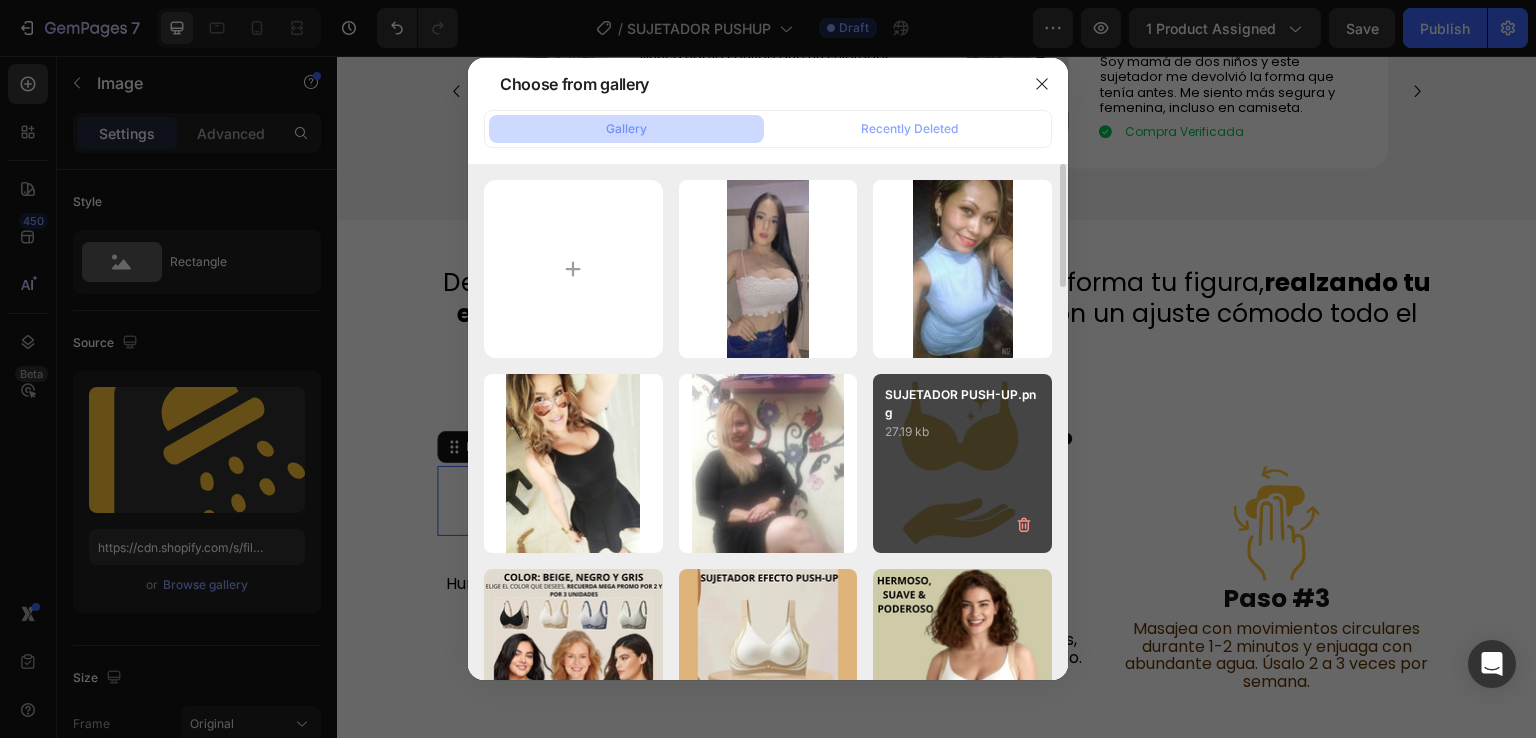 click on "SUJETADOR PUSH-UP.png 27.19 kb" at bounding box center (962, 463) 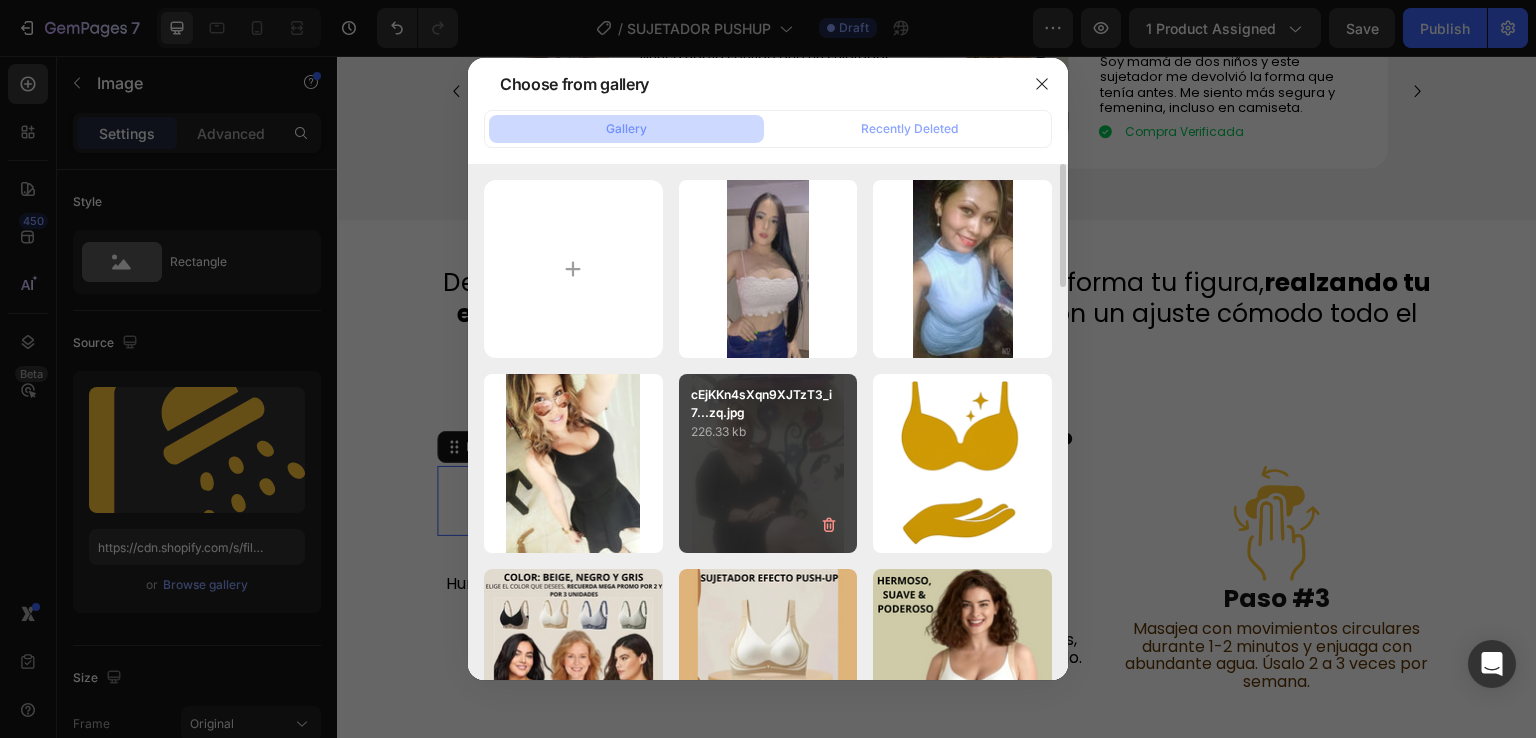 type on "https://cdn.shopify.com/s/files/1/0674/3484/0382/files/gempages_490663051666654355-cd4e7130-5a3b-47a1-92d1-9f71b2b83d9f.png" 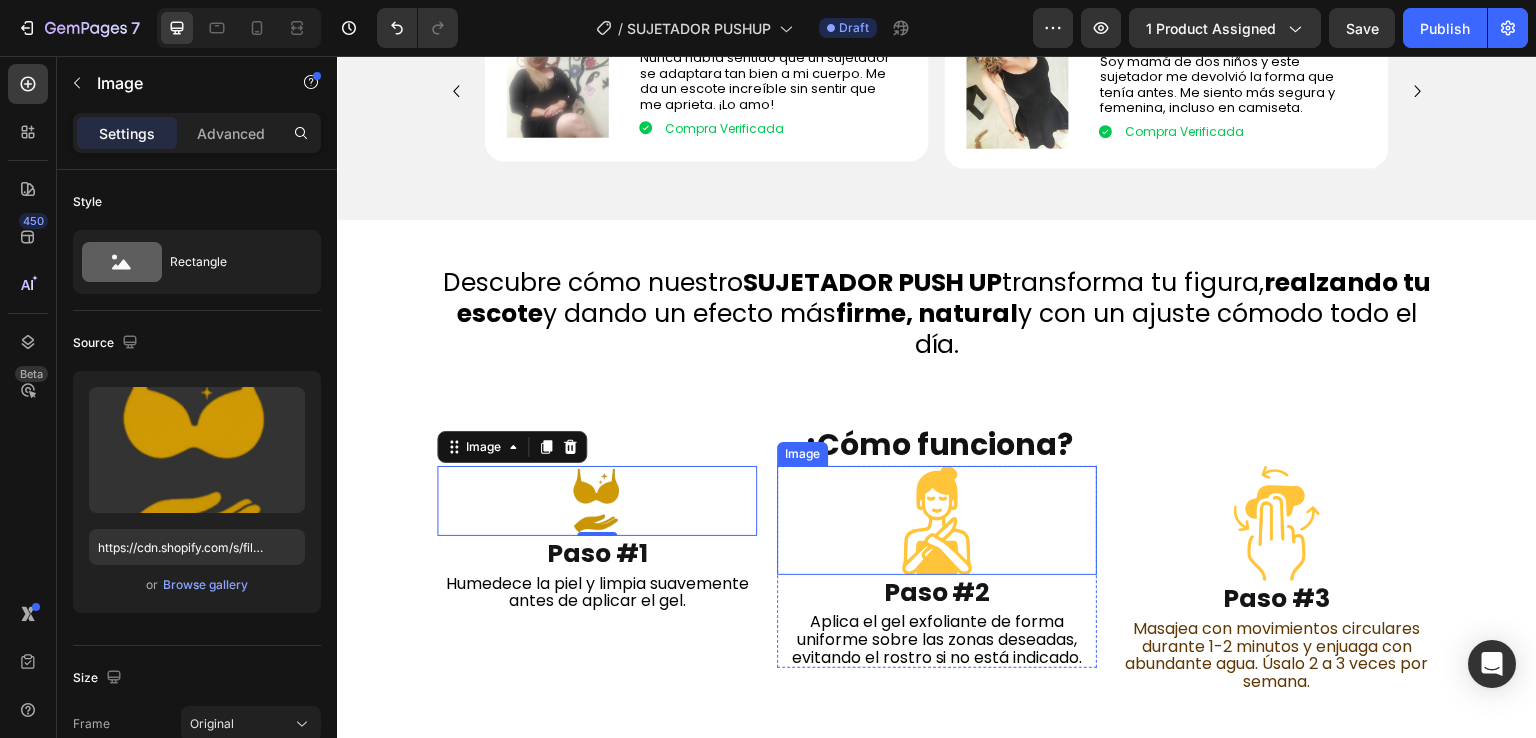 click at bounding box center (937, 520) 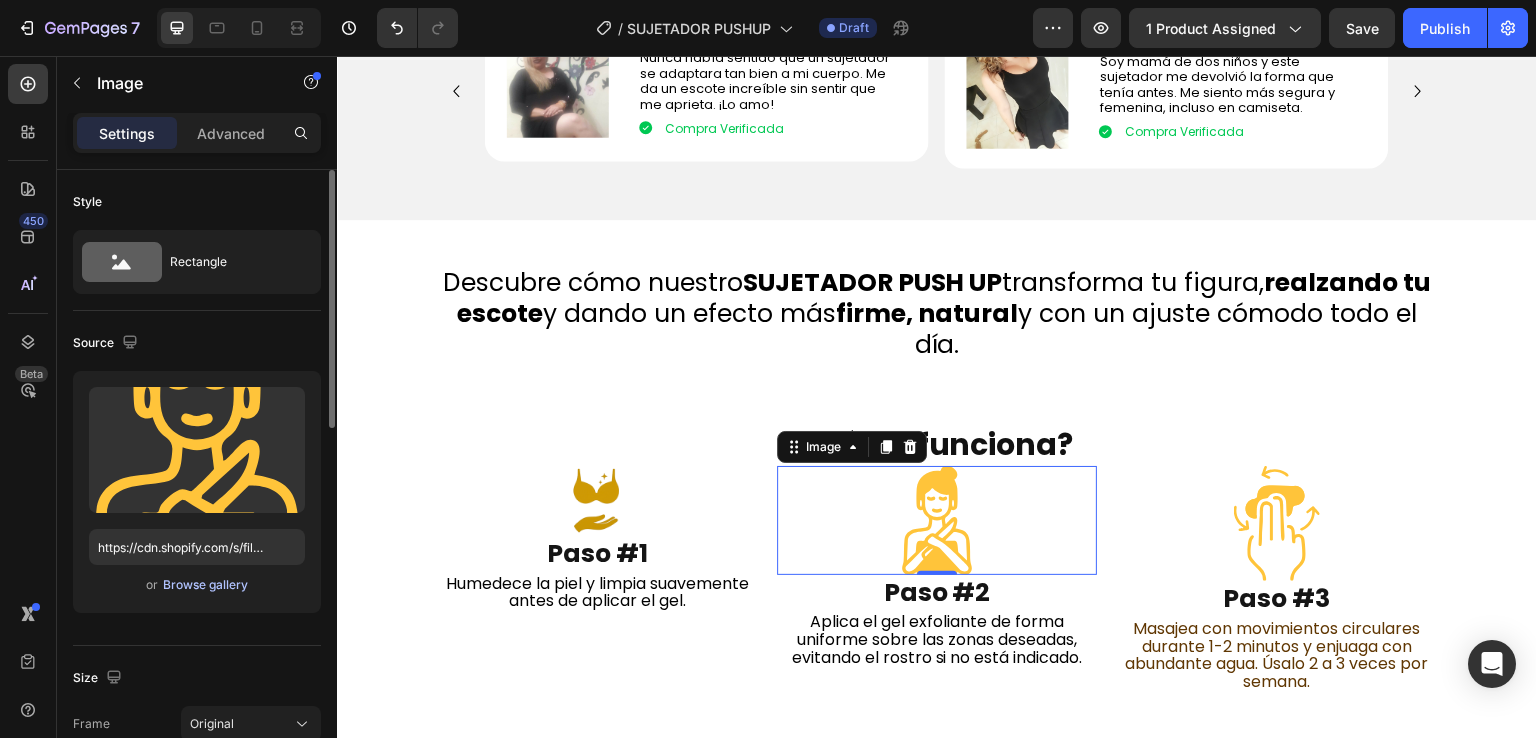 click on "Browse gallery" at bounding box center [205, 585] 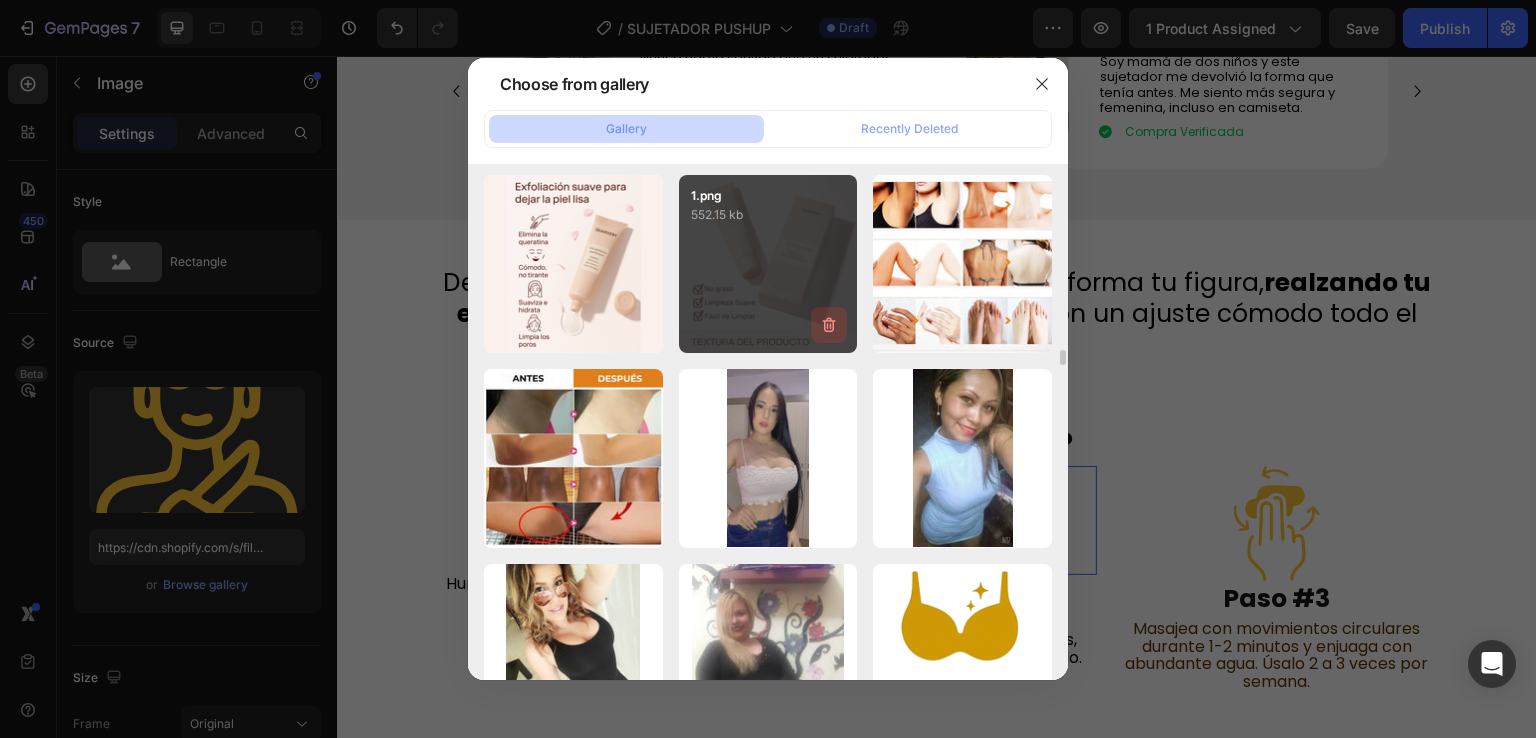 scroll, scrollTop: 5640, scrollLeft: 0, axis: vertical 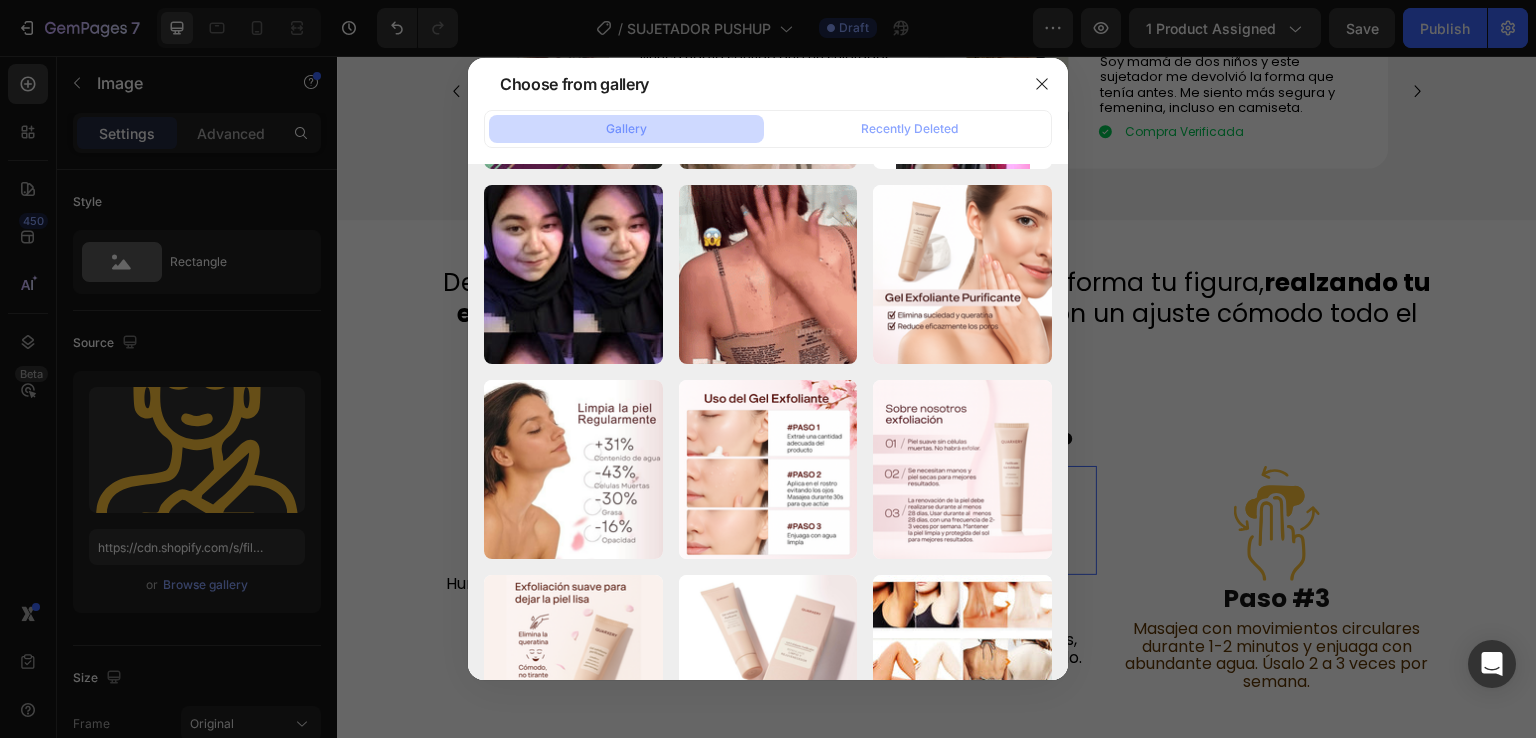 click at bounding box center (768, 369) 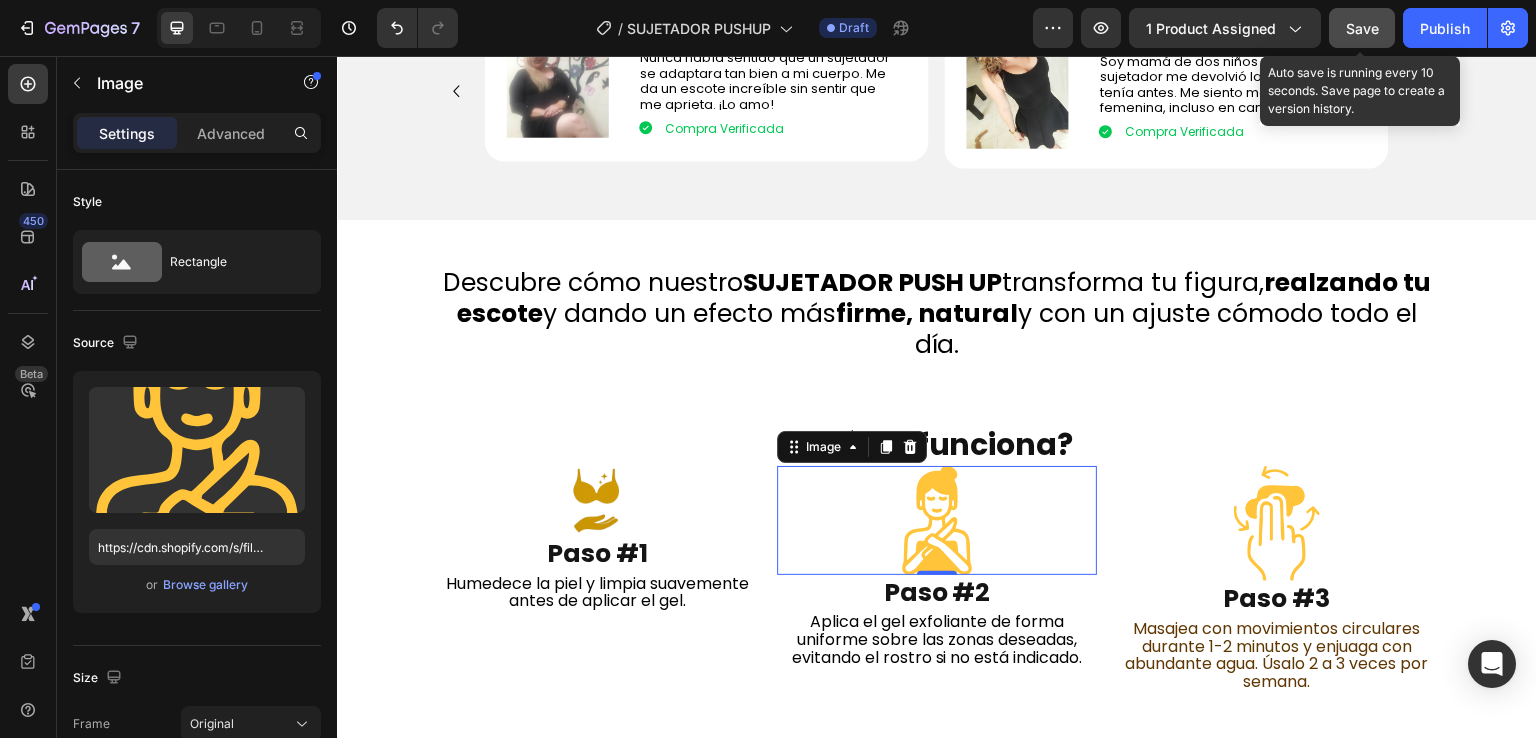 click on "Save" at bounding box center [1362, 28] 